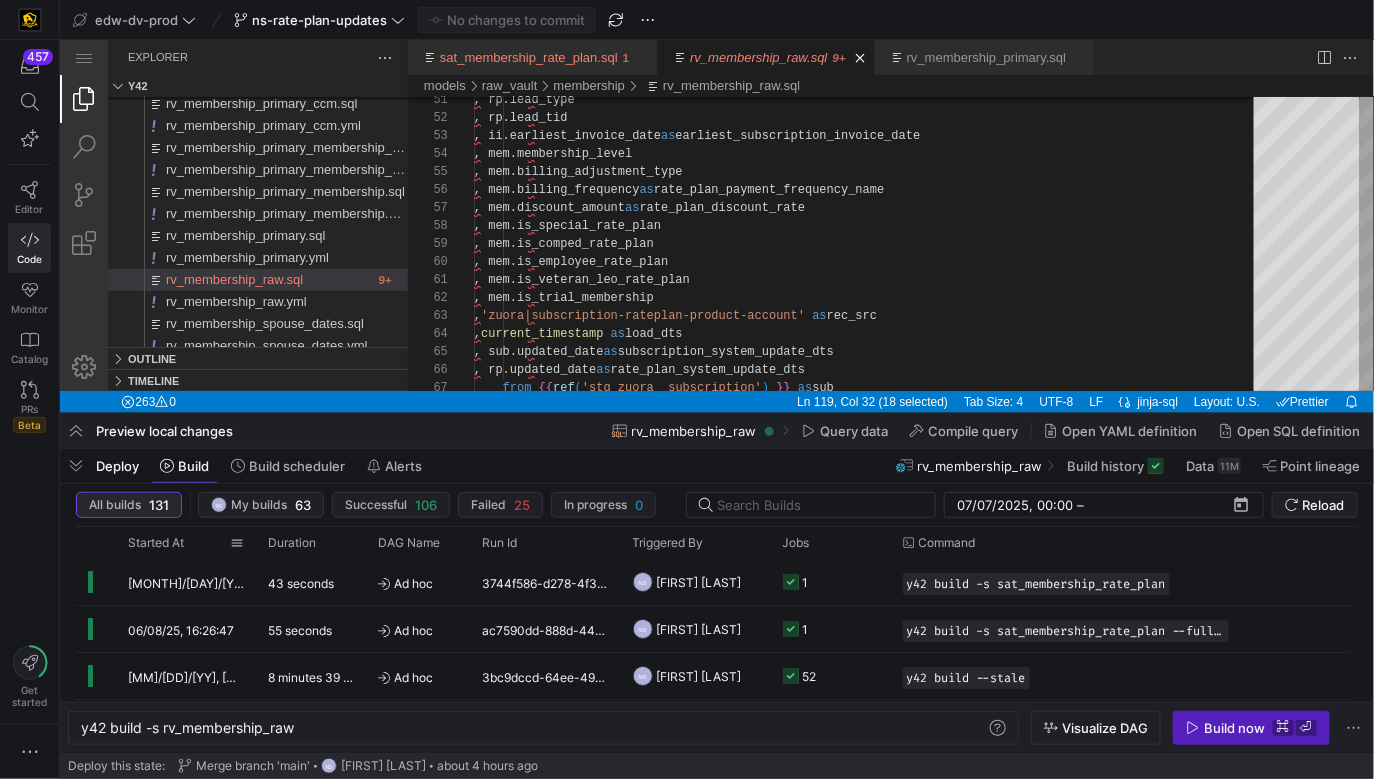 scroll, scrollTop: 0, scrollLeft: 0, axis: both 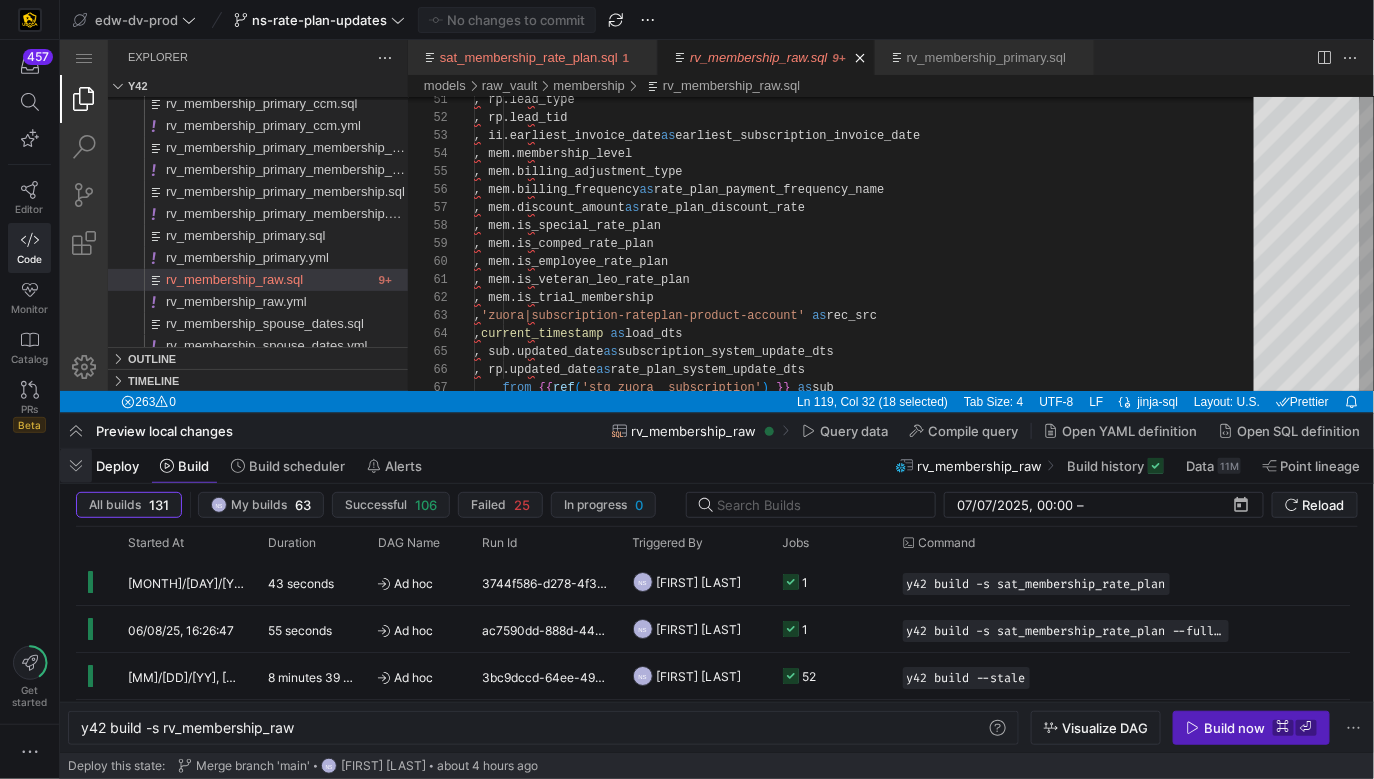 click 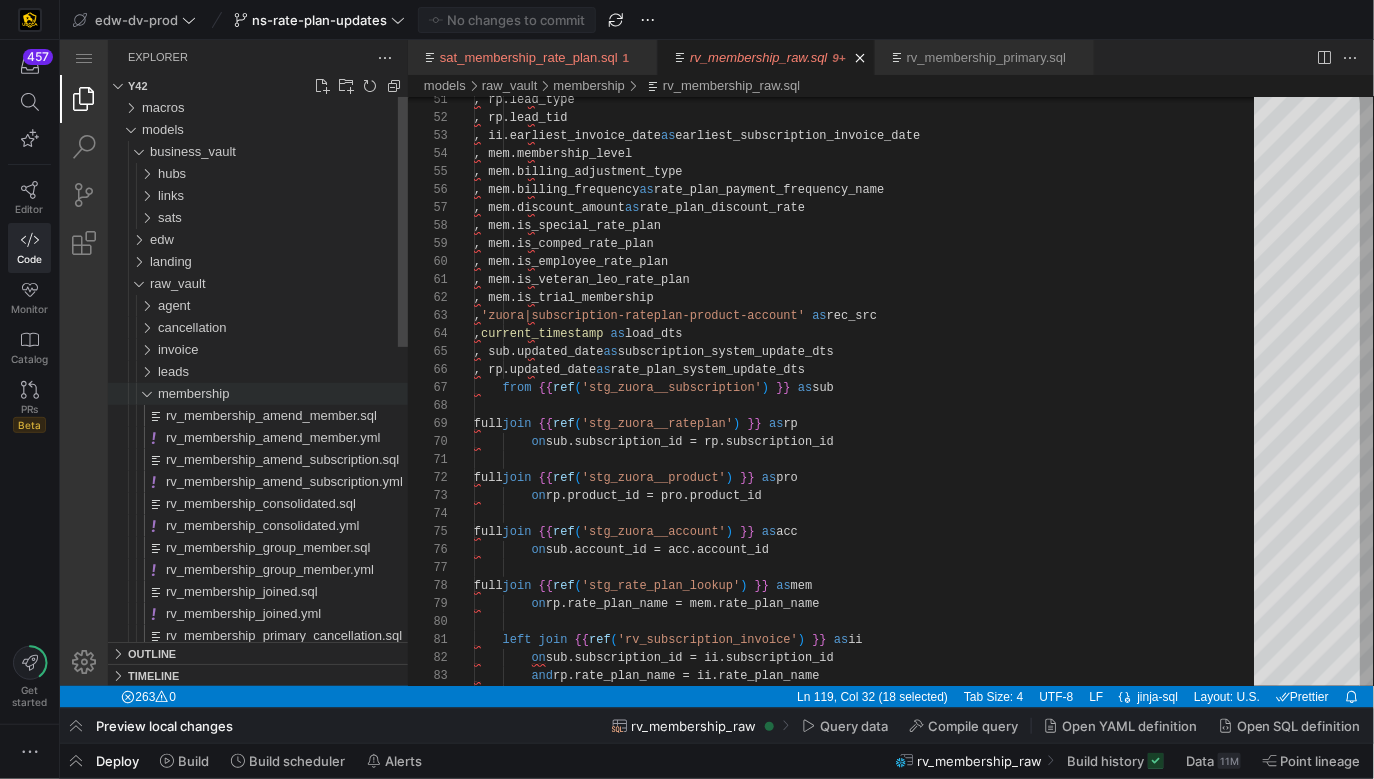 click on "membership" at bounding box center (193, 392) 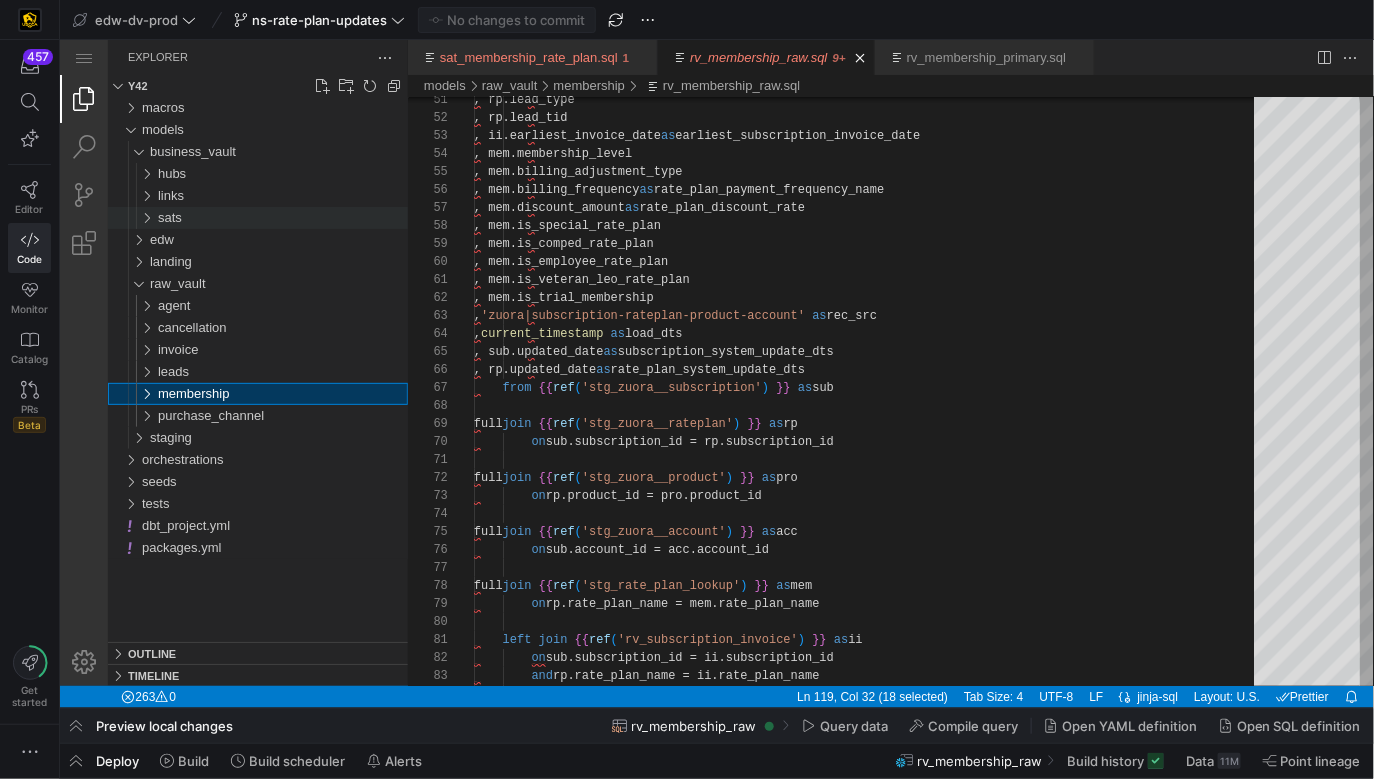 click on "sats" at bounding box center (282, 217) 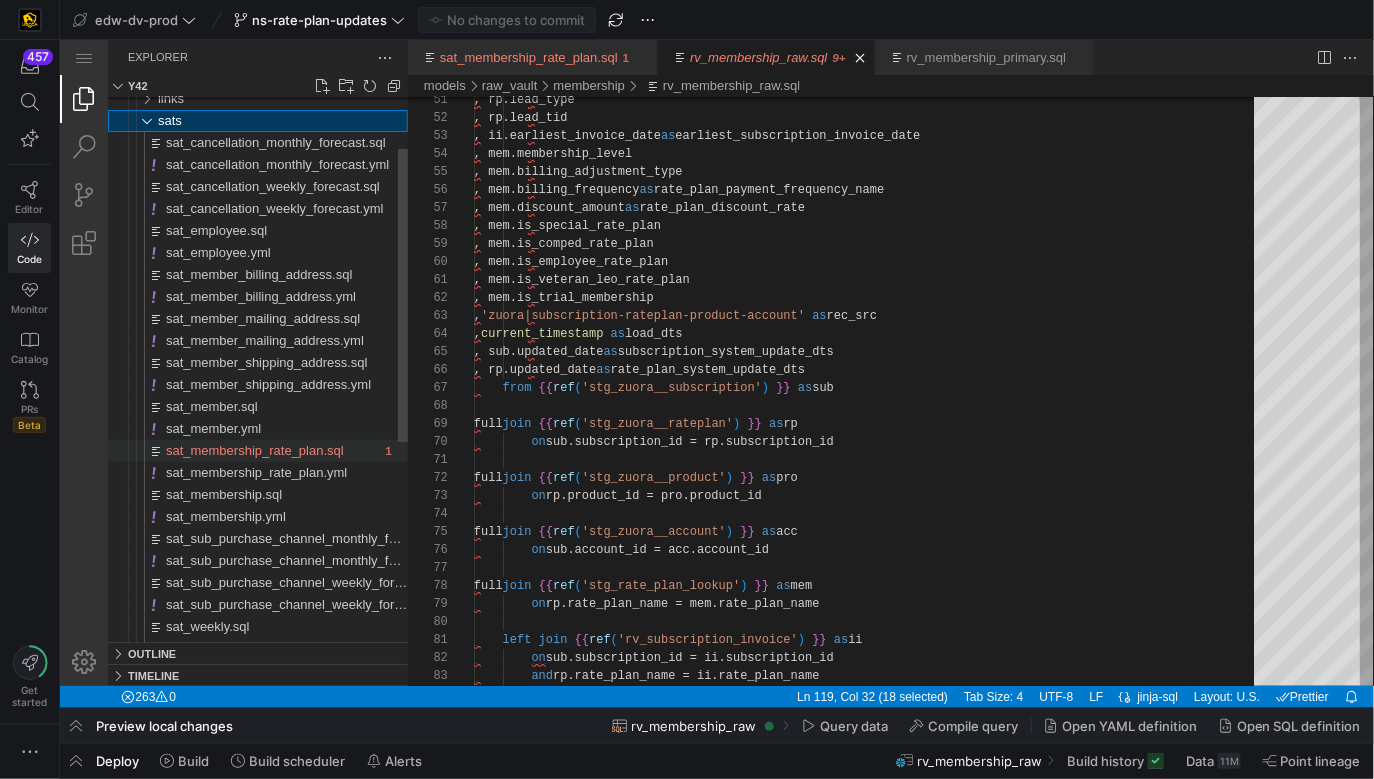 click on "sat_membership_rate_plan.sql" at bounding box center [254, 449] 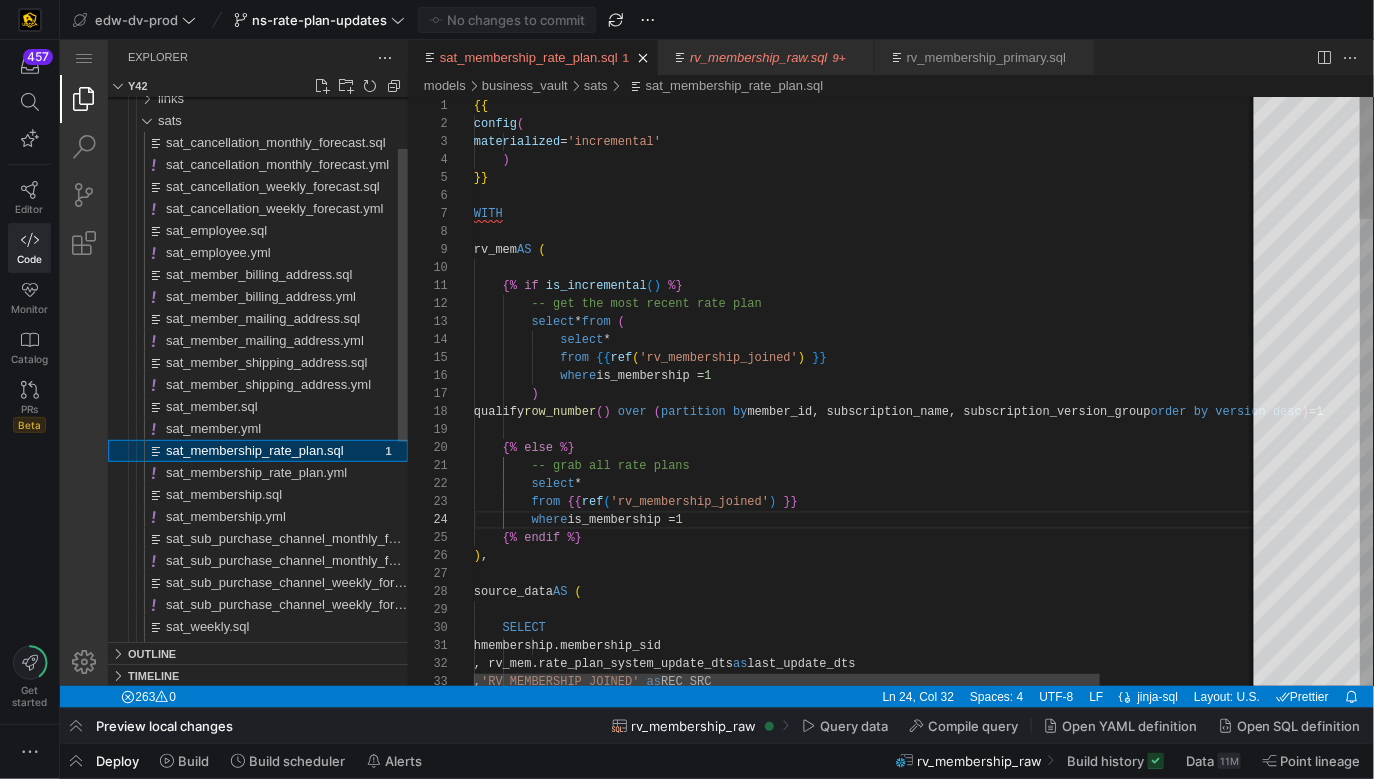 scroll, scrollTop: 180, scrollLeft: 224, axis: both 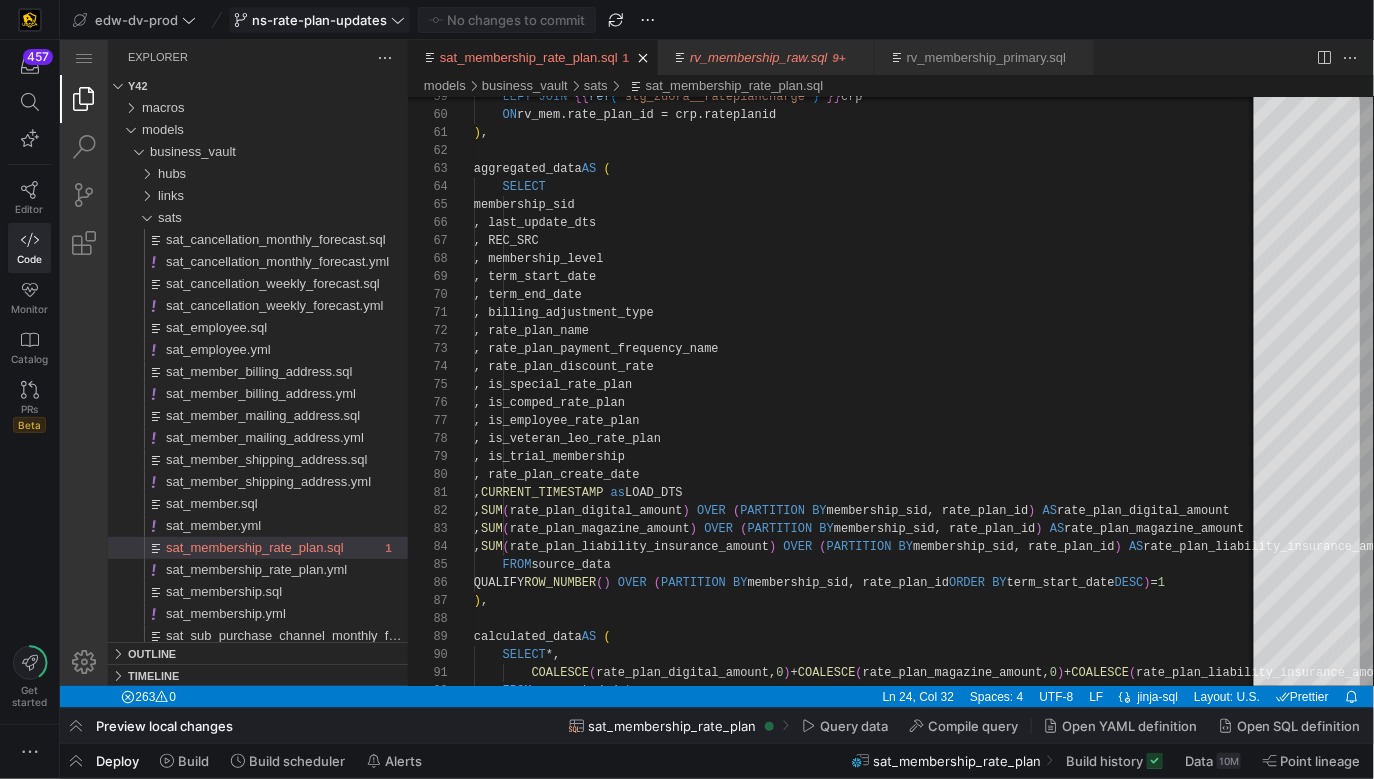 click on "ns-rate-plan-updates" 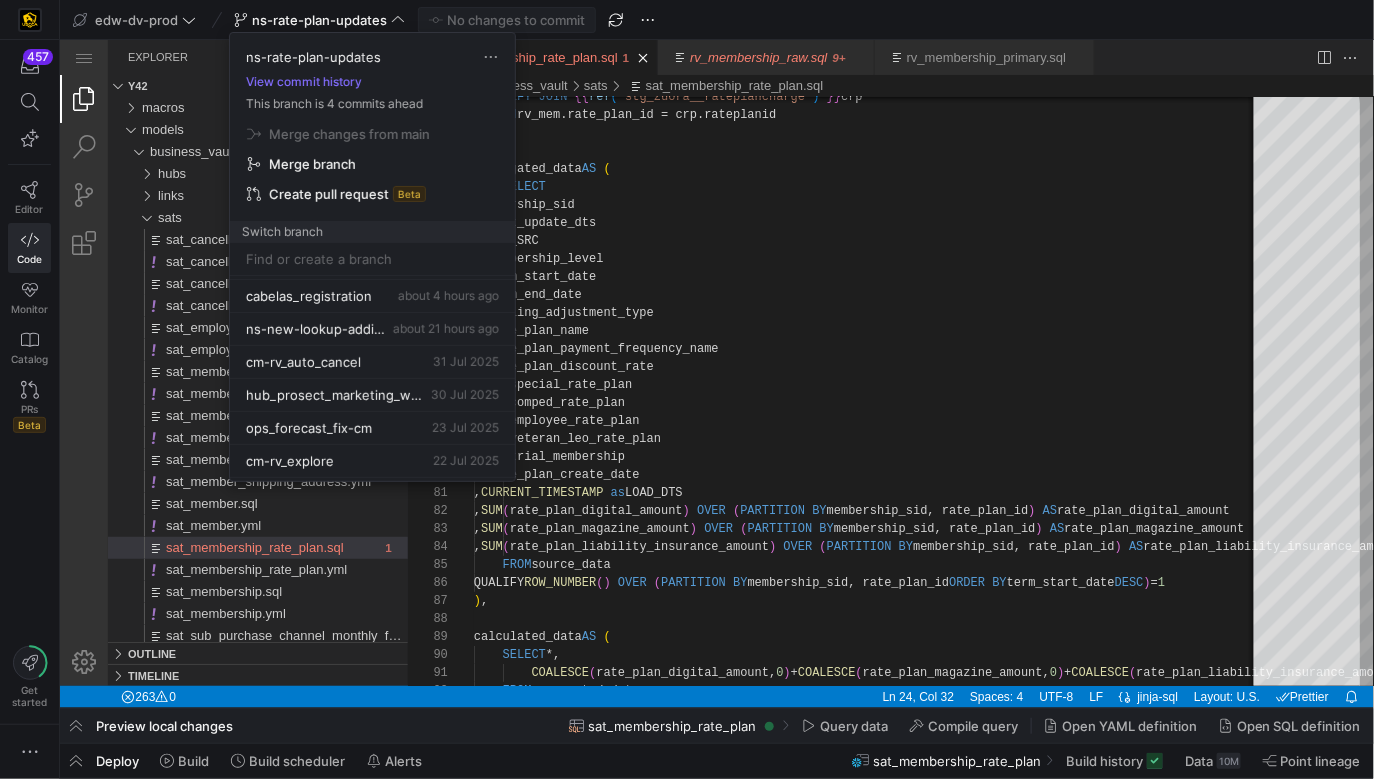 scroll, scrollTop: 160, scrollLeft: 0, axis: vertical 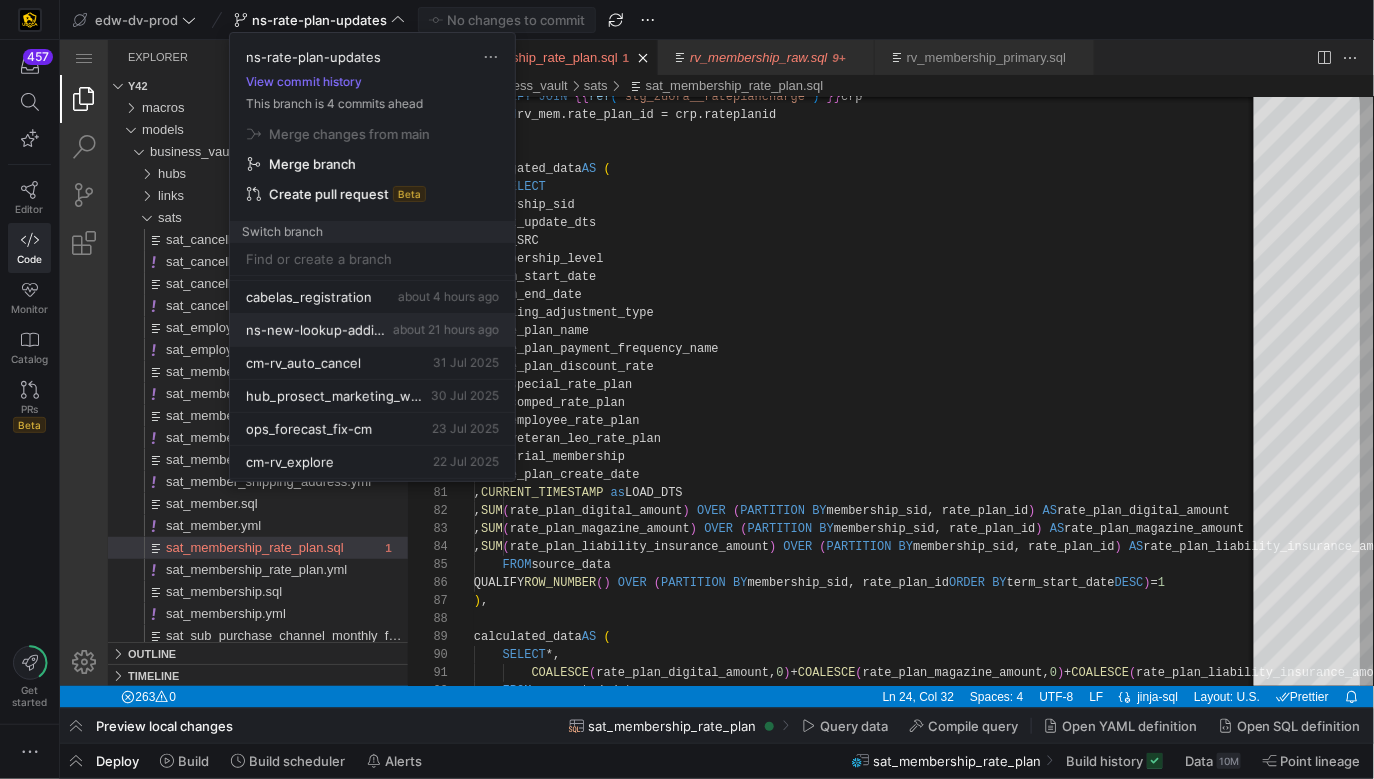 click on "about 21 hours ago" at bounding box center [446, 329] 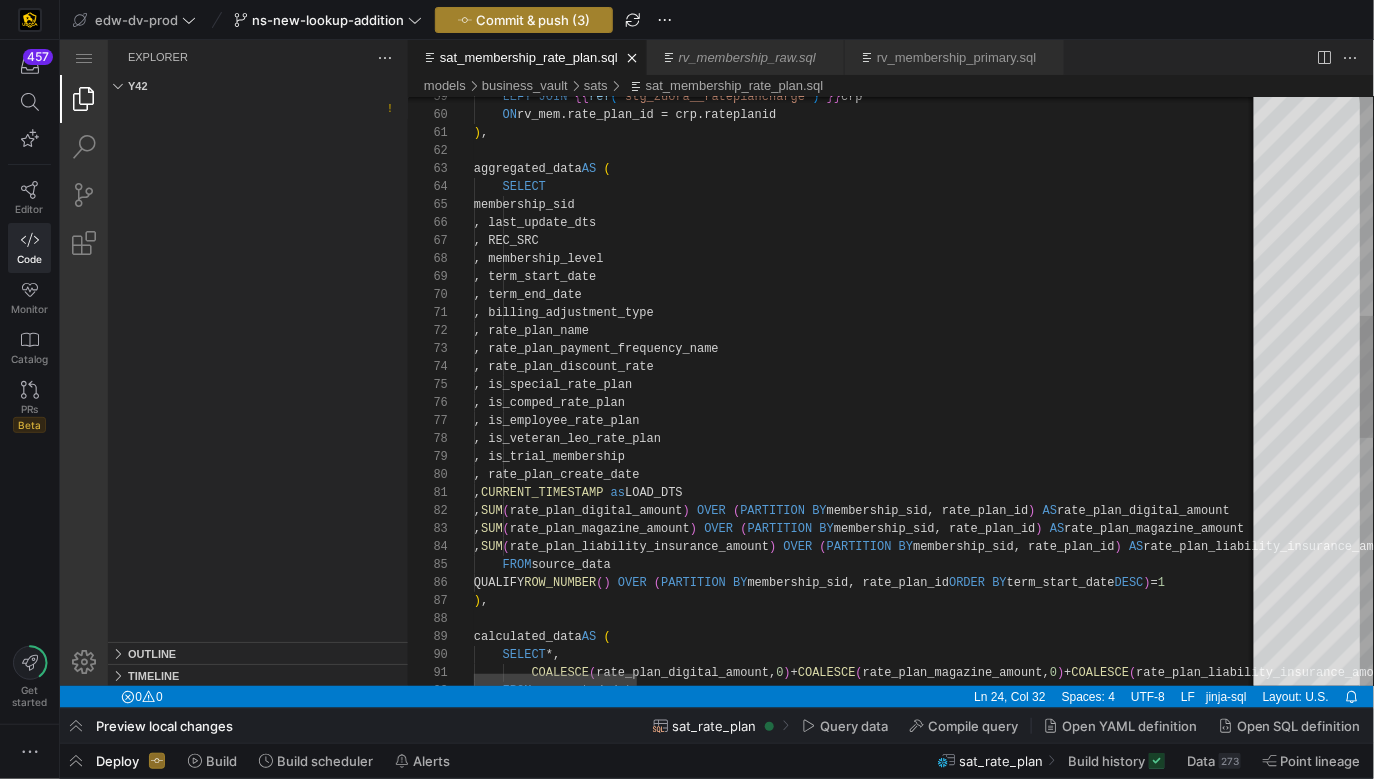 click at bounding box center [524, 20] 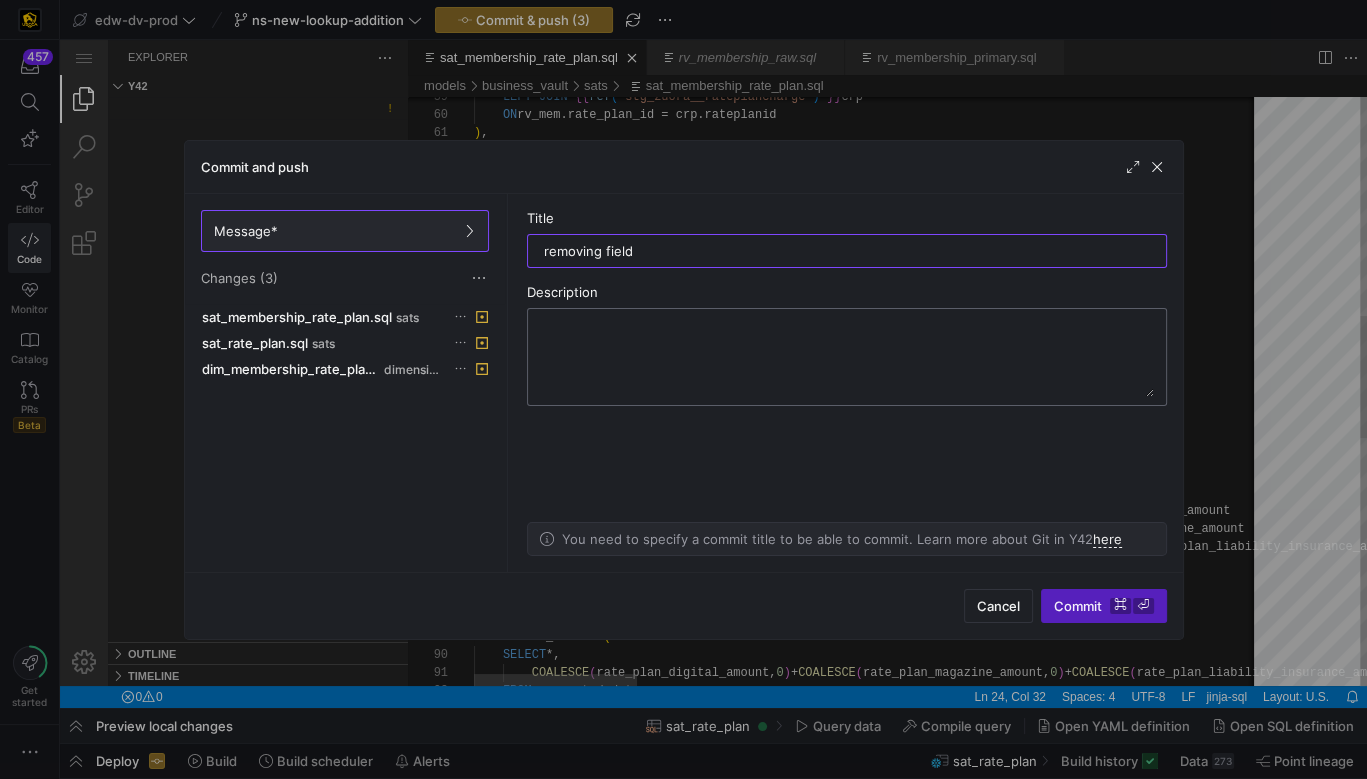 type on "removing fields" 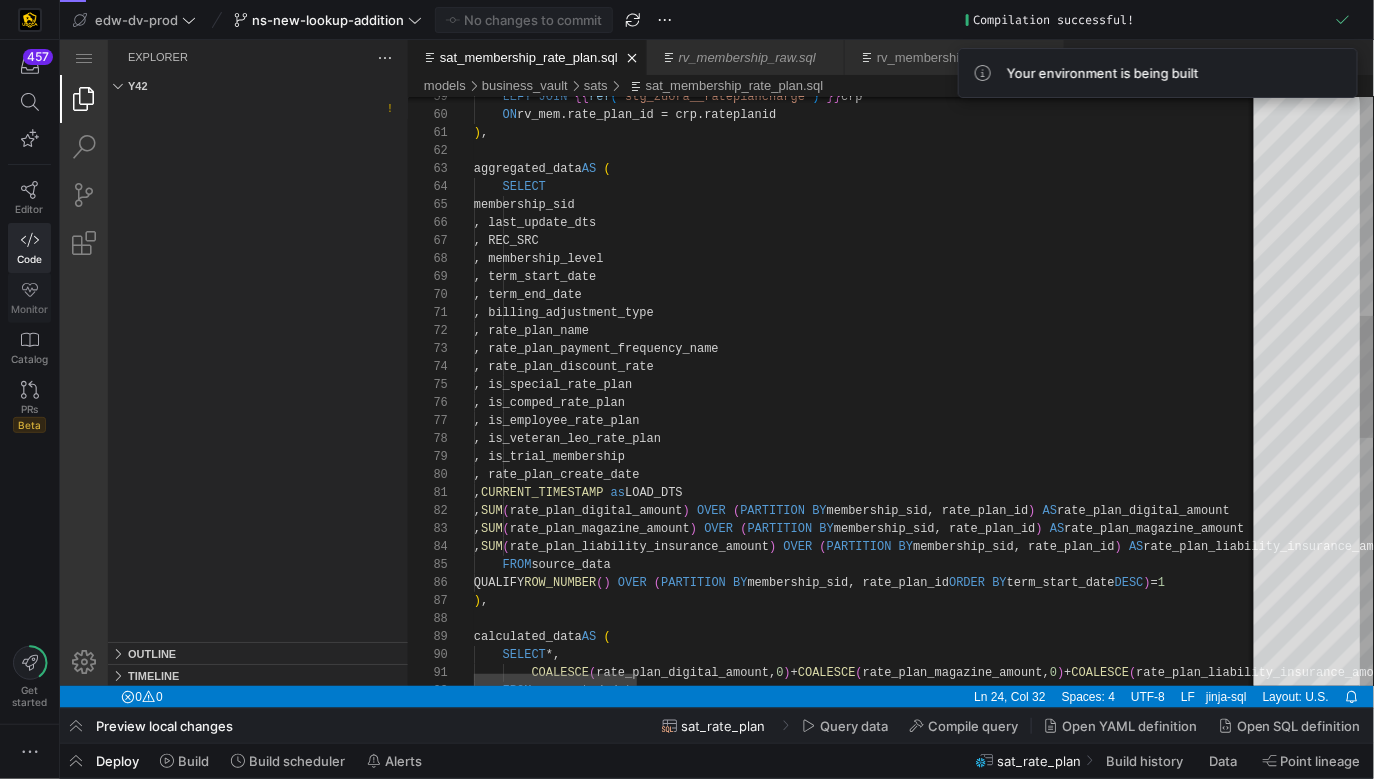 click 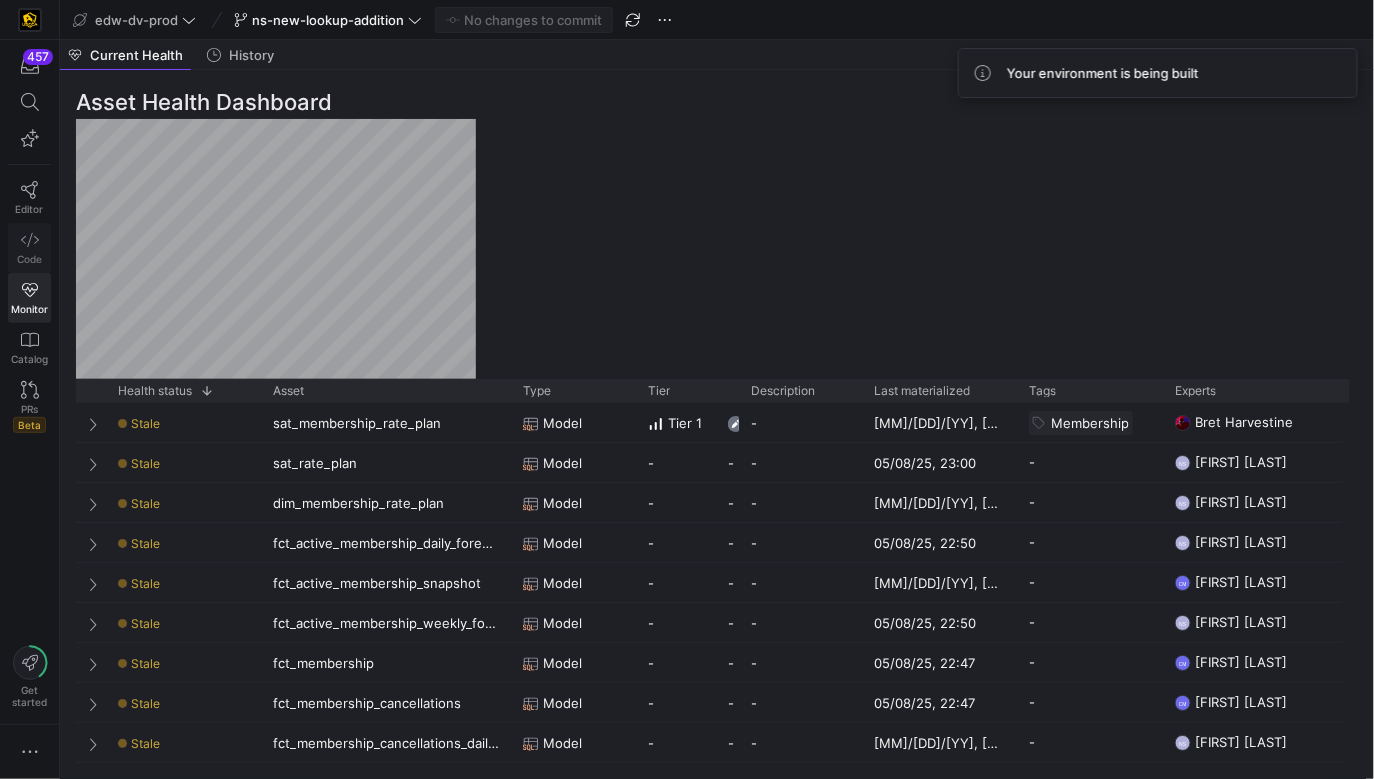 click 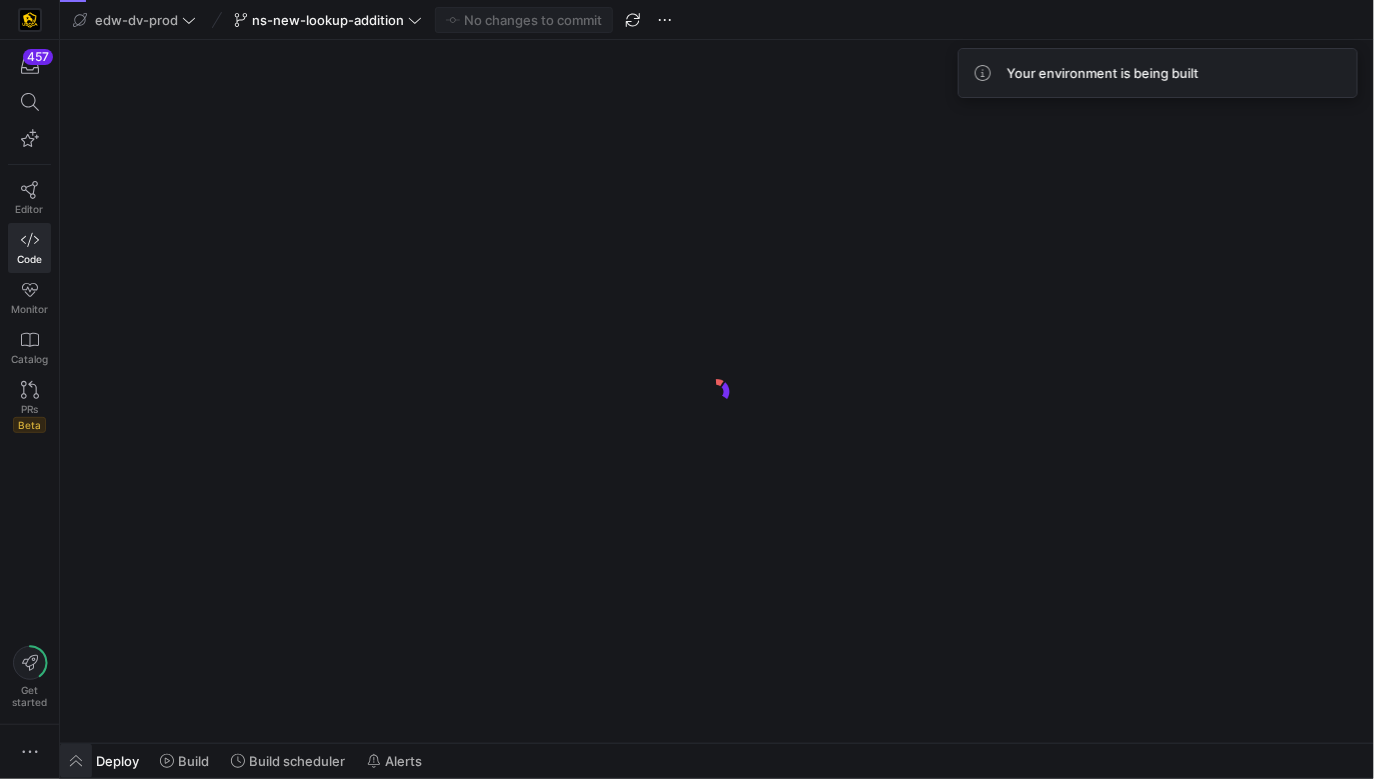 click 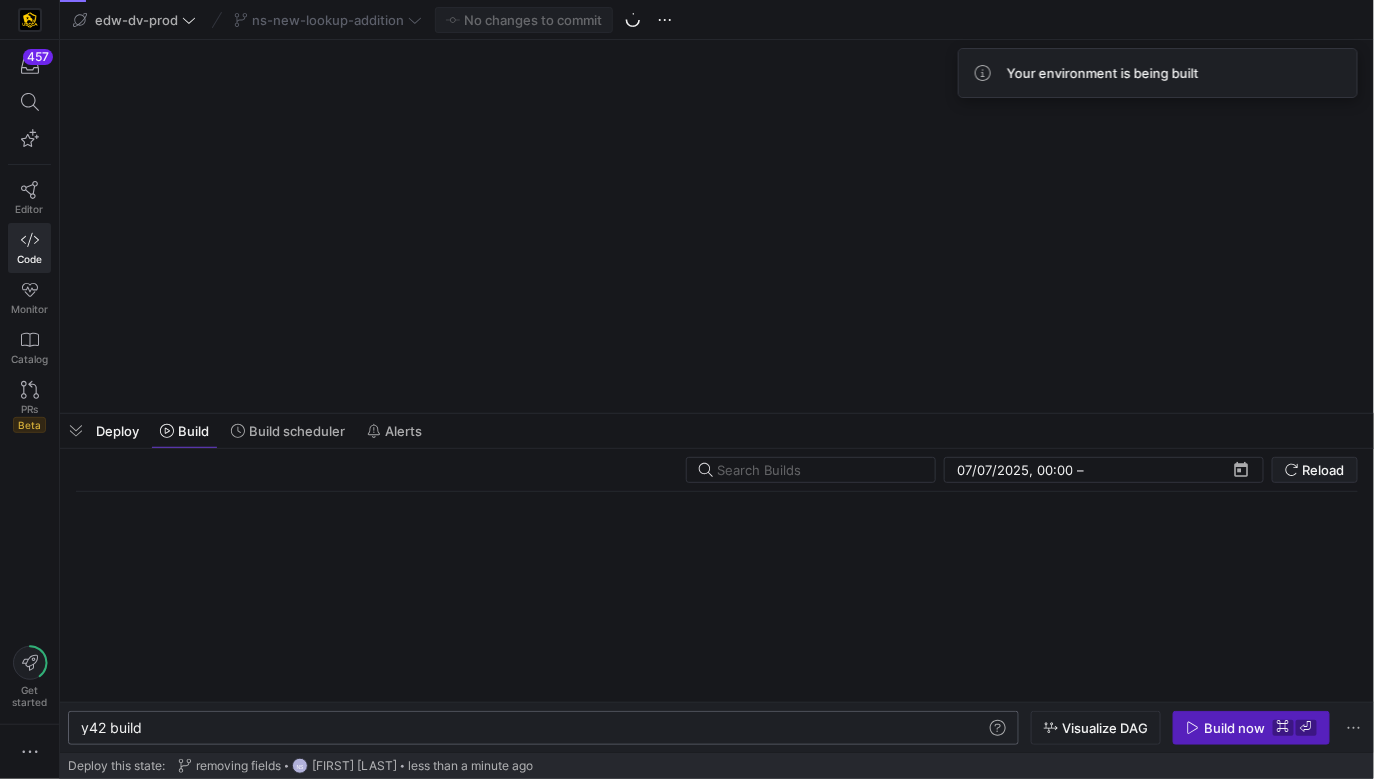 scroll, scrollTop: 0, scrollLeft: 60, axis: horizontal 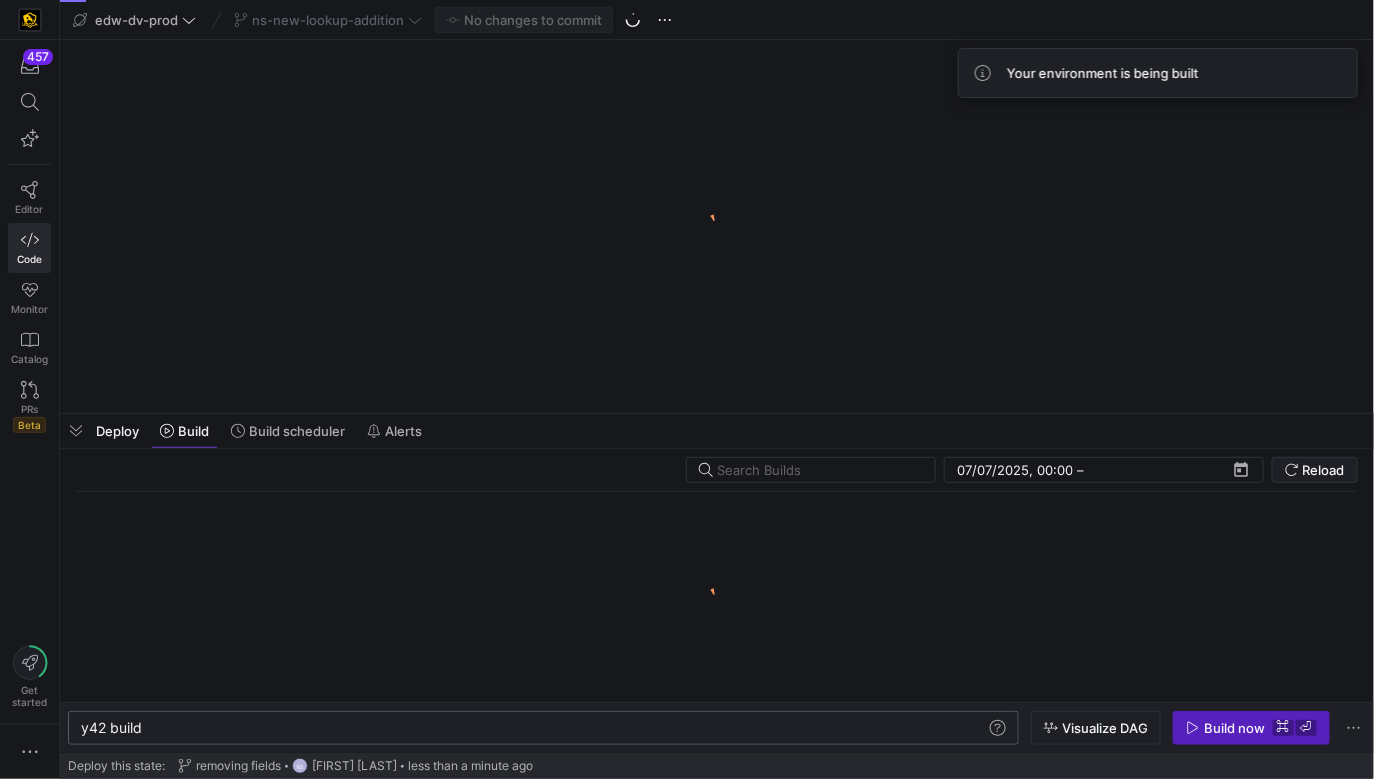 click on "y42 build y42 build" 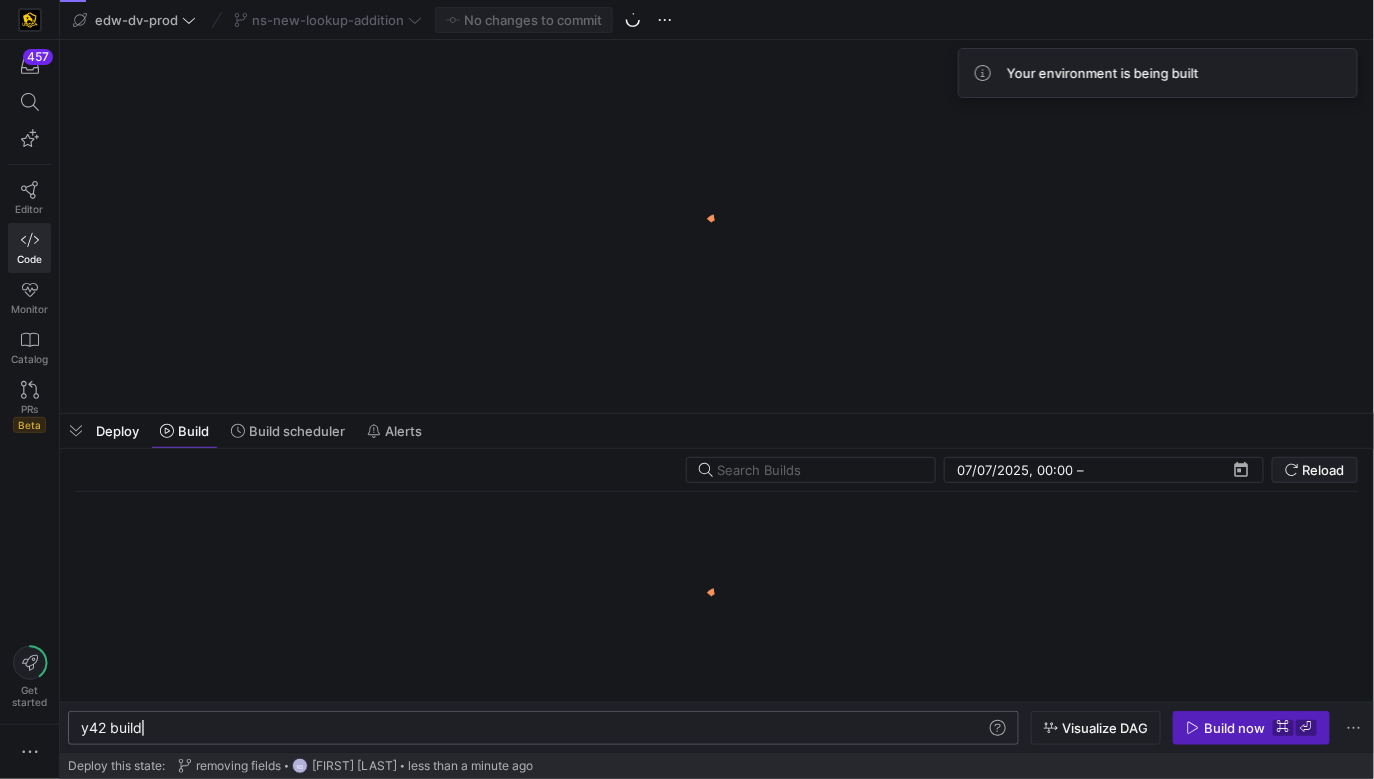 click on "y42 build" 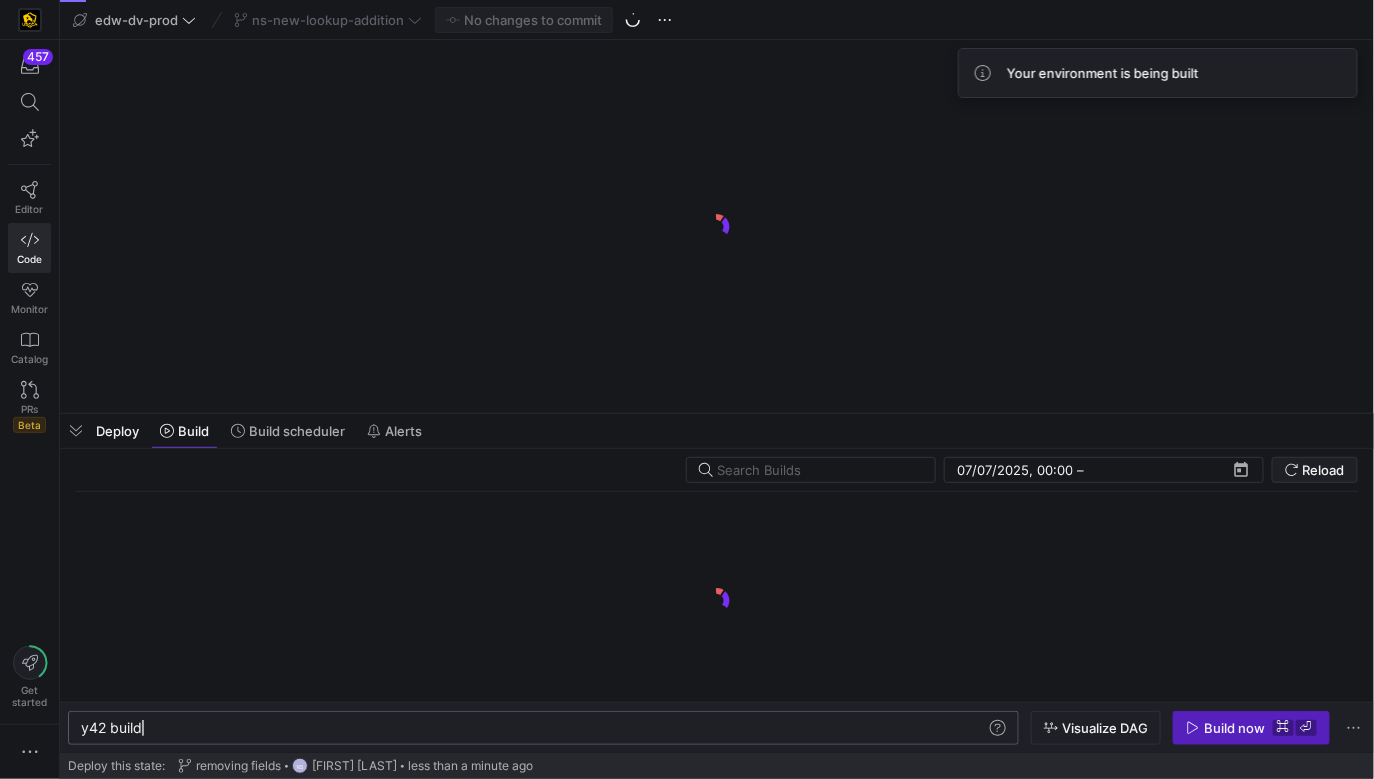 scroll, scrollTop: 0, scrollLeft: 0, axis: both 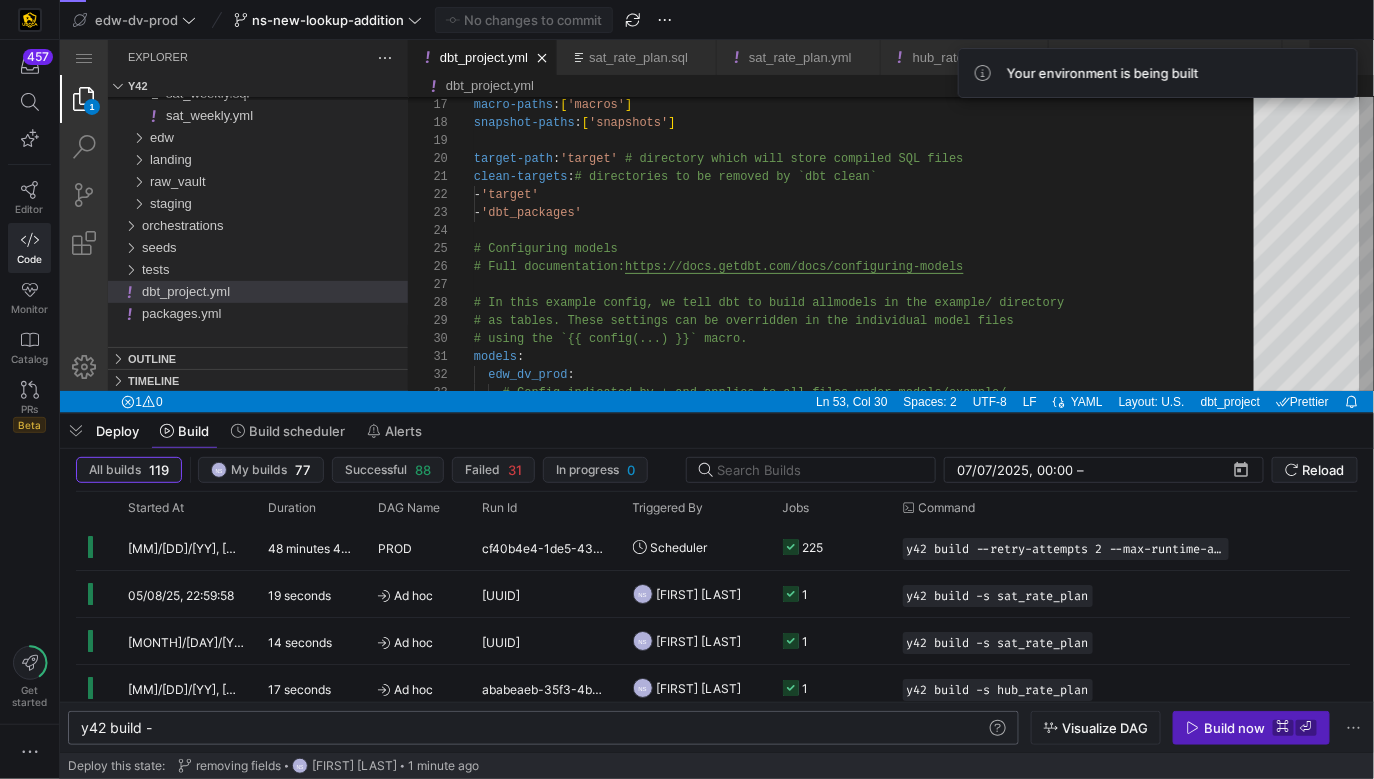 click on "y42 build -" 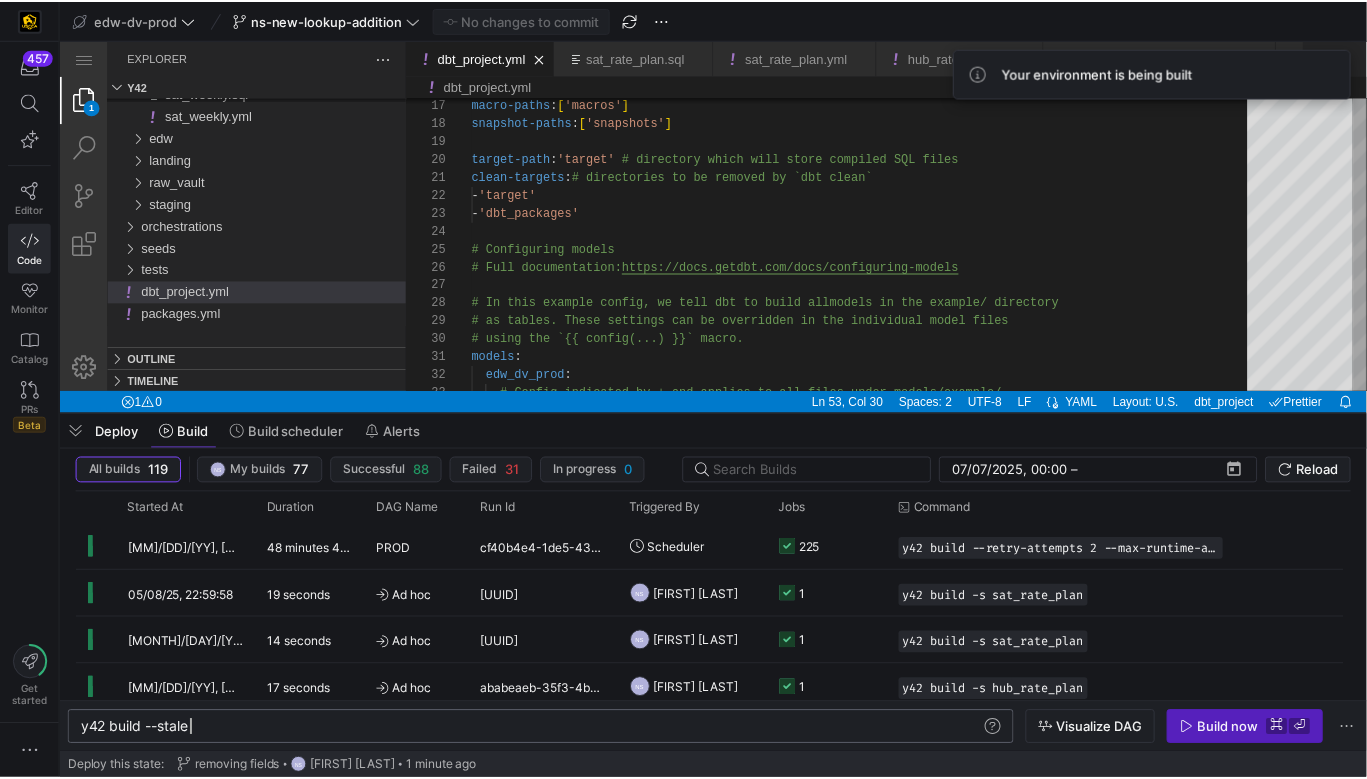 scroll, scrollTop: 0, scrollLeft: 109, axis: horizontal 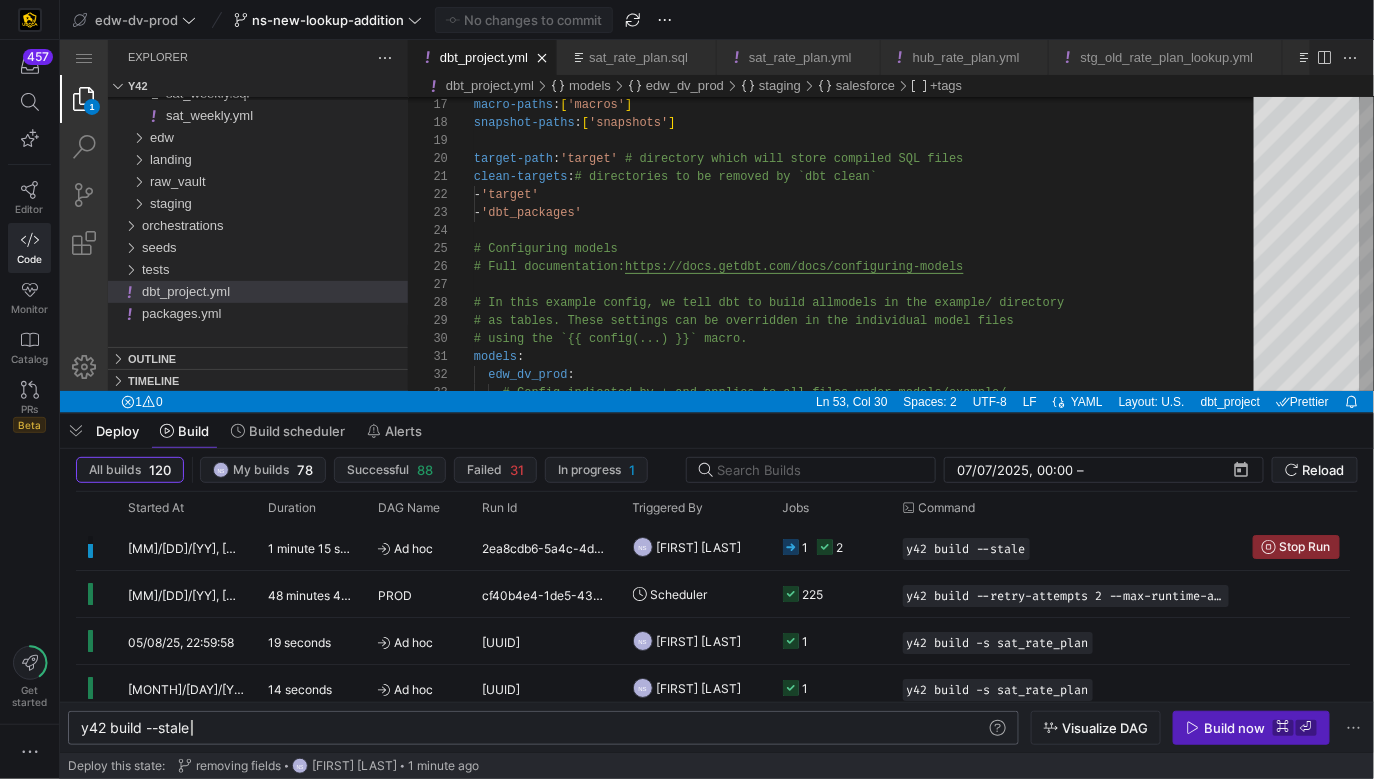 type on "y42 build --stale" 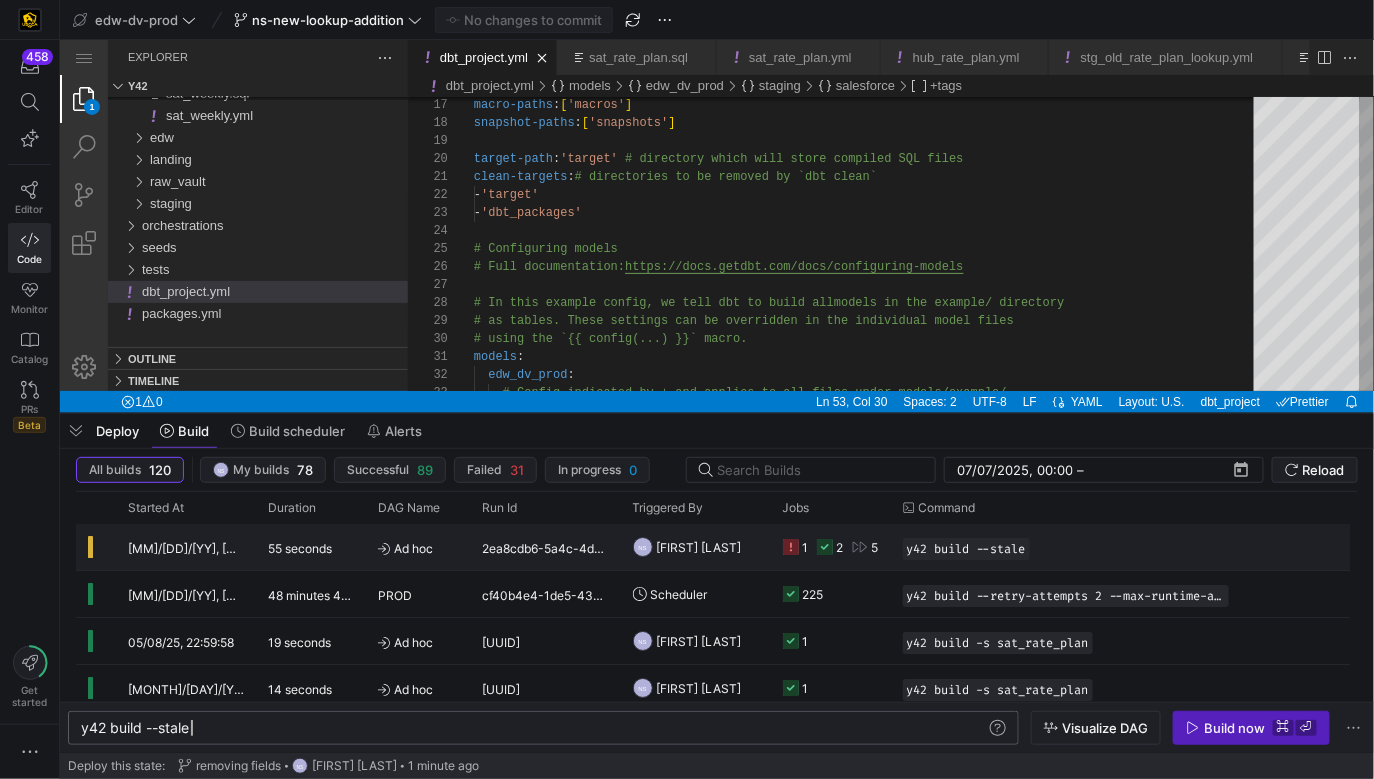click on "1" 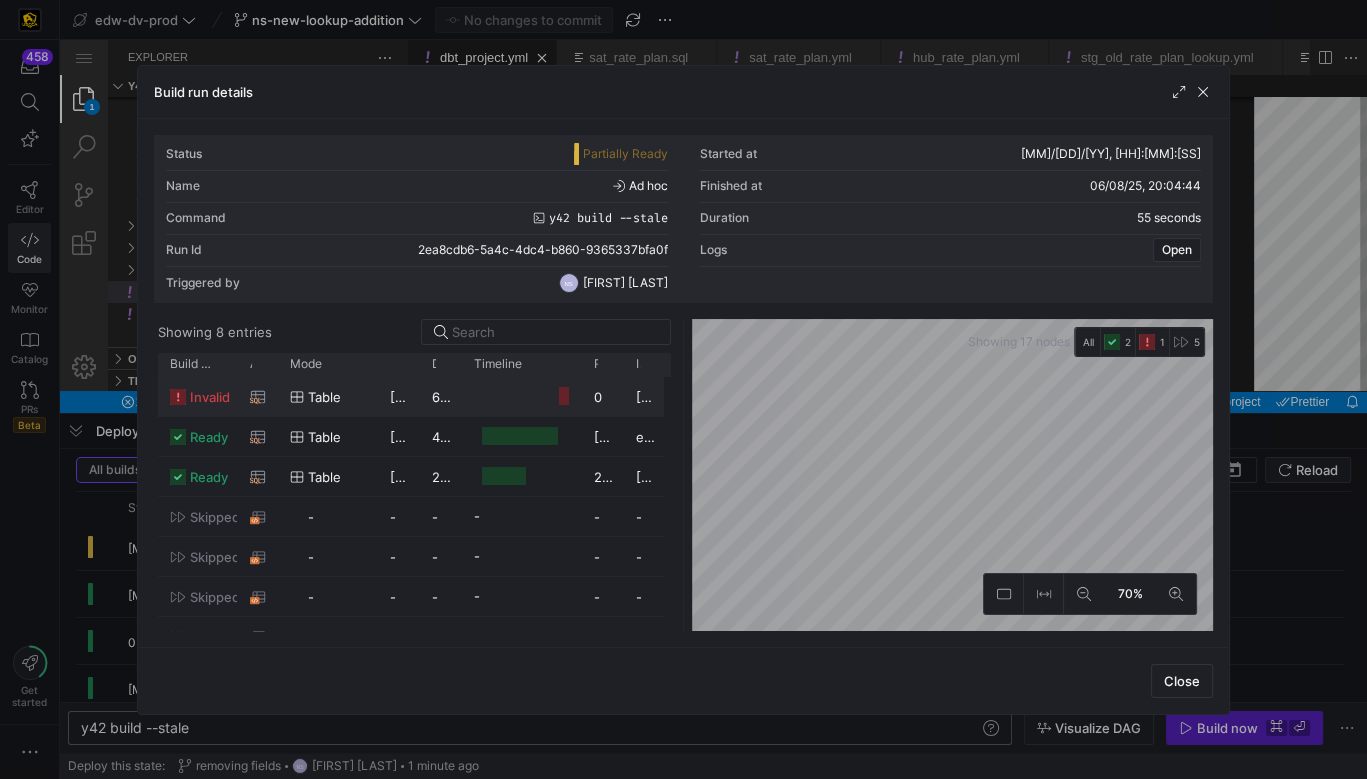 click 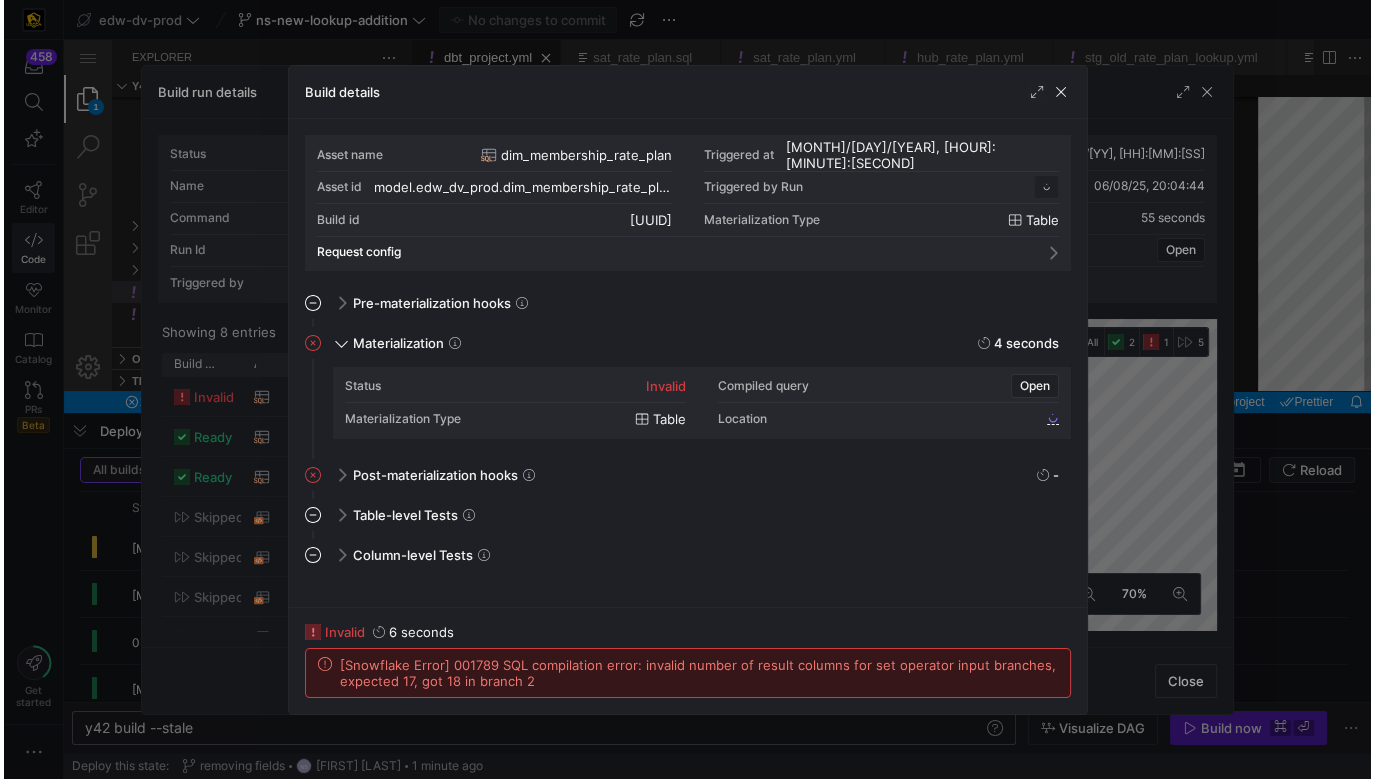 scroll, scrollTop: 180, scrollLeft: 0, axis: vertical 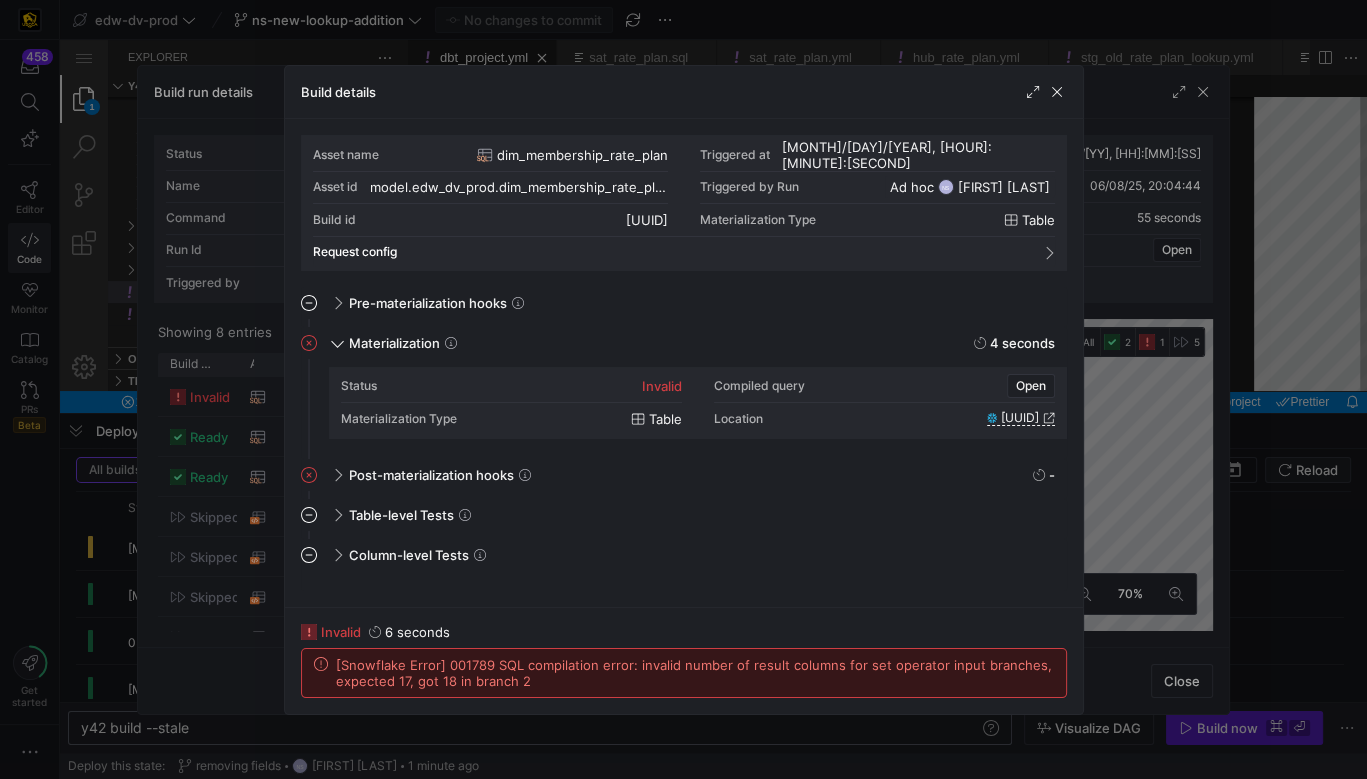 drag, startPoint x: 1178, startPoint y: 458, endPoint x: 1257, endPoint y: 446, distance: 79.9062 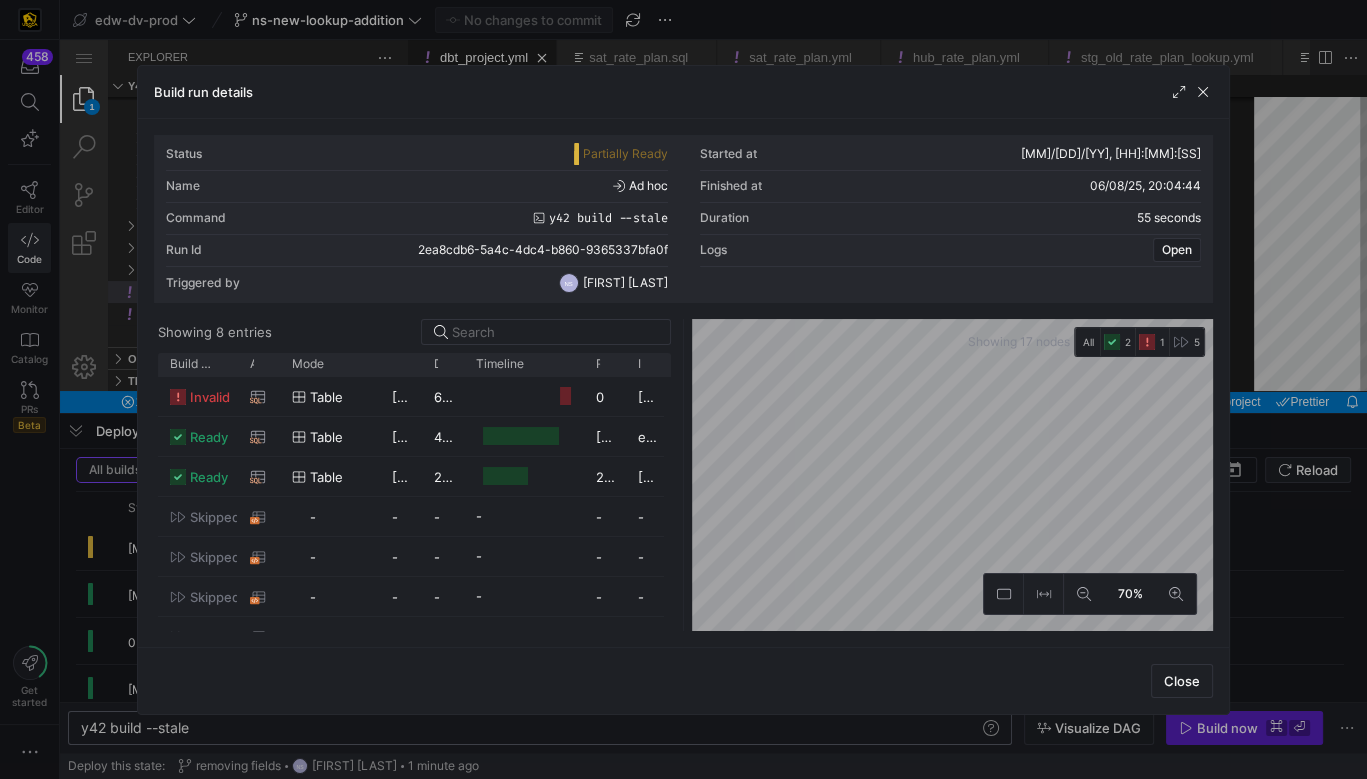 click at bounding box center [683, 389] 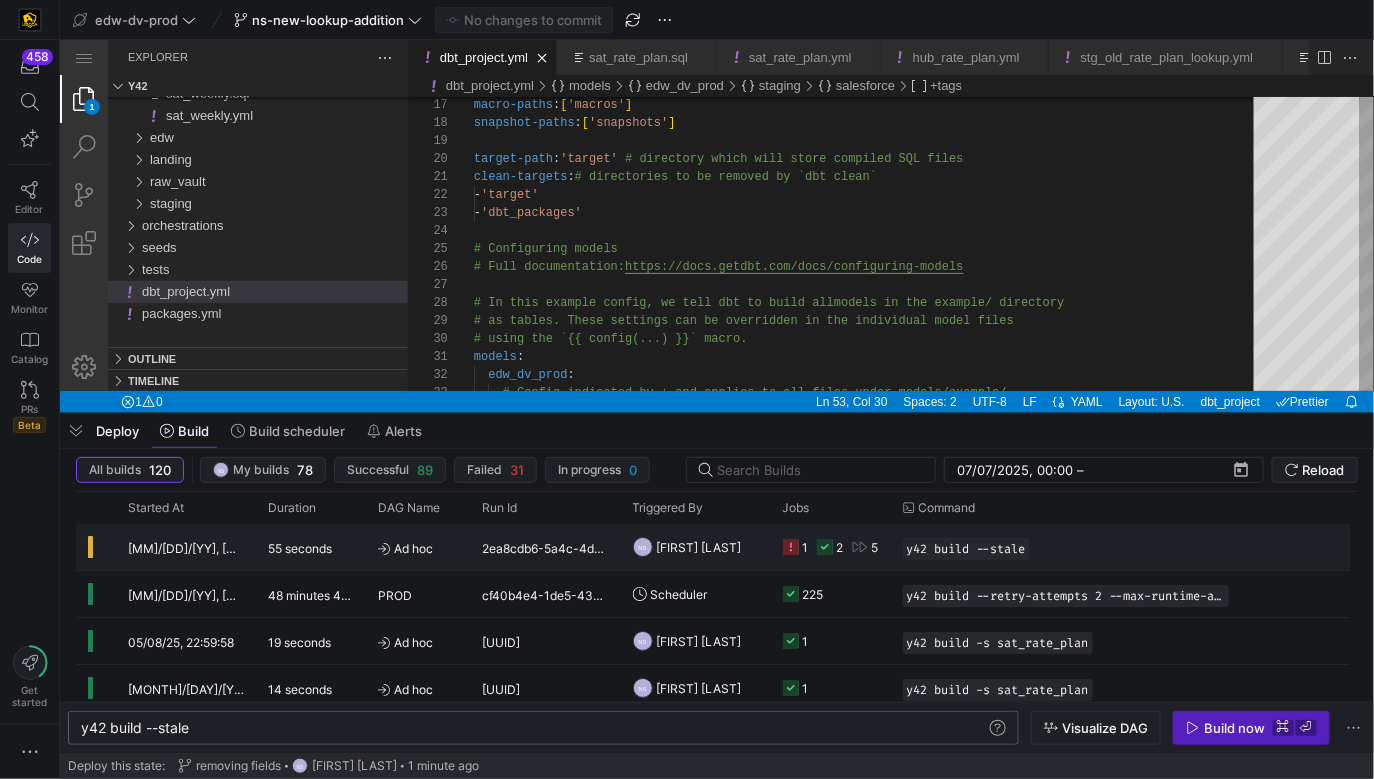 click on "1" 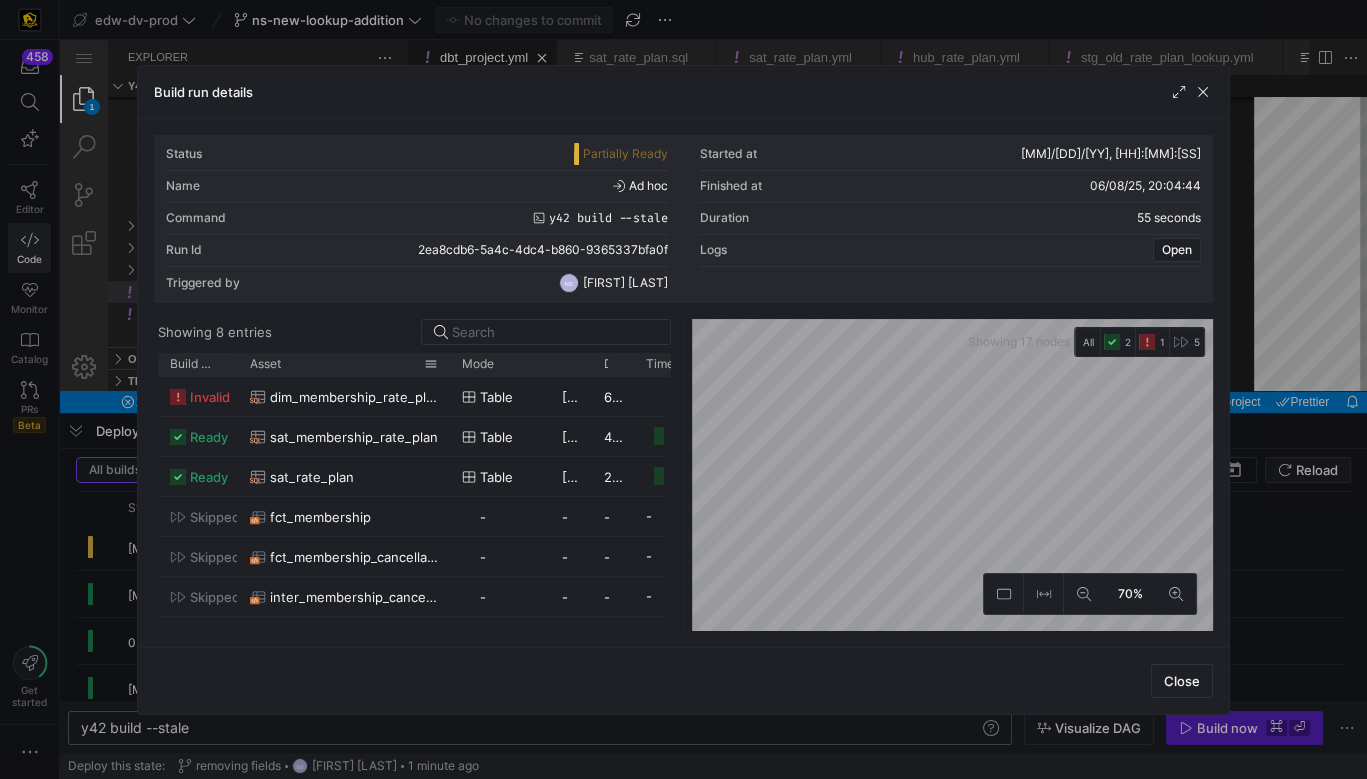 drag, startPoint x: 272, startPoint y: 366, endPoint x: 444, endPoint y: 363, distance: 172.02615 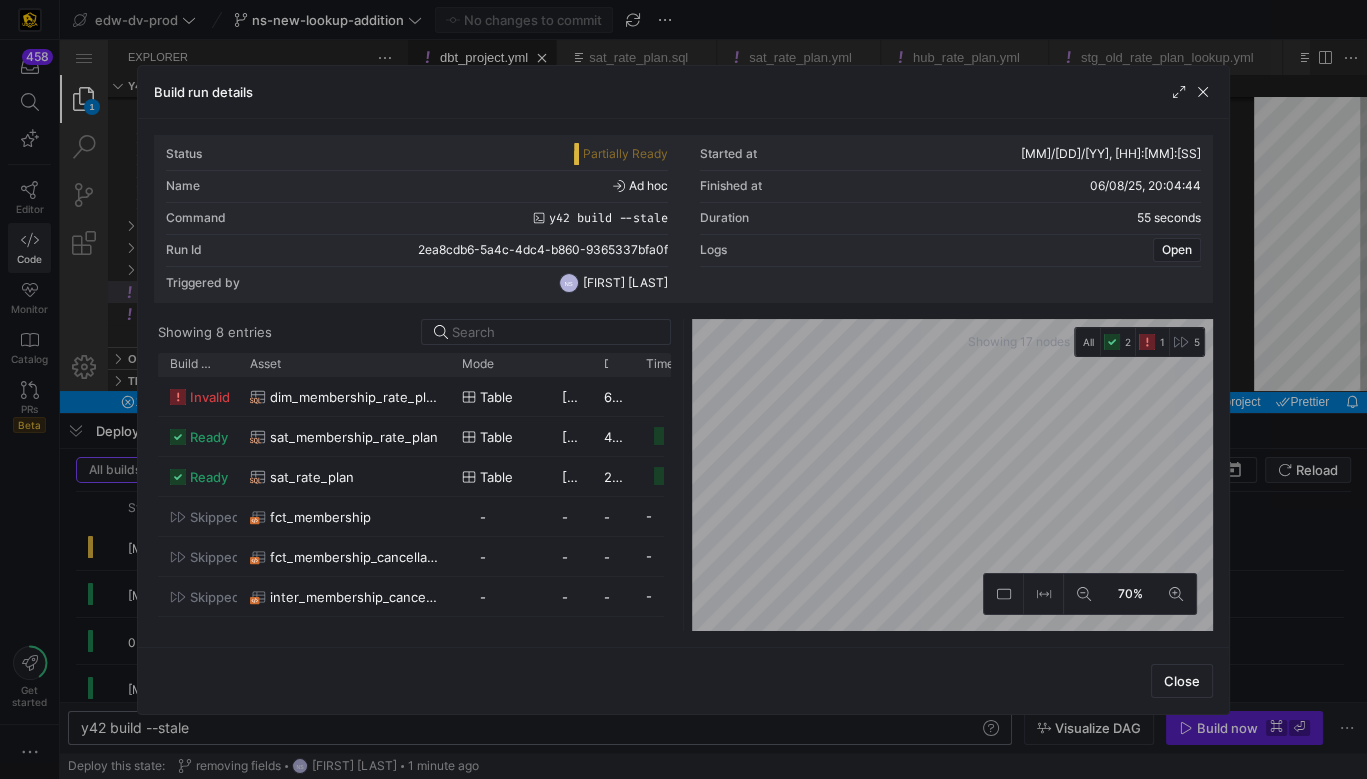click at bounding box center (683, 389) 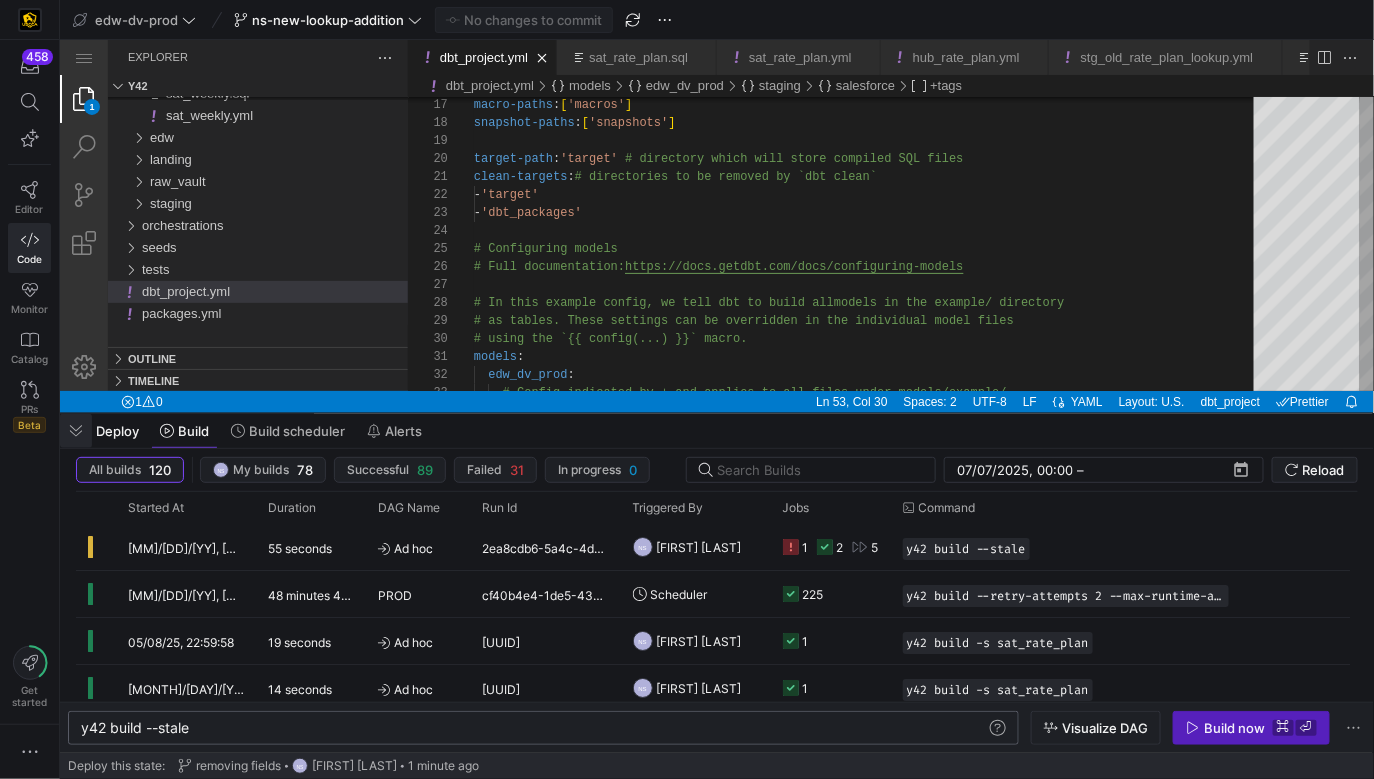 drag, startPoint x: 86, startPoint y: 439, endPoint x: 47, endPoint y: 383, distance: 68.24222 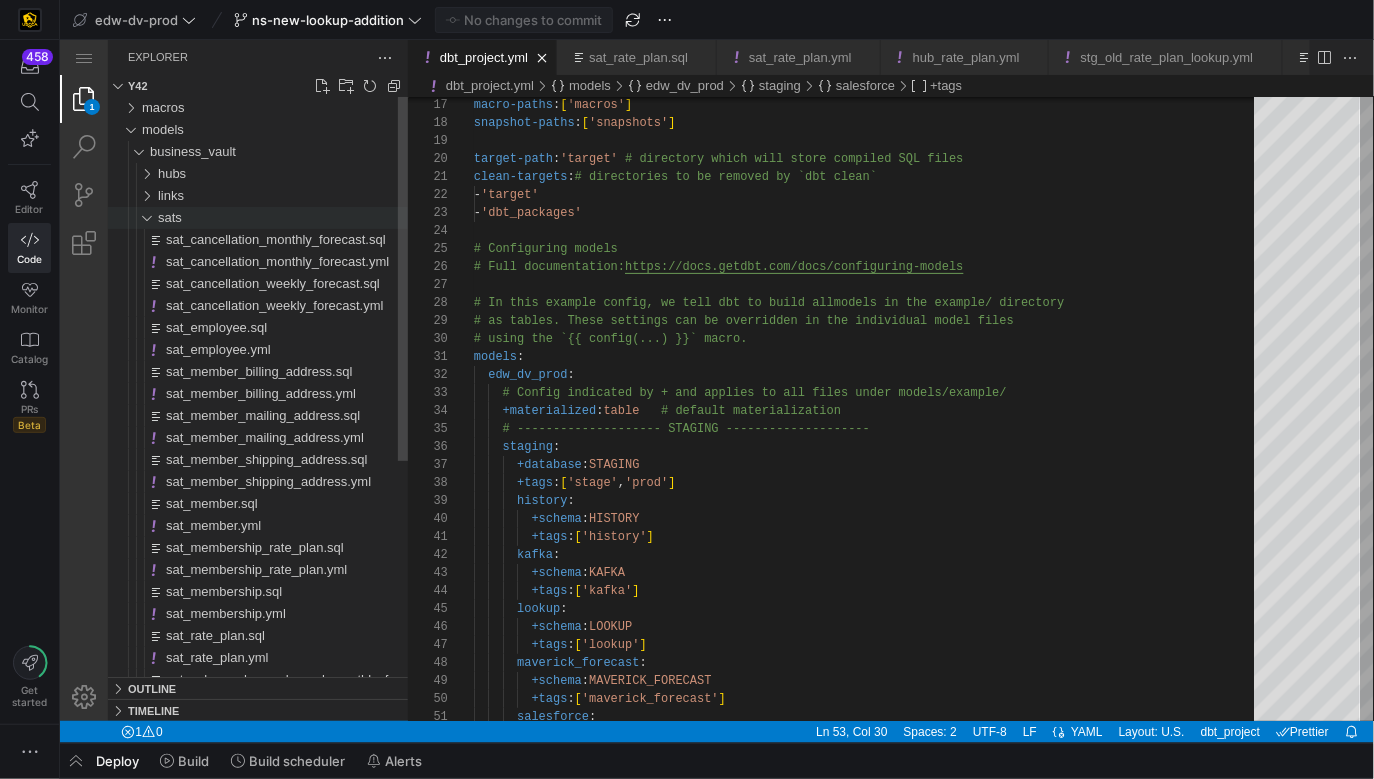 click on "sats" at bounding box center [282, 217] 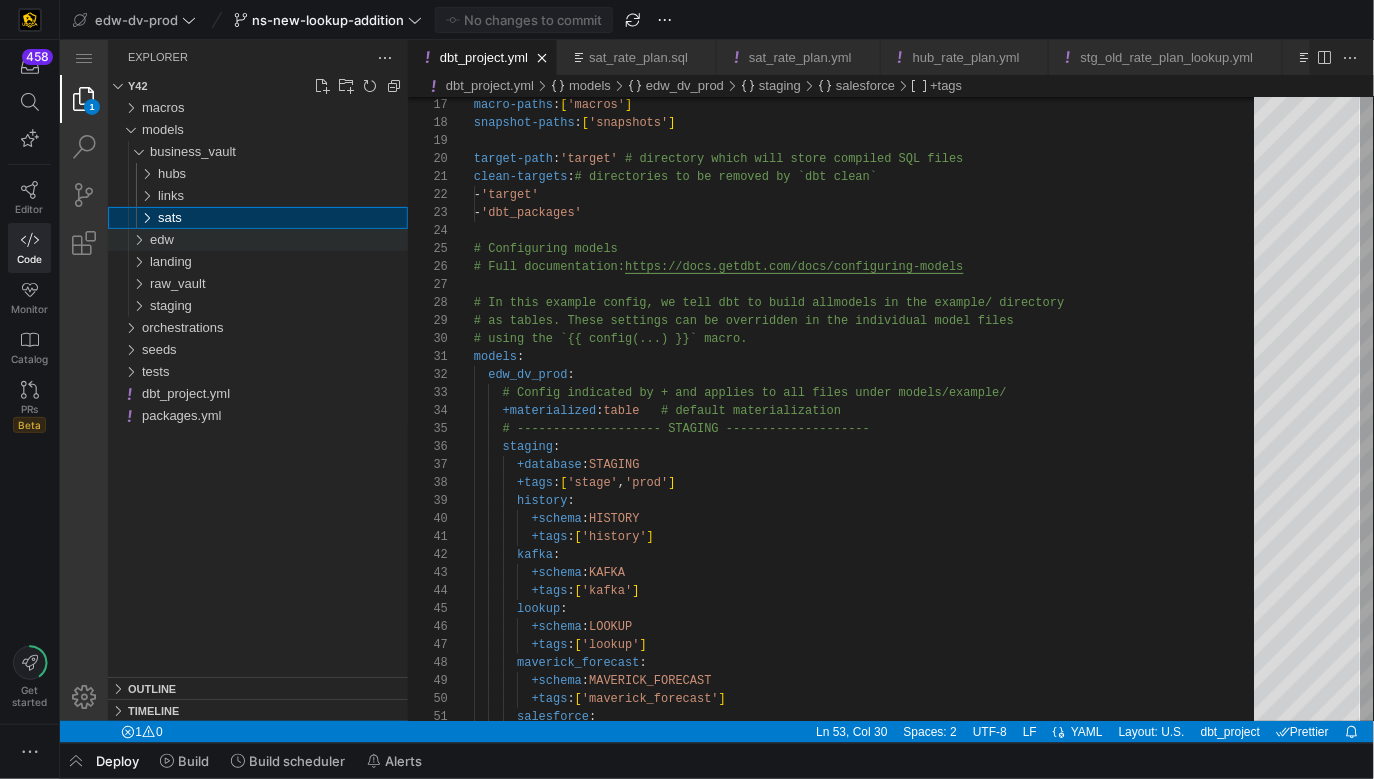 click on "edw" at bounding box center (278, 239) 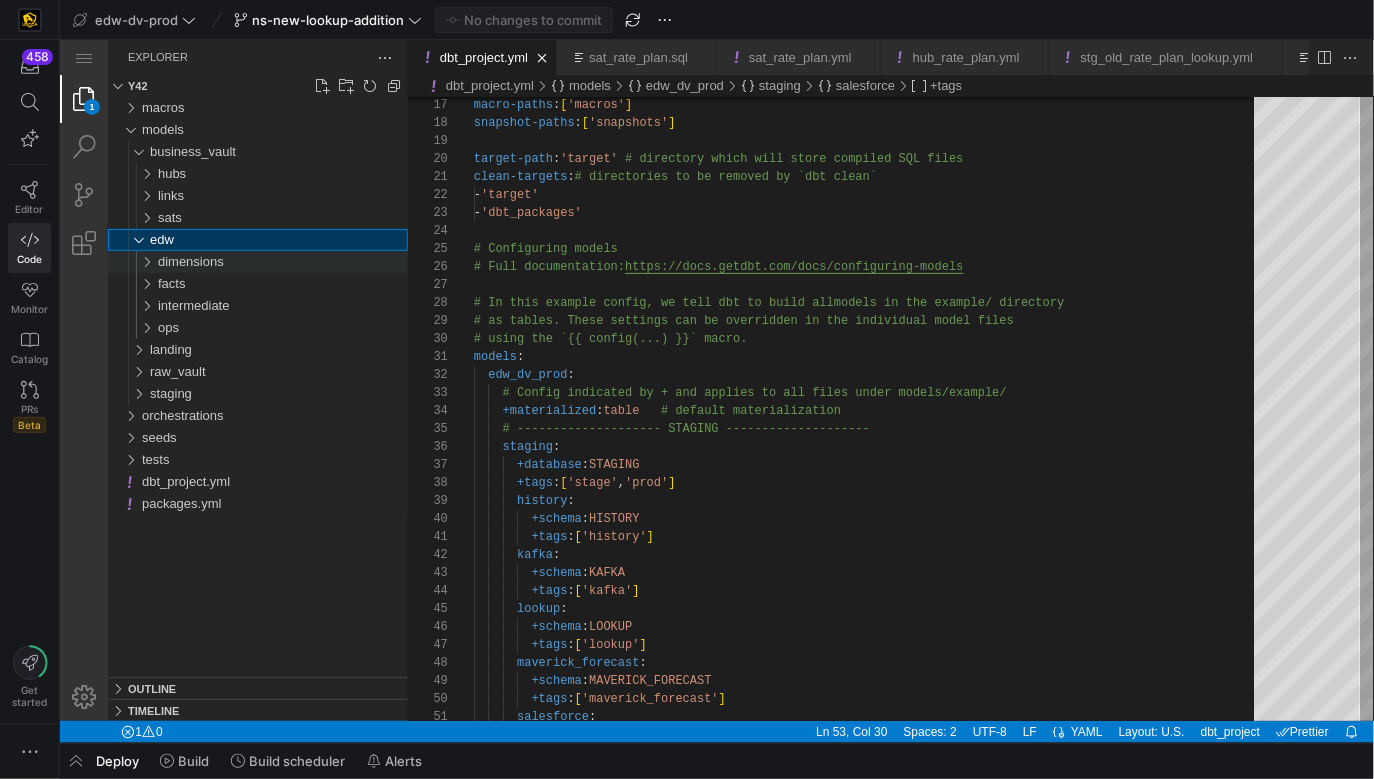 click on "dimensions" at bounding box center (190, 260) 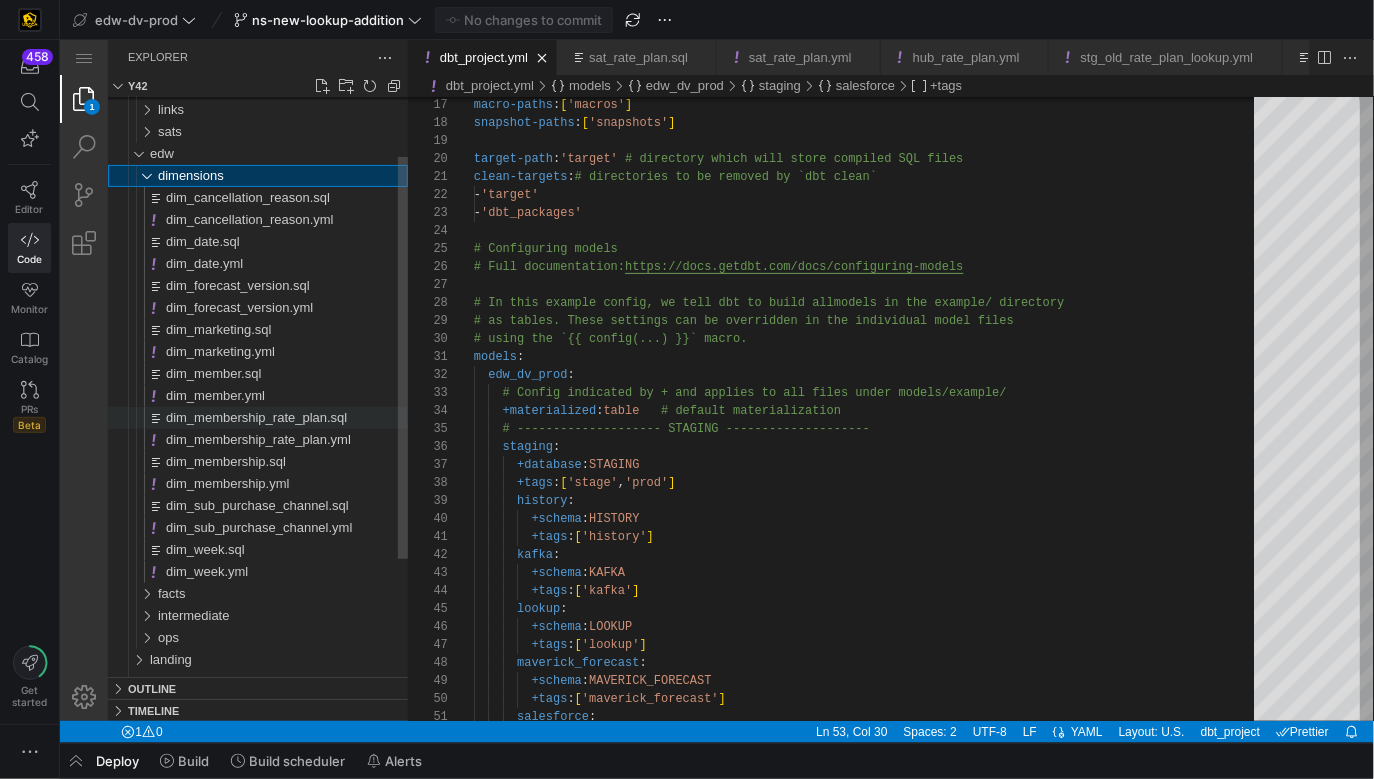 click on "dim_membership_rate_plan.sql" at bounding box center (255, 416) 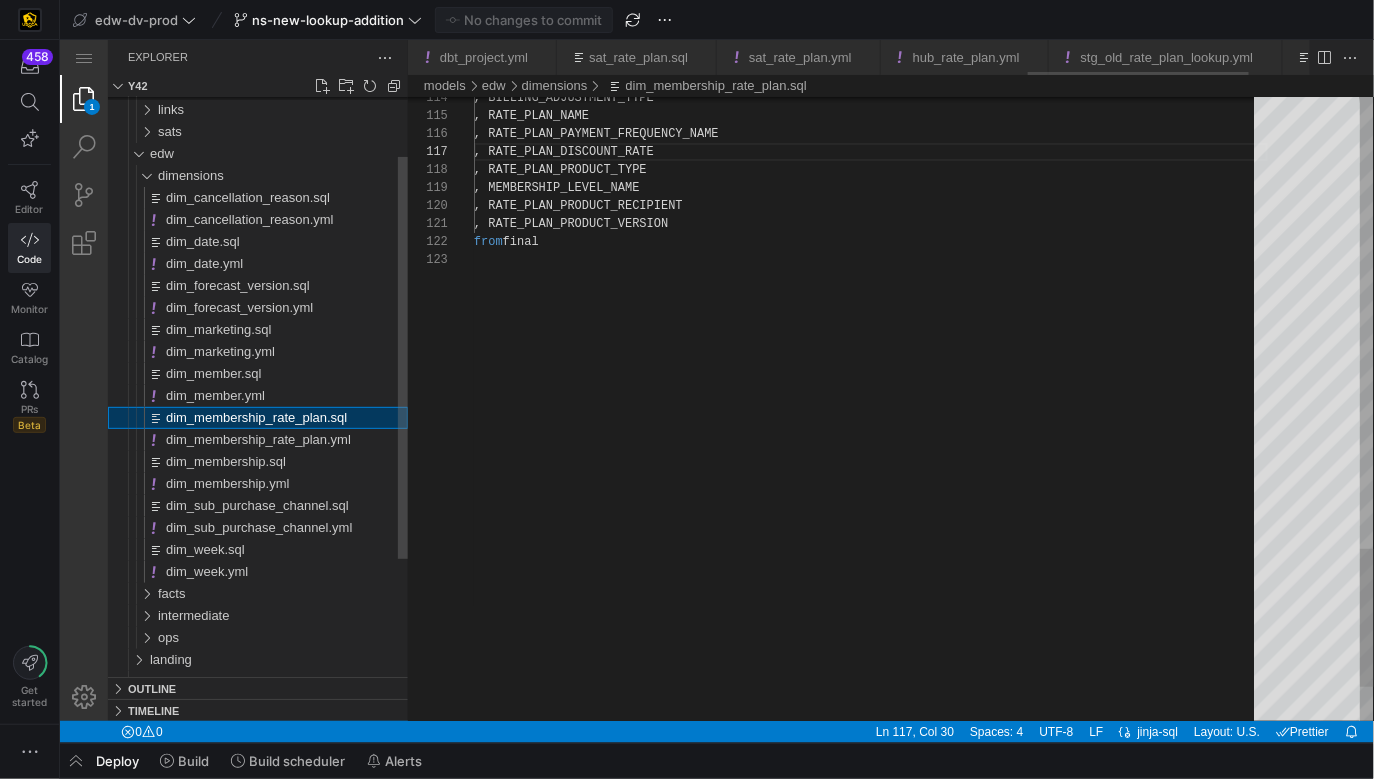 scroll, scrollTop: 0, scrollLeft: 2519, axis: horizontal 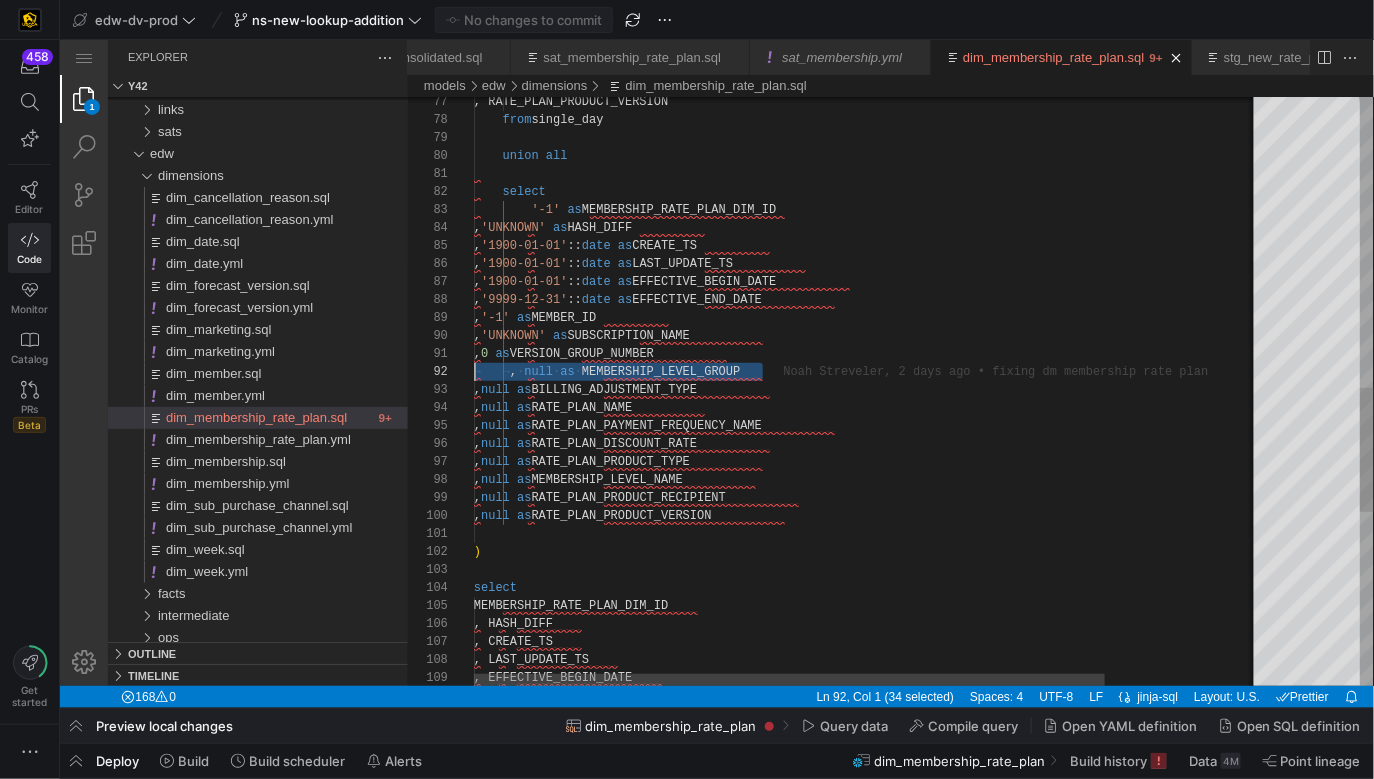 drag, startPoint x: 783, startPoint y: 369, endPoint x: 430, endPoint y: 376, distance: 353.0694 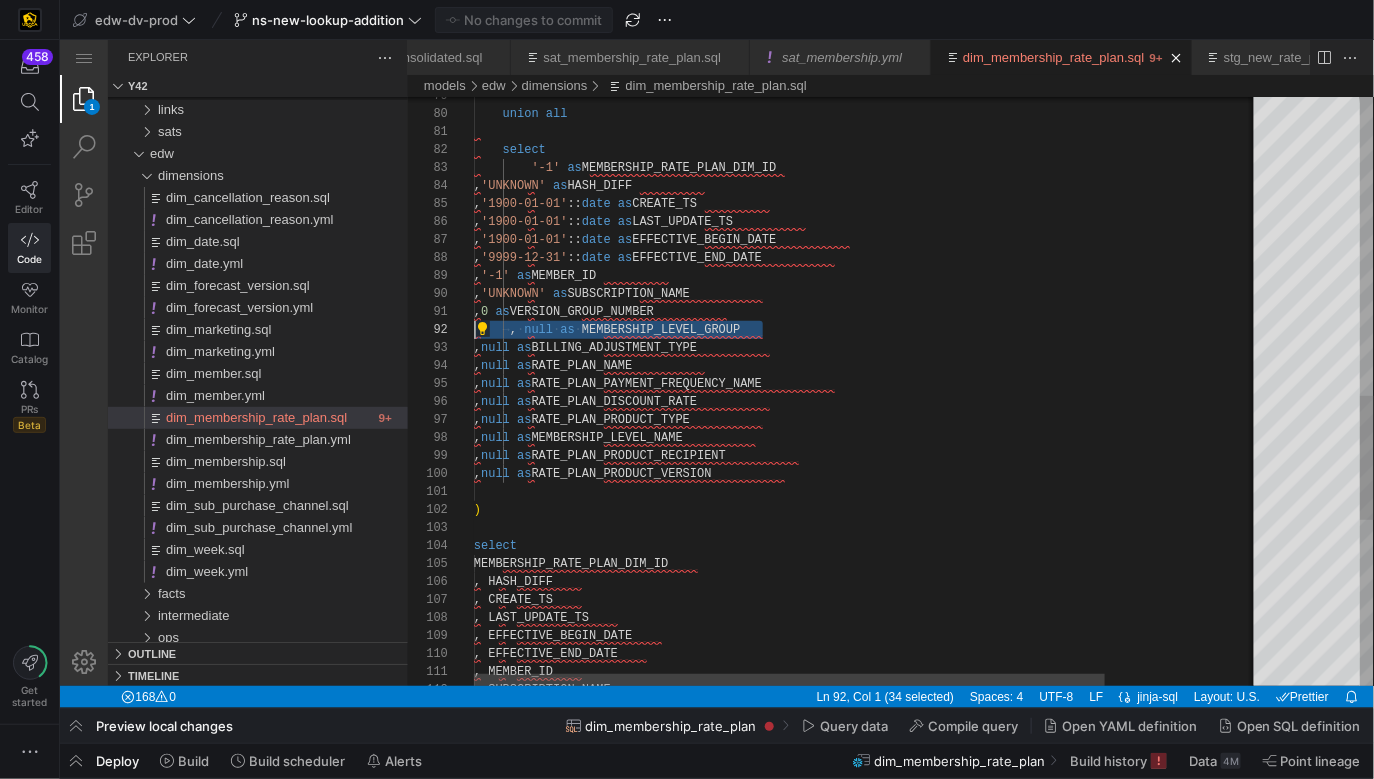 click on "EFFECTIVE_BEGIN_DATE       ,       EFFECTIVE_END_DATE       ,       MEMBER_ID       ,       SUBSCRIPTION_NAME              ,  null  as  RATE_PLAN_DISCOUNT_RATE              ,  null  as  RATE_PLAN_PAYMENT_FREQUENCY_NAME              ,  null  as  RATE_PLAN_NAME              ,  null  as  BILLING_ADJUSTMENT_TYPE →   →    , ·‌ null ·‌ as ·‌ MEMBERSHIP_LEVEL_GROUP              ,  0  as  VERSION_GROUP_NUMBER              ,  'UNKNOWN'  as  SUBSCRIPTION_NAME              ,  '-1'  as  MEMBER_ID              ,  '[DATE]' :: date  as  EFFECTIVE_END_DATE              ,  '[DATE]' :: date  as ::" at bounding box center (963, 74) 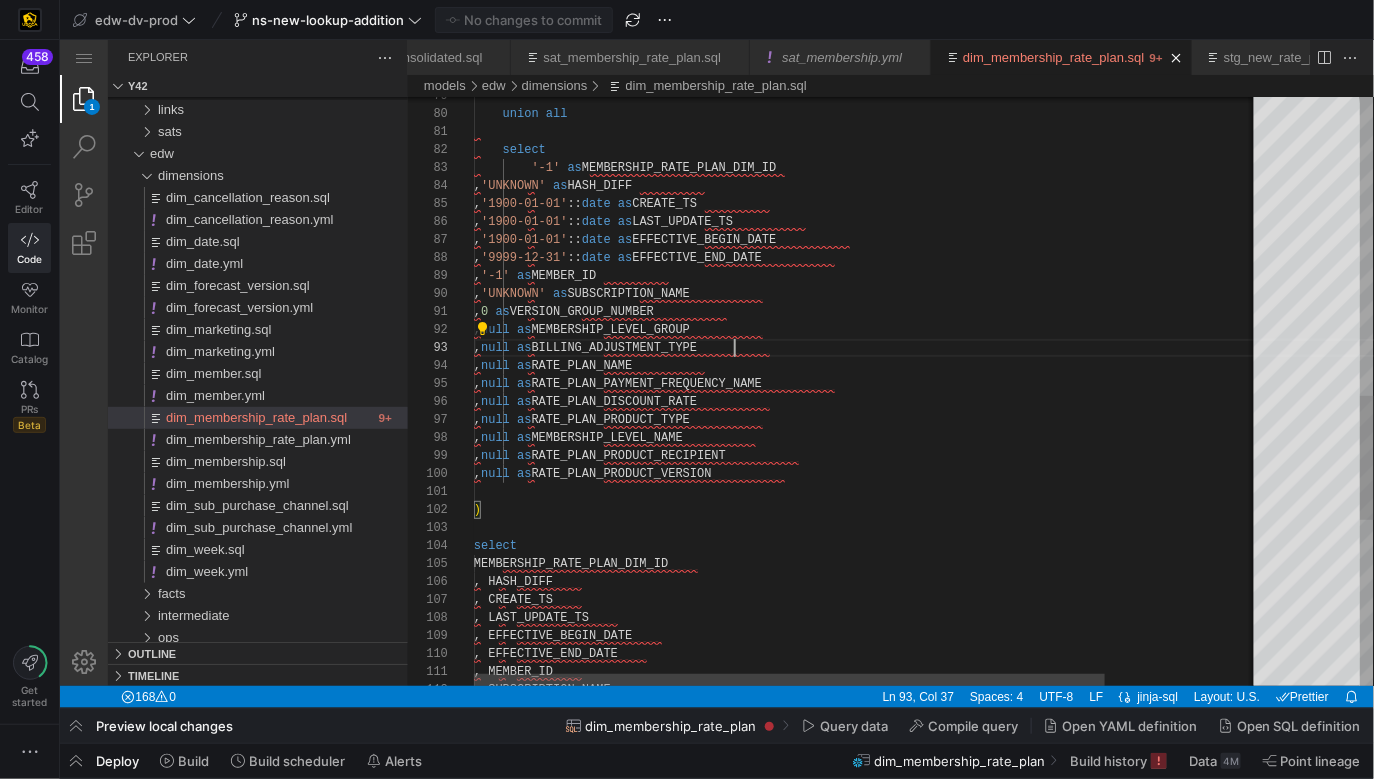 click on ",  null   as  RATE_PLAN_PRODUCT_TYPE         ,  null   as  MEMBERSHIP_LEVEL_NAME         ,  null   as  RATE_PLAN_PRODUCT_RECIPIENT         ,  null   as  RATE_PLAN_PRODUCT_VERSION ) select     MEMBERSHIP_RATE_PLAN_DIM_ID     , HASH_DIFF     , CREATE_TS     , LAST_UPDATE_TS     , EFFECTIVE_BEGIN_DATE     , EFFECTIVE_END_DATE     , MEMBER_ID     , SUBSCRIPTION_NAME         ,  null   as  RATE_PLAN_DISCOUNT_RATE         ,  null   as  RATE_PLAN_PAYMENT_FREQUENCY_NAME         ,  null   as  RATE_PLAN_NAME         ,  null   as  BILLING_ADJUSTMENT_TYPE         ,  null   as  MEMBERSHIP_LEVEL_GROUP         ,  0   as  VERSION_GROUP_NUMBER         ,  'UNKNOWN'   as  SUBSCRIPTION_NAME         ,  '-1'   as  MEMBER_ID         ,  '9999-12-31' :: date   as  EFFECTIVE_END_DATE         ,  '1900-01-01' :: date   as         ," at bounding box center [963, 74] 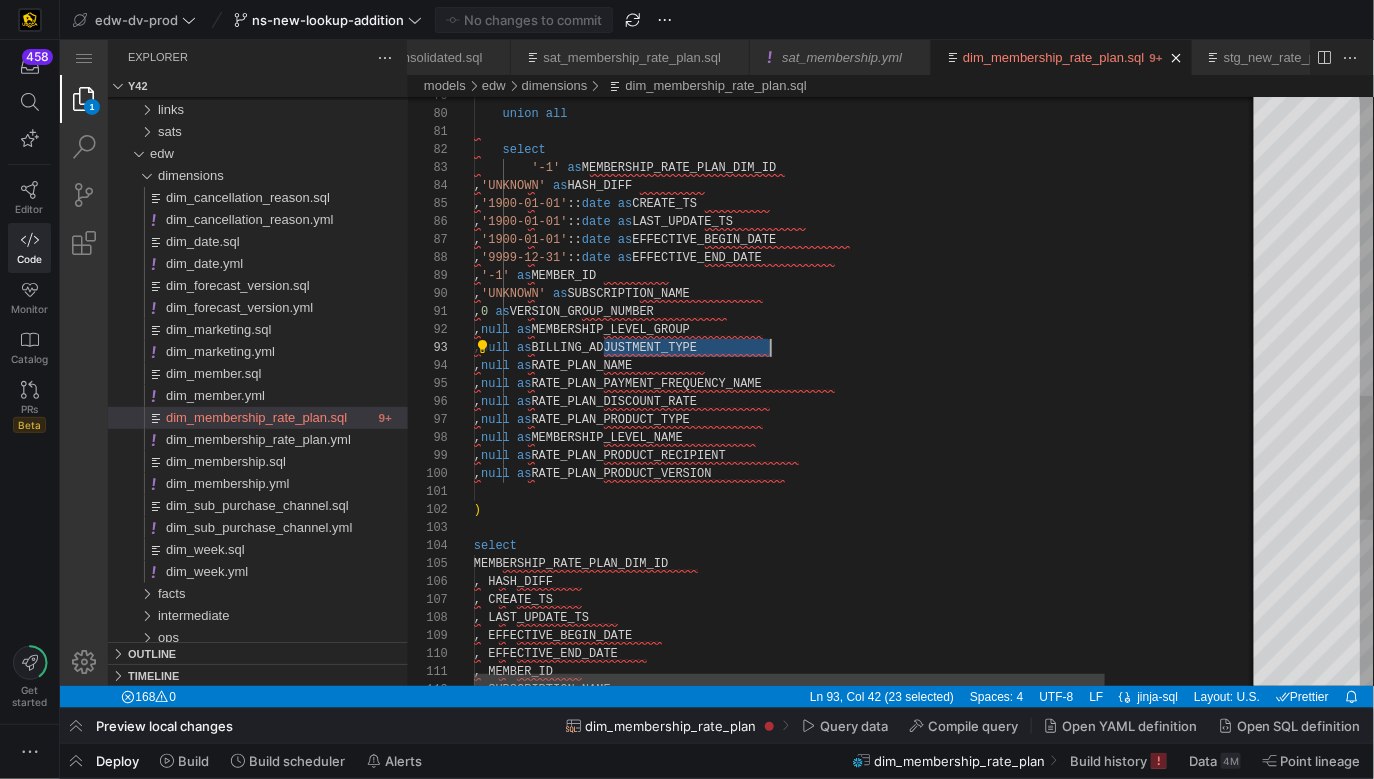click on ",  null   as  RATE_PLAN_PRODUCT_TYPE         ,  null   as  MEMBERSHIP_LEVEL_NAME         ,  null   as  RATE_PLAN_PRODUCT_RECIPIENT         ,  null   as  RATE_PLAN_PRODUCT_VERSION ) select     MEMBERSHIP_RATE_PLAN_DIM_ID     , HASH_DIFF     , CREATE_TS     , LAST_UPDATE_TS     , EFFECTIVE_BEGIN_DATE     , EFFECTIVE_END_DATE     , MEMBER_ID     , SUBSCRIPTION_NAME         ,  null   as  RATE_PLAN_DISCOUNT_RATE         ,  null   as  RATE_PLAN_PAYMENT_FREQUENCY_NAME         ,  null   as  RATE_PLAN_NAME         ,  null   as  BILLING_ADJUSTMENT_TYPE         ,  null   as  MEMBERSHIP_LEVEL_GROUP         ,  0   as  VERSION_GROUP_NUMBER         ,  'UNKNOWN'   as  SUBSCRIPTION_NAME         ,  '-1'   as  MEMBER_ID         ,  '9999-12-31' :: date   as  EFFECTIVE_END_DATE         ,  '1900-01-01' :: date   as         ," at bounding box center (963, 74) 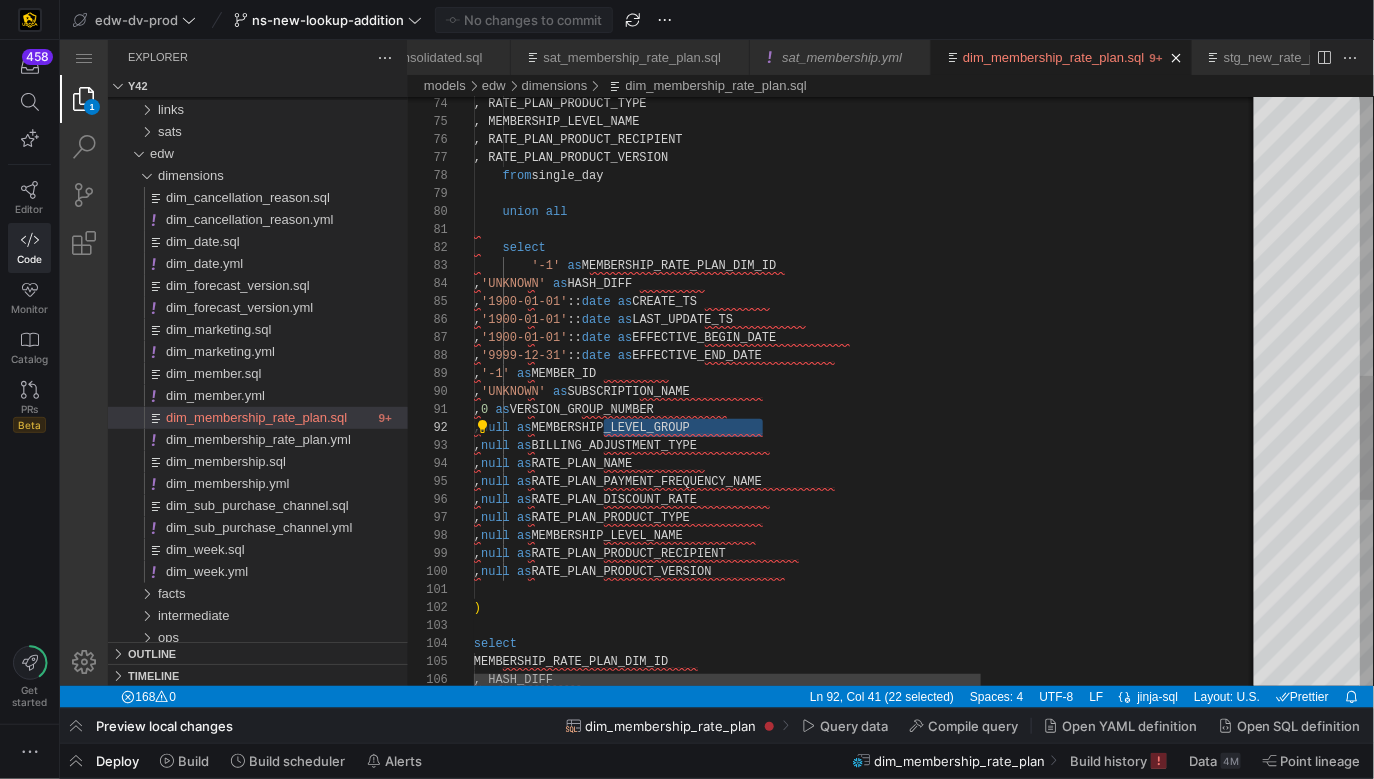scroll, scrollTop: 0, scrollLeft: 253, axis: horizontal 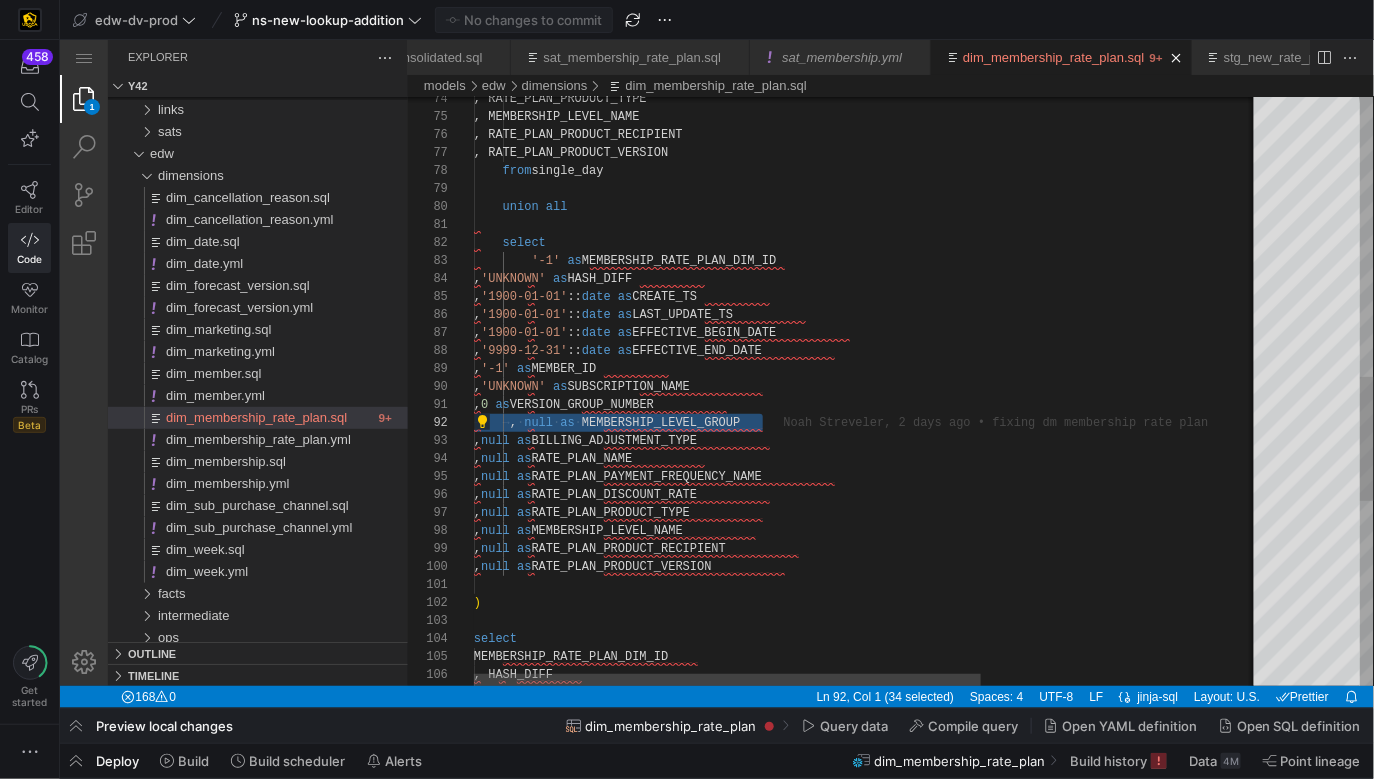 drag, startPoint x: 772, startPoint y: 422, endPoint x: 430, endPoint y: 429, distance: 342.07162 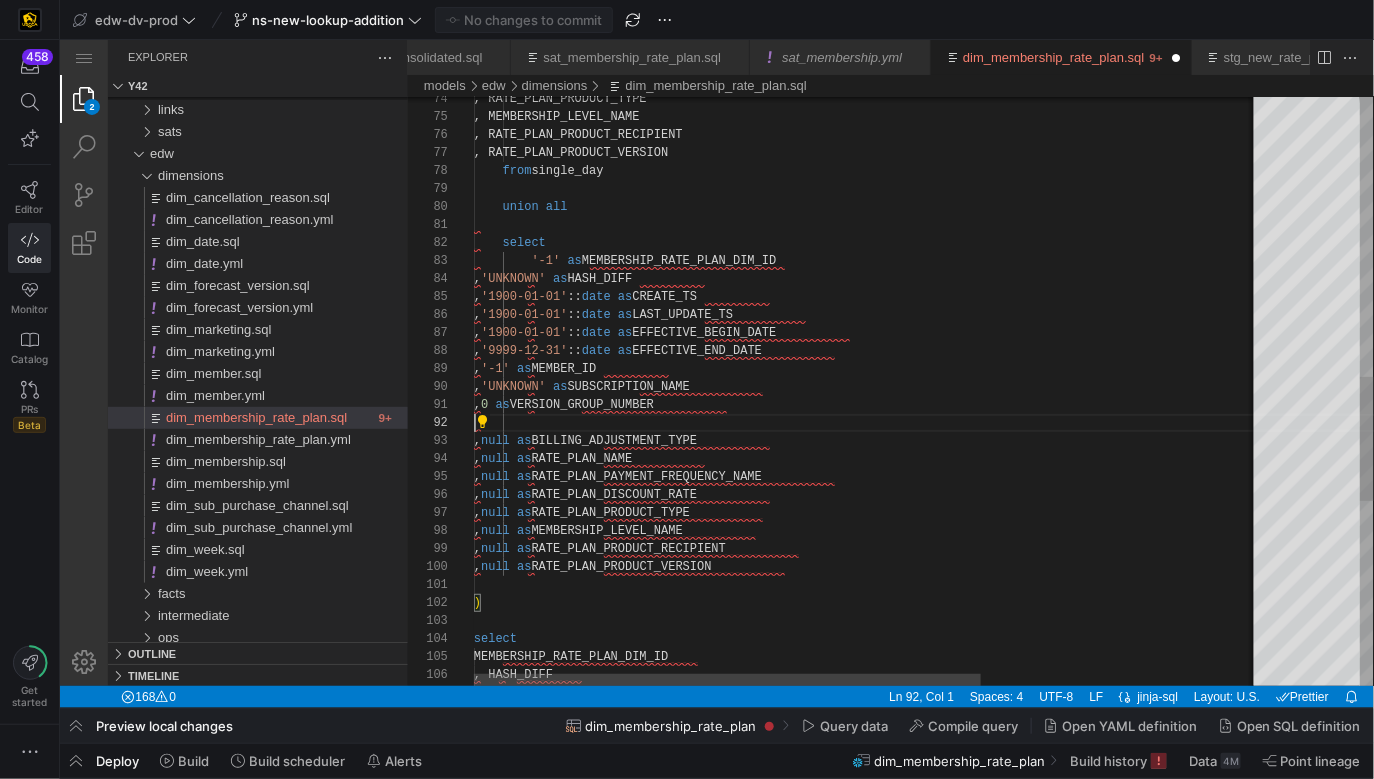type on ", 0 as VERSION_GROUP_NUMBER
, null as BILLING_ADJUSTMENT_TYPE
, null as RATE_PLAN_NAME
, null as RATE_PLAN_PAYMENT_FREQUENCY_NAME
, null as RATE_PLAN_DISCOUNT_RATE
, null as RATE_PLAN_PRODUCT_TYPE
, null as MEMBERSHIP_LEVEL_NAME
, null as RATE_PLAN_PRODUCT_RECIPIENT
, null as RATE_PLAN_PRODUCT_VERSION" 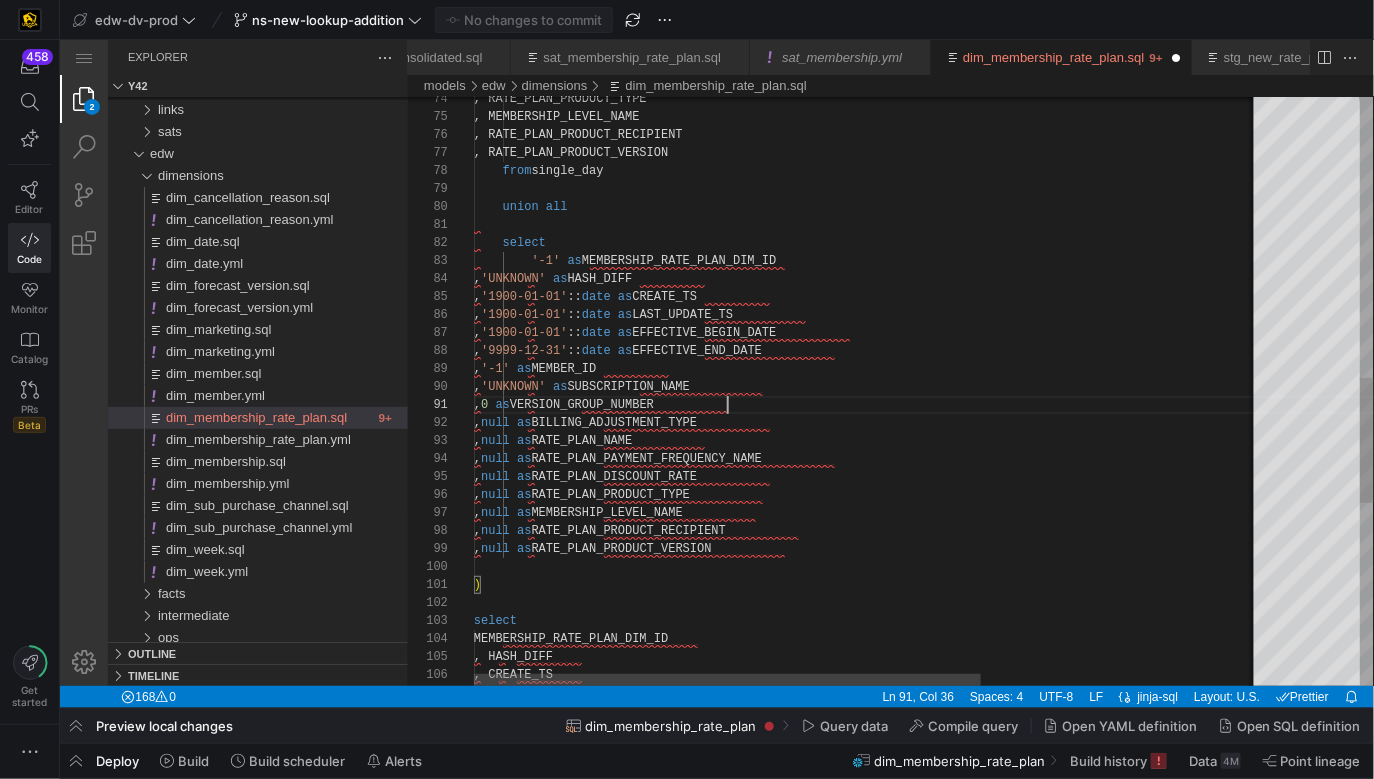 scroll, scrollTop: 0, scrollLeft: 253, axis: horizontal 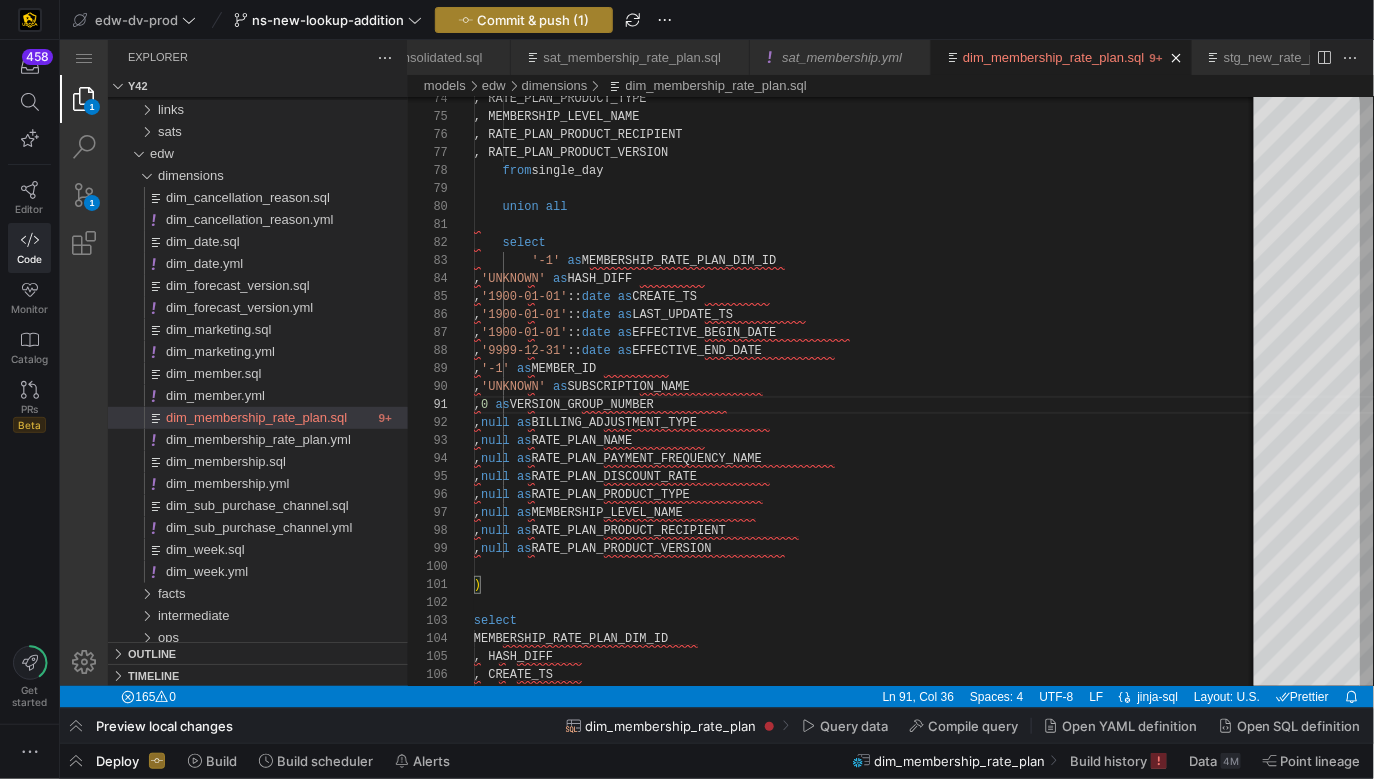 click on "Commit & push (1)" at bounding box center [533, 20] 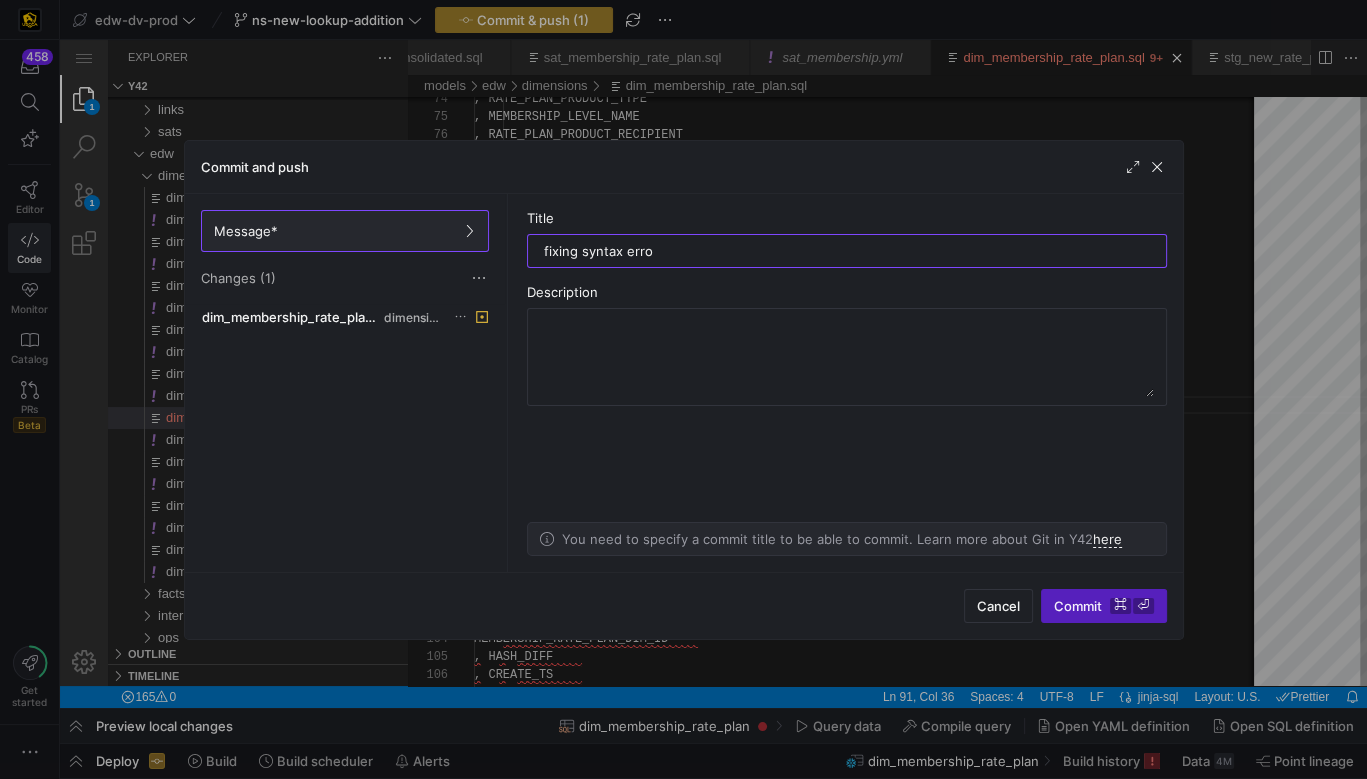 type on "fixing syntax error" 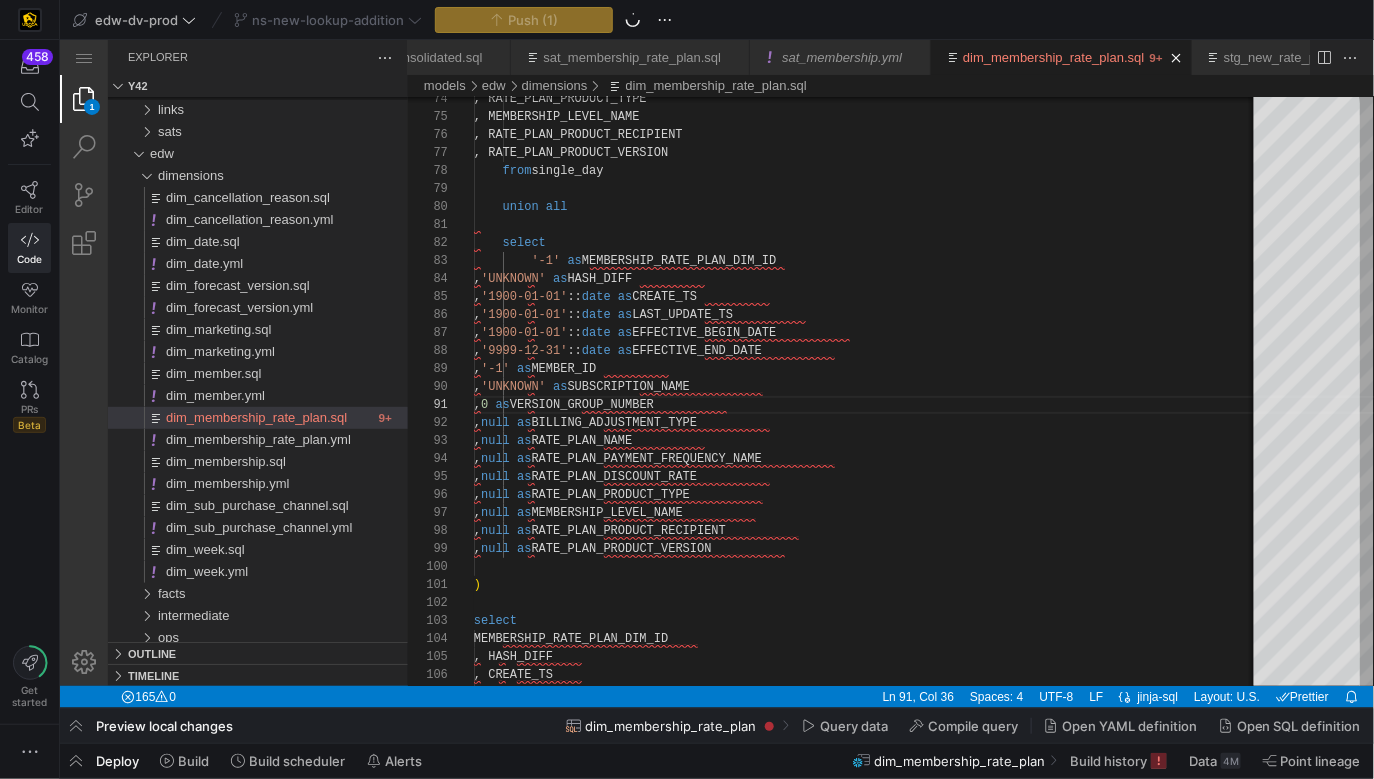 drag, startPoint x: 77, startPoint y: 759, endPoint x: 107, endPoint y: 752, distance: 30.805843 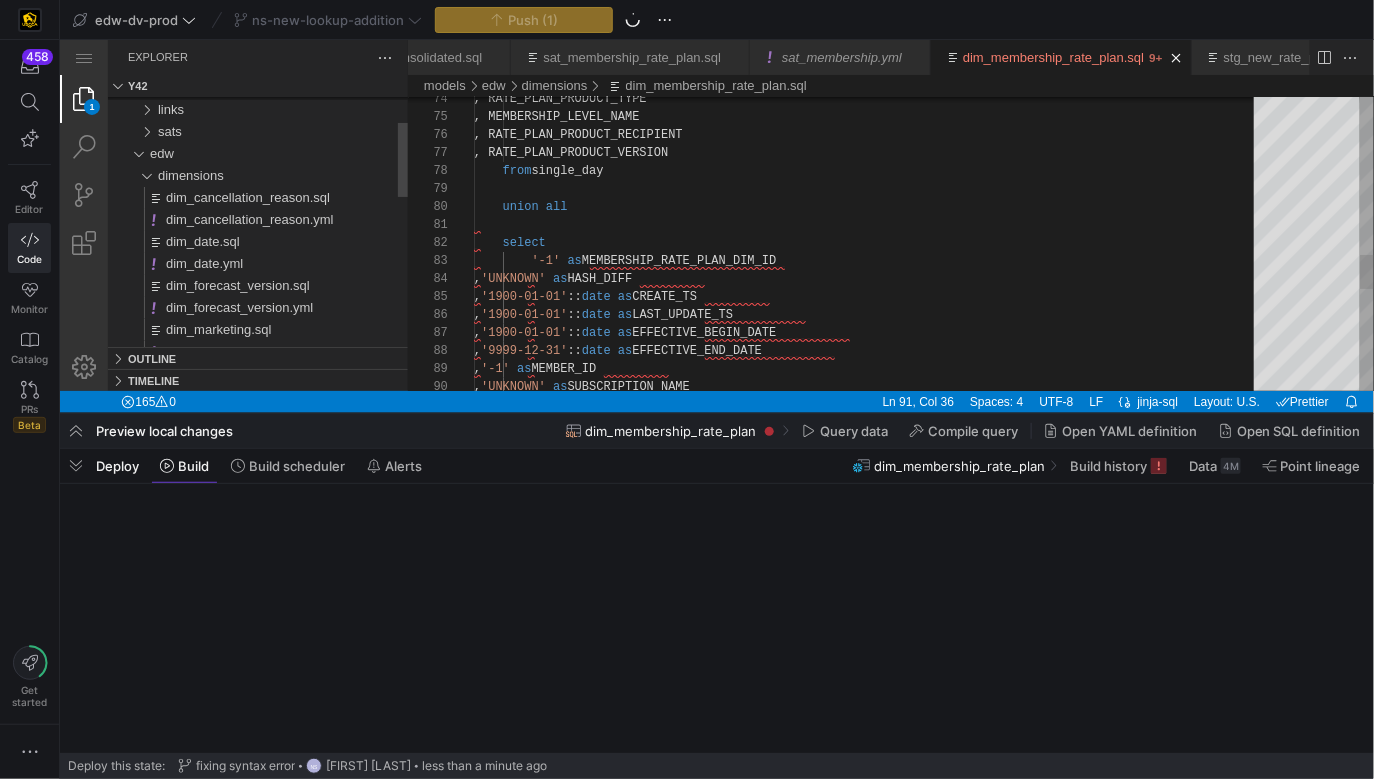 scroll, scrollTop: 0, scrollLeft: 309, axis: horizontal 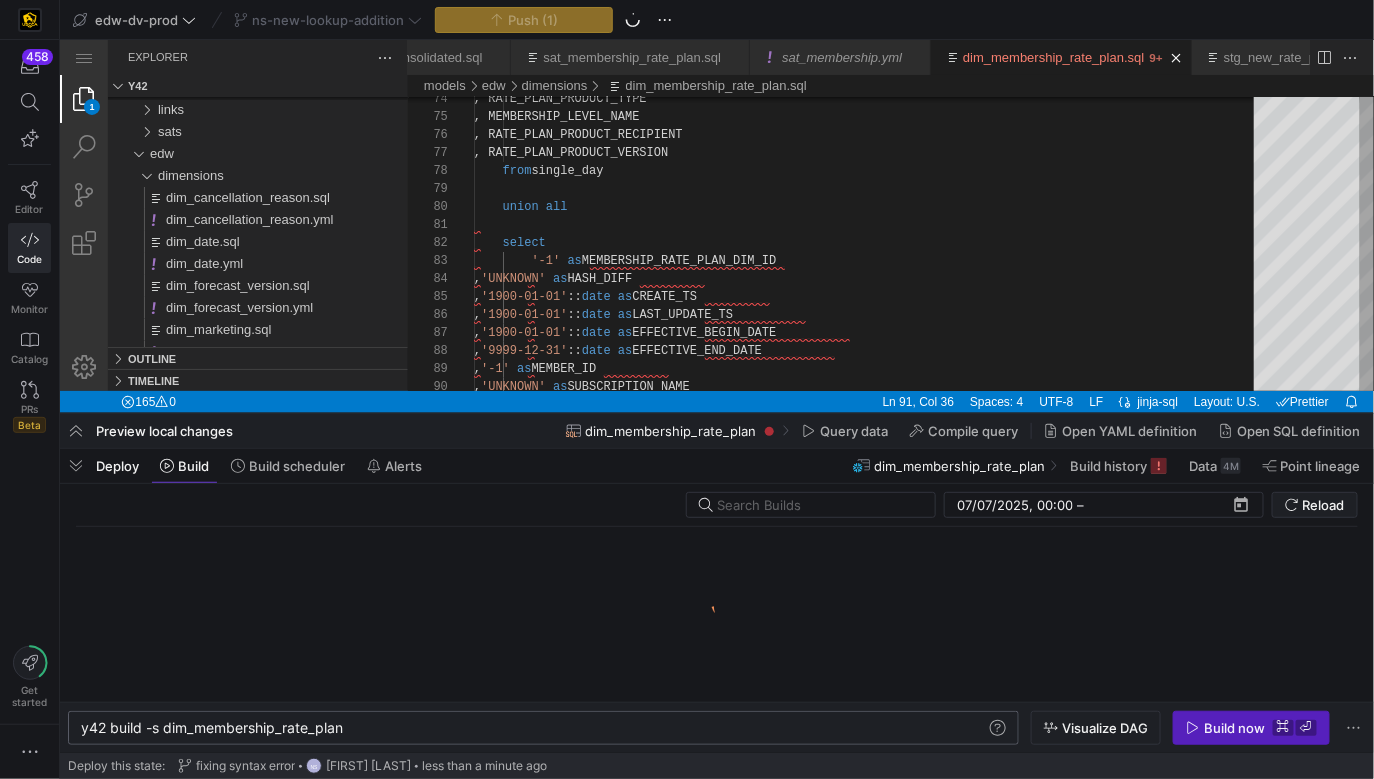 click on "y42 build -s dim_membership_rate_plan" 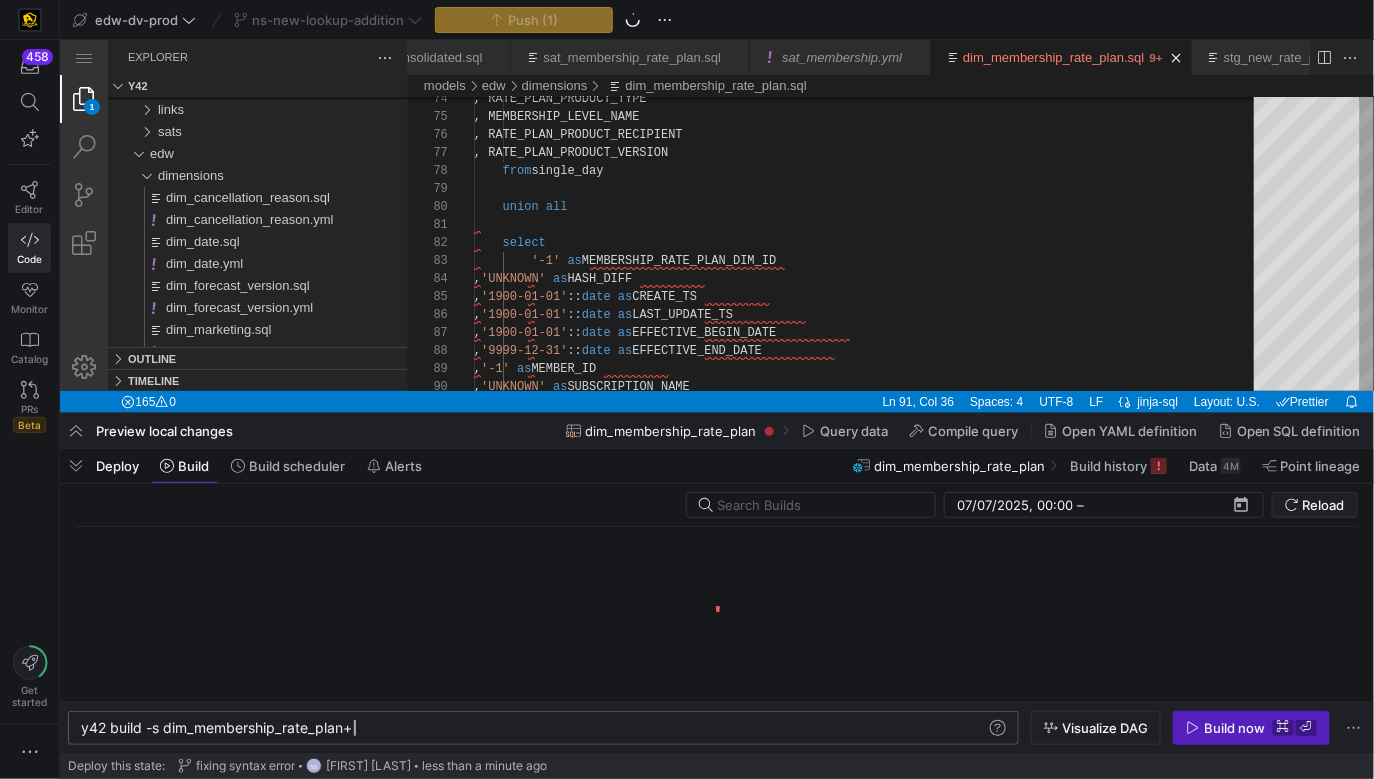 scroll, scrollTop: 0, scrollLeft: 272, axis: horizontal 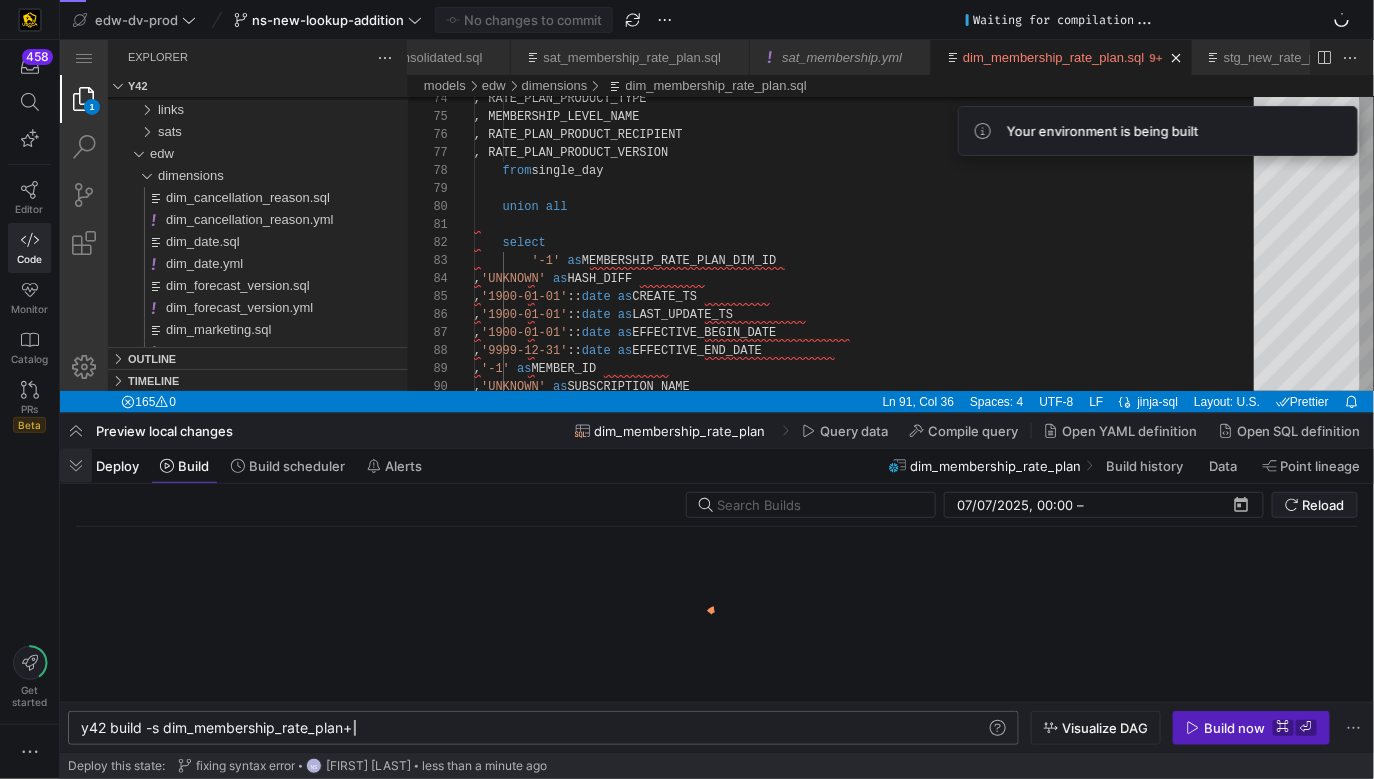 type on "y42 build -s dim_membership_rate_plan+" 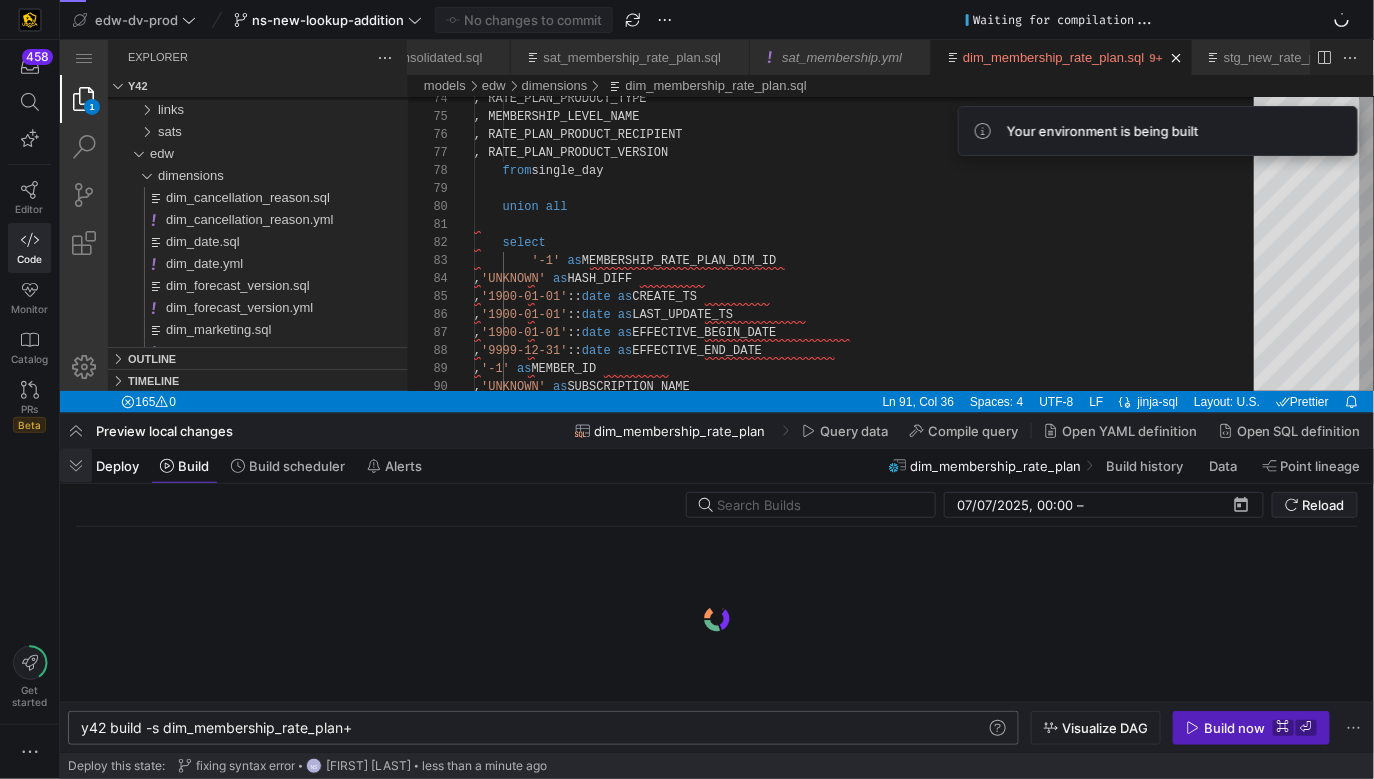 drag, startPoint x: 66, startPoint y: 467, endPoint x: 6, endPoint y: 428, distance: 71.561165 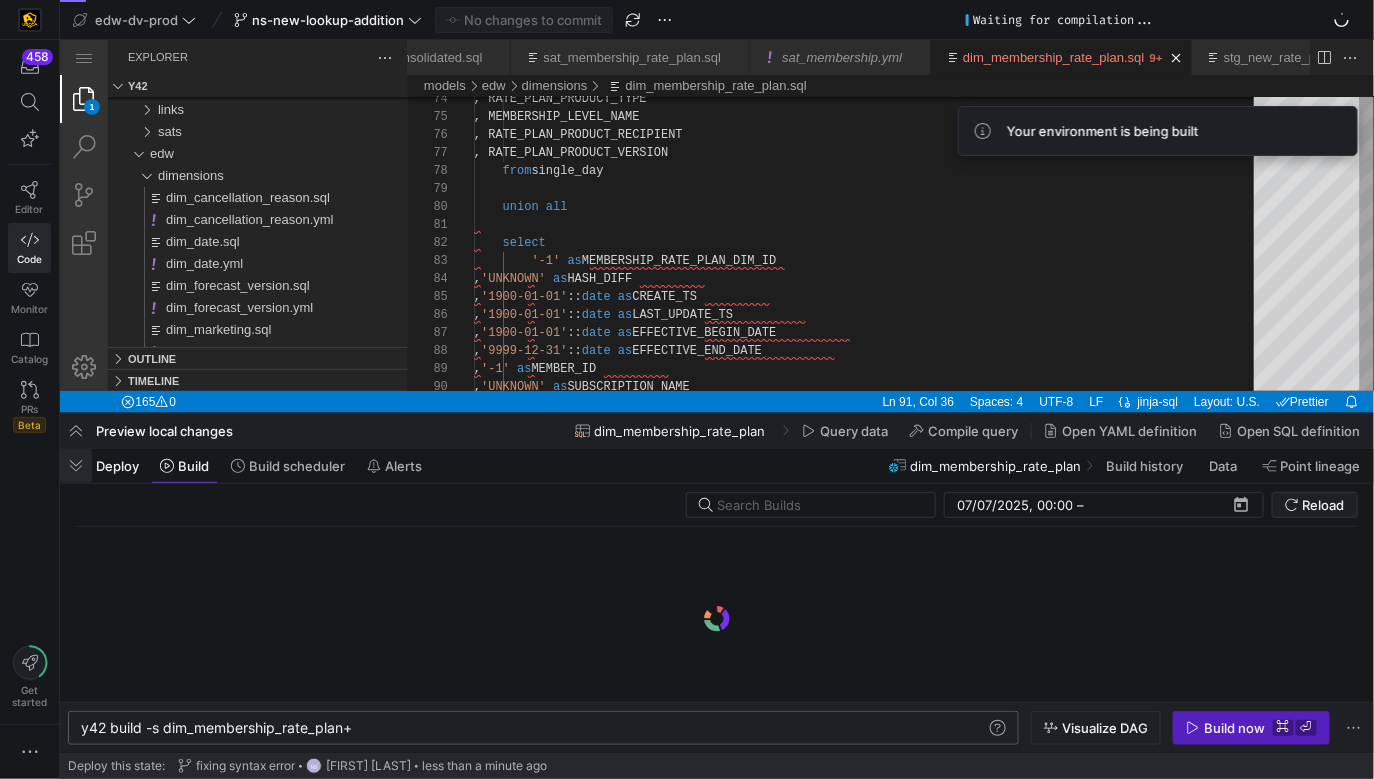click 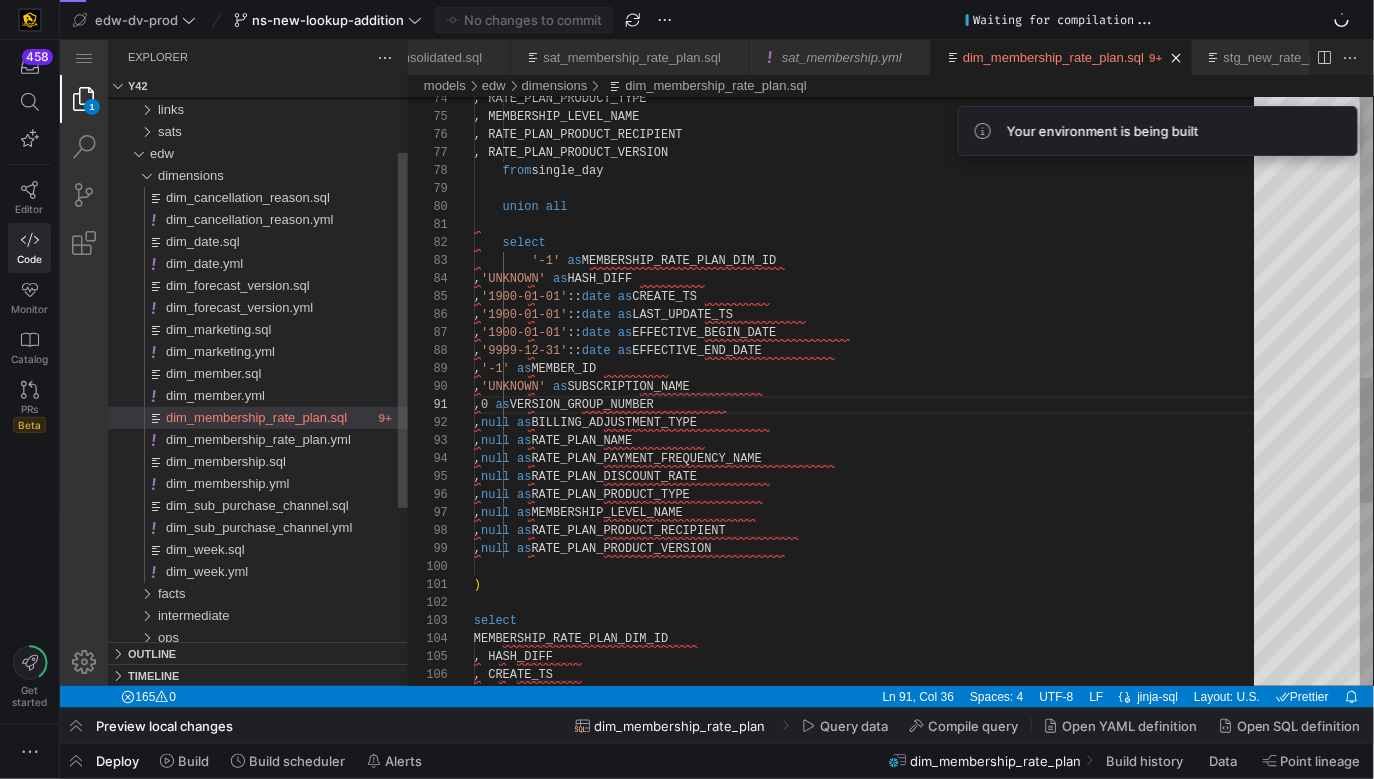 scroll, scrollTop: 0, scrollLeft: 253, axis: horizontal 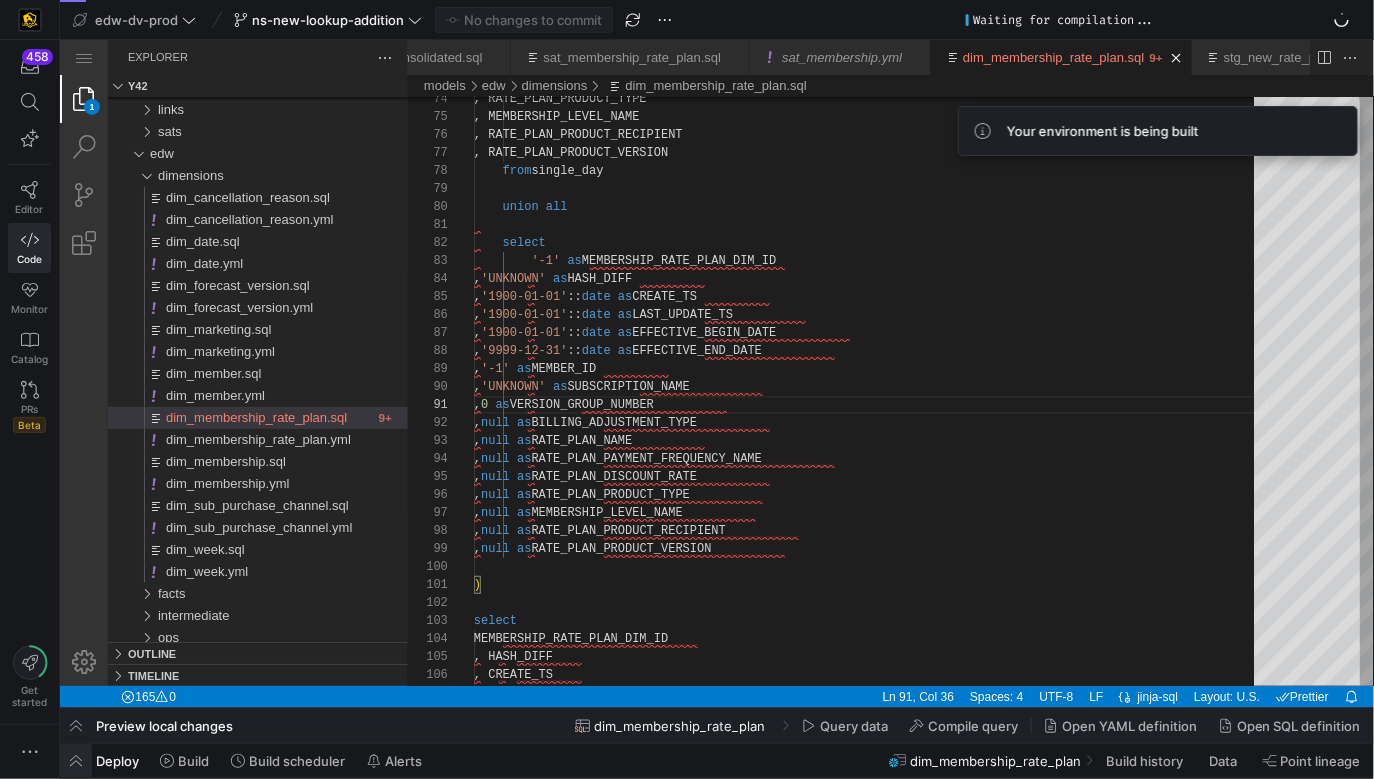 click 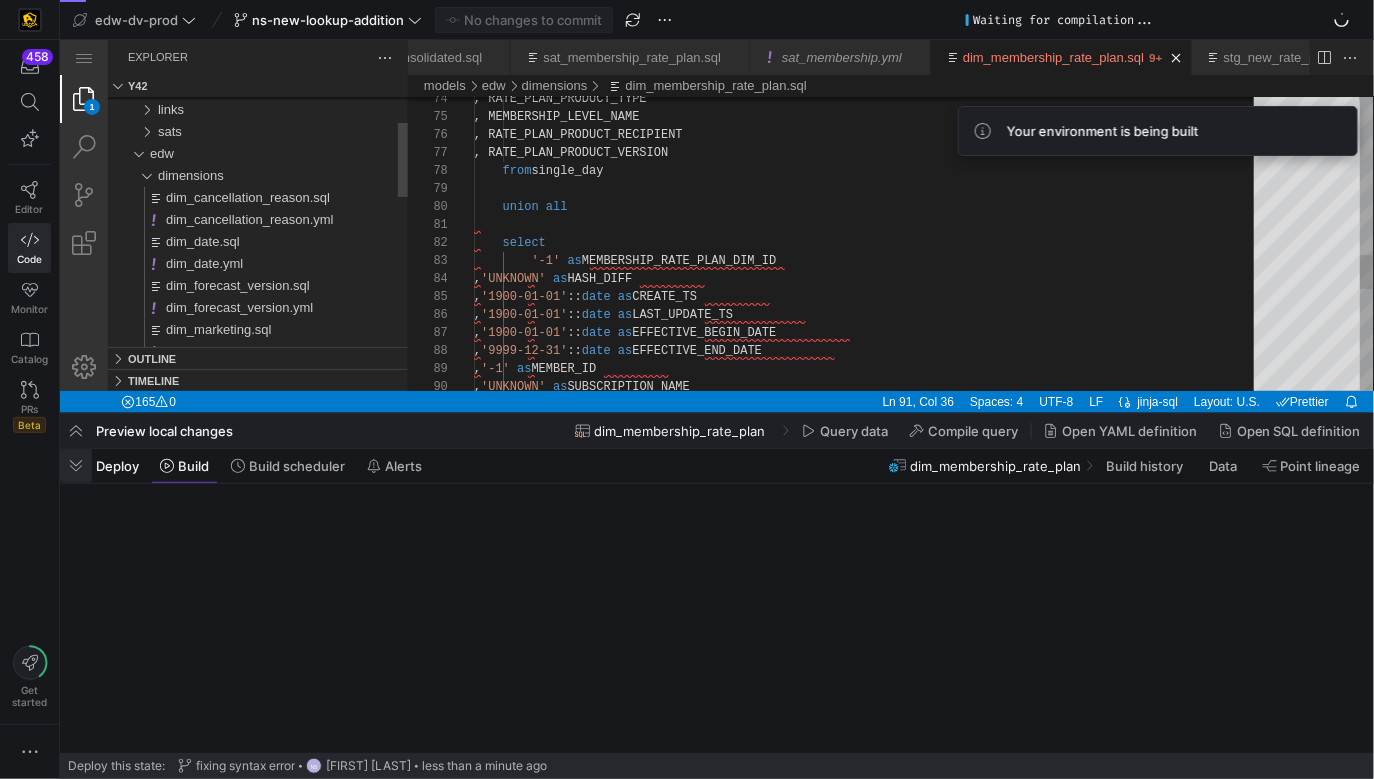 scroll, scrollTop: 0, scrollLeft: 309, axis: horizontal 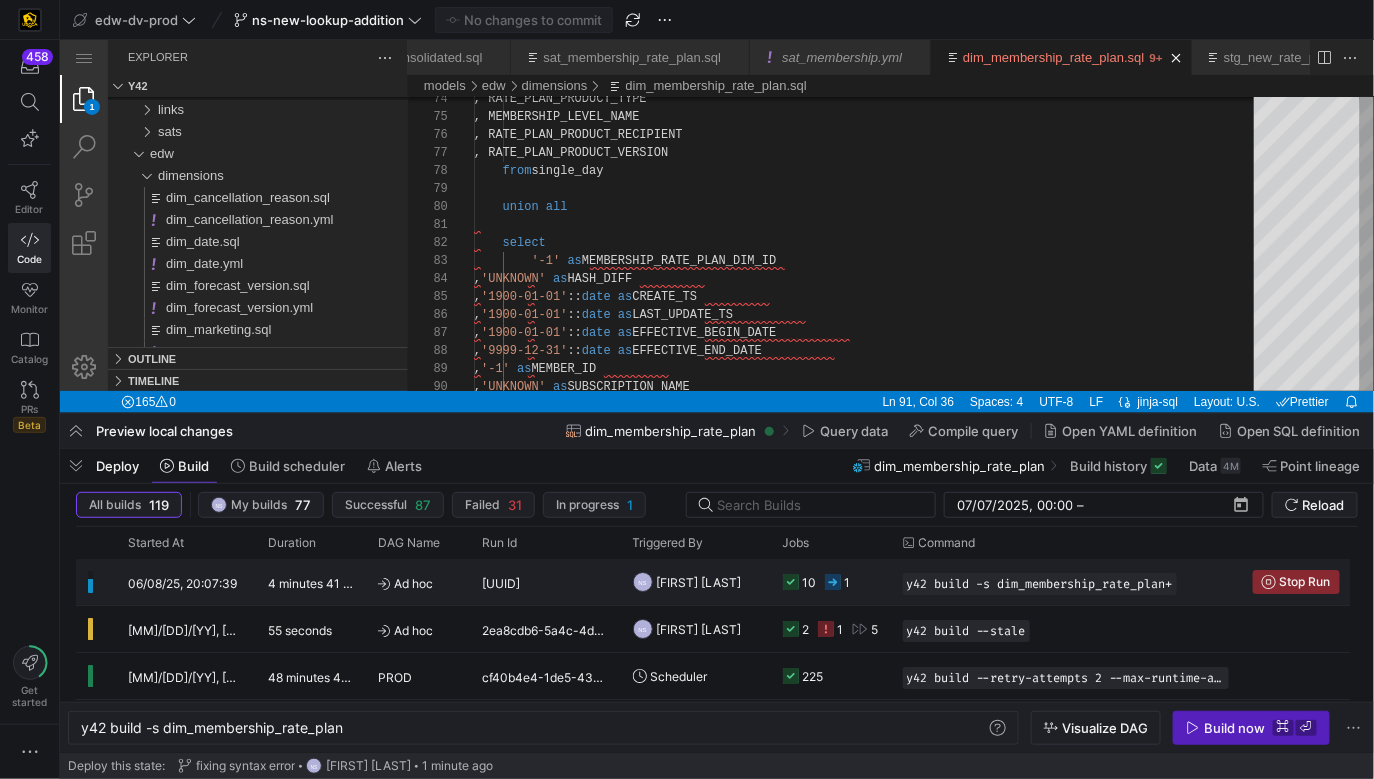 click on "10
1" 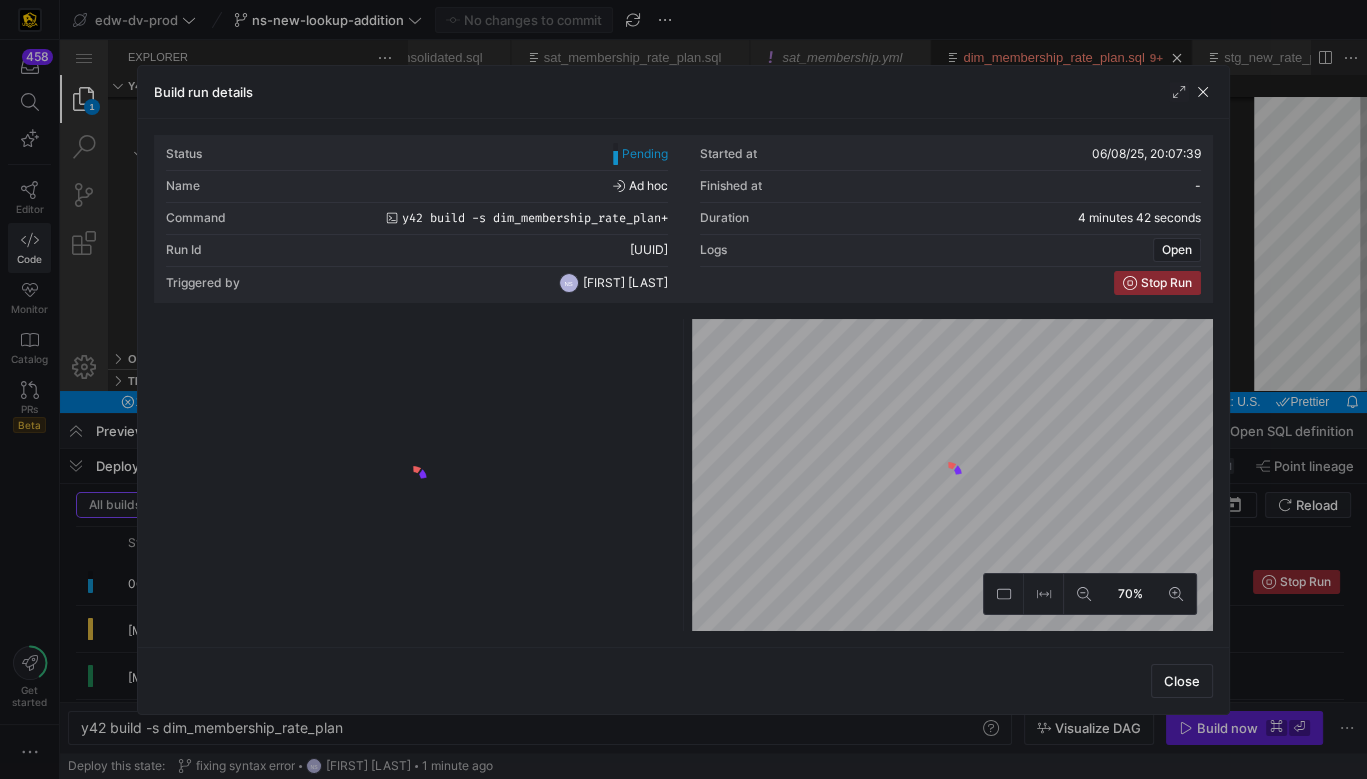 click at bounding box center (683, 389) 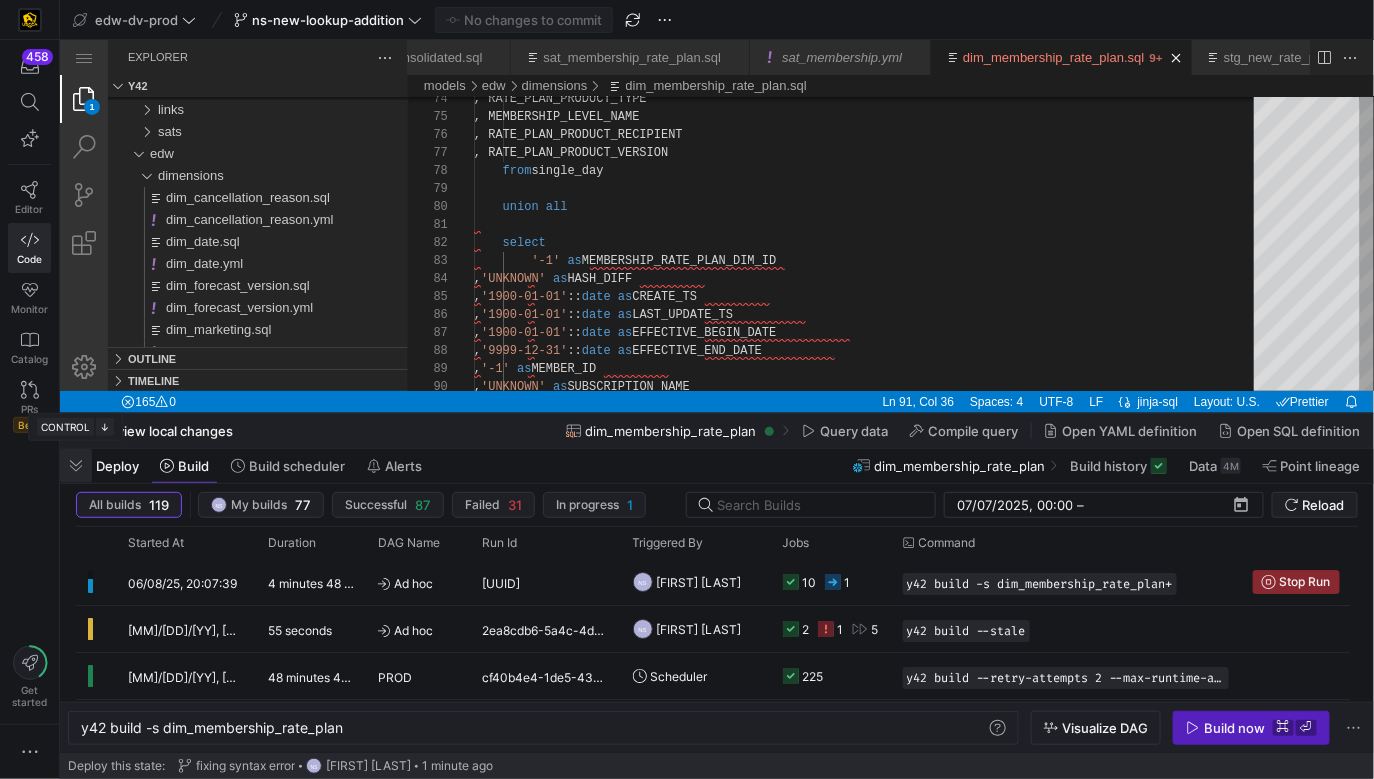 click 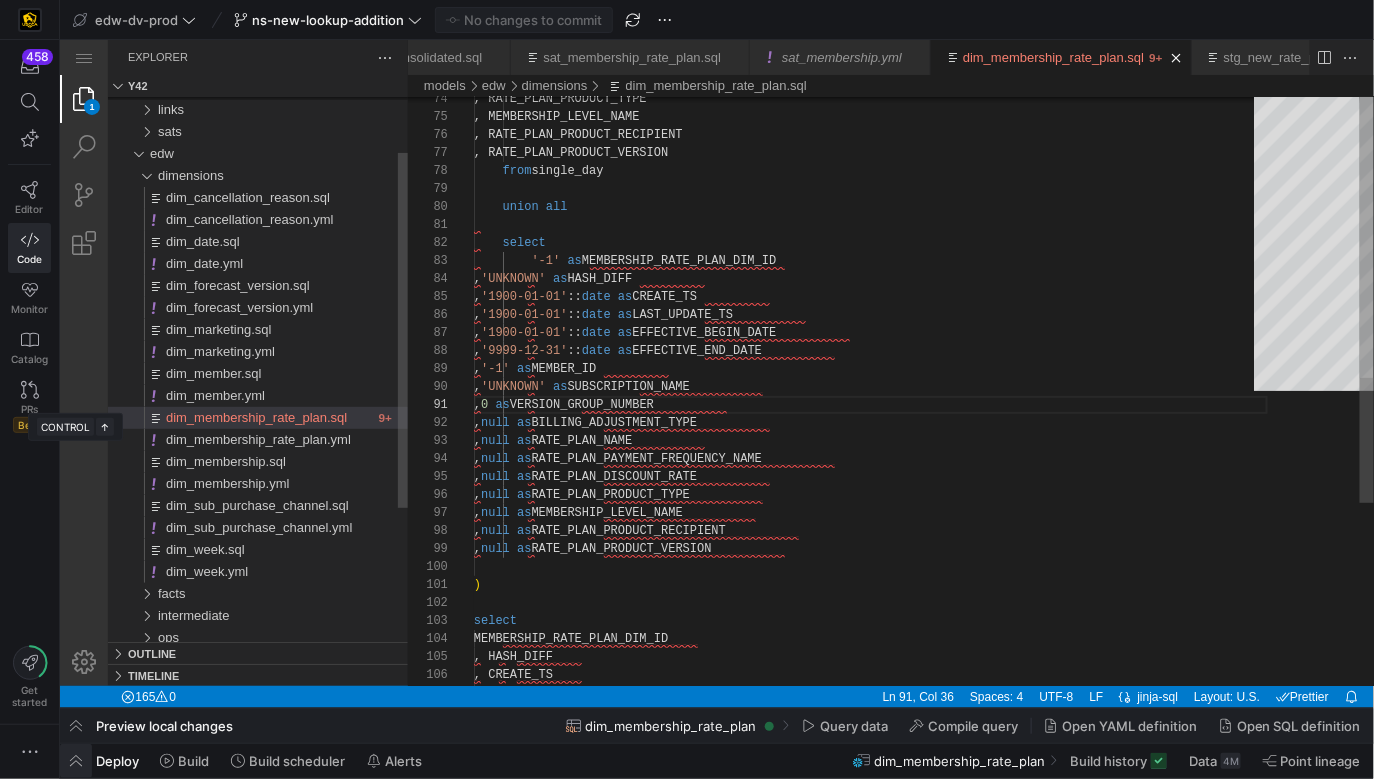 scroll, scrollTop: 0, scrollLeft: 253, axis: horizontal 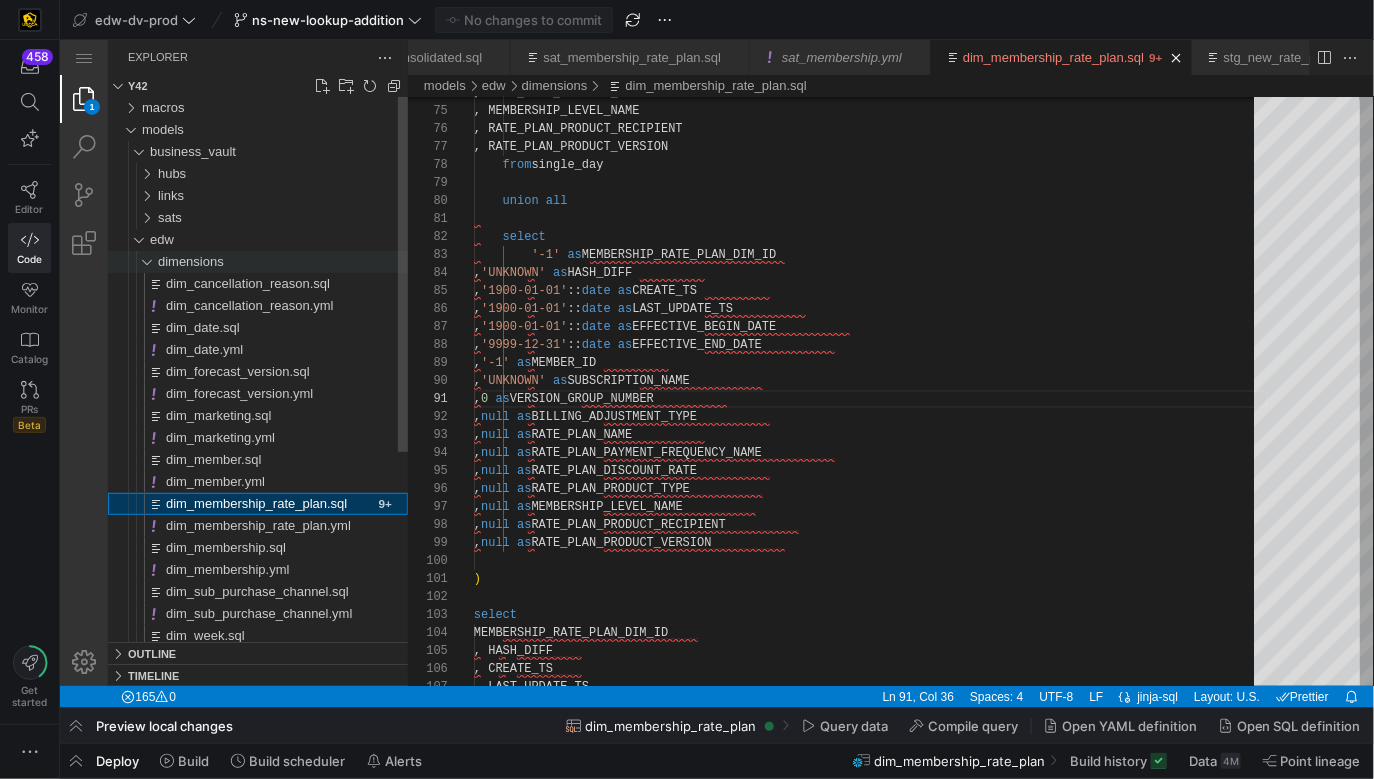 click on "dimensions" at bounding box center [190, 260] 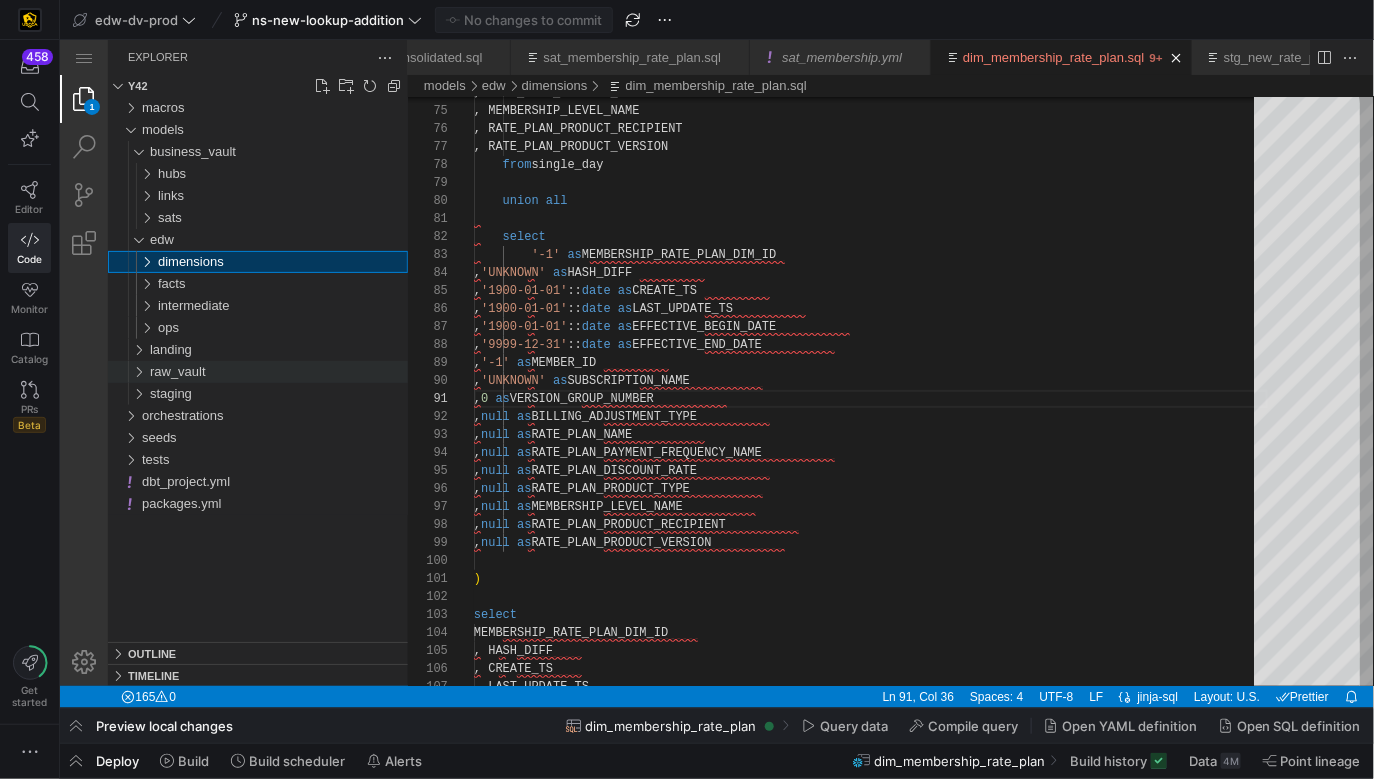 click on "raw_vault" at bounding box center [177, 370] 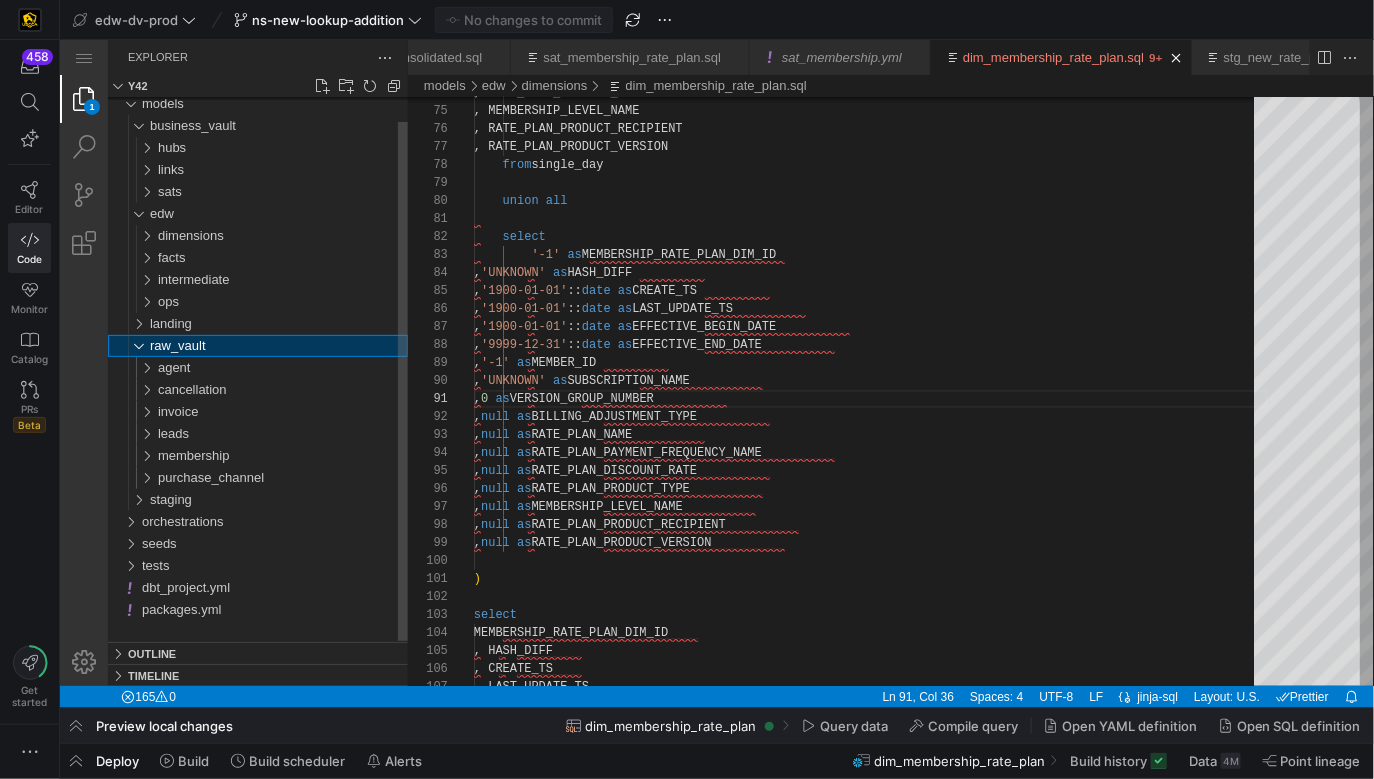 click on "raw_vault" at bounding box center [278, 345] 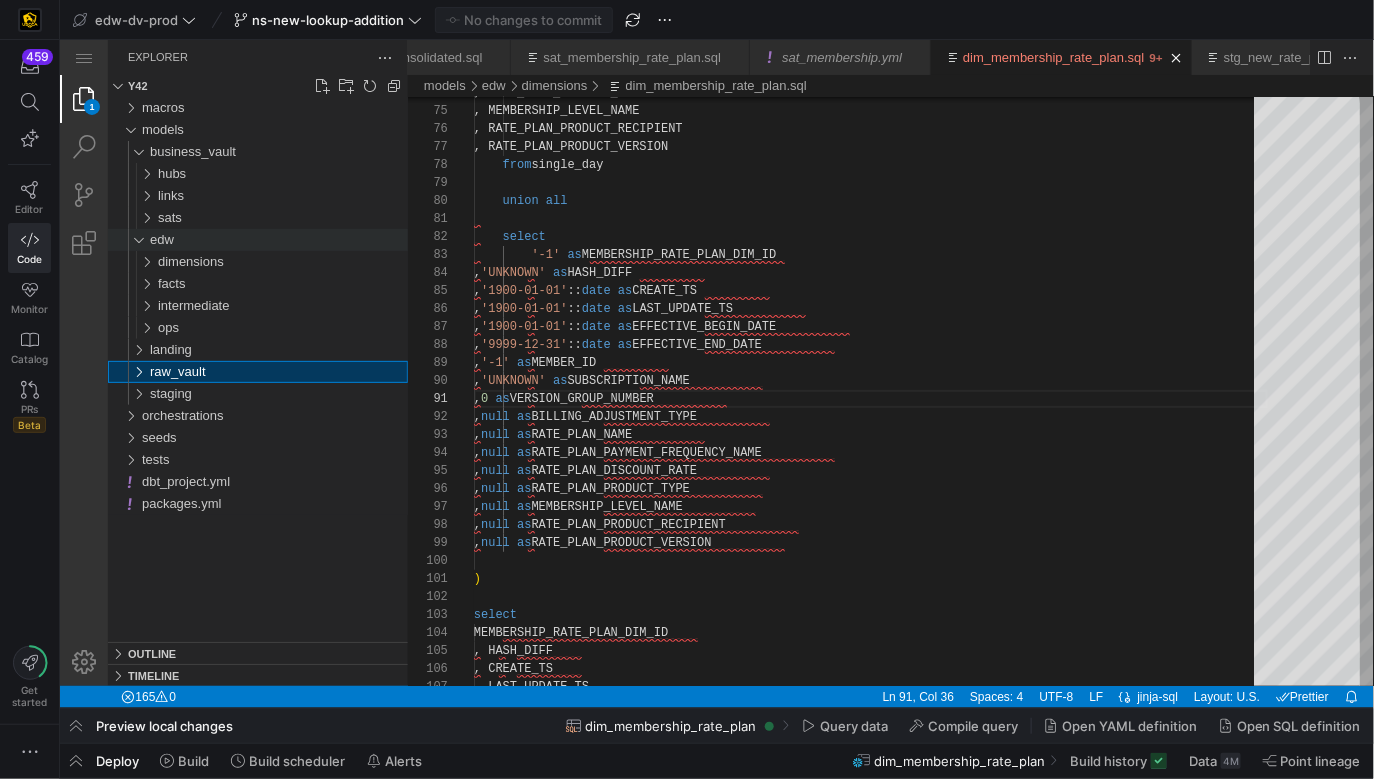 click on "edw" at bounding box center (278, 239) 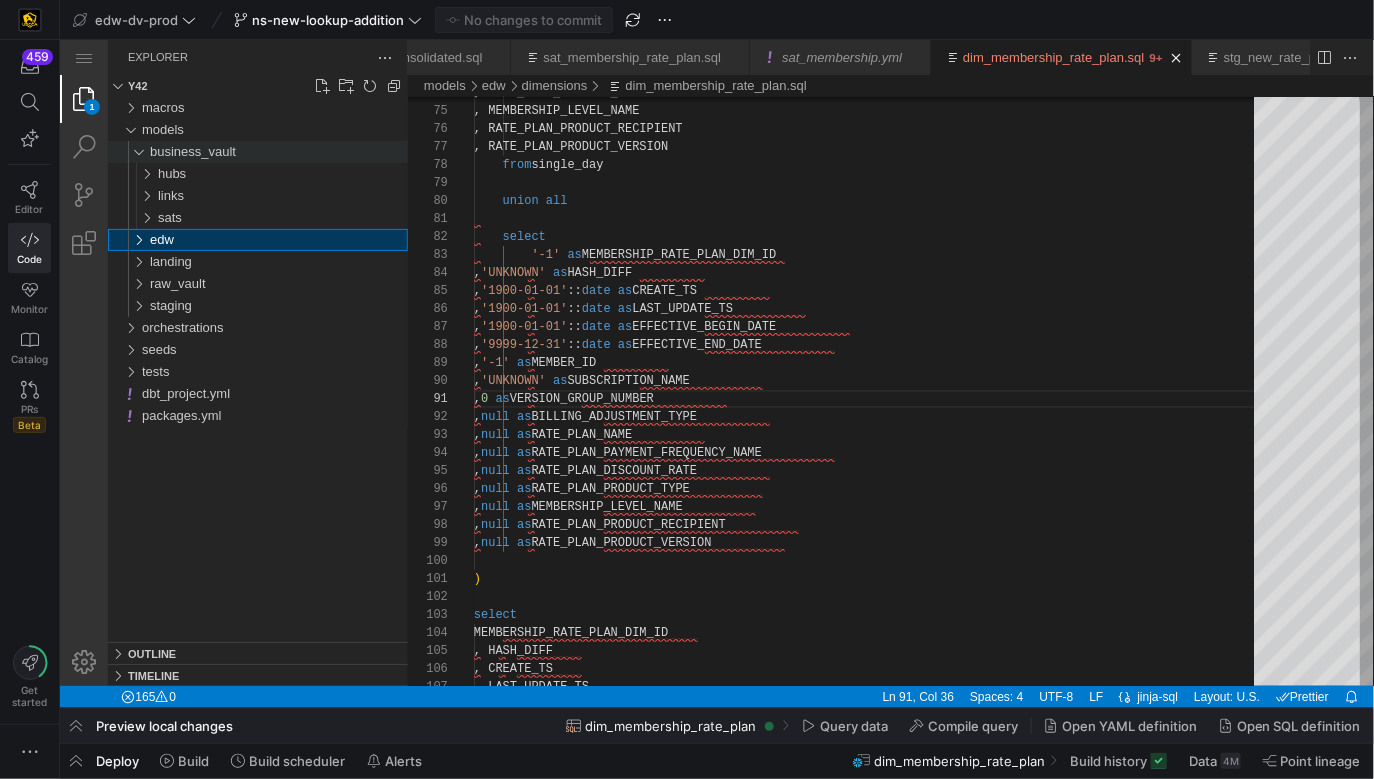click on "business_vault" at bounding box center (192, 150) 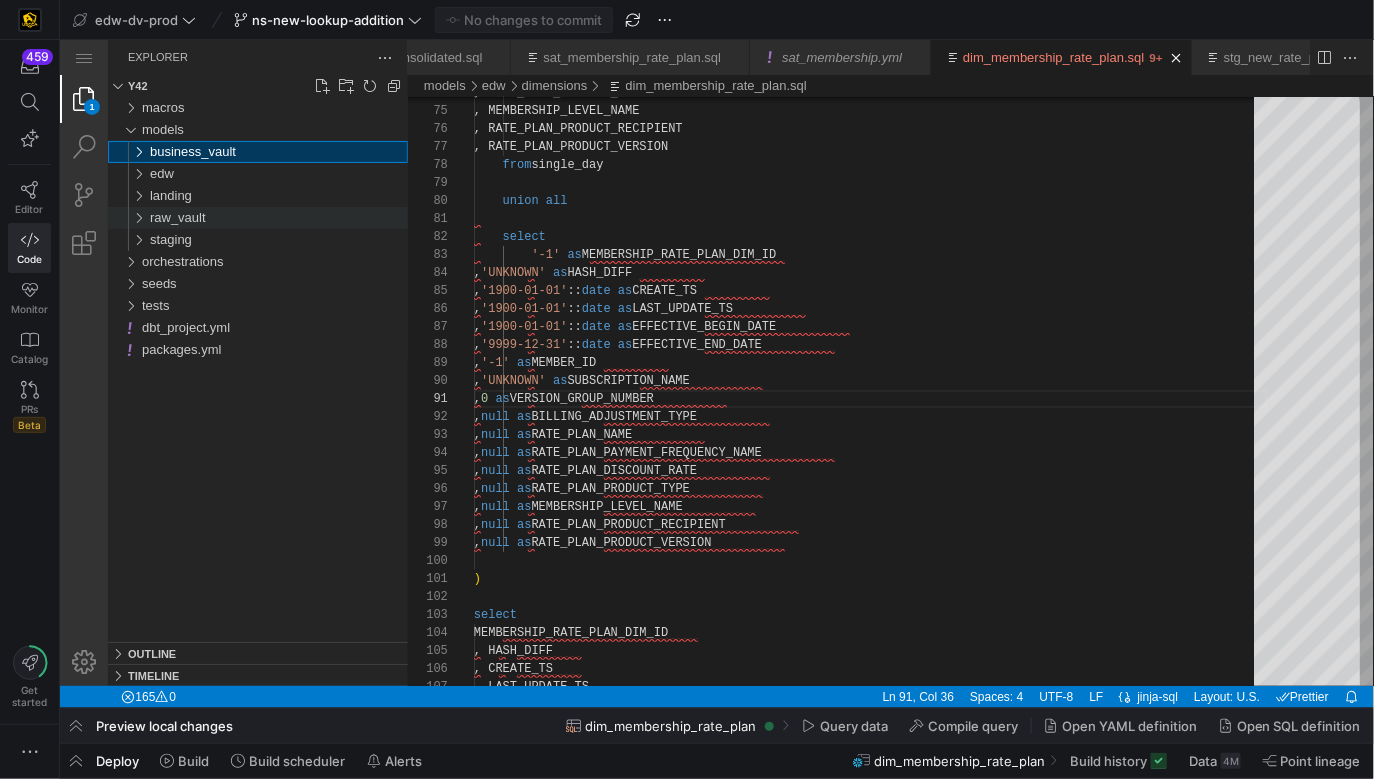 click on "raw_vault" at bounding box center (177, 216) 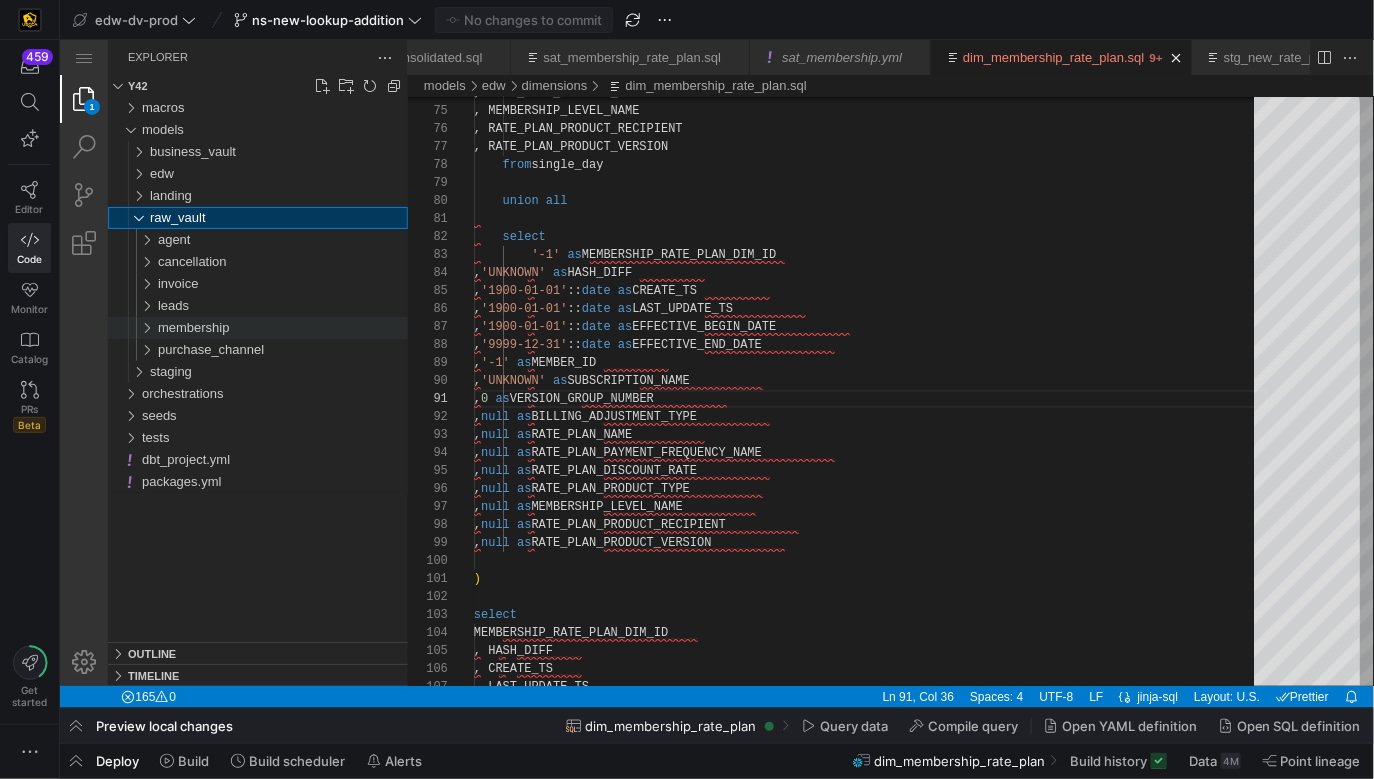 click on "membership" at bounding box center (282, 327) 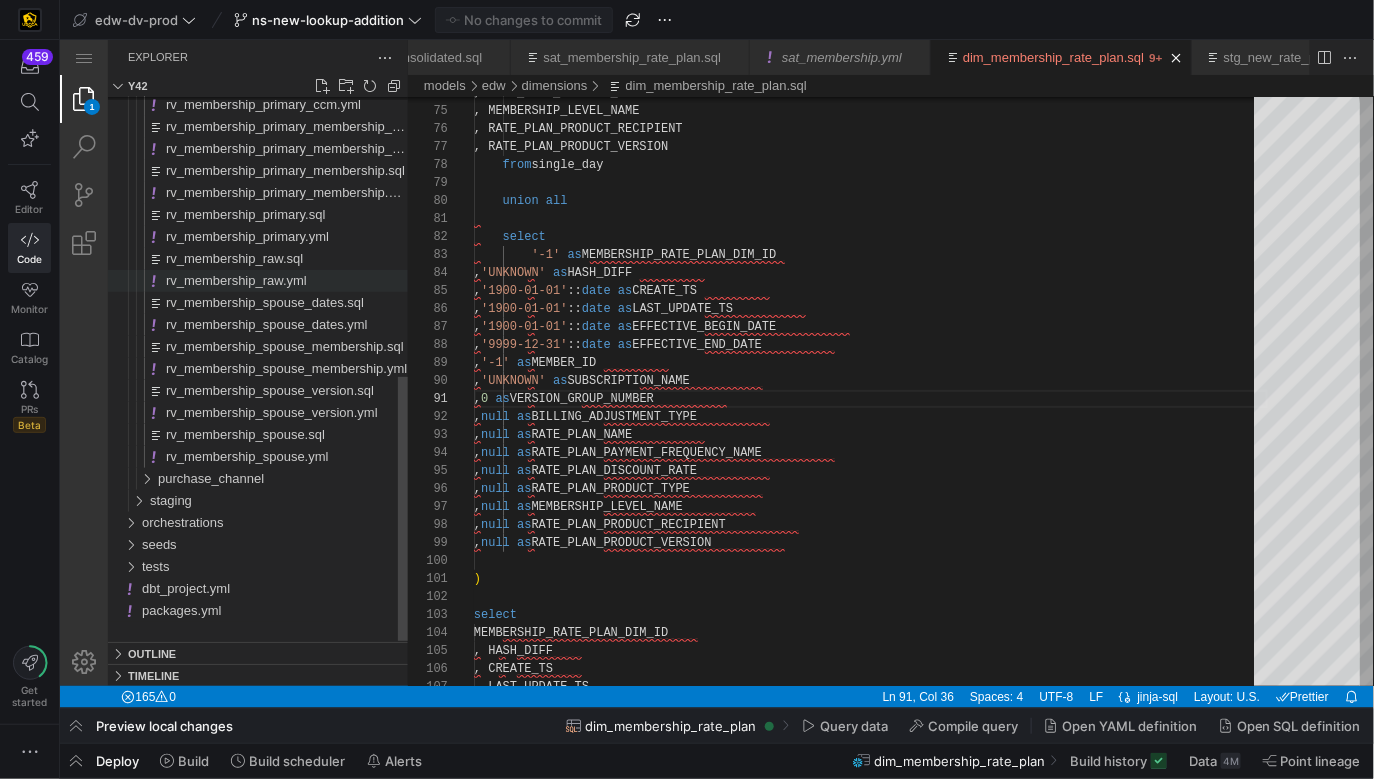 click on "rv_membership_raw.yml" at bounding box center [286, 280] 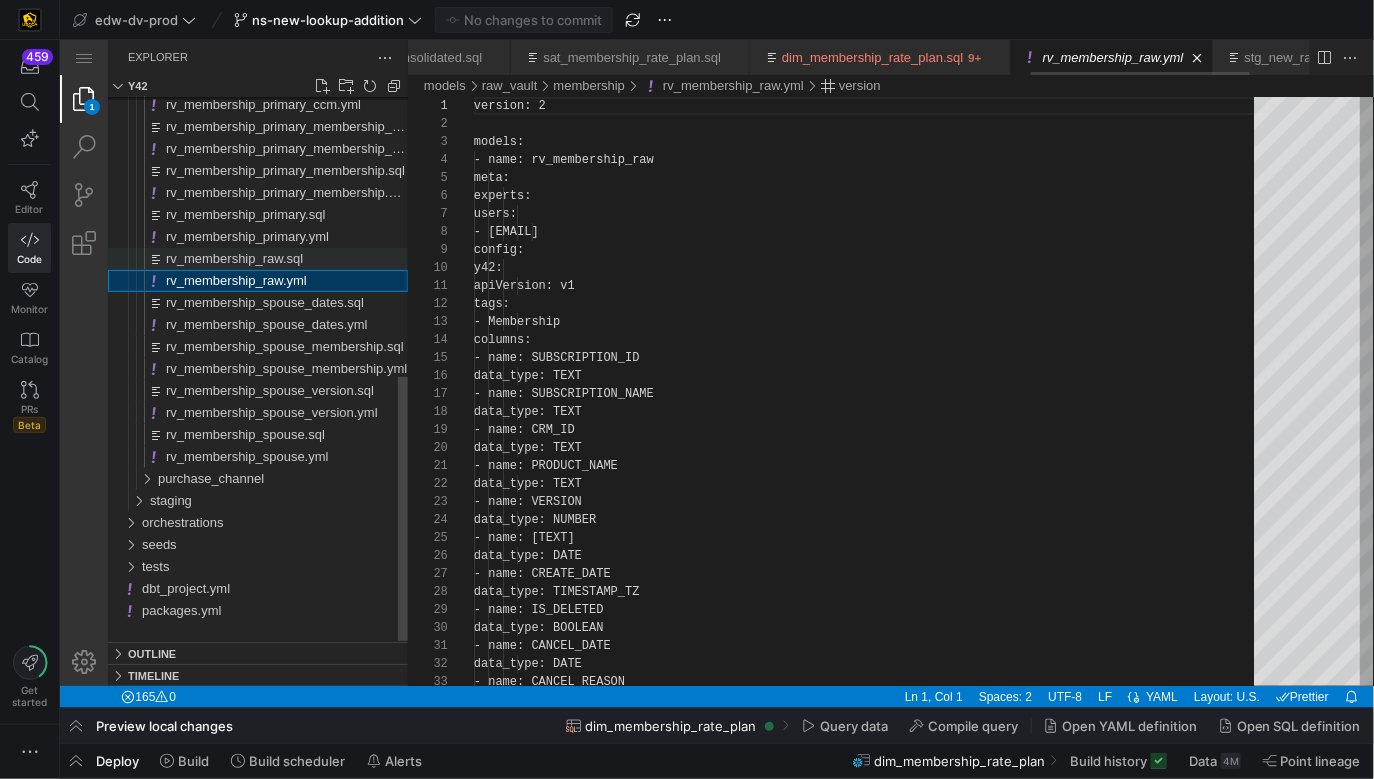 scroll, scrollTop: 0, scrollLeft: 2559, axis: horizontal 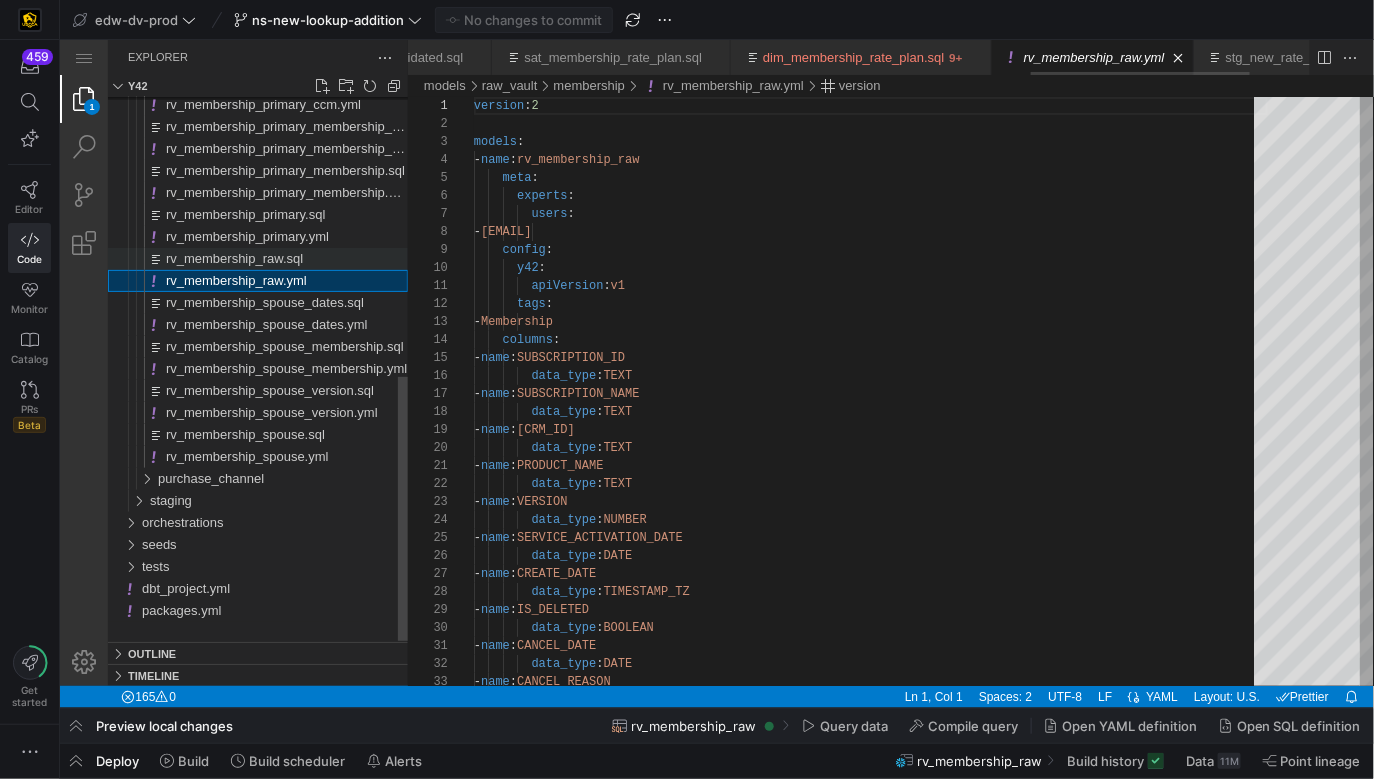 click on "rv_membership_raw.sql" at bounding box center [233, 257] 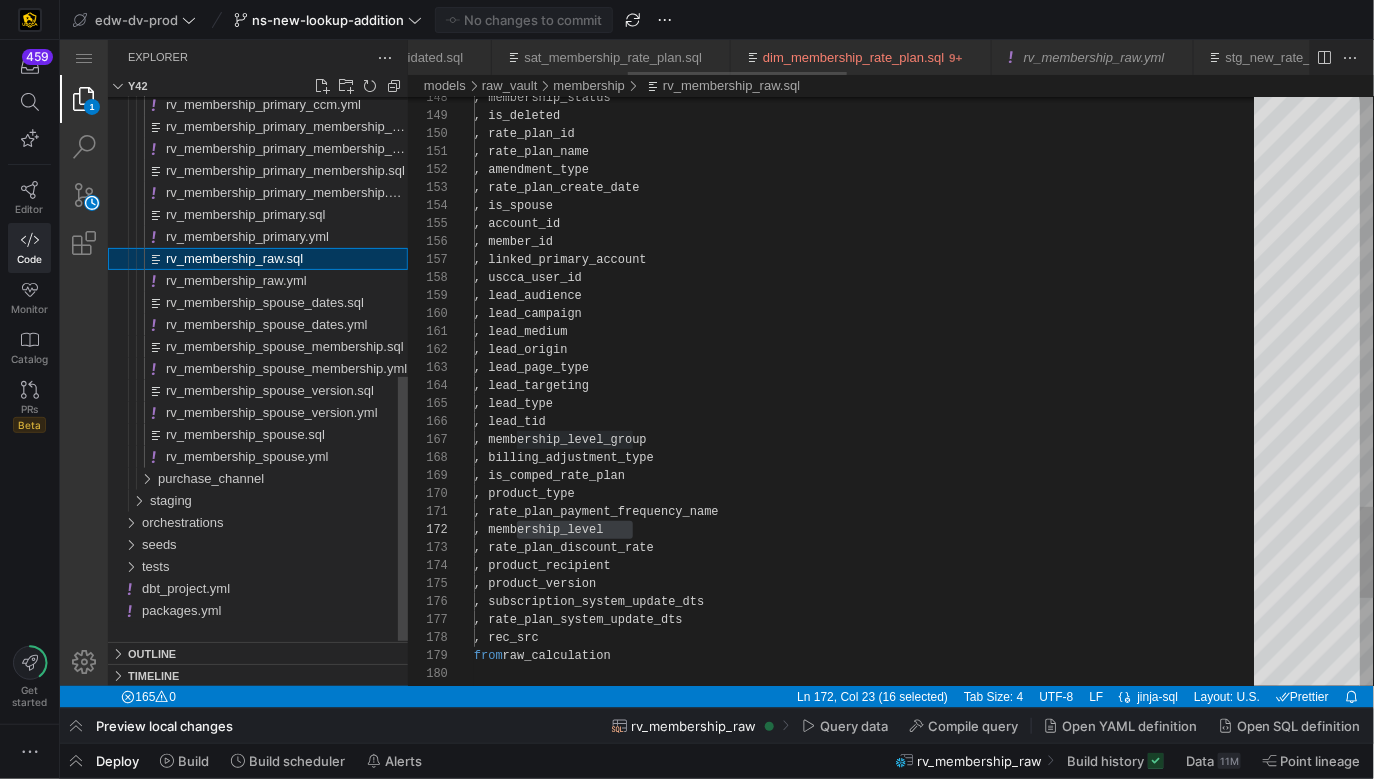 scroll, scrollTop: 0, scrollLeft: 905, axis: horizontal 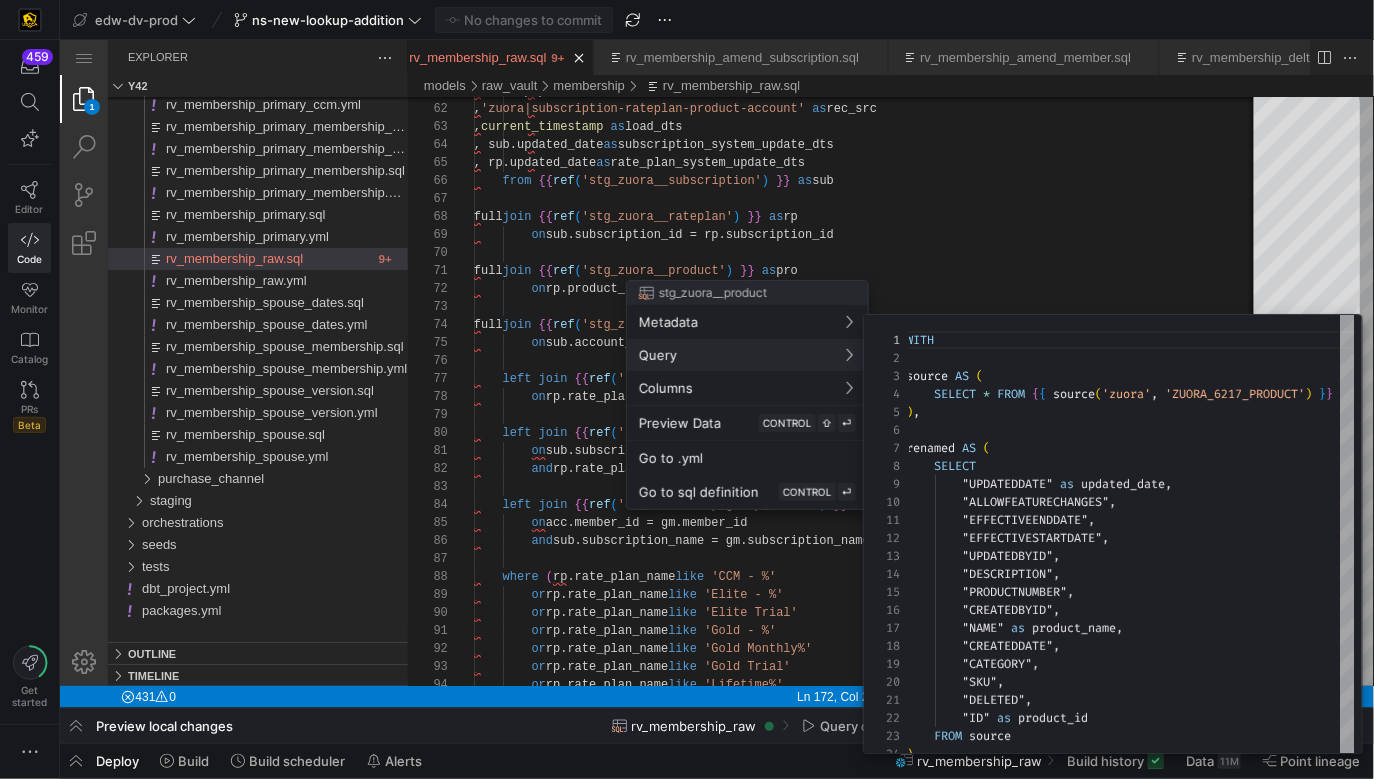 drag, startPoint x: 1032, startPoint y: 221, endPoint x: 962, endPoint y: 179, distance: 81.63332 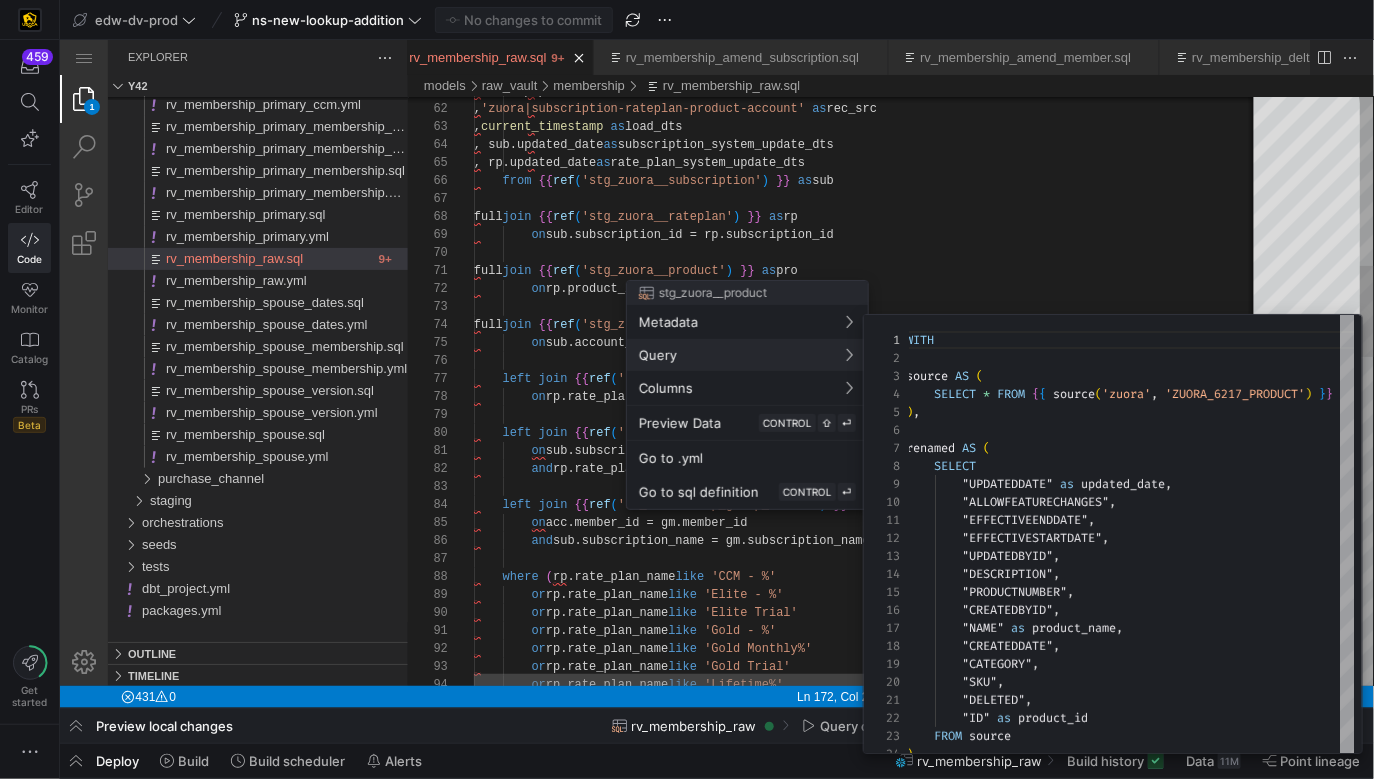 type on ", lookup.product_version
, '[SOURCE]' as rec_src
, current_timestamp as load_dts
, sub.updated_date as subscription_system_update_dts
, rp.updated_date as rate_plan_system_update_dts
from {{ ref('stg_zuora__subscription') }} as sub
full join {{ ref('stg_zuora__rateplan') }} as rp
on sub.subscription_id = rp.subscription_id" 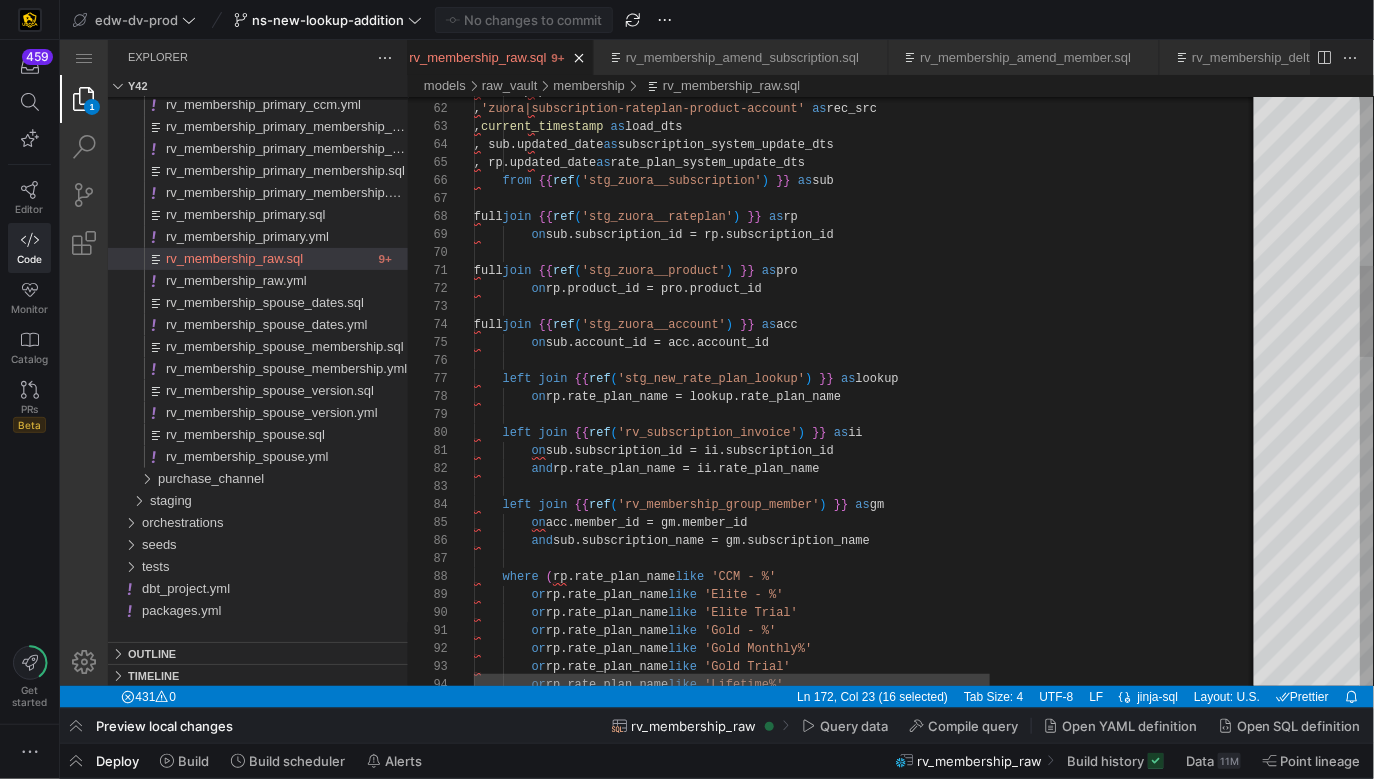 click on "or rp.rate_plan_name like '[TEXT]%' or rp.rate_plan_name like '[TEXT]' or rp.rate_plan_name like '[TEXT] - %' or rp.rate_plan_name like '[TEXT]%' or rp.rate_plan_name like '[TEXT] - %' or rp.rate_plan_name like '[TEXT]' where ( rp.rate_plan_name like '[TEXT] - %' on acc.member_id = gm.member_id and rp.rate_plan_name = ii.rate_plan_name left join {{ ref('[TEXT]') }} as gm and sub.subscription_name = gm.subscription_name left join {{ ref('[TEXT]') }} as ii on sub.subscription_id = ii.subscription_id left join {{ ref('[TEXT]') }} as lookup on rp.rate_plan_name = lookup.rate_plan_name full" at bounding box center [1072, 906] 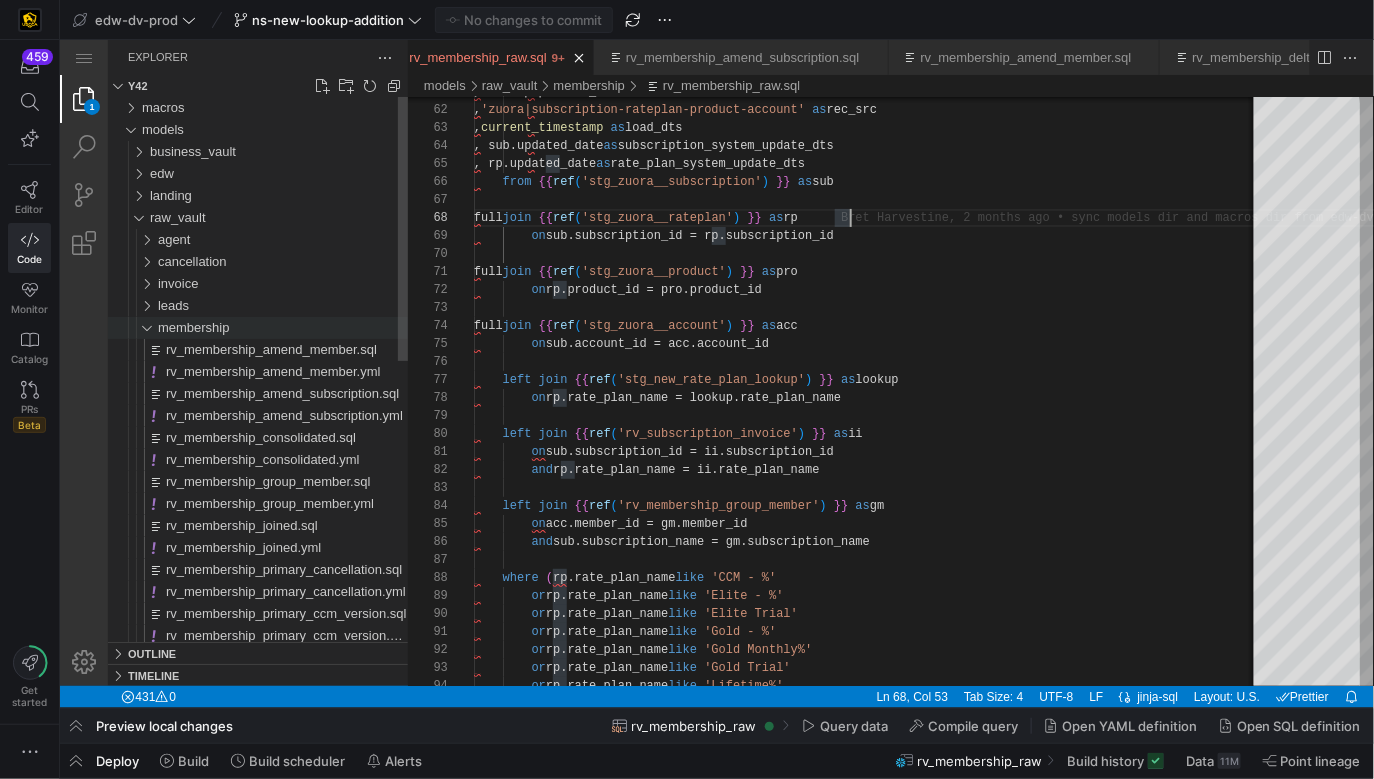 click on "membership" at bounding box center (282, 327) 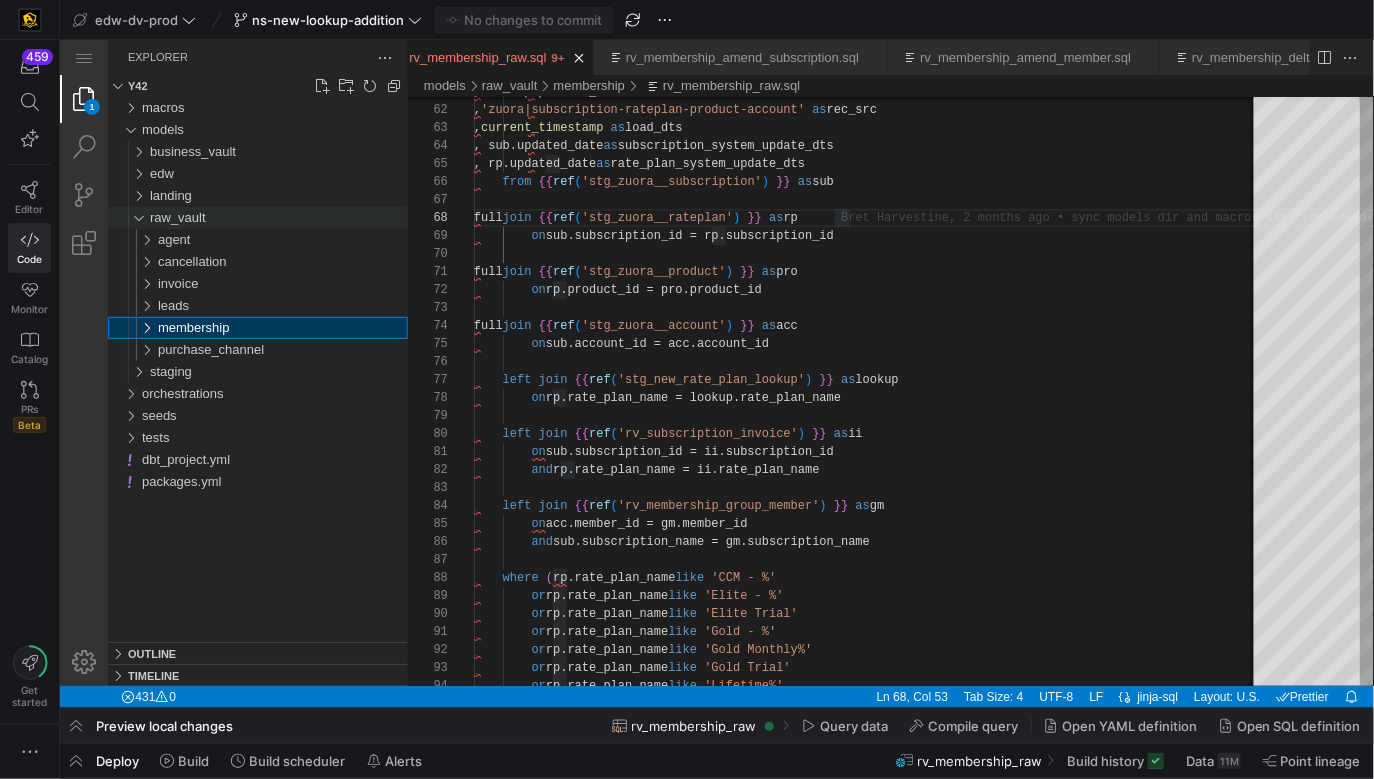 click on "raw_vault" at bounding box center (177, 216) 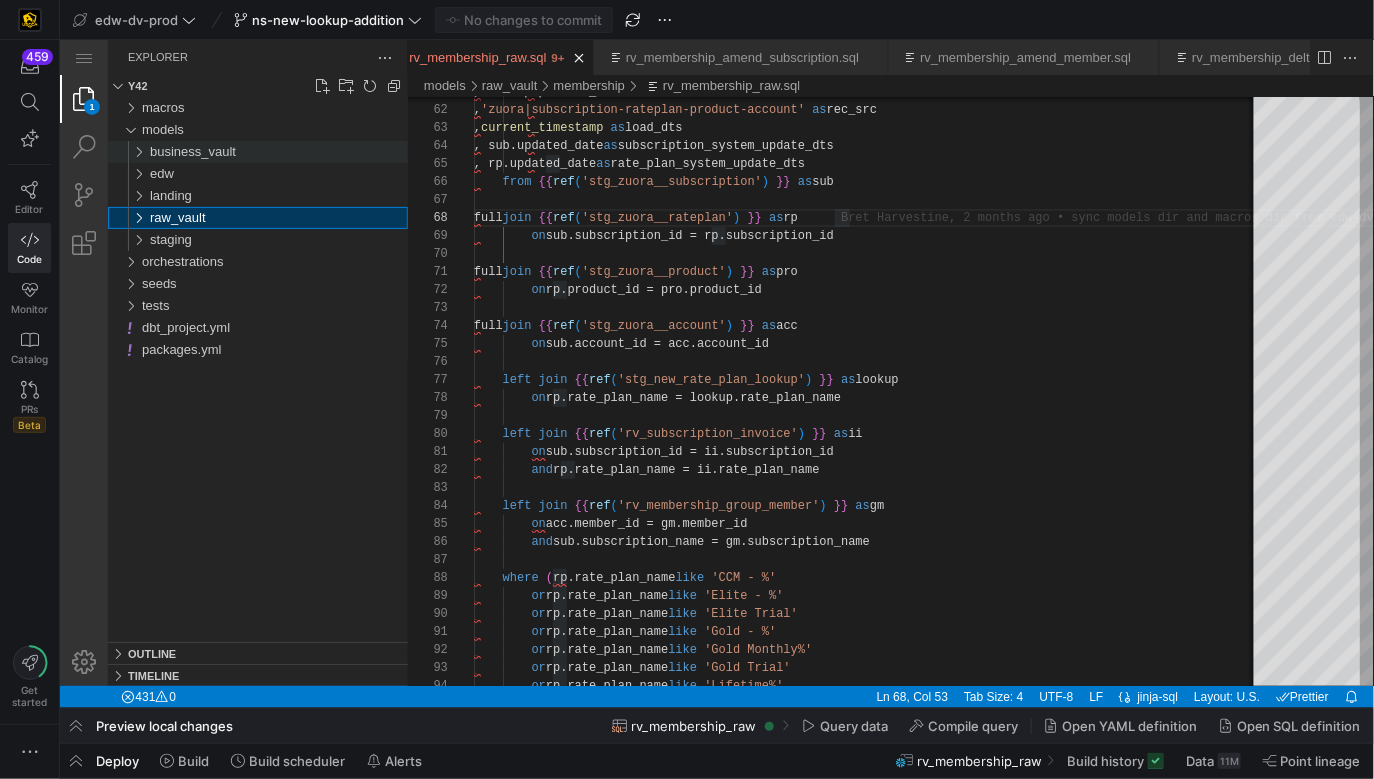click on "business_vault" at bounding box center [192, 150] 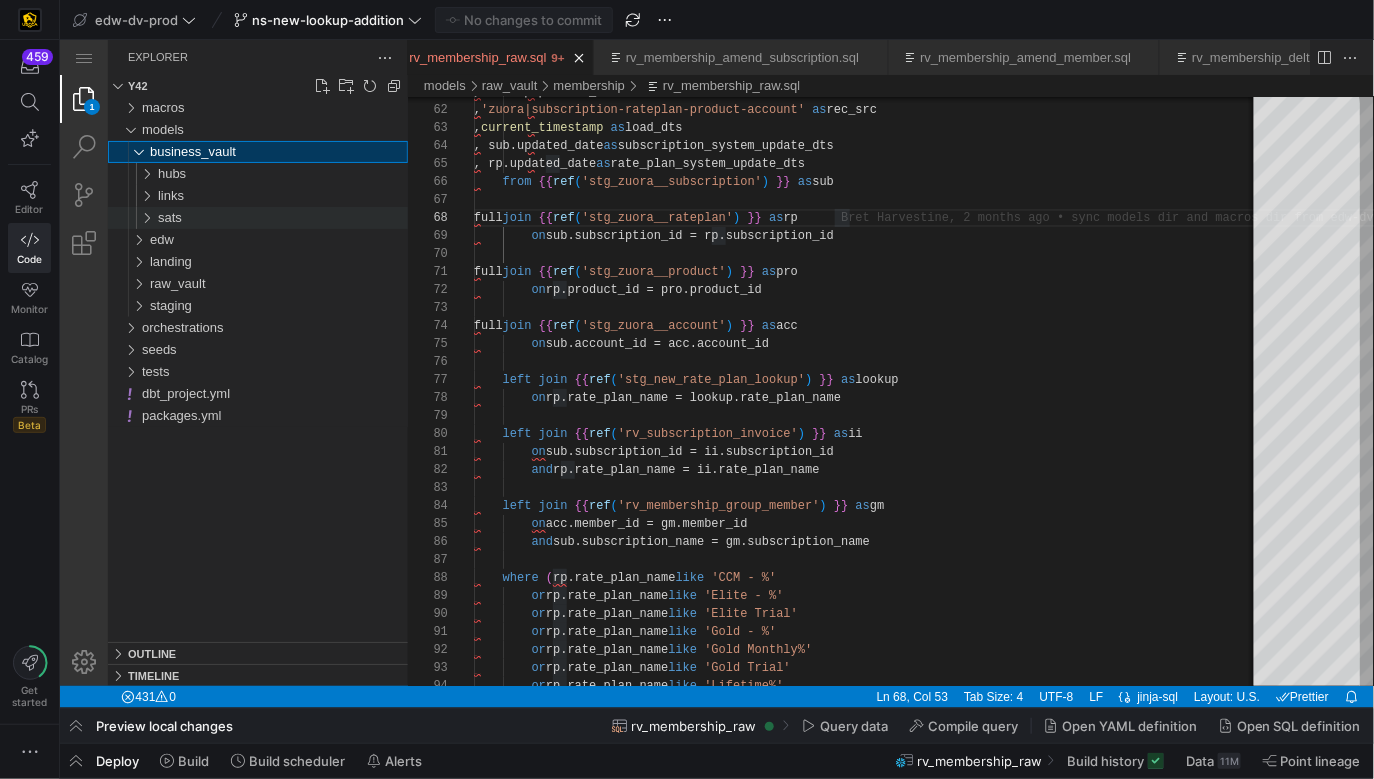 click on "sats" at bounding box center (282, 217) 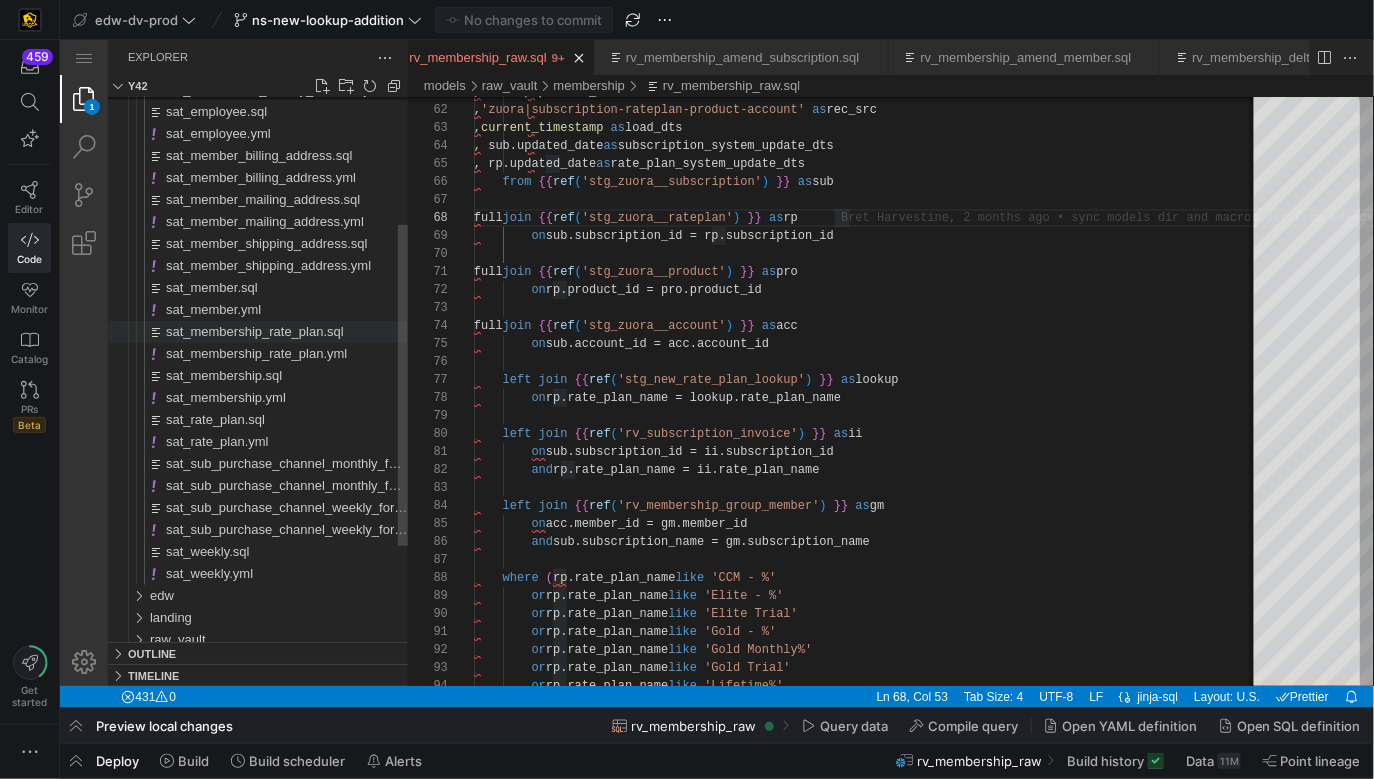 click on "sat_membership_rate_plan.sql" at bounding box center (254, 330) 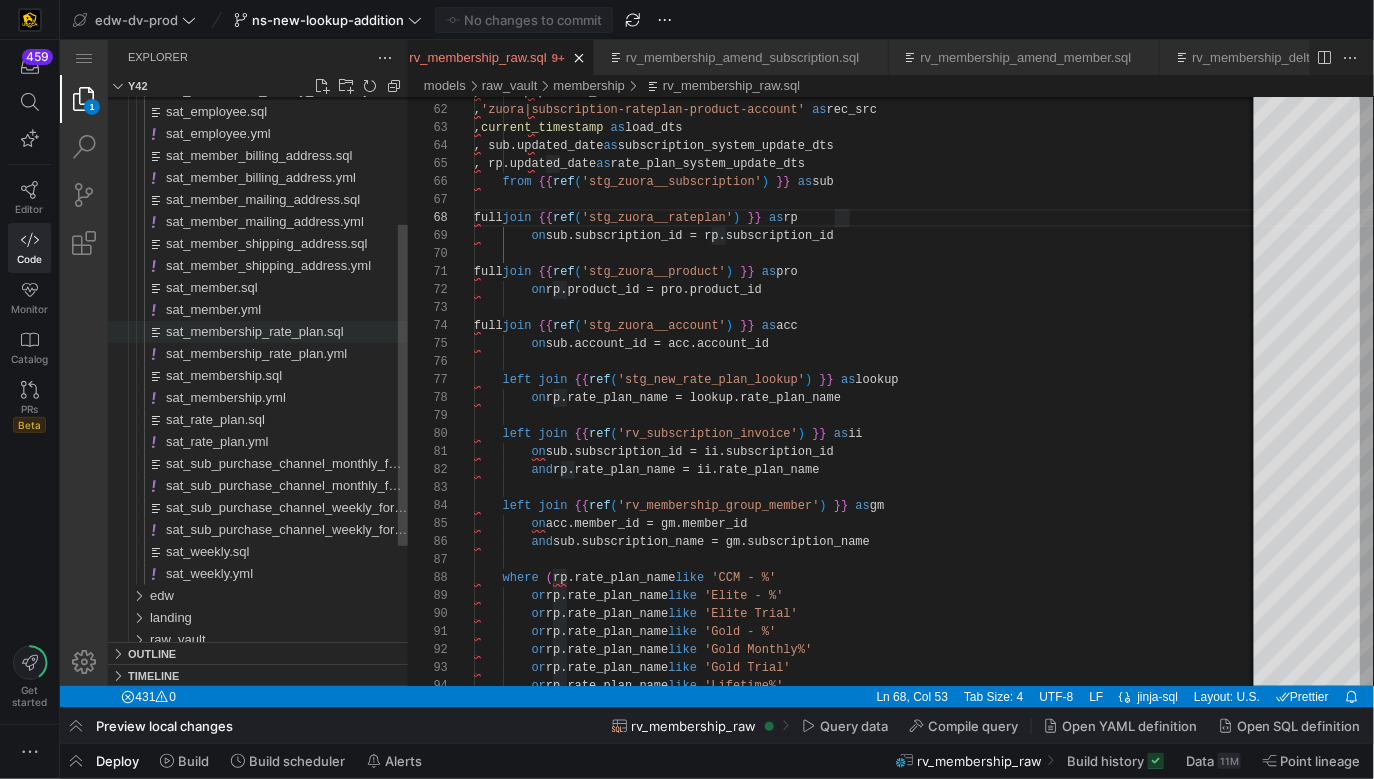 scroll, scrollTop: 0, scrollLeft: 2105, axis: horizontal 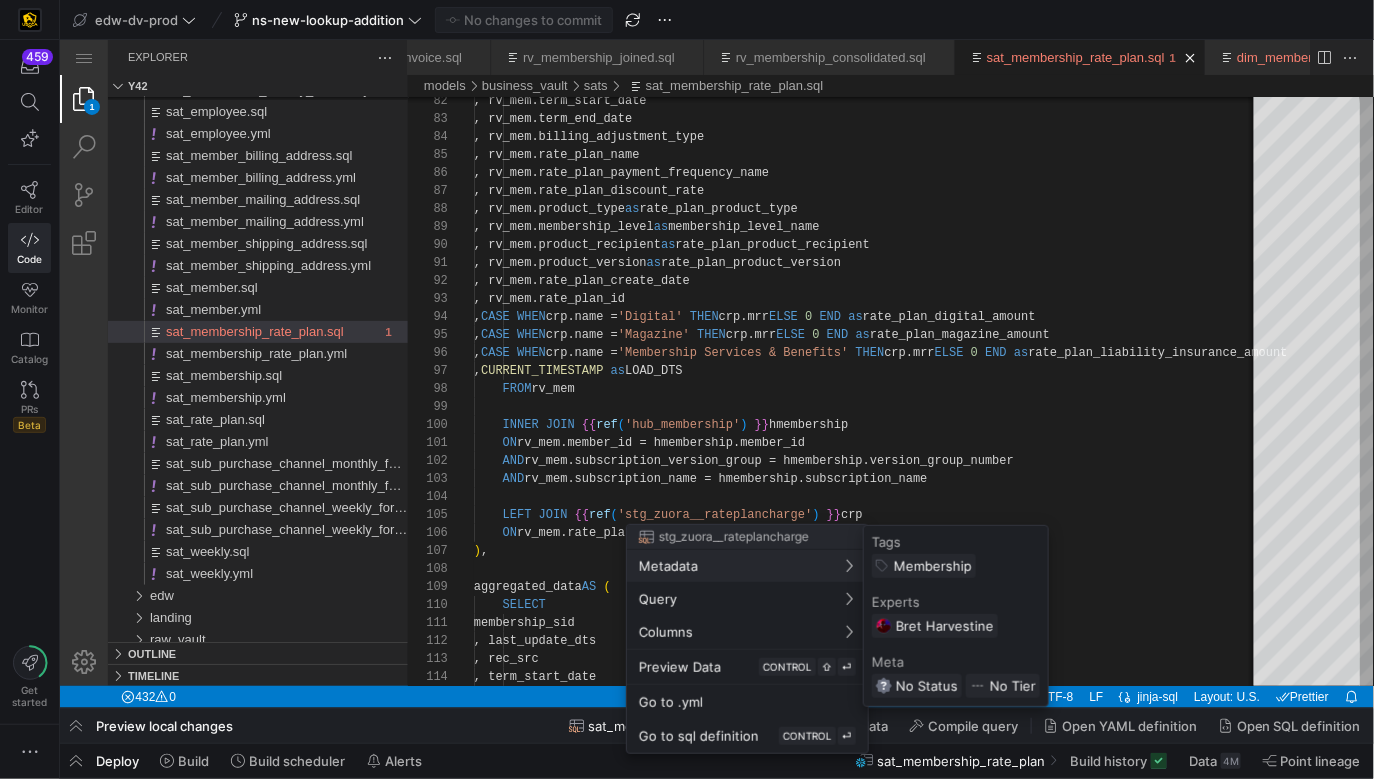 drag, startPoint x: 1031, startPoint y: 298, endPoint x: 966, endPoint y: 258, distance: 76.321686 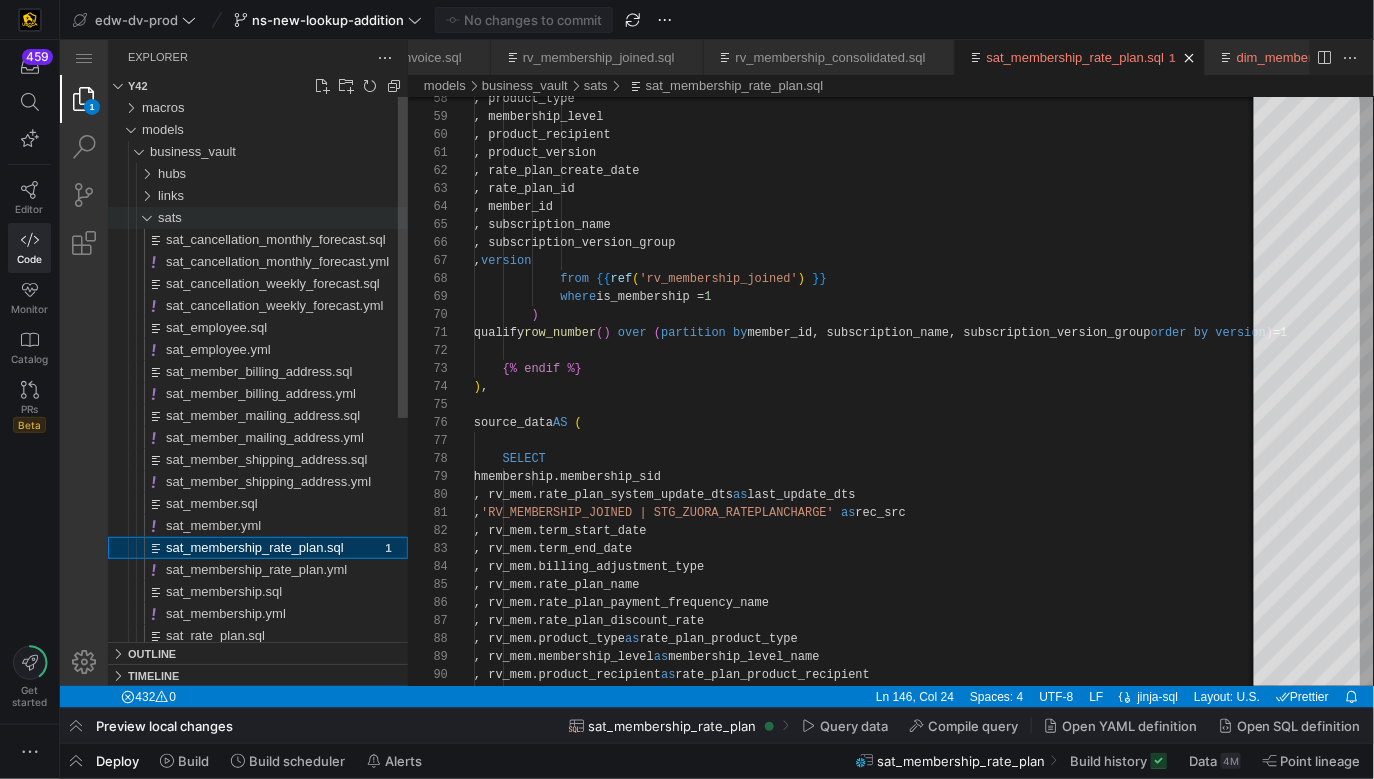 click on "sats" at bounding box center [169, 216] 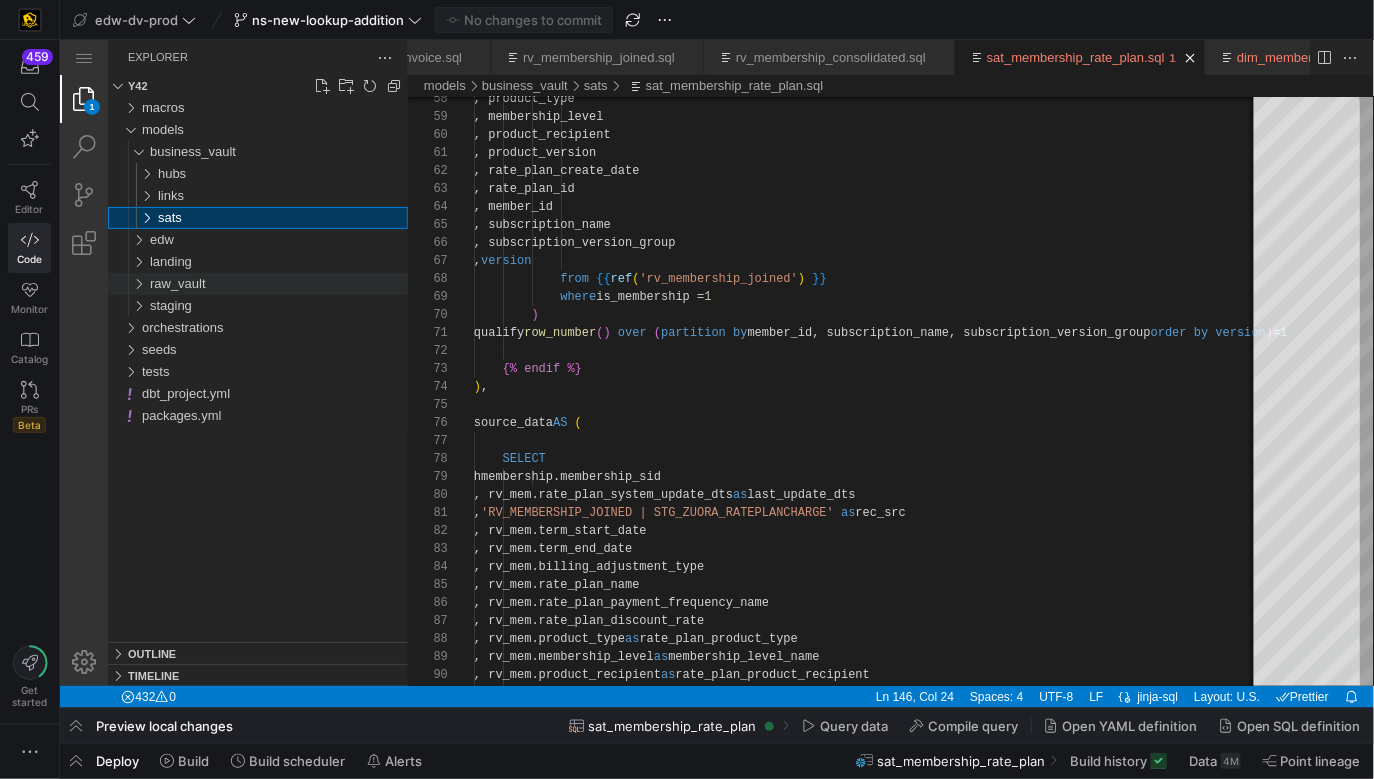 click on "raw_vault" at bounding box center (278, 283) 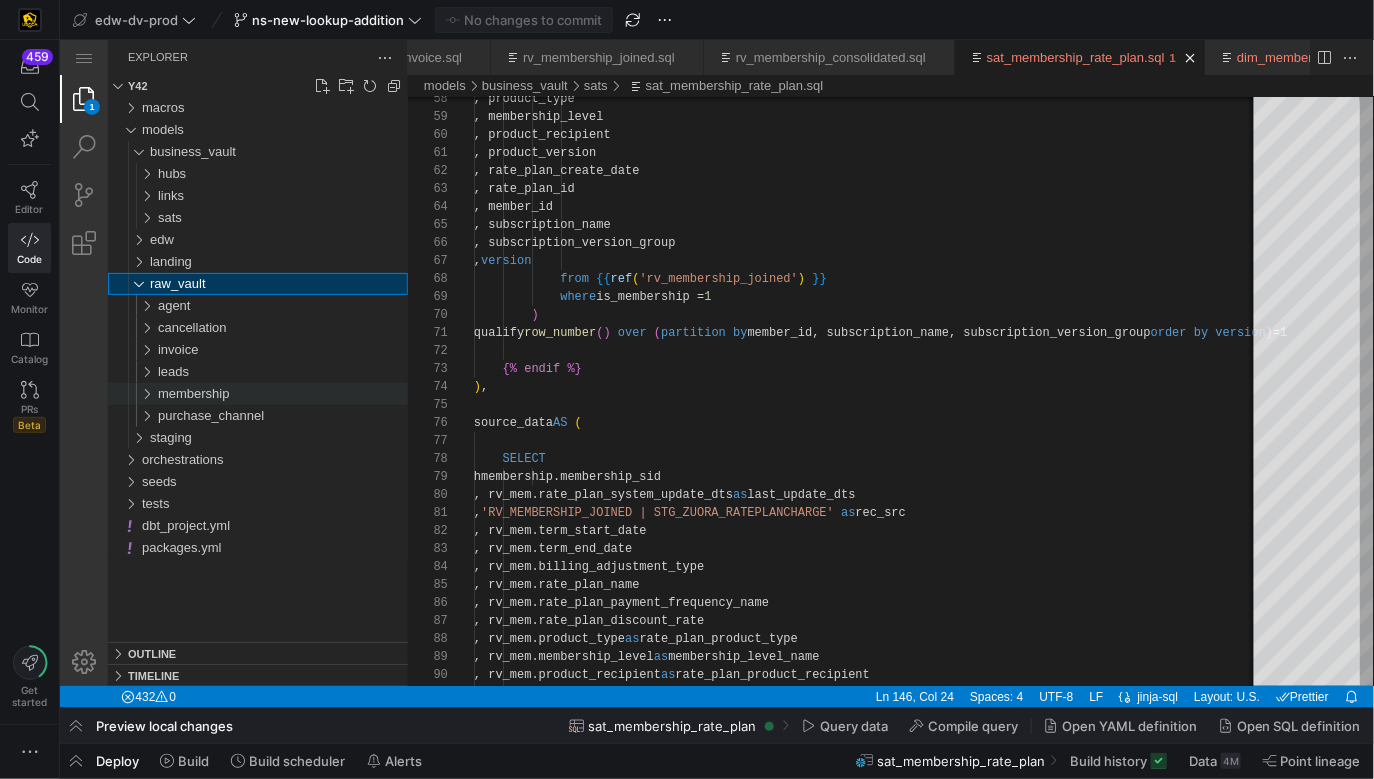 click on "membership" at bounding box center [193, 392] 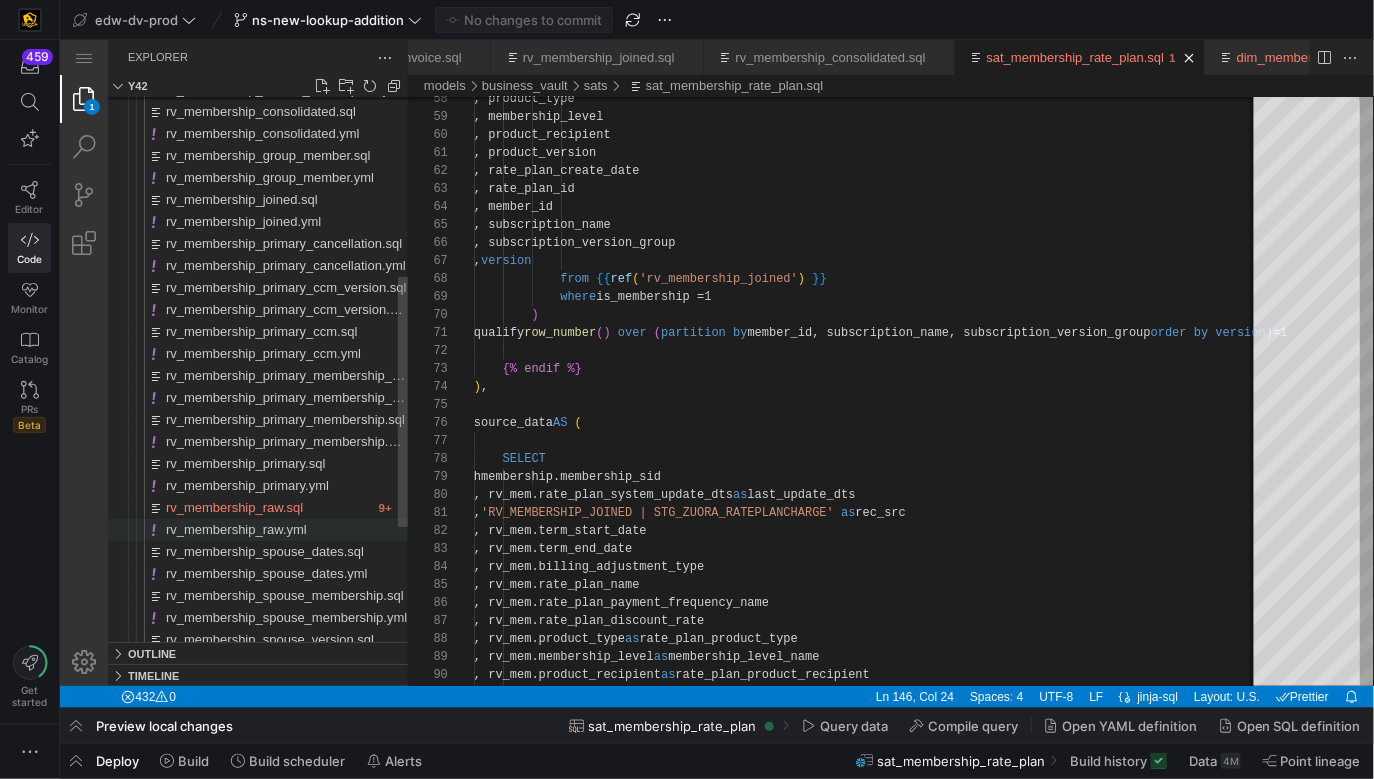 click on "rv_membership_raw.yml" at bounding box center [286, 529] 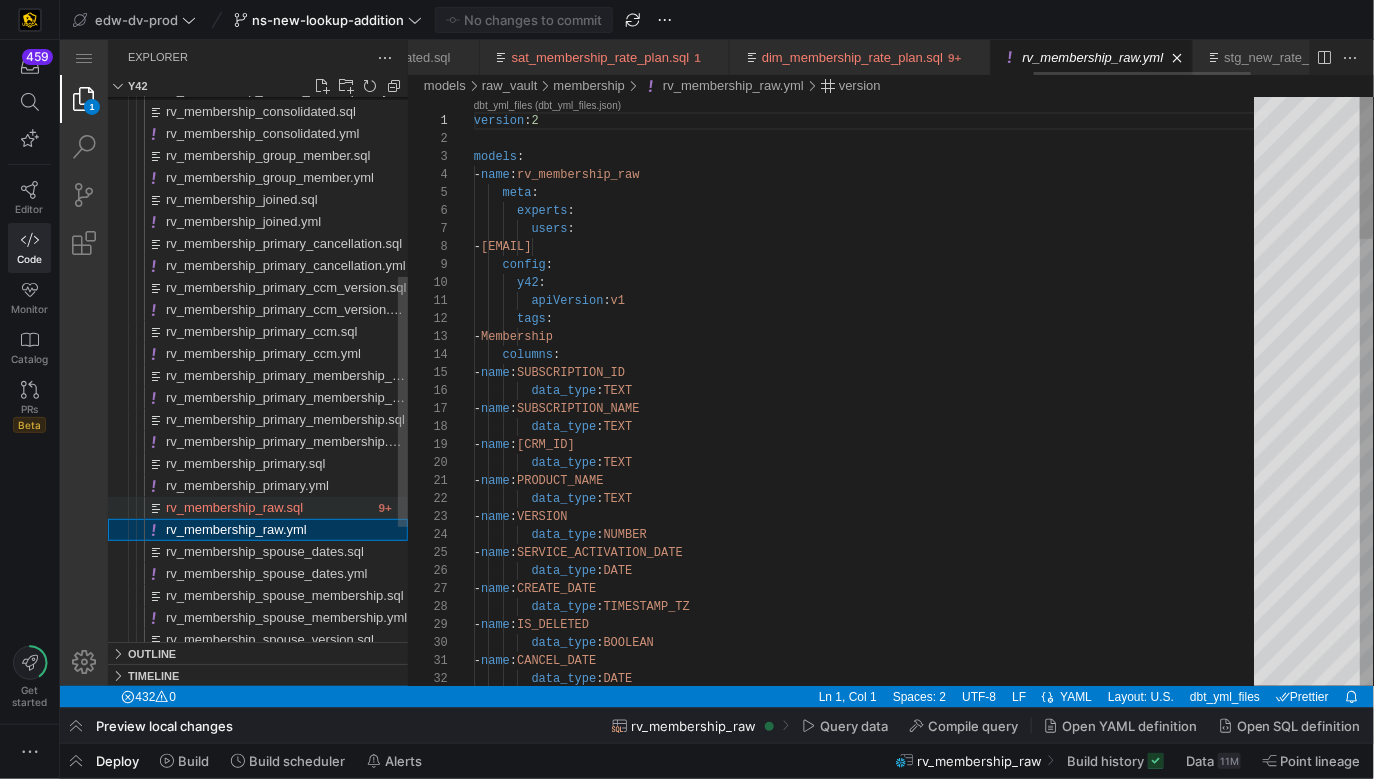 scroll, scrollTop: 180, scrollLeft: 0, axis: vertical 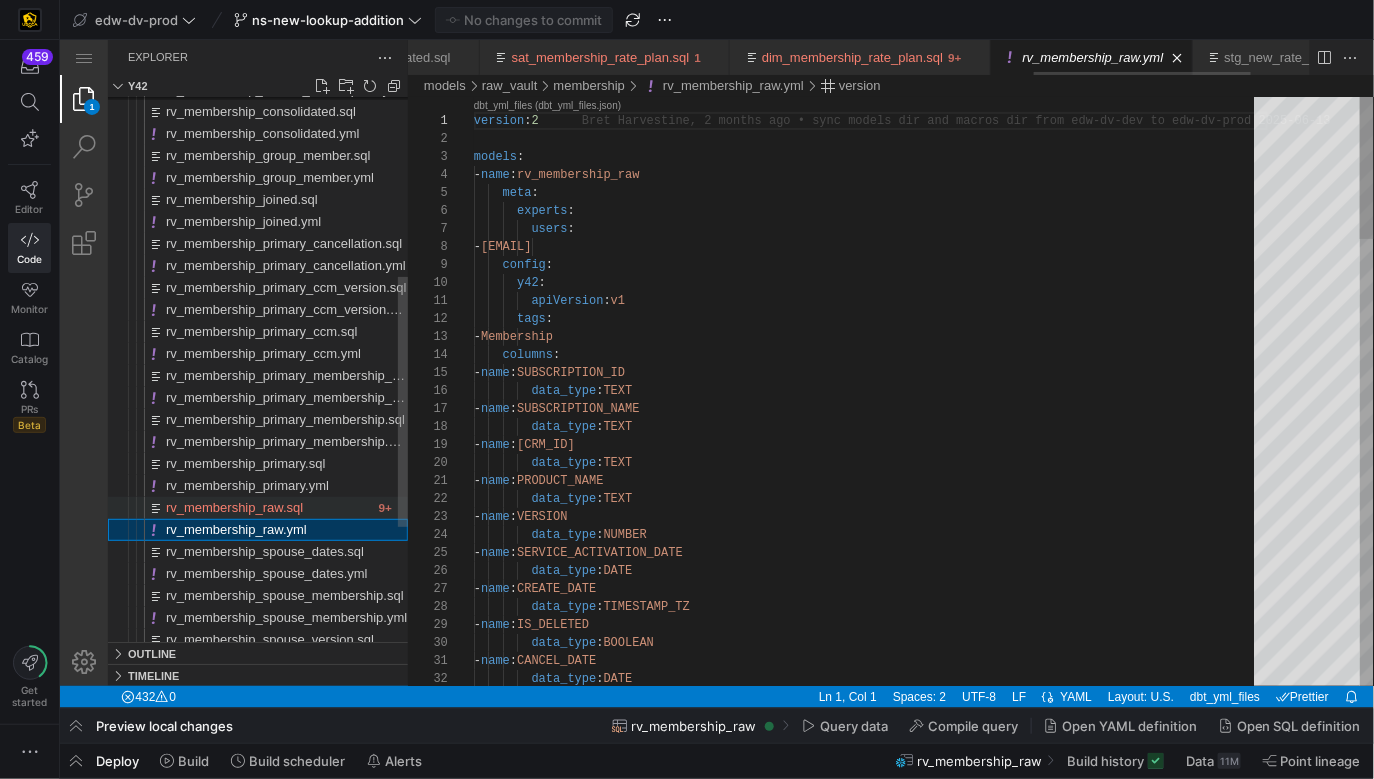 click on "rv_membership_raw.sql" at bounding box center (233, 506) 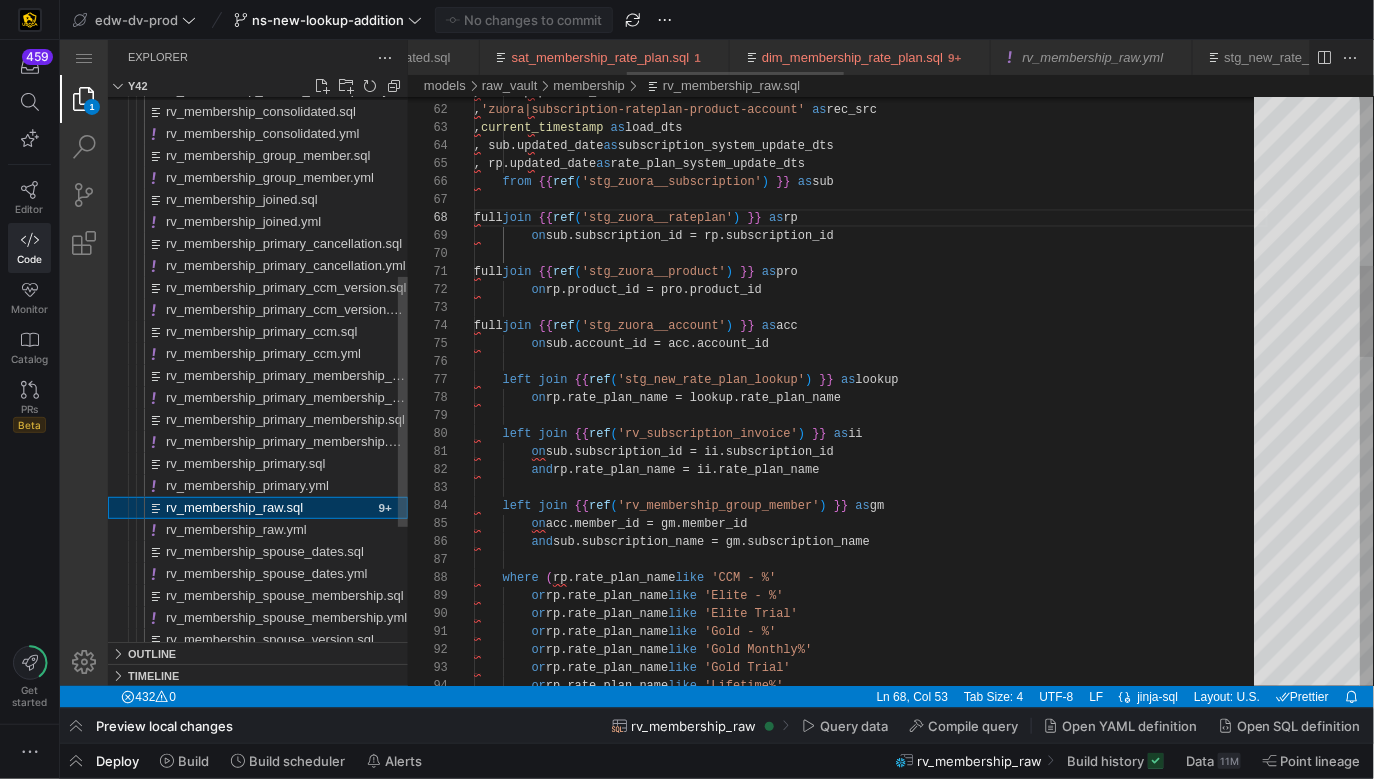 scroll, scrollTop: 0, scrollLeft: 905, axis: horizontal 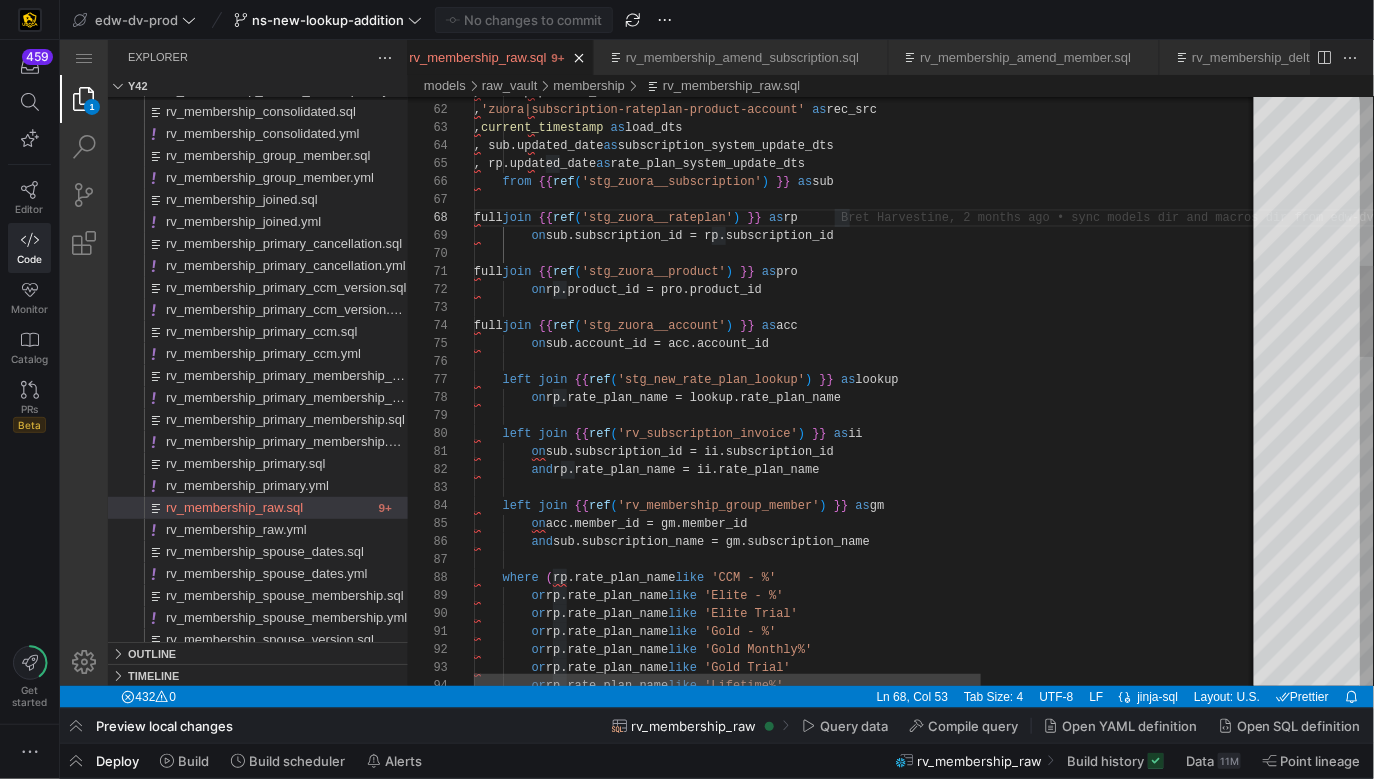type on "full join {{ ref('stg_zuora__product') }} as pro
on rp.product_id = pro.product_id
full join {{ ref('stg_zuora__account') }} as acc
on sub.account_id = acc.account_id
left join {{ ref('stg_new_rate_plan_lookup') }} as lookup
on rp.rate_plan_name = lookup.rate_plan_name
left join {{ ref('rv_subscription_invoice') }} as ii" 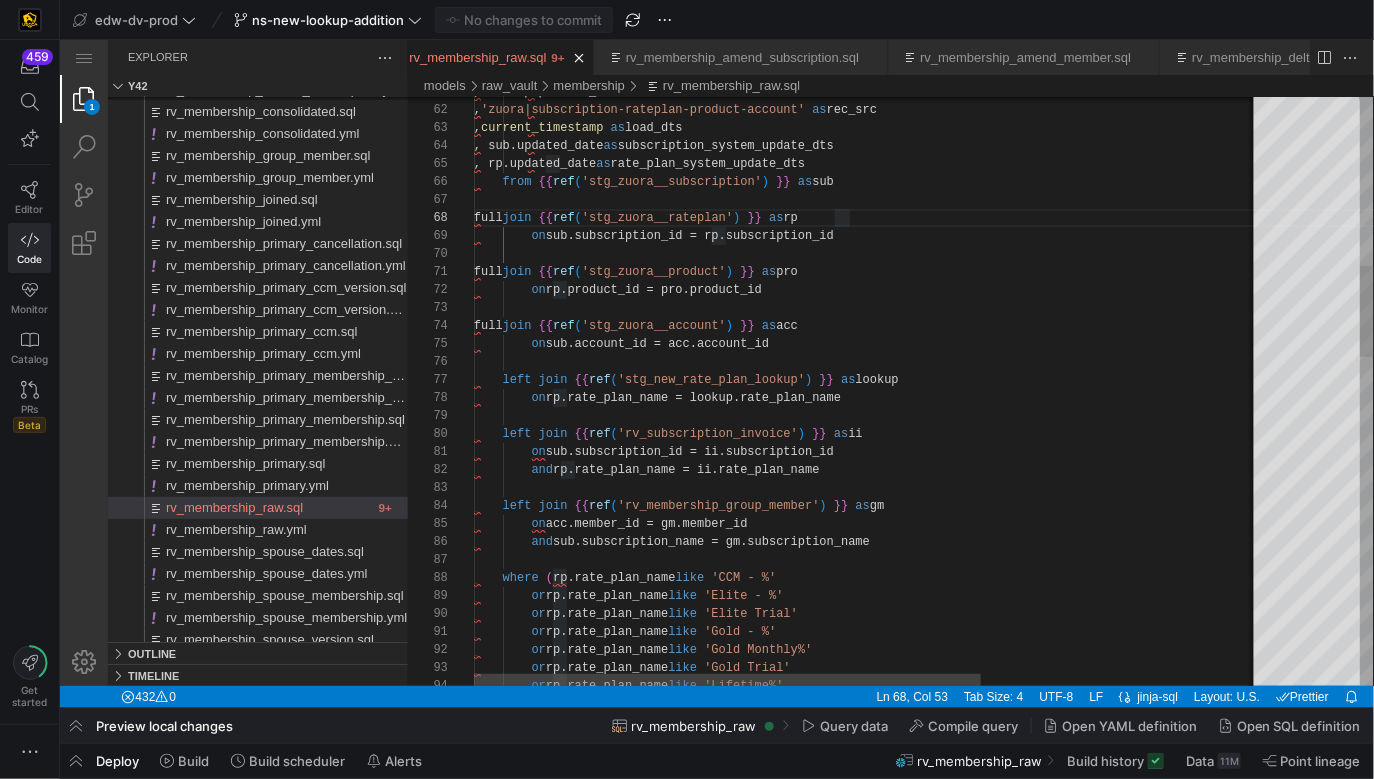 click on "select * , lookup.product_version         ,  'zuora|subscription-rateplan-product-account'  as  rec_src         ,  current_timestamp   as  load_dts         ,  sub.updated_date  as  subscription_system_update_dts         ,  rp.updated_date  as  rate_plan_system_update_dts      from   {{  ref ( 'stg_zuora__subscription' )   }}   as  sub     full  join   {{  ref ( 'stg_zuora__rateplan' )   }}   as  rp          on  sub.subscription_id = rp.subscription_id     full  join   {{  ref ( 'stg_zuora__product' )   }}   as  pro          on  rp.product_id = pro.product_id     full  join   {{  ref ( 'stg_zuora__account' )   }}   as  acc          on  sub.account_id = acc.account_id      left join   {{  ref ( 'stg_new_rate_plan_lookup' )   }}   as  lookup          on  rp.rate_plan_name = lookup.rate_plan_name      left join   {{  ref ( 'rv_subscription_invoice' )   }}   as on" at bounding box center [1083, 907] 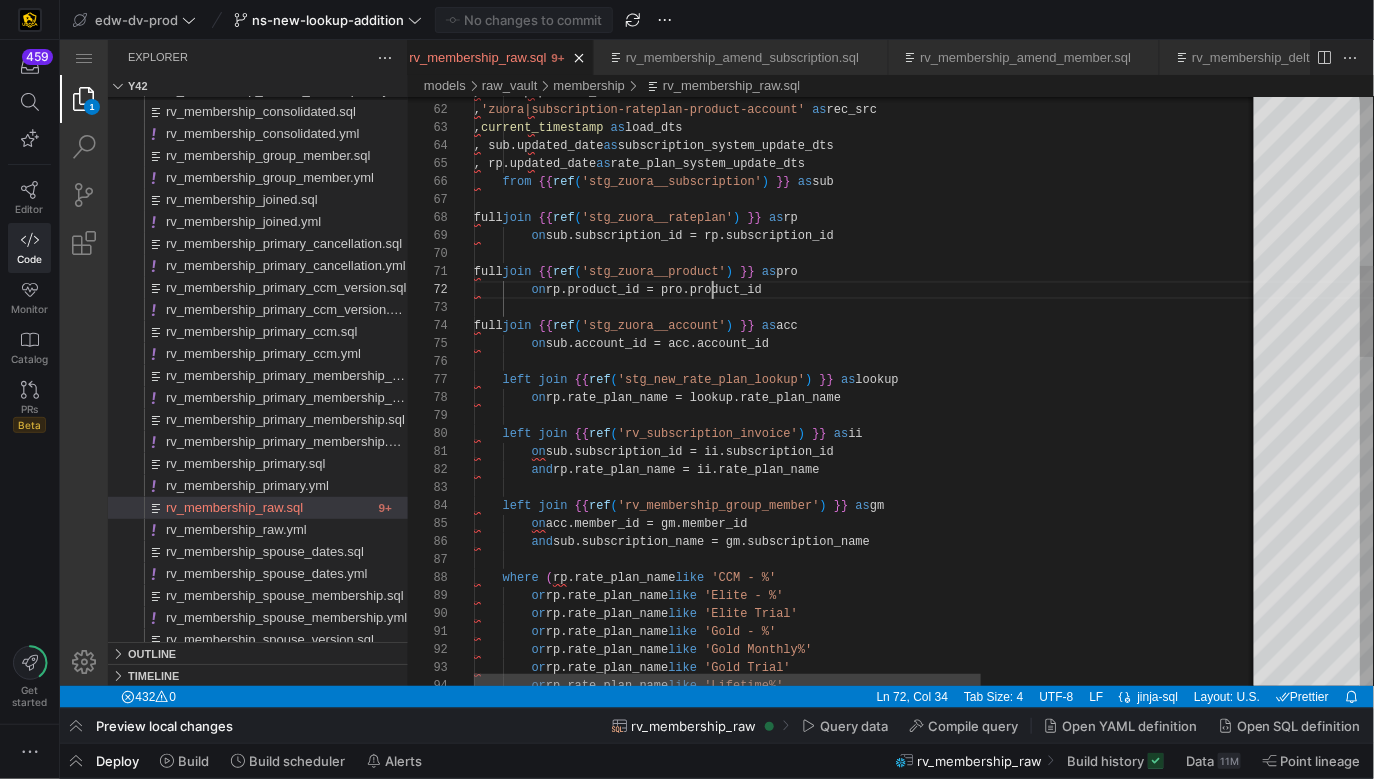 scroll, scrollTop: 18, scrollLeft: 295, axis: both 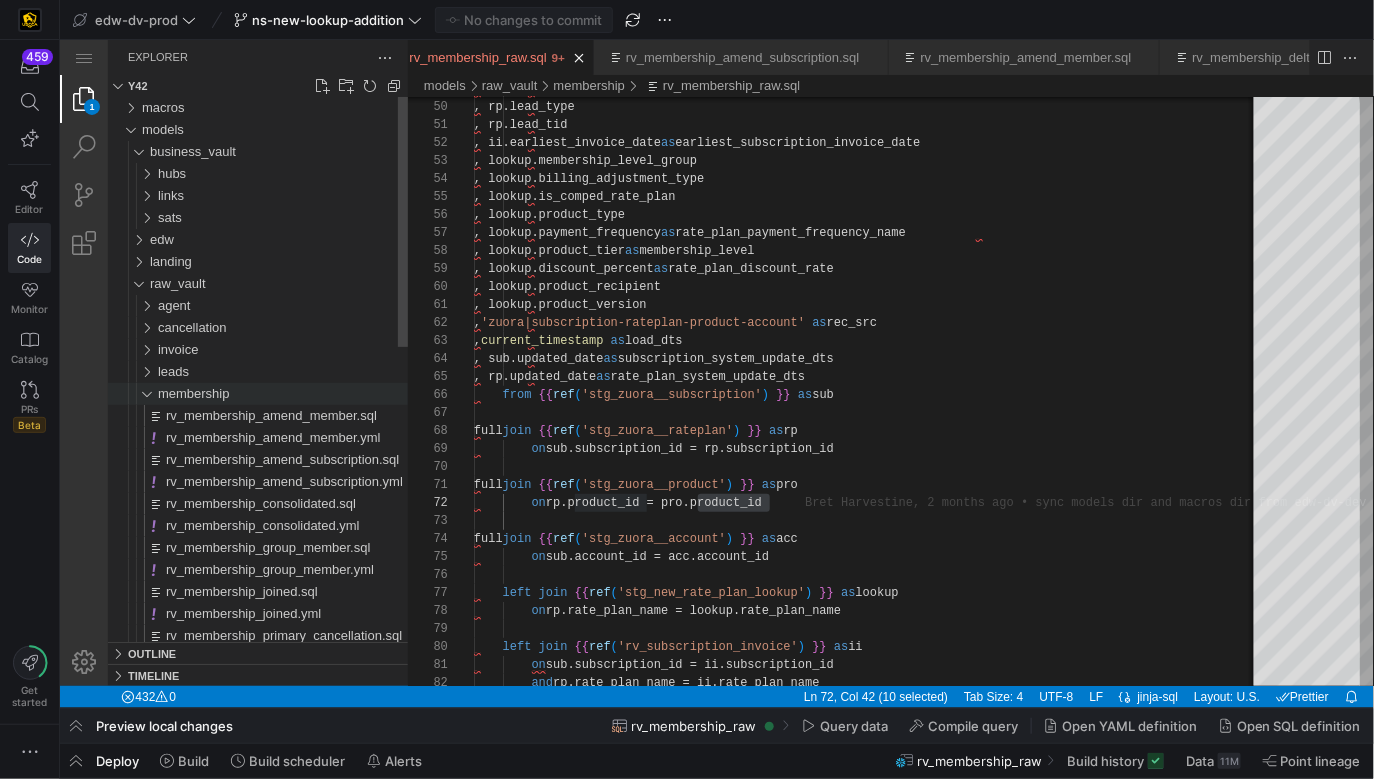 click on "membership" at bounding box center (193, 392) 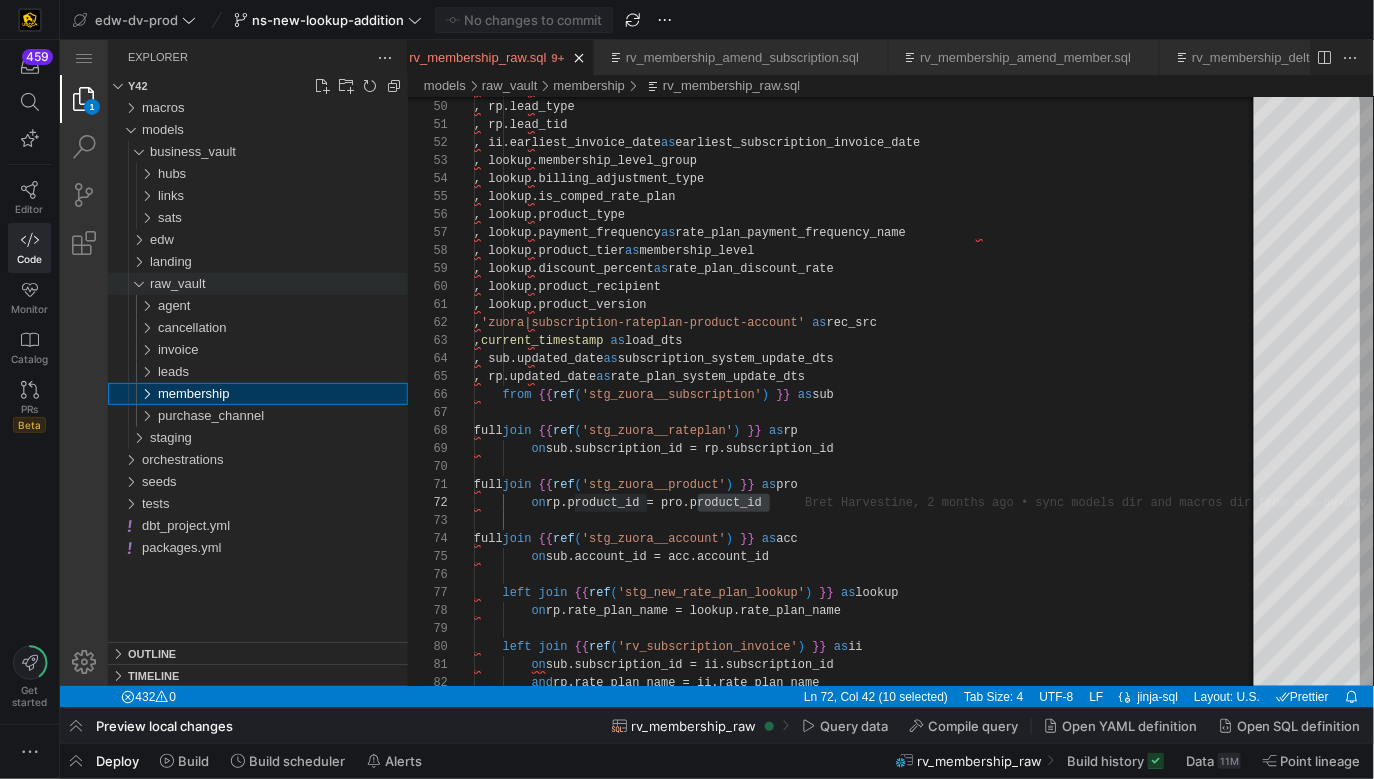 click on "raw_vault" at bounding box center [278, 283] 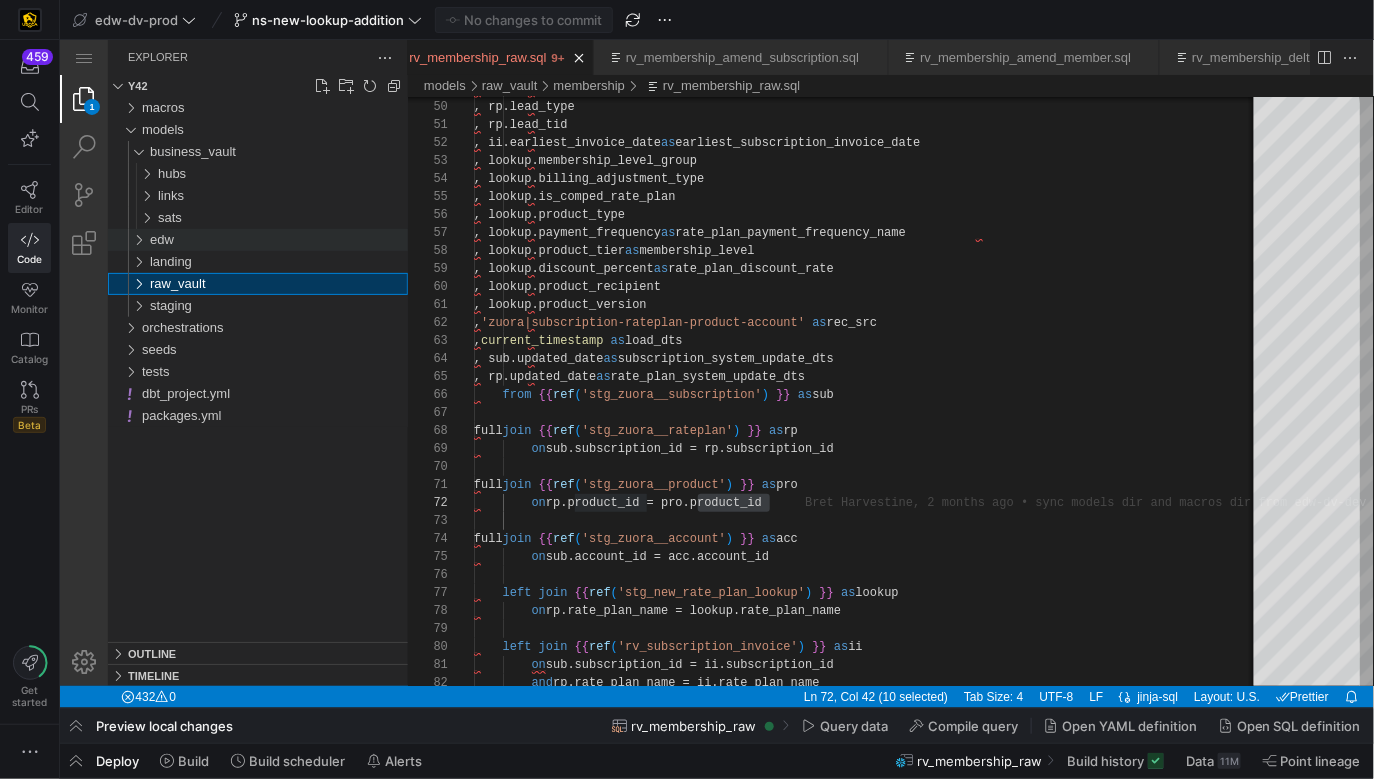 click on "edw" at bounding box center [278, 239] 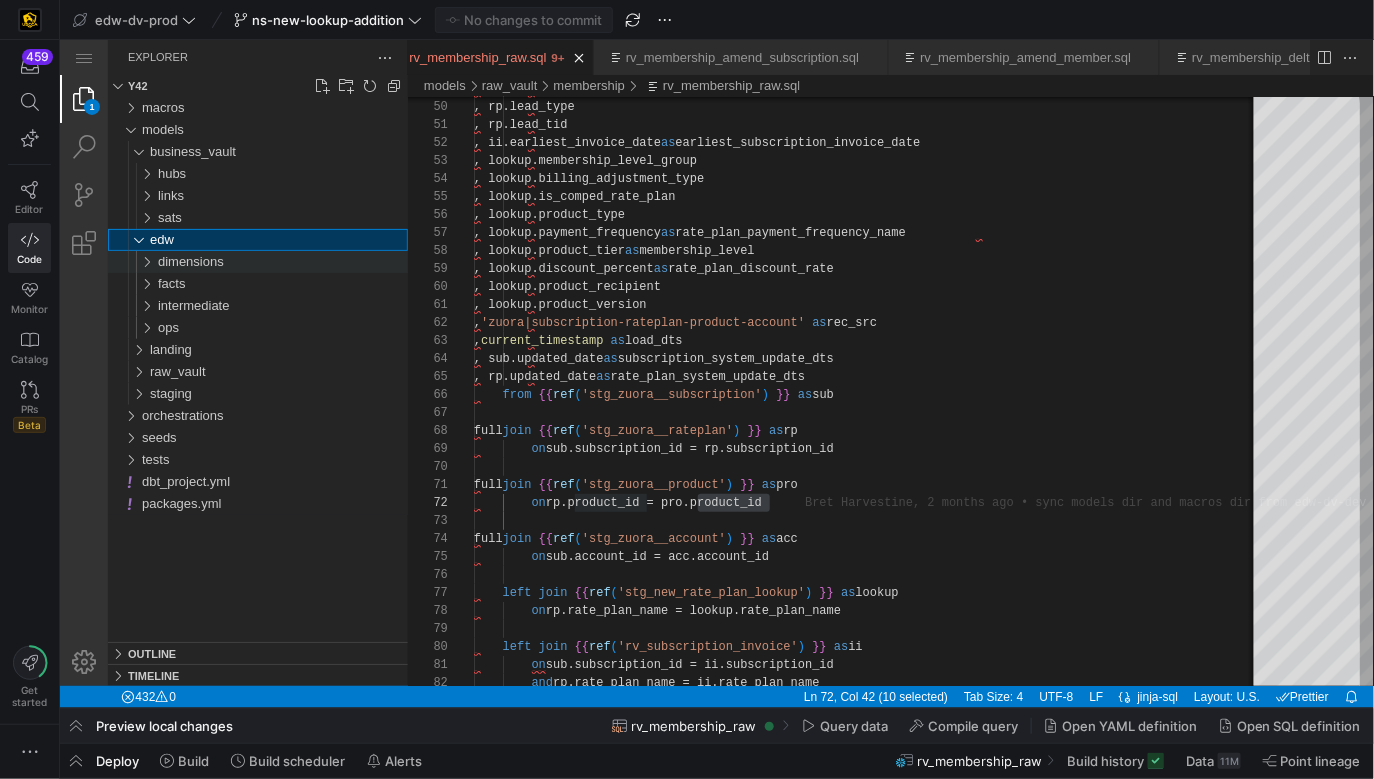 click on "dimensions" at bounding box center [282, 261] 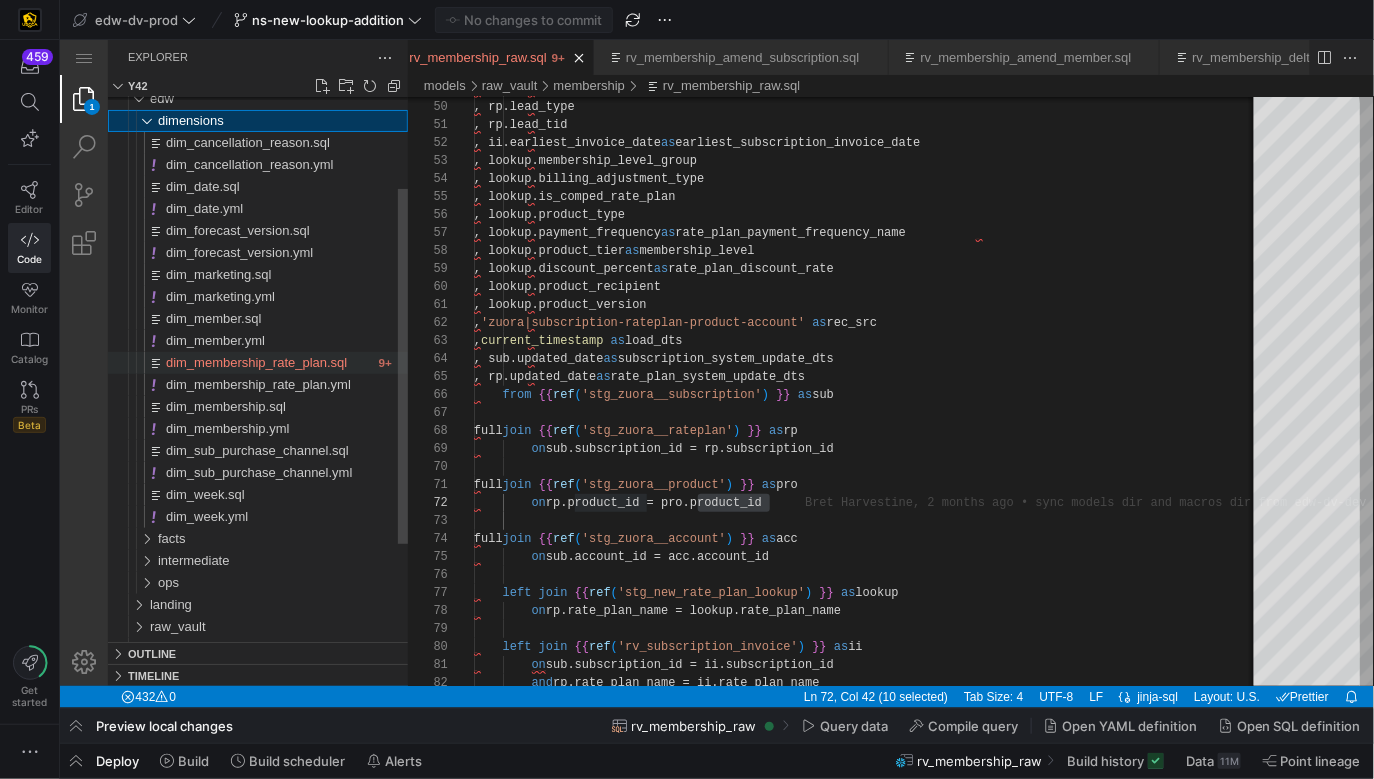 click on "dim_membership_rate_plan.sql" at bounding box center (255, 361) 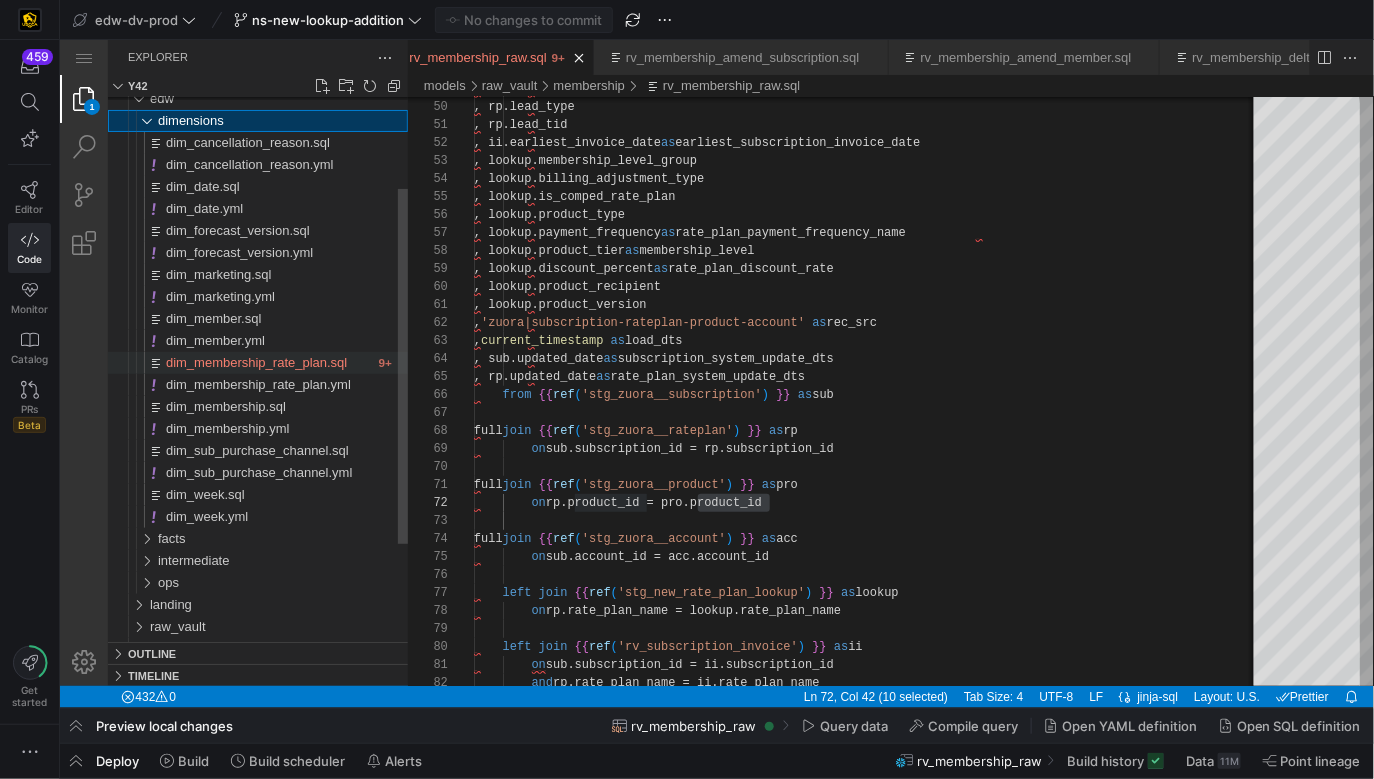 scroll, scrollTop: 0, scrollLeft: 2386, axis: horizontal 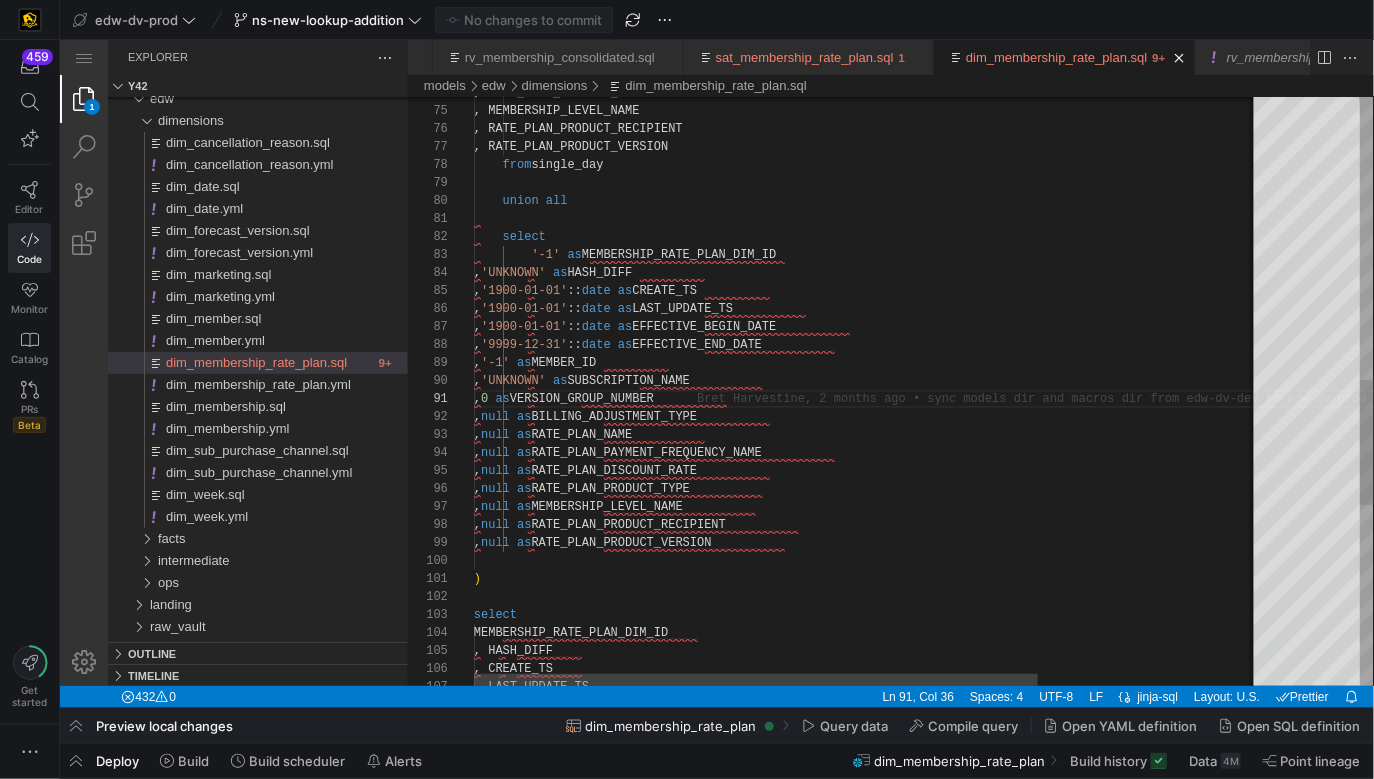 type on "select
'-1' as MEMBERSHIP_RATE_PLAN_DIM_ID
, 'UNKNOWN' as HASH_DIFF
, '1900-01-01'::date as CREATE_TS
, '1900-01-01'::date as LAST_UPDATE_TS
, '1900-01-01'::date as EFFECTIVE_BEGIN_DATE
, '9999-12-31'::date as EFFECTIVE_END_DATE
, '-1' as MEMBER_ID
, 'UNKNOWN' asSUBSCRIPTION_NAME" 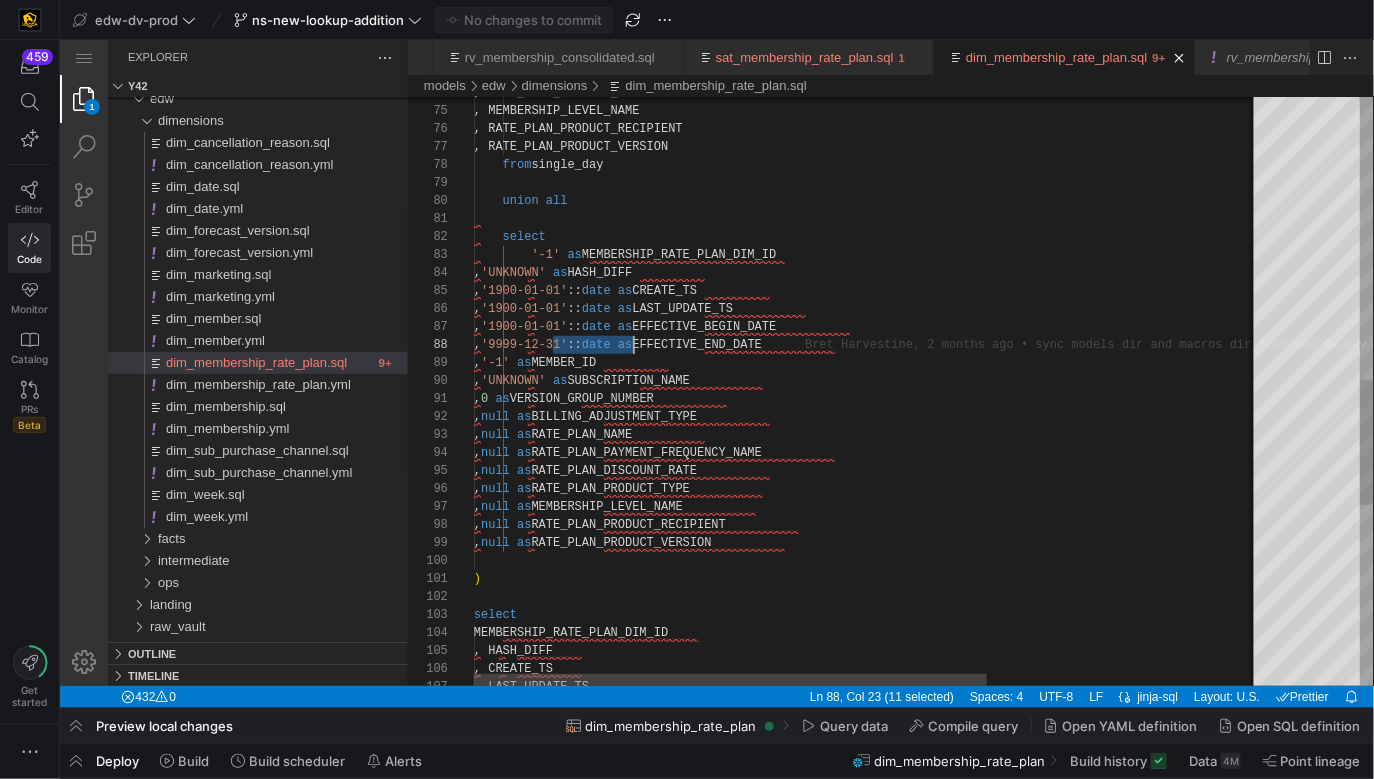 scroll, scrollTop: 125, scrollLeft: 151, axis: both 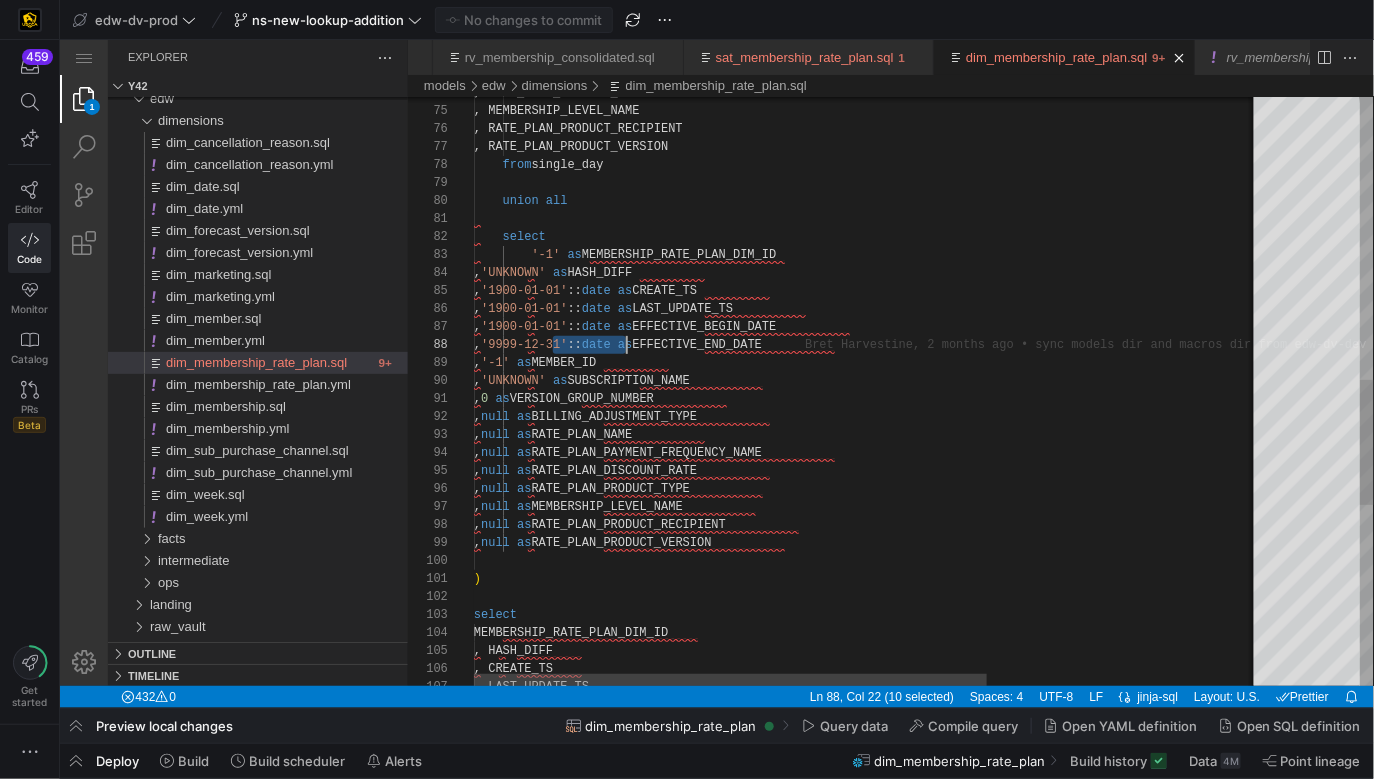 drag, startPoint x: 549, startPoint y: 340, endPoint x: 626, endPoint y: 340, distance: 77 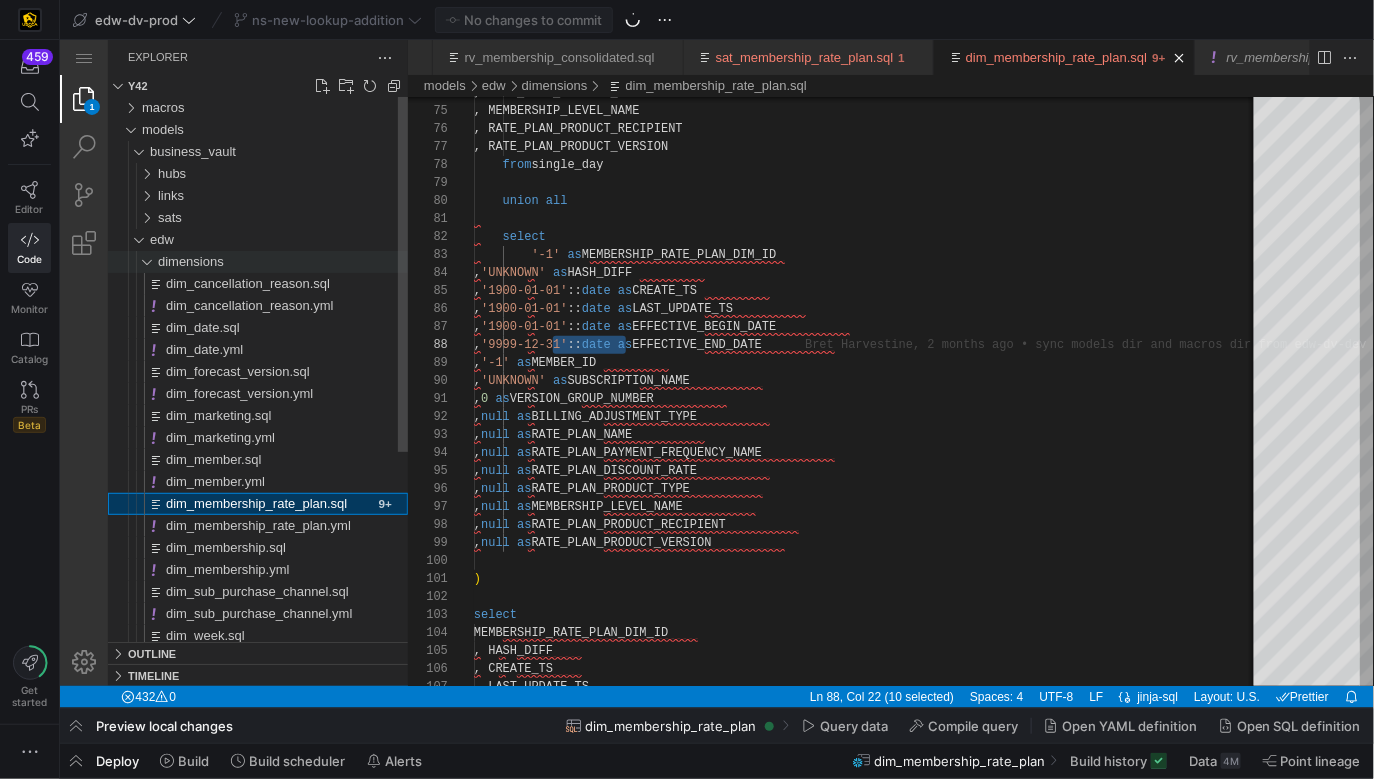 click on "dimensions" at bounding box center [190, 260] 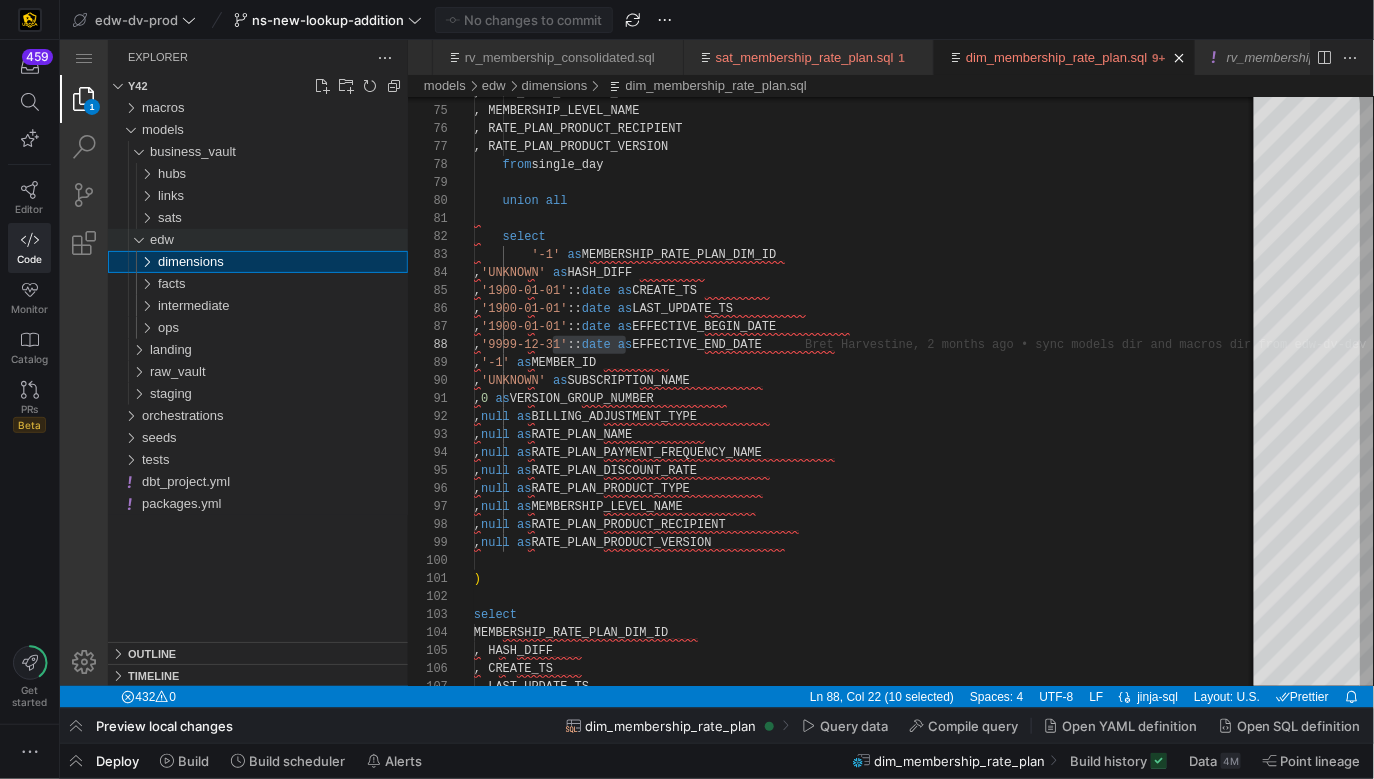 click on "edw" at bounding box center (278, 239) 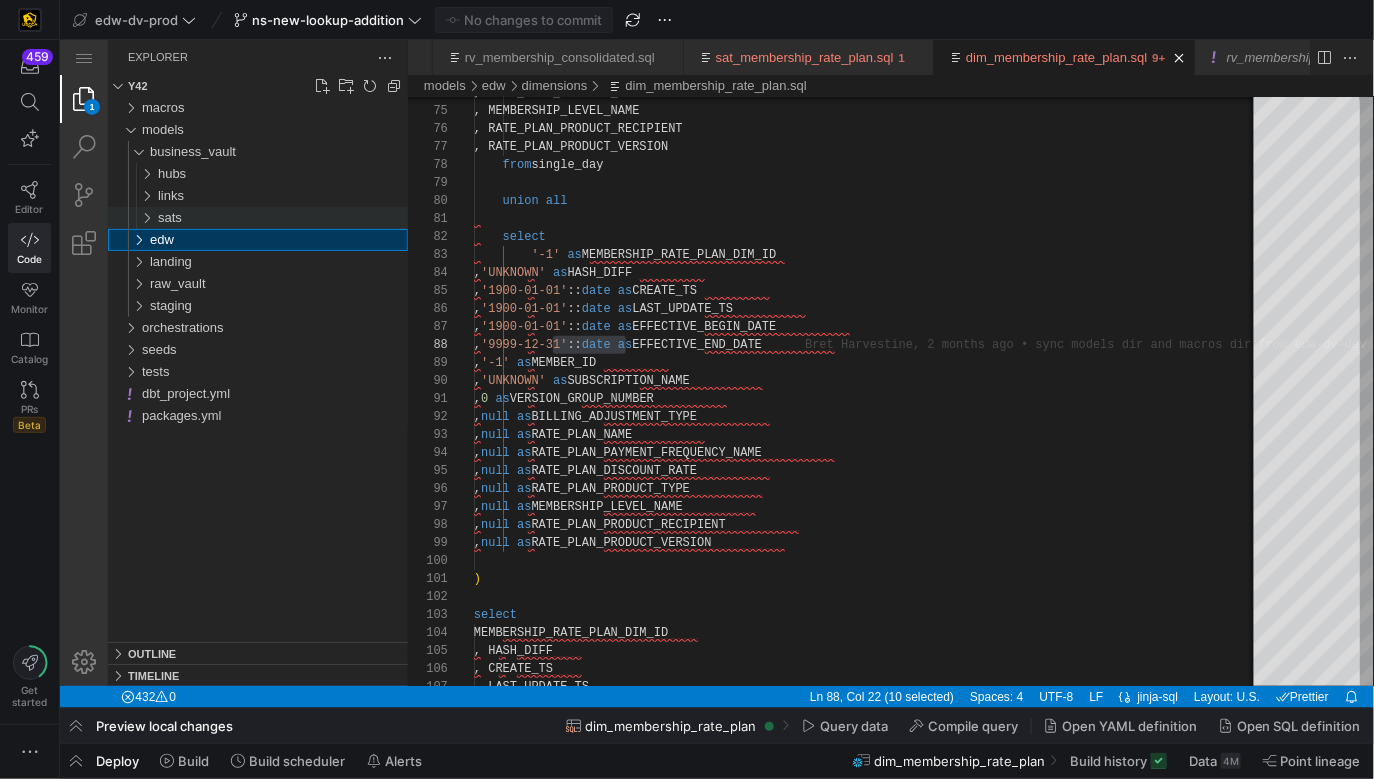 click on "sats" at bounding box center (169, 216) 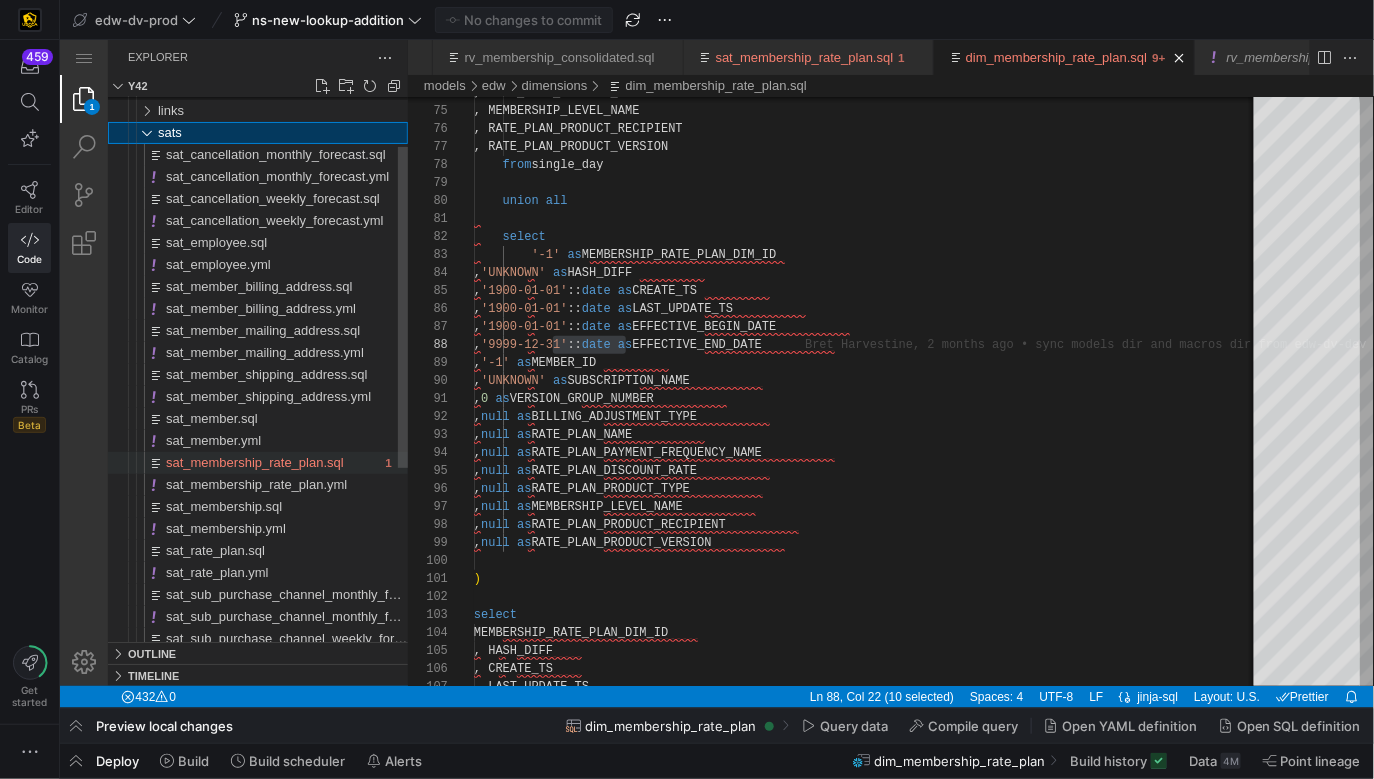 click on "sat_membership_rate_plan.sql" at bounding box center [254, 461] 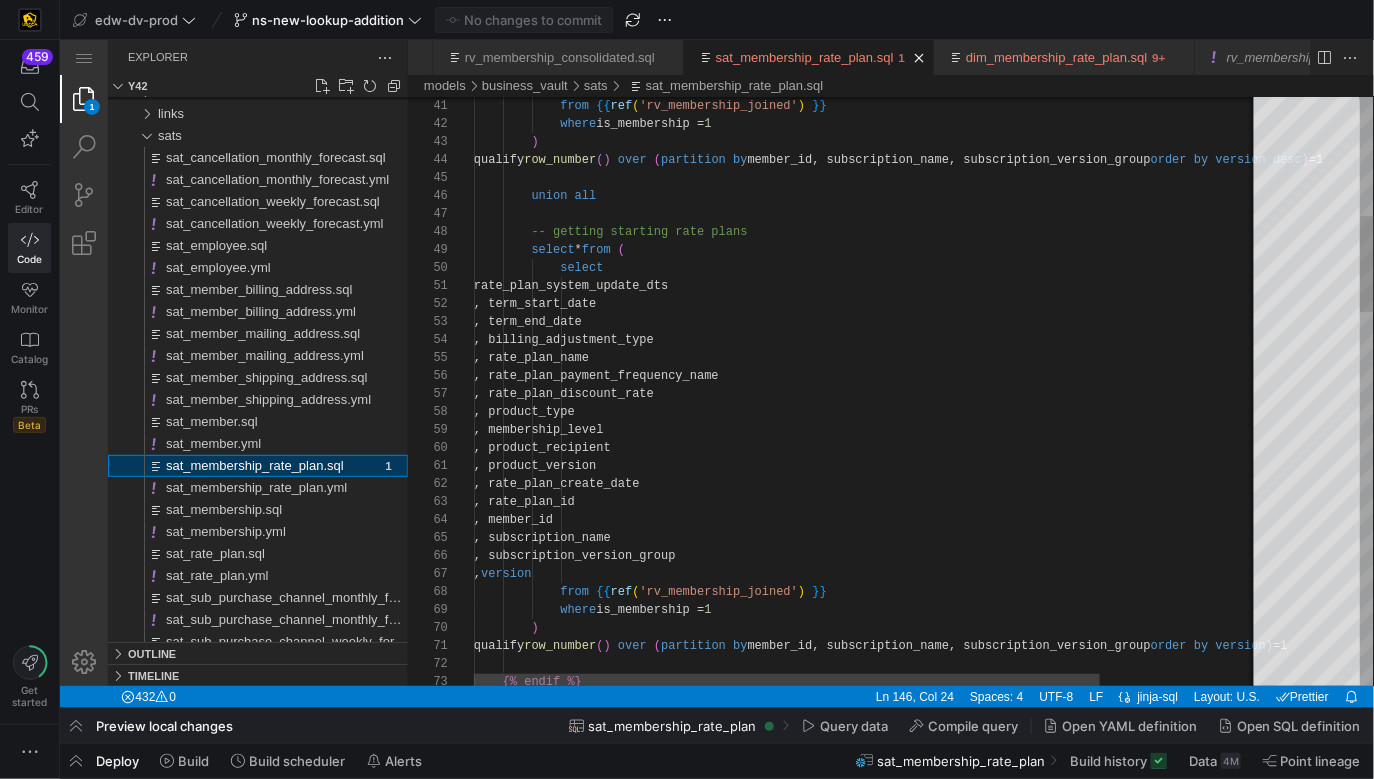scroll, scrollTop: 161, scrollLeft: 165, axis: both 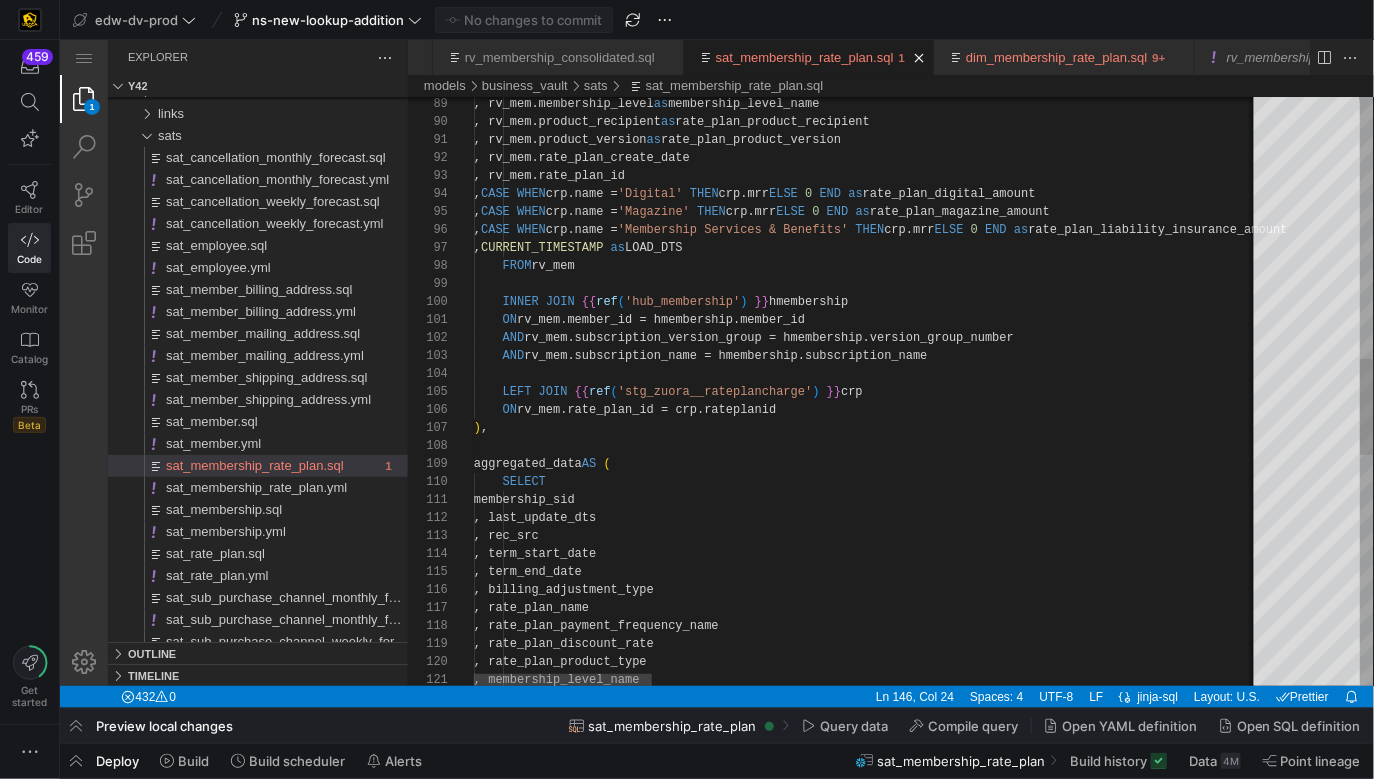 click on ", membership_level_name         , rate_plan_product_type         , rate_plan_discount_rate         , rate_plan_payment_frequency_name         , rate_plan_name         , billing_adjustment_type         , term_end_date         , term_start_date         , rec_src         , last_update_dts         membership_sid      SELECT   aggregated_data  AS   ( ) ,      ON  rv_mem.rate_plan_id = crp.rateplanid      LEFT JOIN   {{  ref ( 'stg_zuora__rateplancharge' )   }}  crp      AND  rv_mem.subscription_name = hmembership.subscripti on_name      AND  rv_mem.subscription_version_group = hmembership.v ersion_group_number      ON  rv_mem.member_id = hmembership.member_id      INNER JOIN   {{  ref ( 'hub_membership' )   }}  hmembership      FROM  rv_mem         ,  CURRENT_TIMESTAMP   as  LOAD_DTS         ,  CASE   WHEN  crp.name =    THEN" at bounding box center (2206, 298) 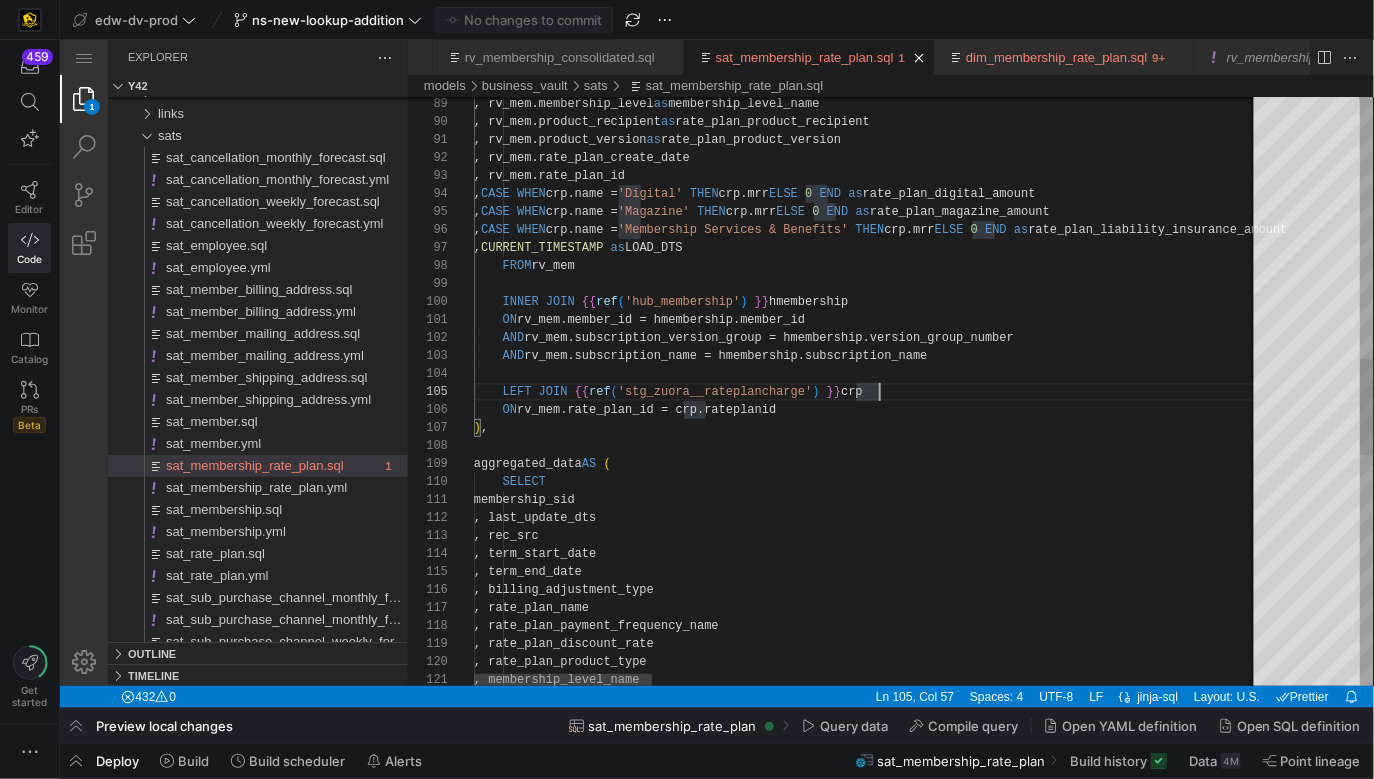 click on ", membership_level_name         , rate_plan_product_type         , rate_plan_discount_rate         , rate_plan_payment_frequency_name         , rate_plan_name         , billing_adjustment_type         , term_end_date         , term_start_date         , rec_src         , last_update_dts         membership_sid      SELECT   aggregated_data  AS   ( ) ,      ON  rv_mem.rate_plan_id = crp.rateplanid      LEFT JOIN   {{  ref ( 'stg_zuora__rateplancharge' )   }}  crp      AND  rv_mem.subscription_name = hmembership.subscripti on_name      AND  rv_mem.subscription_version_group = hmembership.v ersion_group_number      ON  rv_mem.member_id = hmembership.member_id      INNER JOIN   {{  ref ( 'hub_membership' )   }}  hmembership      FROM  rv_mem         ,  CURRENT_TIMESTAMP   as  LOAD_DTS         ,  CASE   WHEN  crp.name =    THEN" at bounding box center (2206, 298) 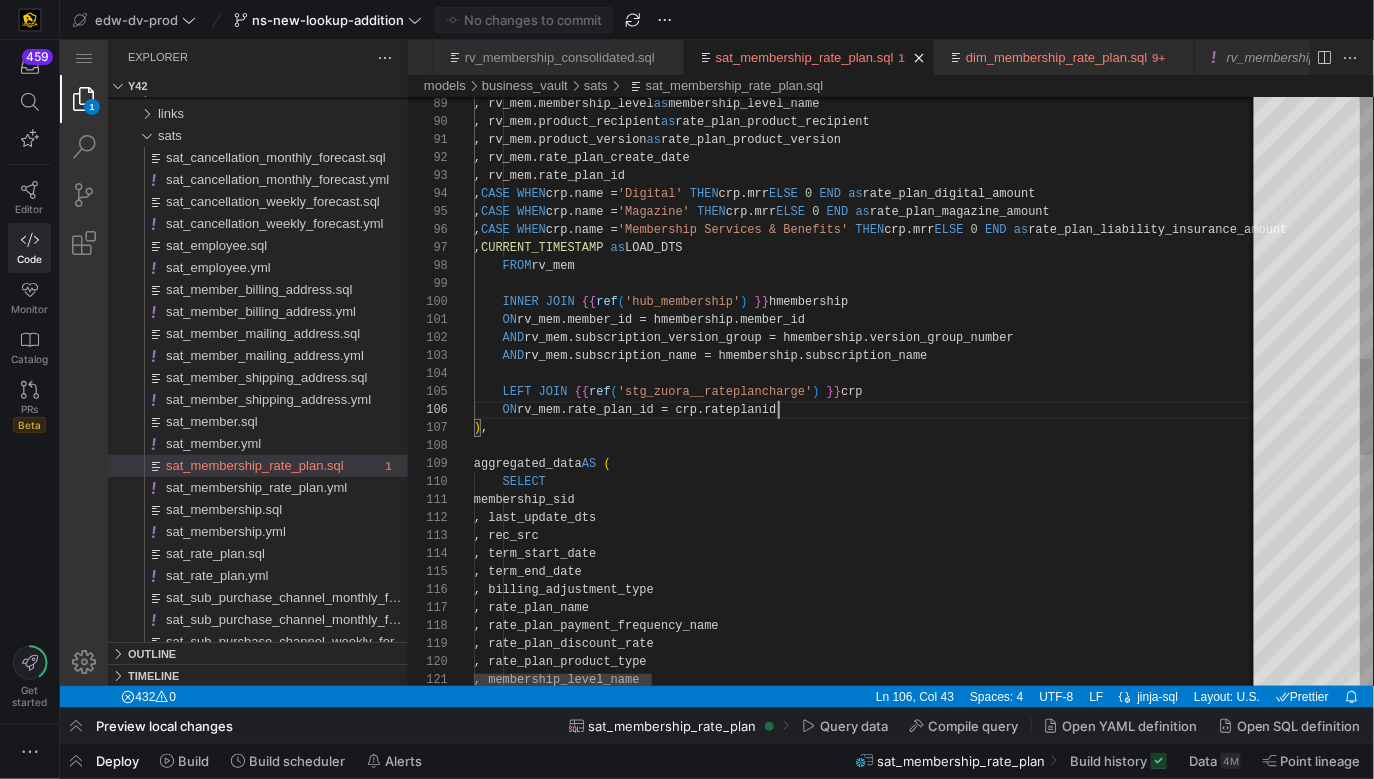 click on ", membership_level_name         , rate_plan_product_type         , rate_plan_discount_rate         , rate_plan_payment_frequency_name         , rate_plan_name         , billing_adjustment_type         , term_end_date         , term_start_date         , rec_src         , last_update_dts         membership_sid      SELECT   aggregated_data  AS   ( ) ,      ON  rv_mem.rate_plan_id = crp.rateplanid      LEFT JOIN   {{  ref ( 'stg_zuora__rateplancharge' )   }}  crp      AND  rv_mem.subscription_name = hmembership.subscripti on_name      AND  rv_mem.subscription_version_group = hmembership.v ersion_group_number      ON  rv_mem.member_id = hmembership.member_id      INNER JOIN   {{  ref ( 'hub_membership' )   }}  hmembership      FROM  rv_mem         ,  CURRENT_TIMESTAMP   as  LOAD_DTS         ,  CASE   WHEN  crp.name =    THEN" at bounding box center [2206, 298] 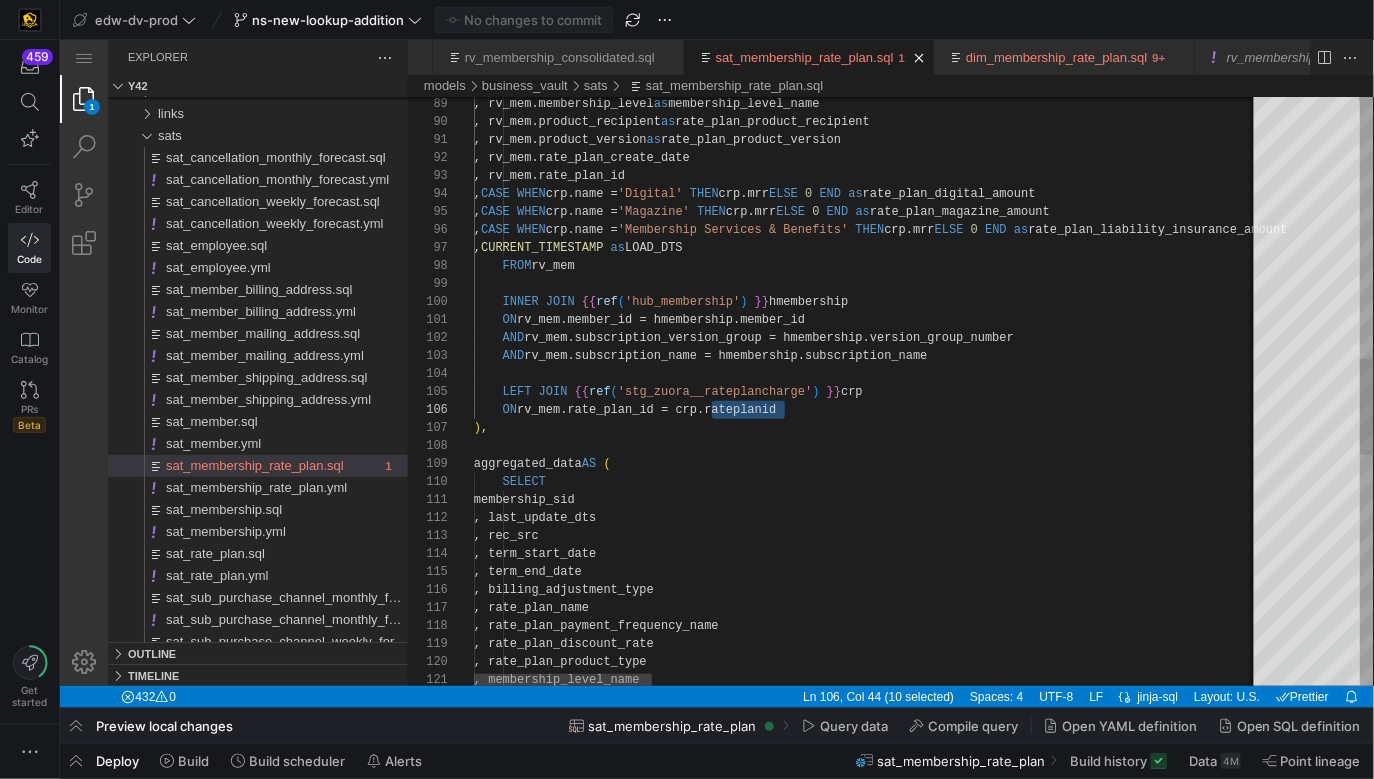 click on ", membership_level_name         , rate_plan_product_type         , rate_plan_discount_rate         , rate_plan_payment_frequency_name         , rate_plan_name         , billing_adjustment_type         , term_end_date         , term_start_date         , rec_src         , last_update_dts         membership_sid      SELECT   aggregated_data  AS   ( ) ,      ON  rv_mem.rate_plan_id = crp.rateplanid      LEFT JOIN   {{  ref ( 'stg_zuora__rateplancharge' )   }}  crp      AND  rv_mem.subscription_name = hmembership.subscripti on_name      AND  rv_mem.subscription_version_group = hmembership.v ersion_group_number      ON  rv_mem.member_id = hmembership.member_id      INNER JOIN   {{  ref ( 'hub_membership' )   }}  hmembership      FROM  rv_mem         ,  CURRENT_TIMESTAMP   as  LOAD_DTS         ,  CASE   WHEN  crp.name =    THEN" at bounding box center [2206, 298] 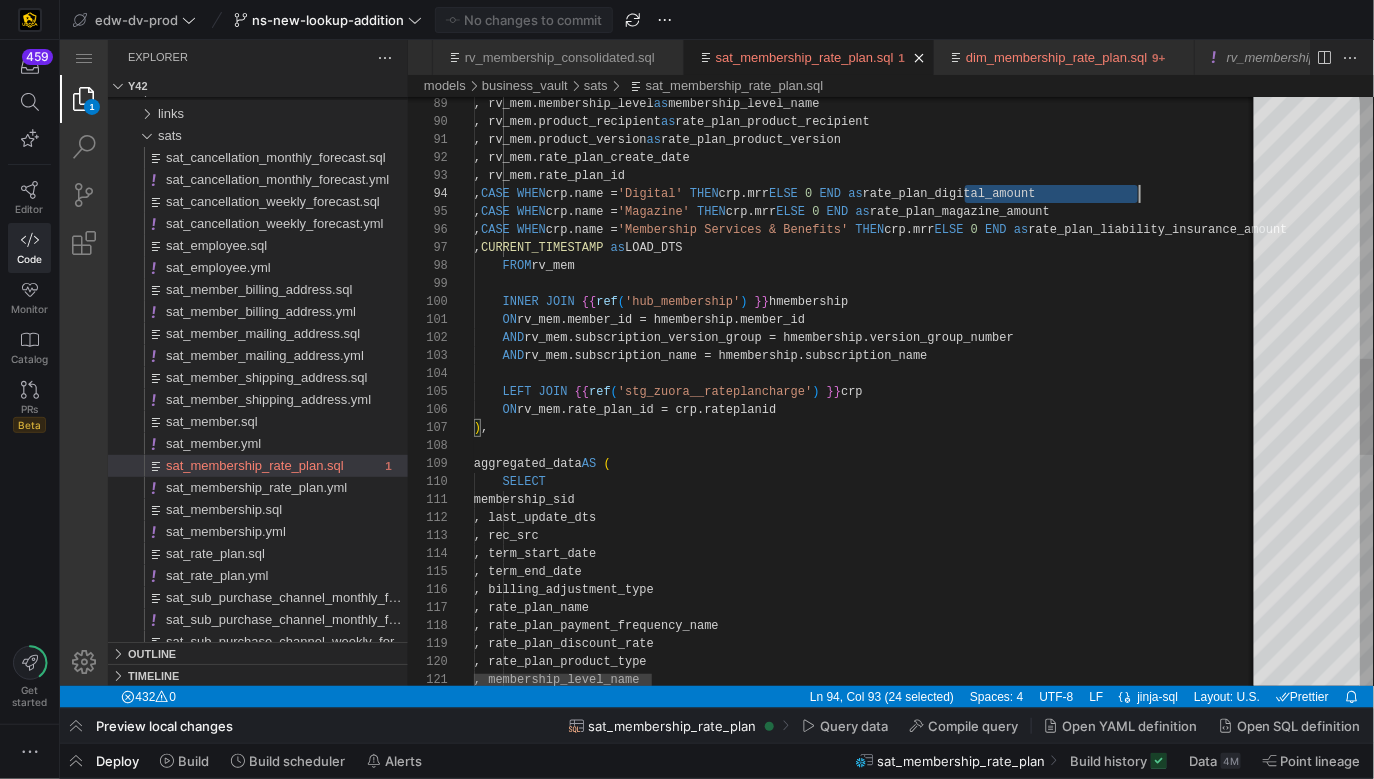 click on ", membership_level_name         , rate_plan_product_type         , rate_plan_discount_rate         , rate_plan_payment_frequency_name         , rate_plan_name         , billing_adjustment_type         , term_end_date         , term_start_date         , rec_src         , last_update_dts         membership_sid      SELECT   aggregated_data  AS   ( ) ,      ON  rv_mem.rate_plan_id = crp.rateplanid      LEFT JOIN   {{  ref ( 'stg_zuora__rateplancharge' )   }}  crp      AND  rv_mem.subscription_name = hmembership.subscripti on_name      AND  rv_mem.subscription_version_group = hmembership.v ersion_group_number      ON  rv_mem.member_id = hmembership.member_id      INNER JOIN   {{  ref ( 'hub_membership' )   }}  hmembership      FROM  rv_mem         ,  CURRENT_TIMESTAMP   as  LOAD_DTS         ,  CASE   WHEN  crp.name =    THEN" at bounding box center (2206, 298) 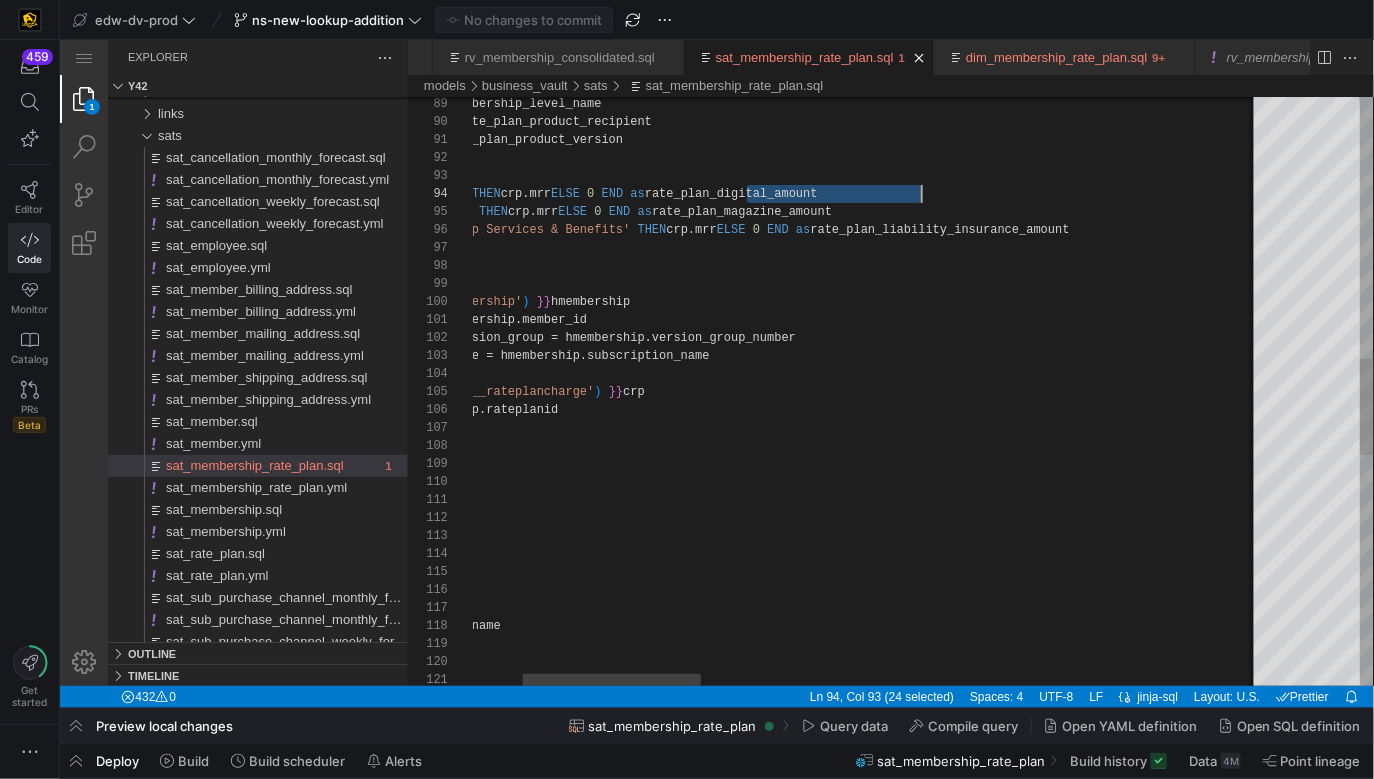 click on ", membership_level_name         , rate_plan_product_type         , rate_plan_discount_rate         , rate_plan_payment_frequency_name         , rate_plan_name         , billing_adjustment_type         , term_end_date         , term_start_date         , rec_src         , last_update_dts         membership_sid      SELECT   aggregated_data  AS   ( ) ,      ON  rv_mem.rate_plan_id = crp.rateplanid      LEFT JOIN   {{  ref ( 'stg_zuora__rateplancharge' )   }}  crp      AND  rv_mem.subscription_name = hmembership.subscripti on_name      AND  rv_mem.subscription_version_group = hmembership.v ersion_group_number      ON  rv_mem.member_id = hmembership.member_id      INNER JOIN   {{  ref ( 'hub_membership' )   }}  hmembership      FROM  rv_mem         ,  CURRENT_TIMESTAMP   as  LOAD_DTS         ,  CASE   WHEN  crp.name =    THEN" at bounding box center [1988, 298] 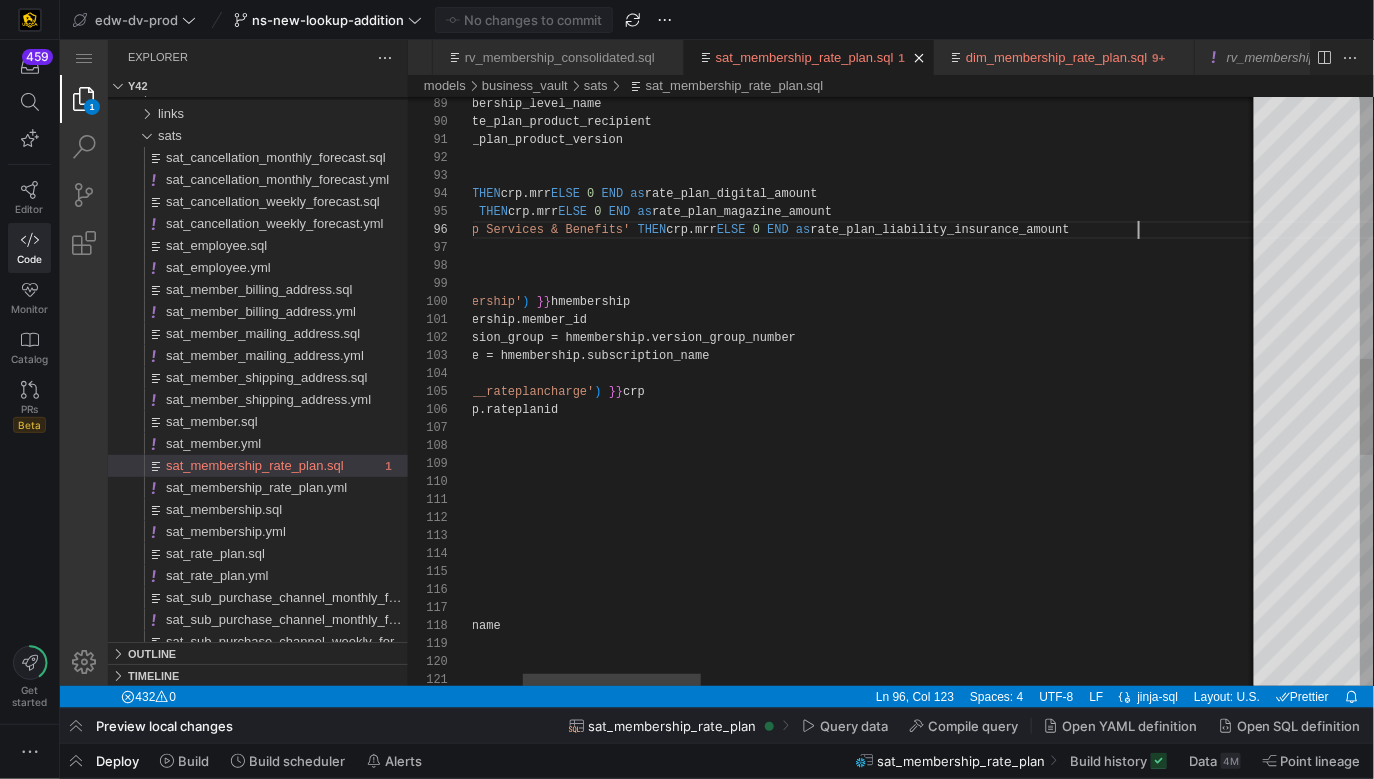 scroll, scrollTop: 90, scrollLeft: 916, axis: both 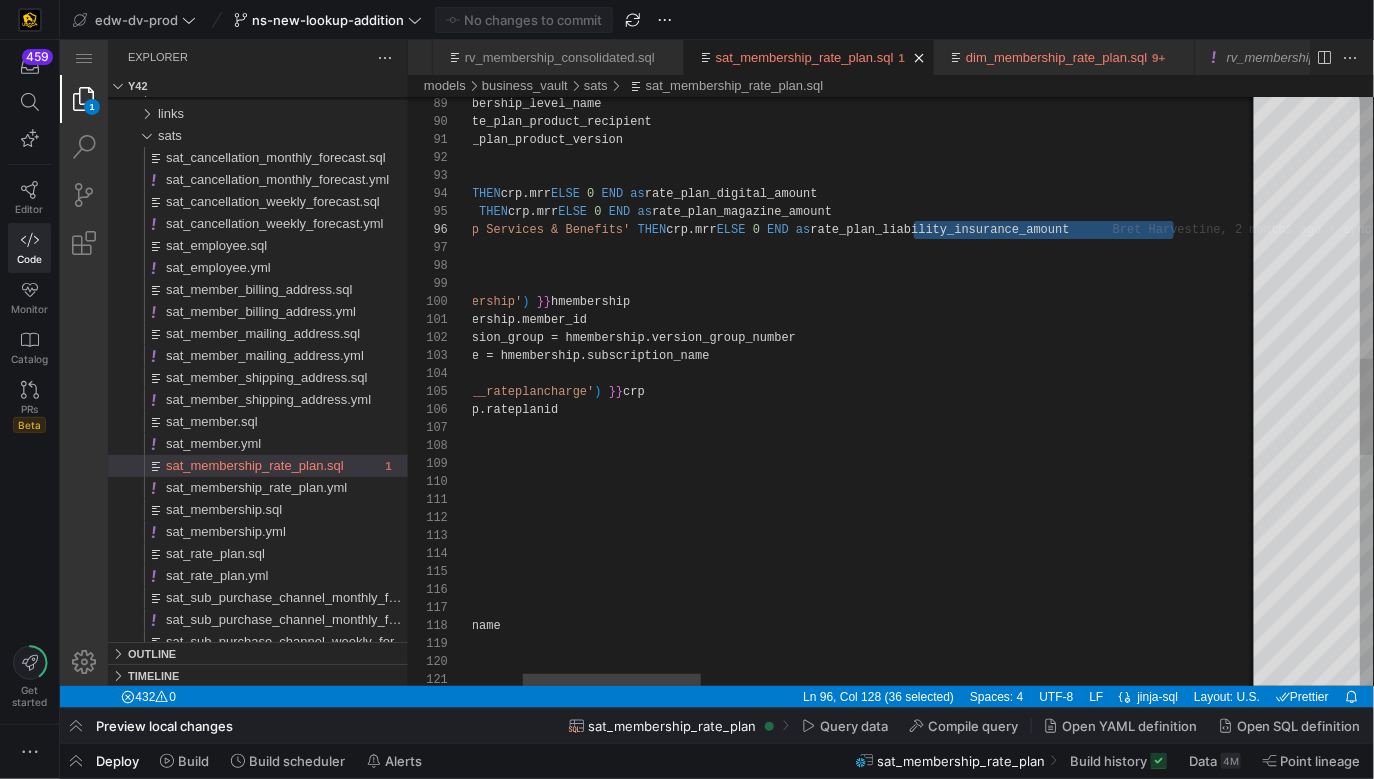 type on "ON rv_mem.member_id = hmembership.member_id
AND rv_mem.subscription_version_group = hmembership.version_group_number
AND rv_mem.subscription_name = hmembership.subscription_name
LEFT JOIN {{ ref('stg_zuora__rateplancharge') }} crp
ON rv_mem.rate_plan_id = crp.rateplanid
),
aggregated_data AS (
SELECT" 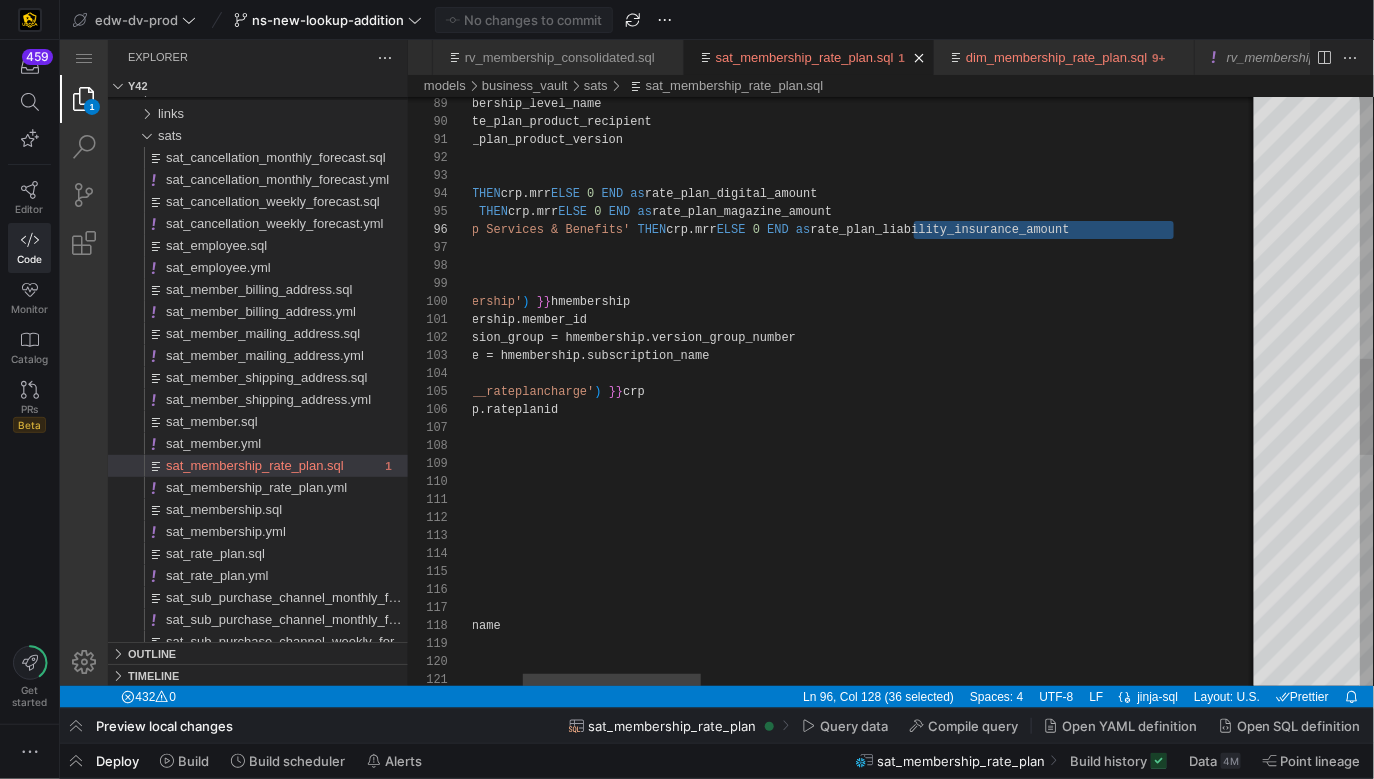 scroll, scrollTop: 0, scrollLeft: 340, axis: horizontal 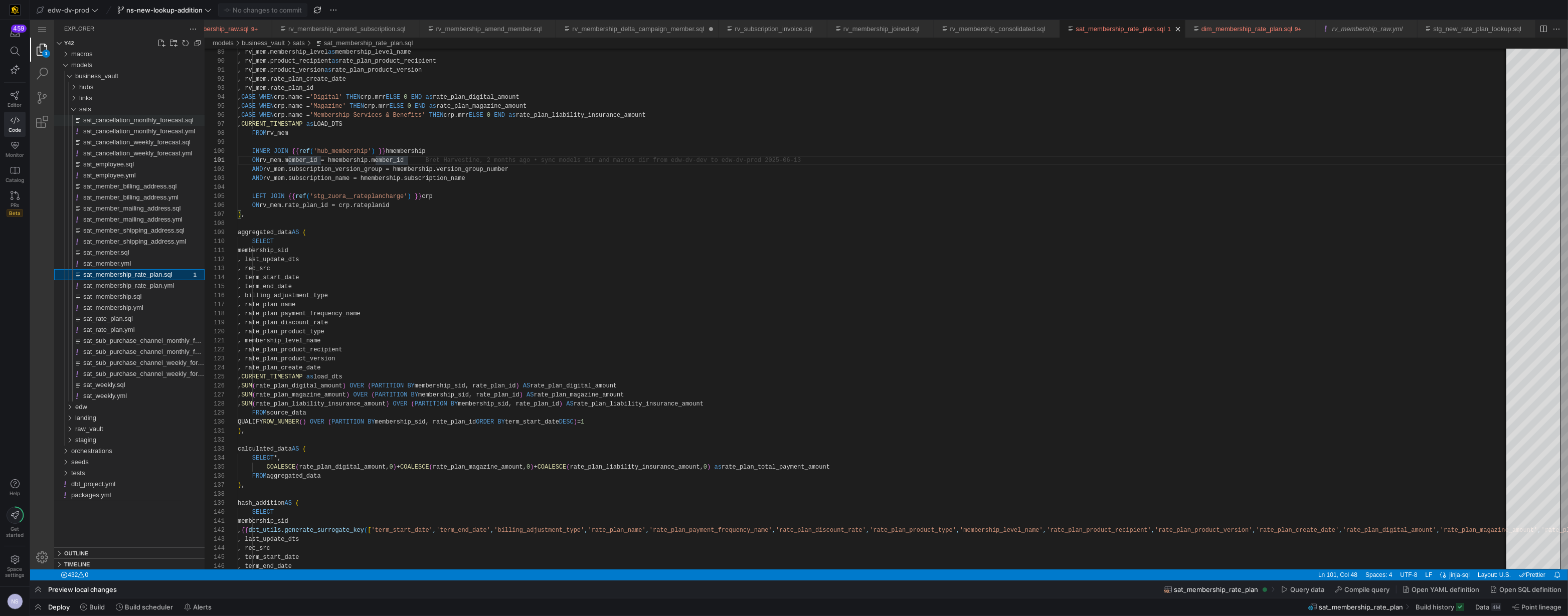 click on "sat_cancellation_monthly_forecast.sql" at bounding box center (138, 120) 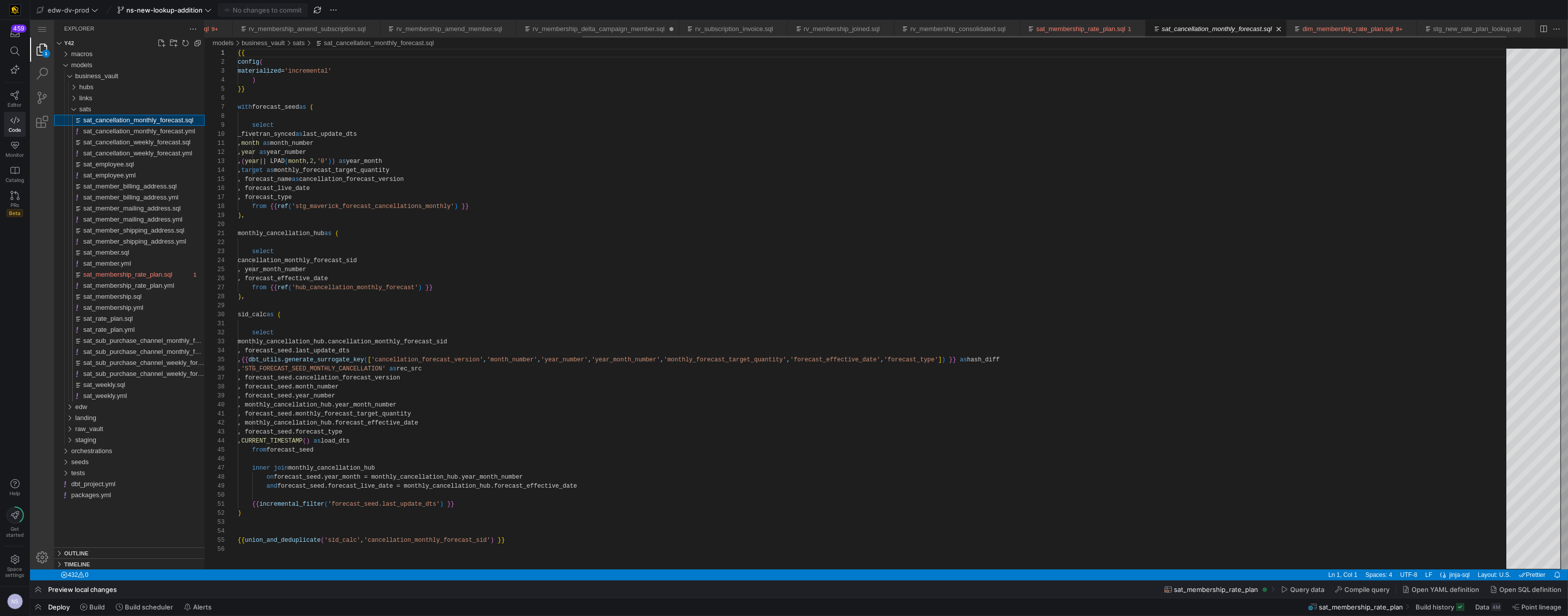 scroll, scrollTop: 90, scrollLeft: 0, axis: vertical 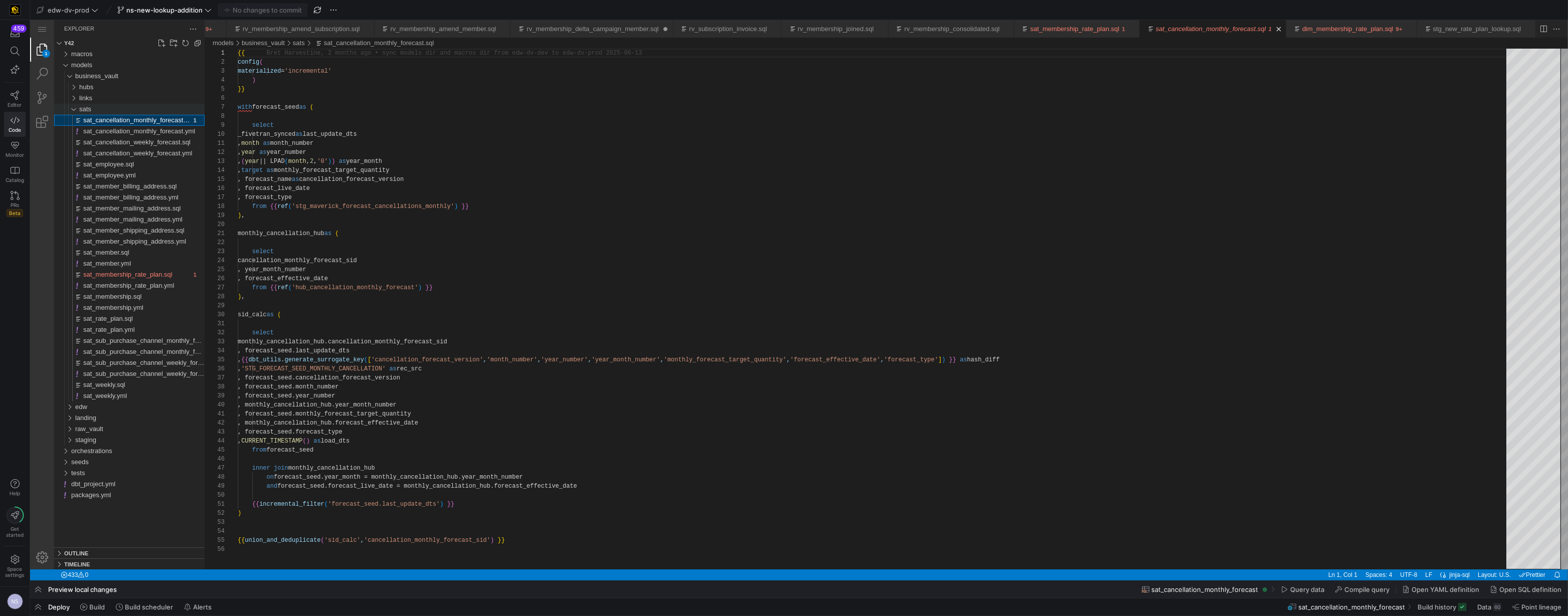 click on "sats" at bounding box center [142, 109] 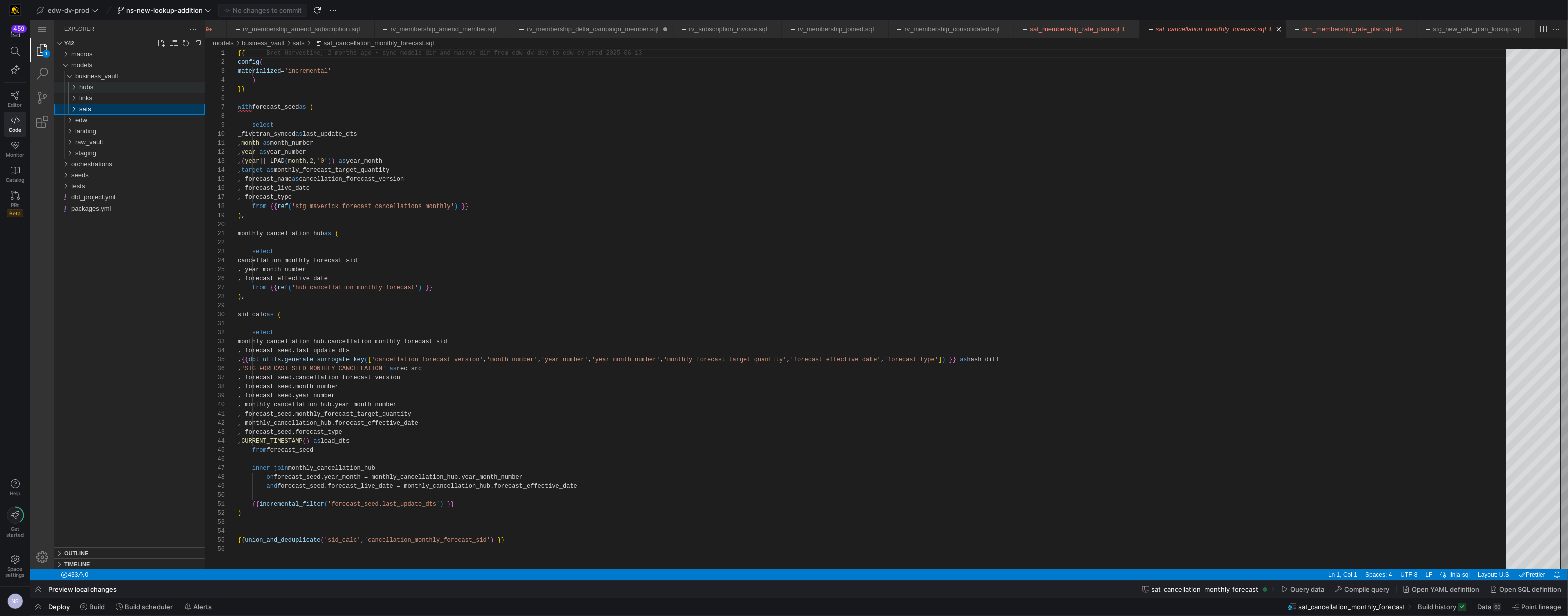click on "hubs" at bounding box center [142, 87] 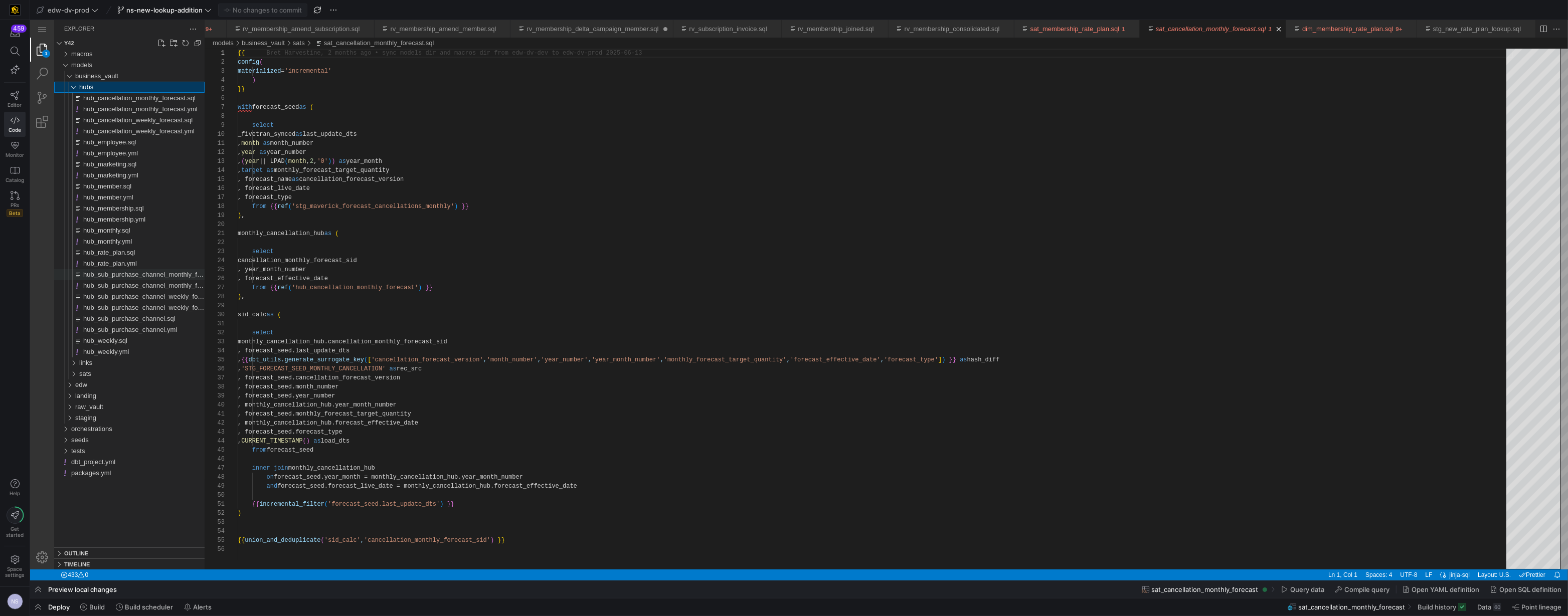 click on "hub_sub_purchase_channel_monthly_forecast.sql" at bounding box center (156, 274) 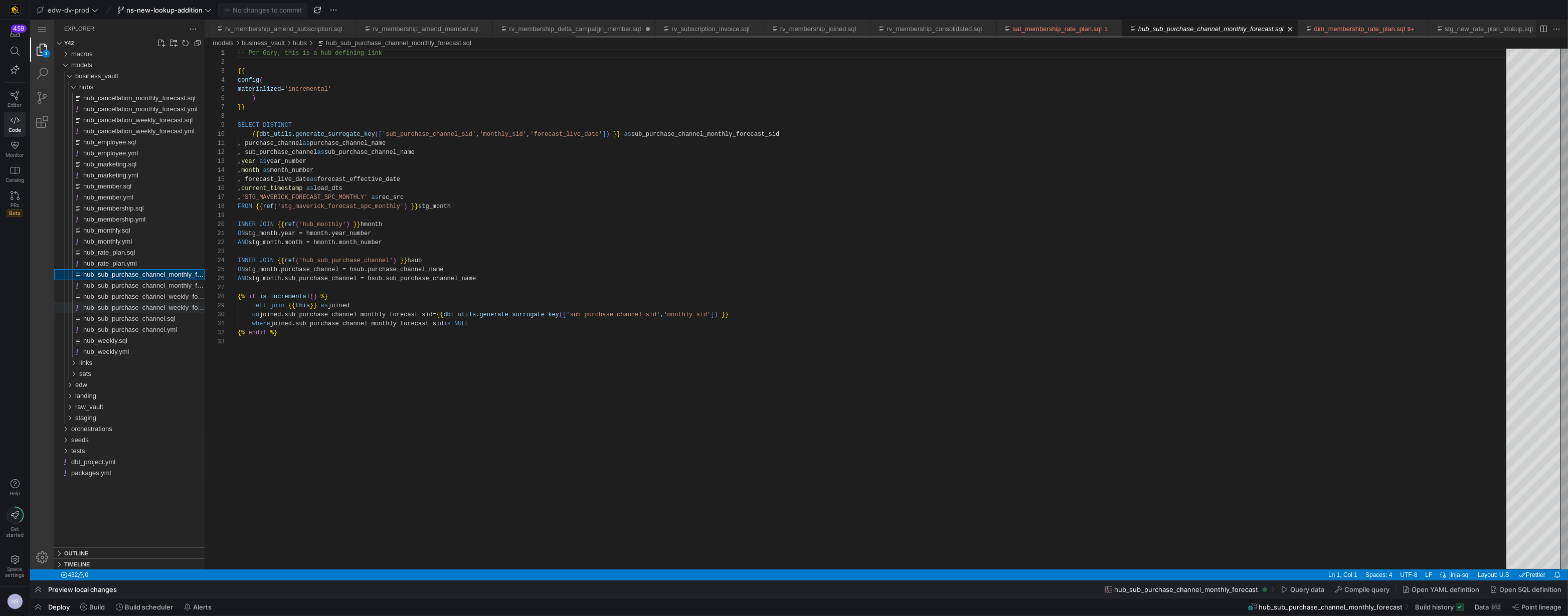 scroll, scrollTop: 90, scrollLeft: 0, axis: vertical 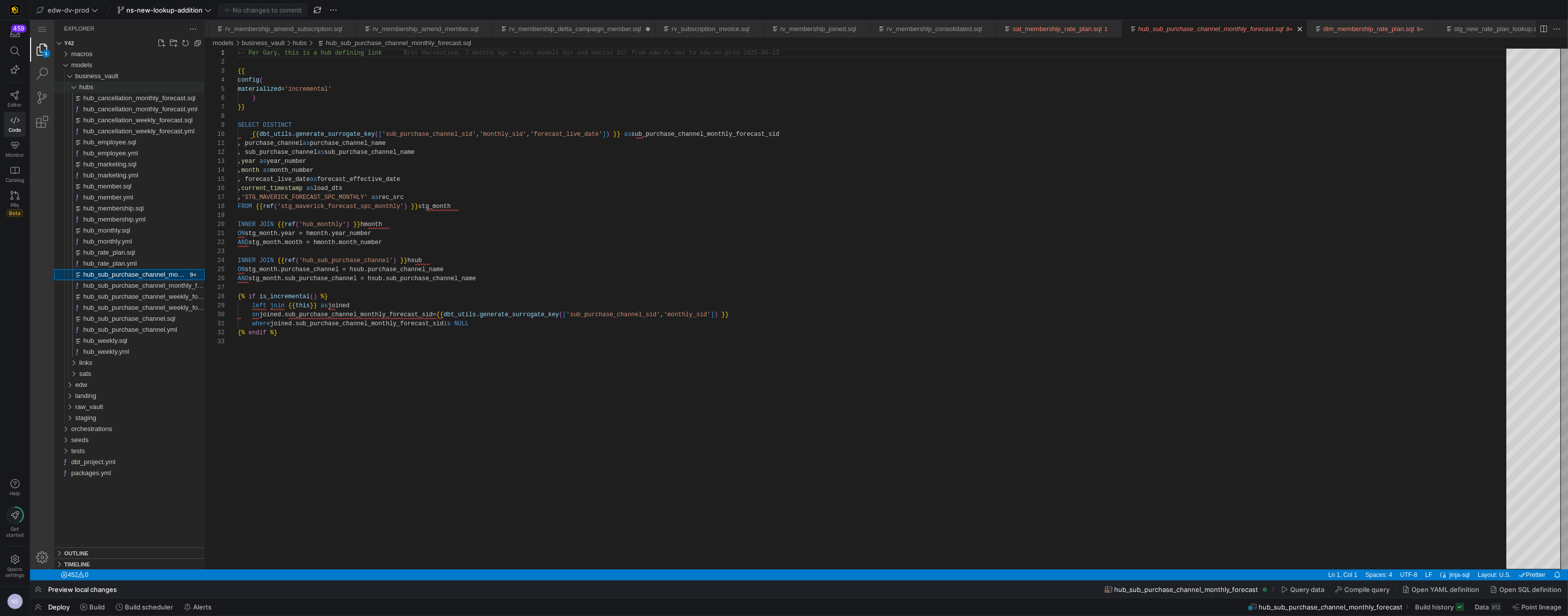 click on "hubs" at bounding box center [142, 87] 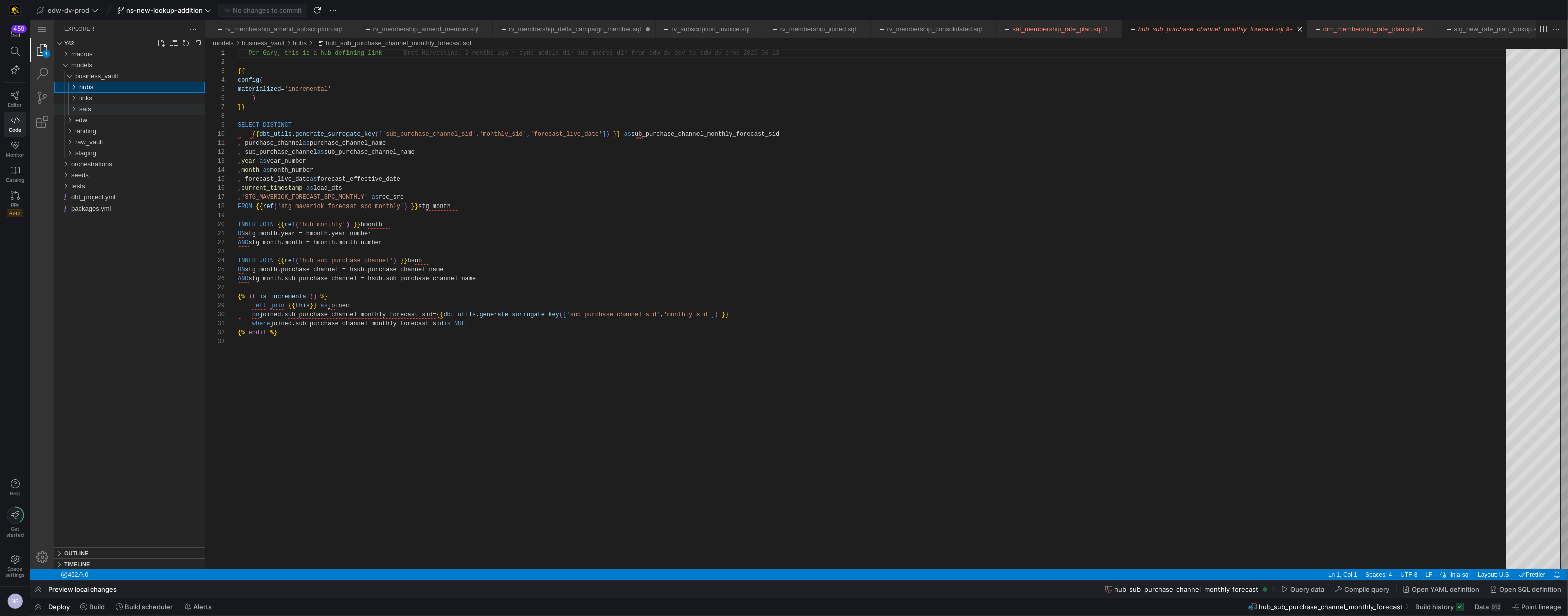 click on "sats" at bounding box center (142, 109) 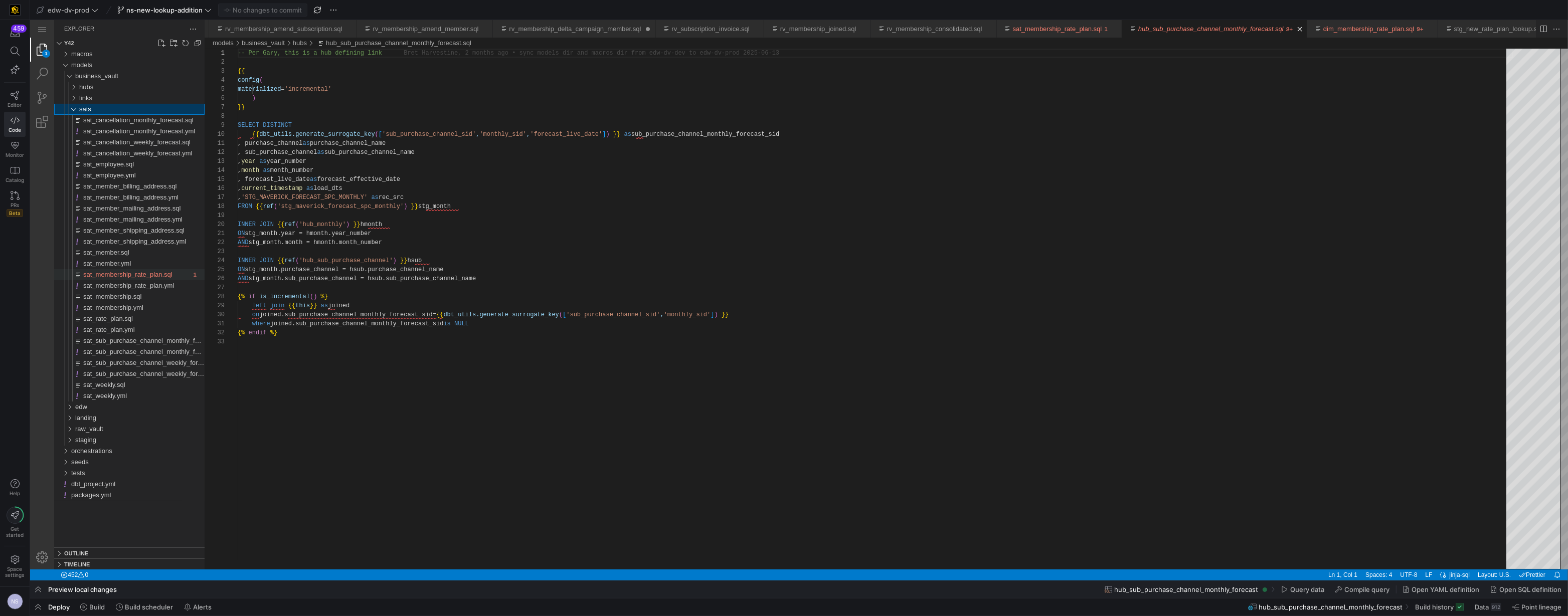 click on "sat_membership_rate_plan.sql" at bounding box center (128, 274) 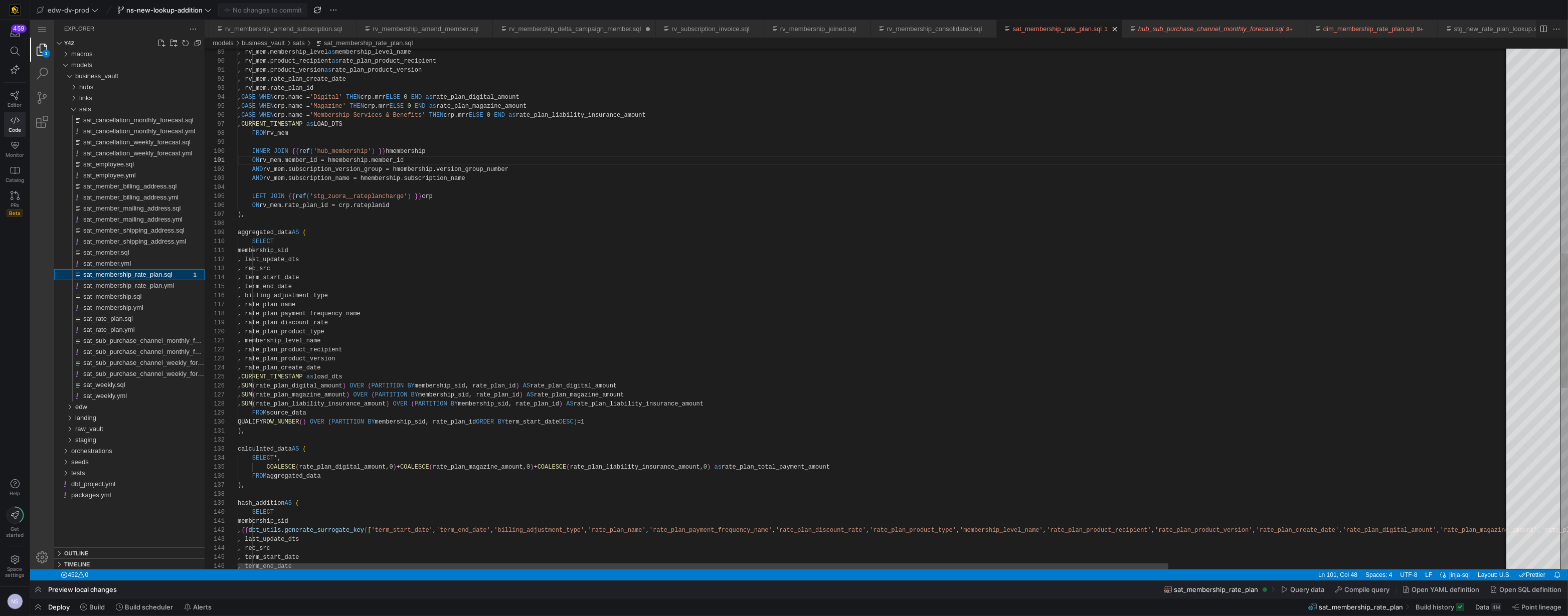 scroll, scrollTop: 90, scrollLeft: 170, axis: both 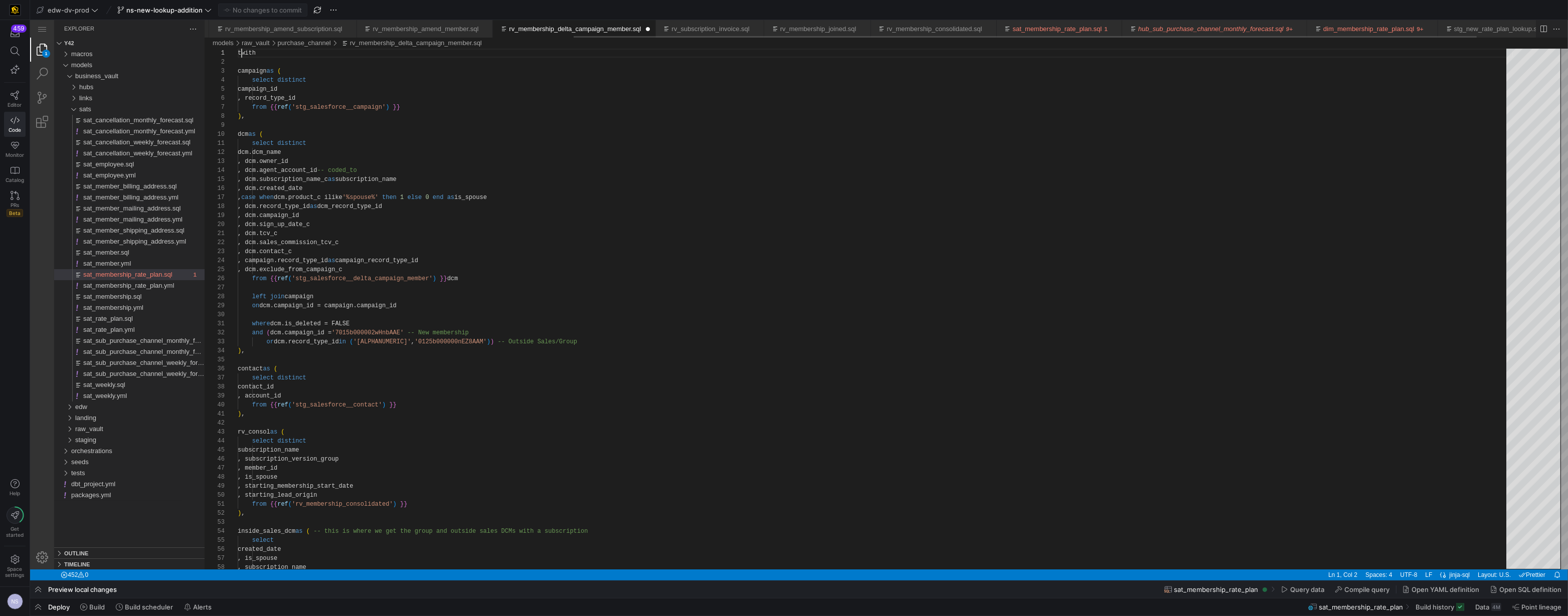 click on "rv_membership_delta_campaign_member.sql" at bounding box center [575, 29] 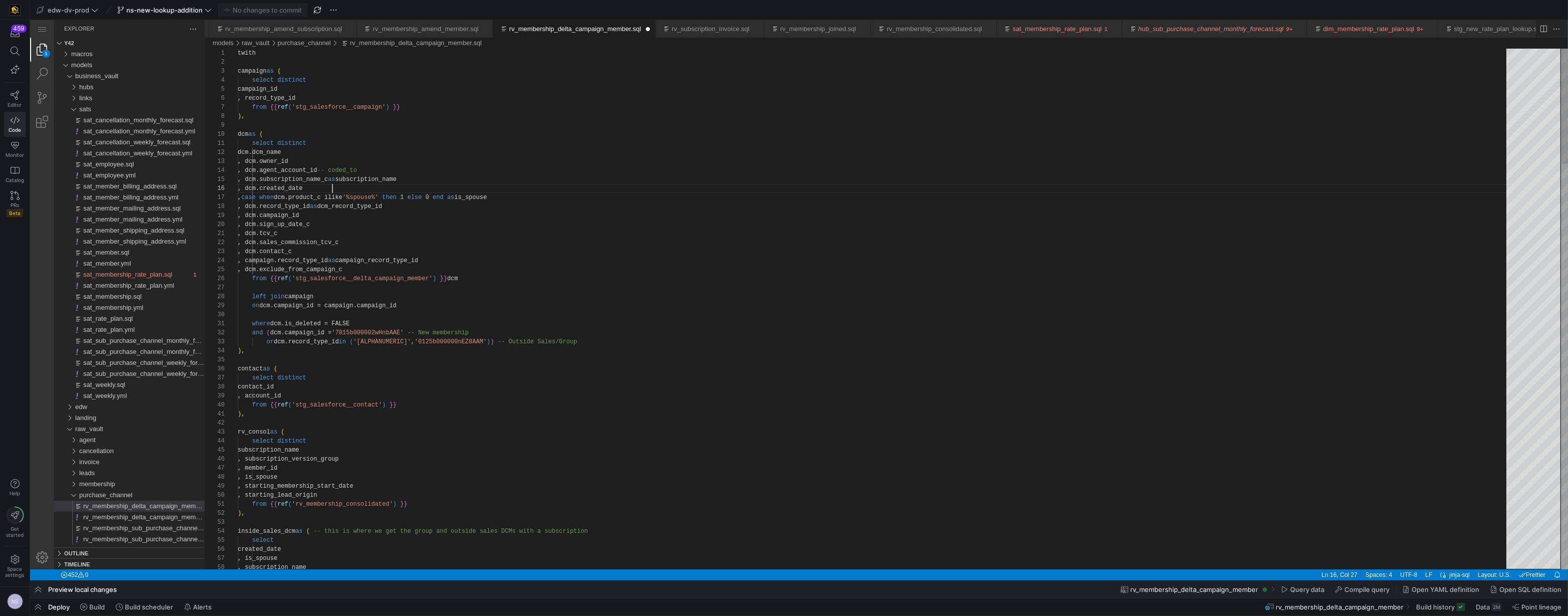scroll, scrollTop: 45, scrollLeft: 94, axis: both 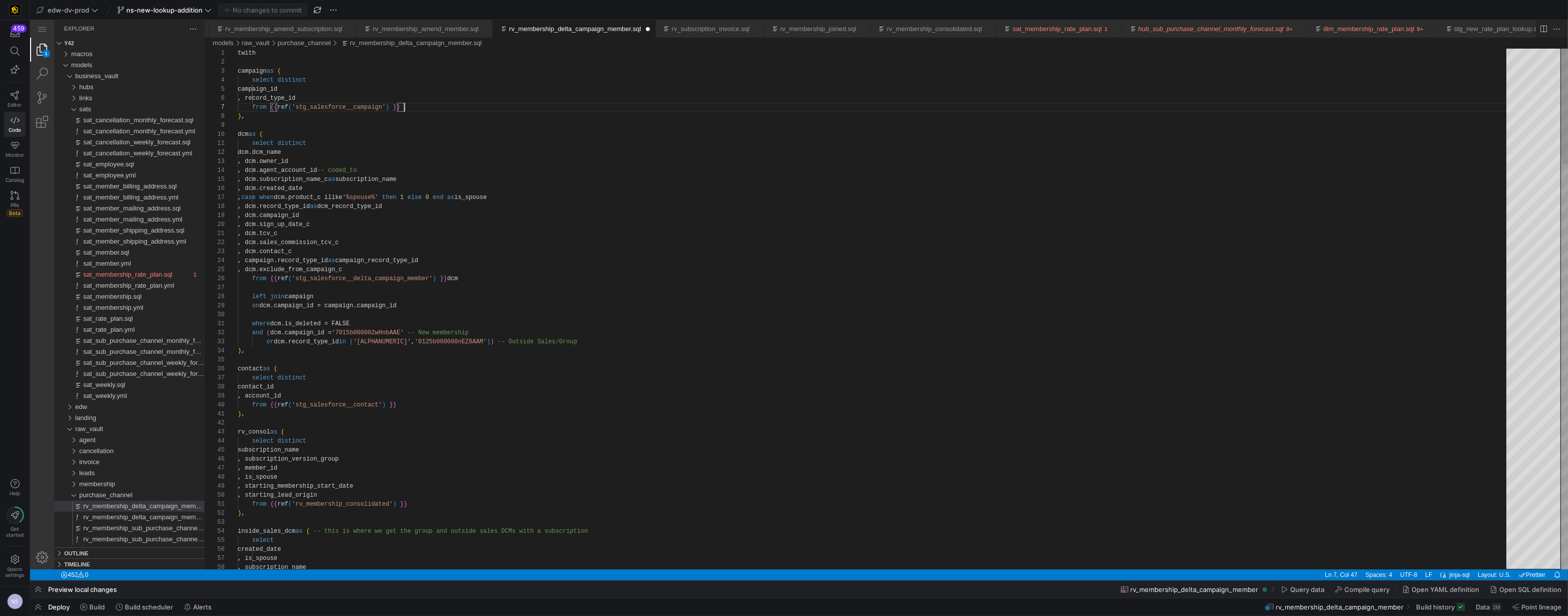 click on "with  campaign  as   (      select distinct         campaign_id         , record_type_id      from   {{  ref ( 'stg_salesforce__campaign' )   }} ) , dcm  as   (      select distinct         dcm.dcm_name         , dcm.owner_id         , dcm.agent_account_id  -- coded_to         , dcm.subscription_name_c  as  subscription_name         , dcm.created_date         ,  case   when  dcm.product_c ilike  '%spouse%'   then   1   else   0   end   as  is_spouse         , dcm.record_type_id  as  dcm_record_type_id         , dcm.campaign_id         , dcm.sign_up_date_c         , dcm.tcv_c         , dcm.sales_commission_tcv_c         , dcm.contact_c         , campaign.record_type_id  as  campaign_record_type_id         , dcm.exclude_from_campaign_c      from   {{  ref ( 'stg_salesforce__delta_campaign_member' )   }}  dcm      on" at bounding box center [876, 1224] 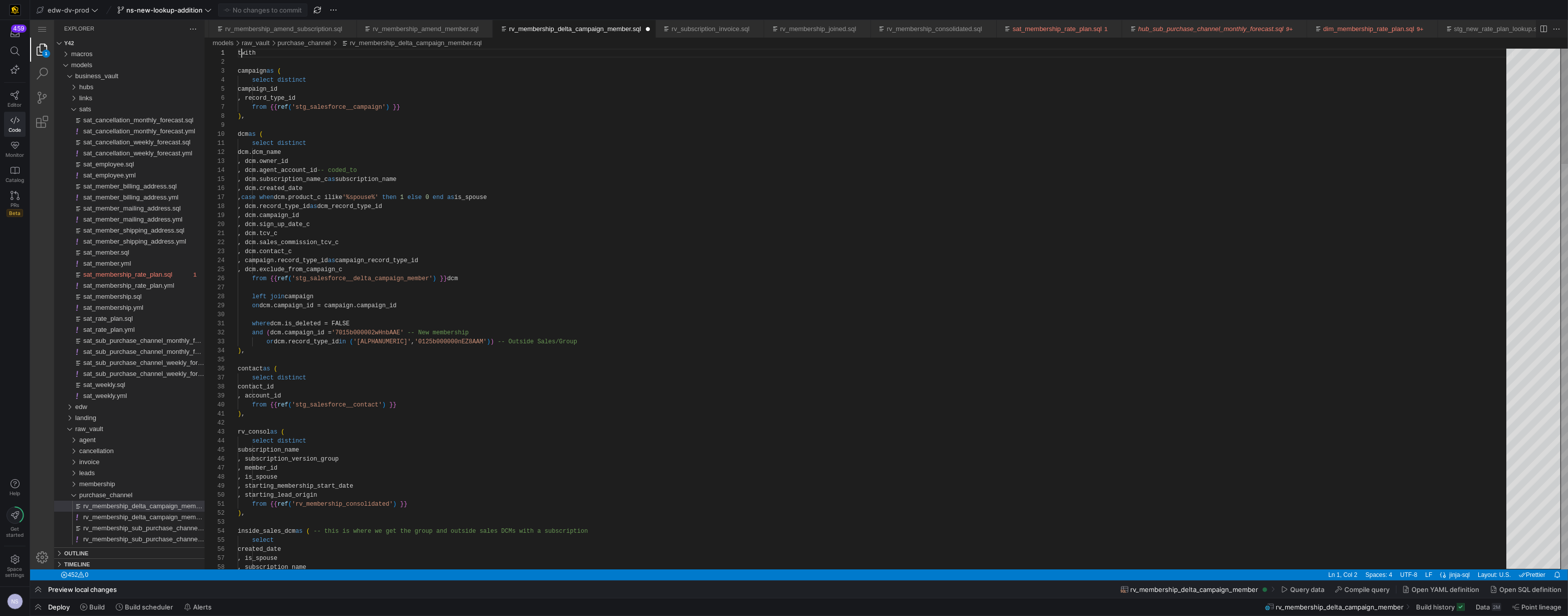 click on "with  campaign  as   (      select distinct         campaign_id         , record_type_id      from   {{  ref ( 'stg_salesforce__campaign' )   }} ) , dcm  as   (      select distinct         dcm.dcm_name         , dcm.owner_id         , dcm.agent_account_id  -- coded_to         , dcm.subscription_name_c  as  subscription_name         , dcm.created_date         ,  case   when  dcm.product_c ilike  '%spouse%'   then   1   else   0   end   as  is_spouse         , dcm.record_type_id  as  dcm_record_type_id         , dcm.campaign_id         , dcm.sign_up_date_c         , dcm.tcv_c         , dcm.sales_commission_tcv_c         , dcm.contact_c         , campaign.record_type_id  as  campaign_record_type_id         , dcm.exclude_from_campaign_c      from   {{  ref ( 'stg_salesforce__delta_campaign_member' )   }}  dcm      on" at bounding box center (876, 1224) 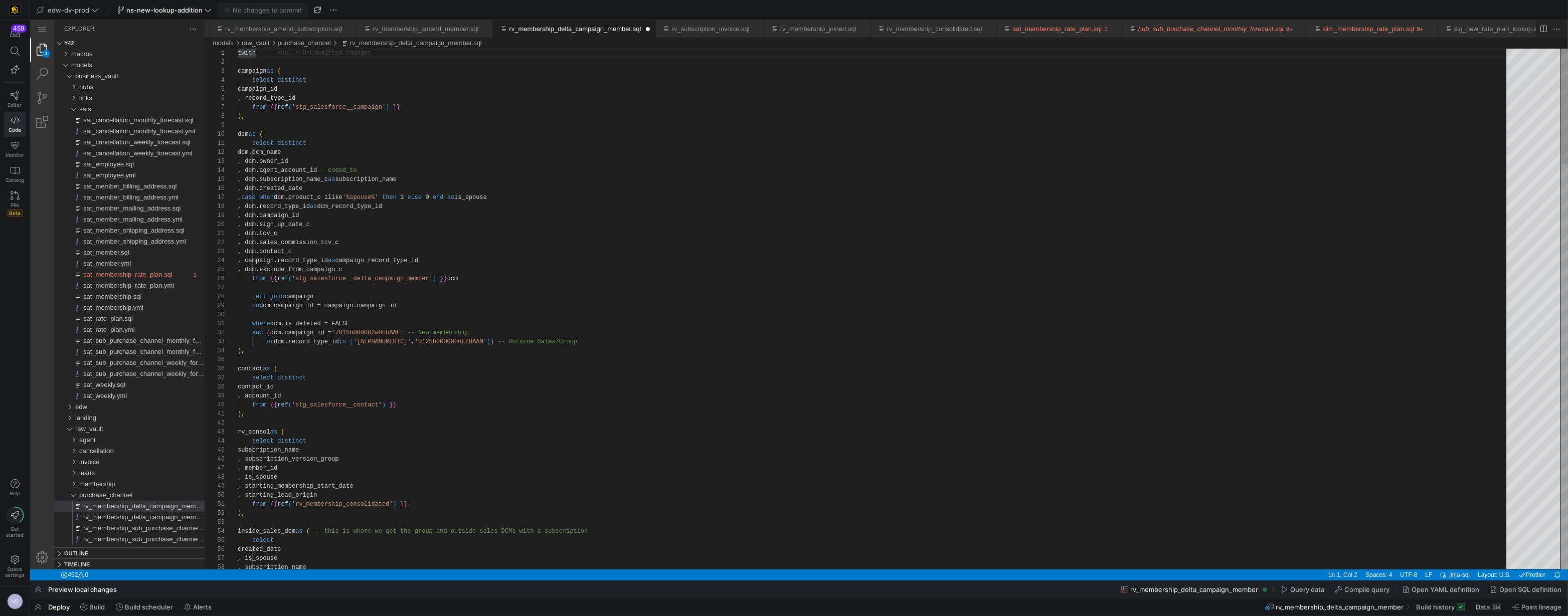 type on "with
campaign as (
select distinct
campaign_id
, record_type_id
from {{ ref('stg_salesforce__campaign') }}
),
dcm as (" 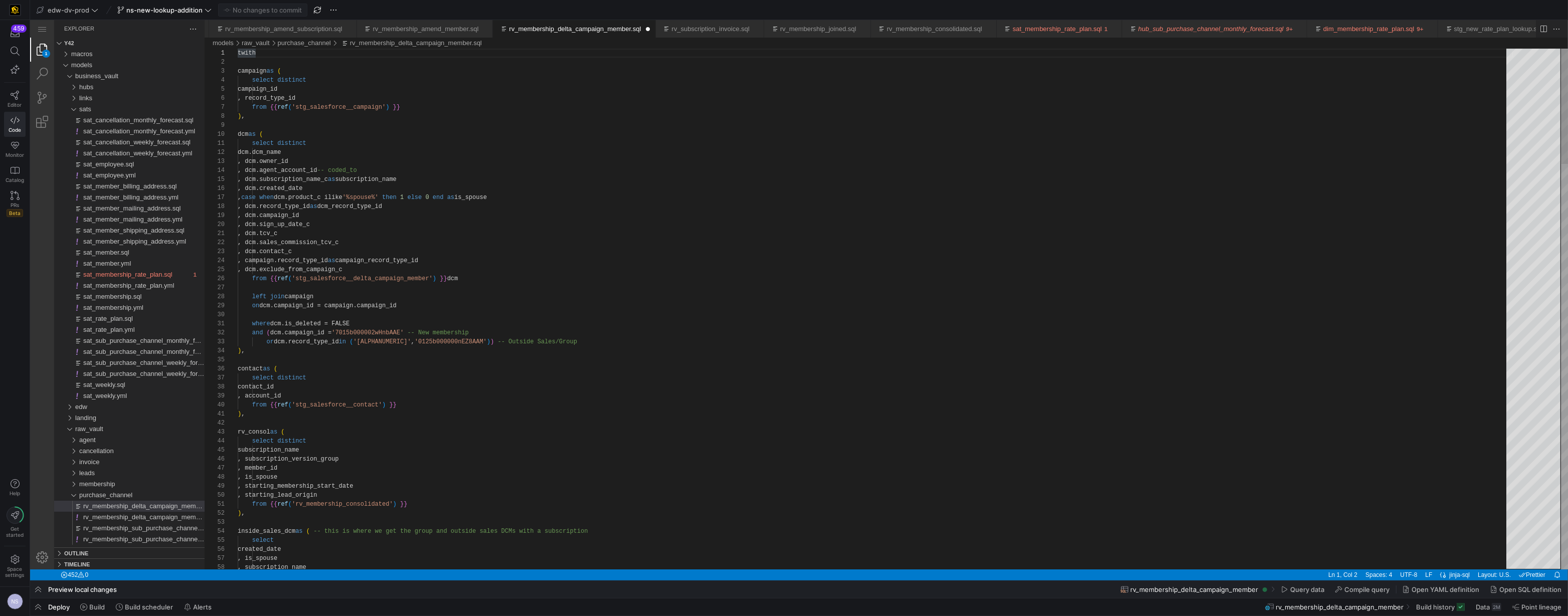 scroll, scrollTop: 0, scrollLeft: 0, axis: both 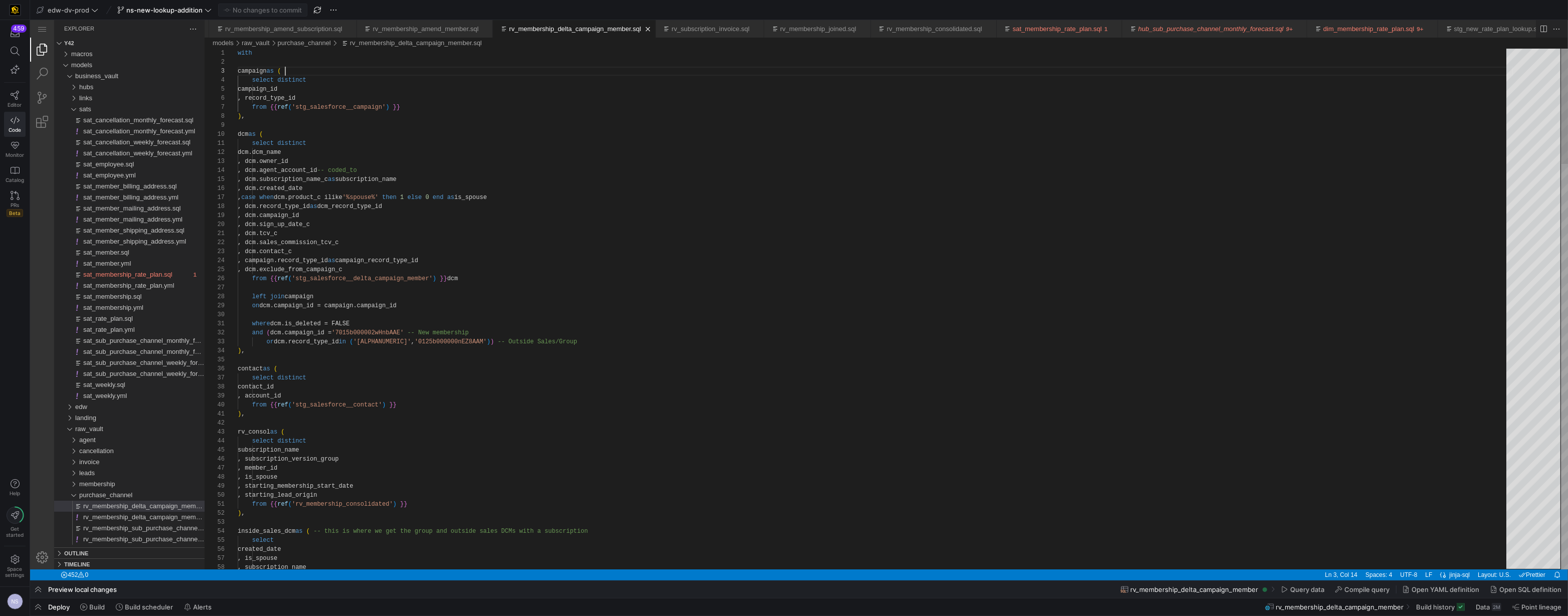 click on "with
campaign as (
select distinct
campaign_id
, record_type_id
from {{ ref('stg_salesforce__campaign') }}
),
dcm as (
select distinct
dcm.dcm_name
, dcm.owner_id
, dcm.agent_account_id  -- coded_to
, dcm.subscription_name_c  as  subscription_name
, dcm.created_date
,  case   when  dcm.product_c ilike  '%spouse%'   then   1   else   0   end   as  is_spouse
, dcm.record_type_id  as  dcm_record_type_id
, dcm.campaign_id
, dcm.sign_up_date_c
, dcm.tcv_c
, dcm.sales_commission_tcv_c
, dcm.contact_c
, campaign.record_type_id  as  campaign_record_type_id
, dcm.exclude_from_campaign_c
from   {{  ref ( 'stg_salesforce__delta_campaign_member' )   }}  dcm
on" at bounding box center (876, 1224) 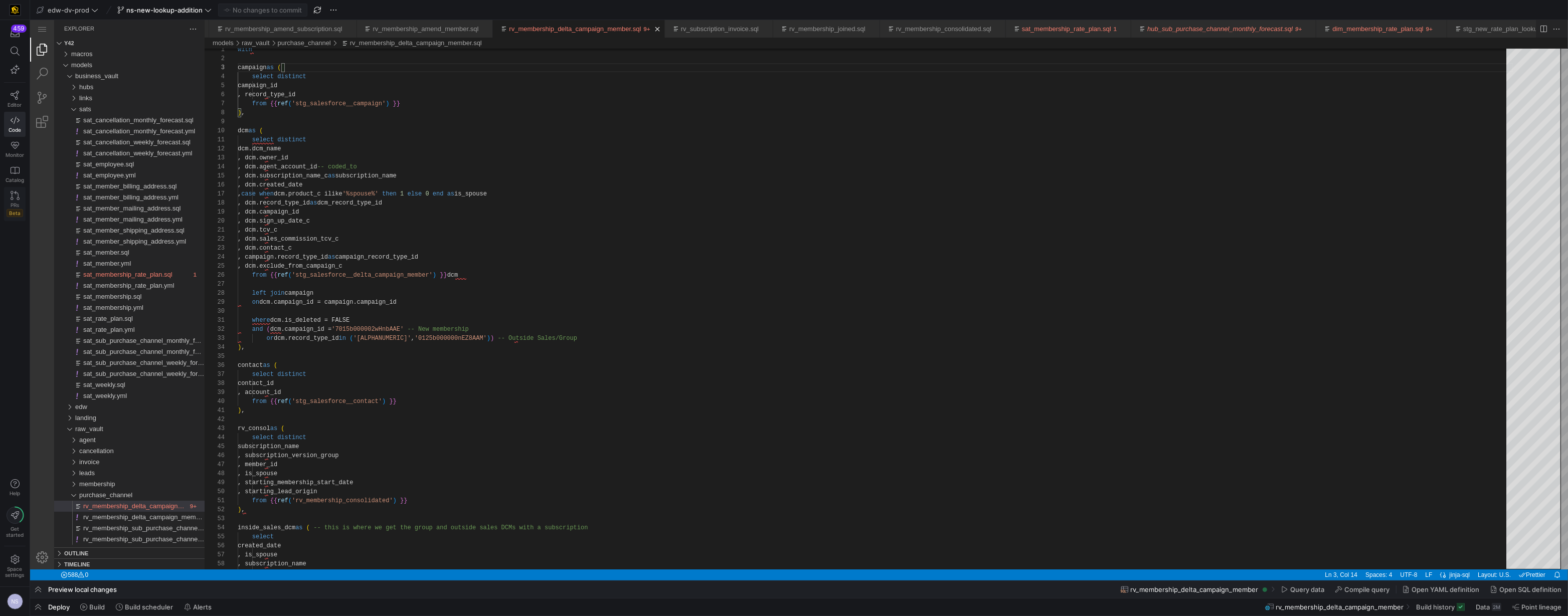 click on "PRs" 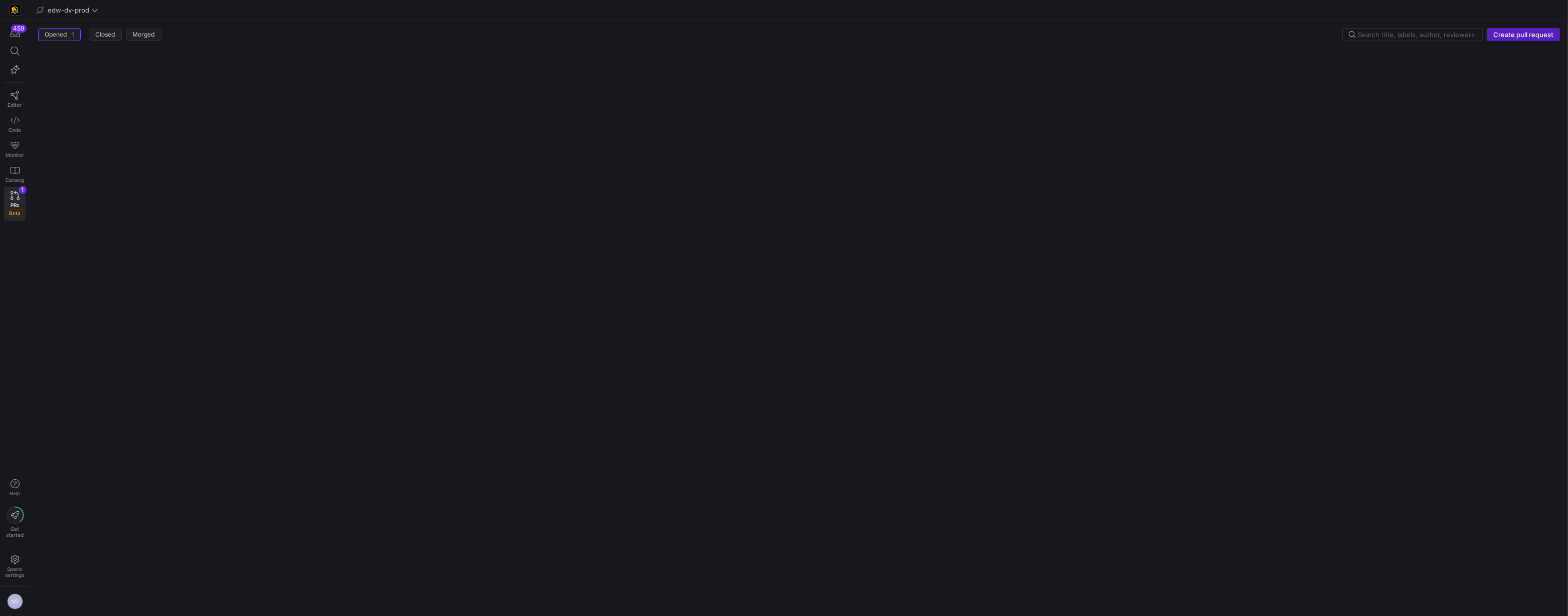click on "Opened  1  Closed Merged Create pull request" 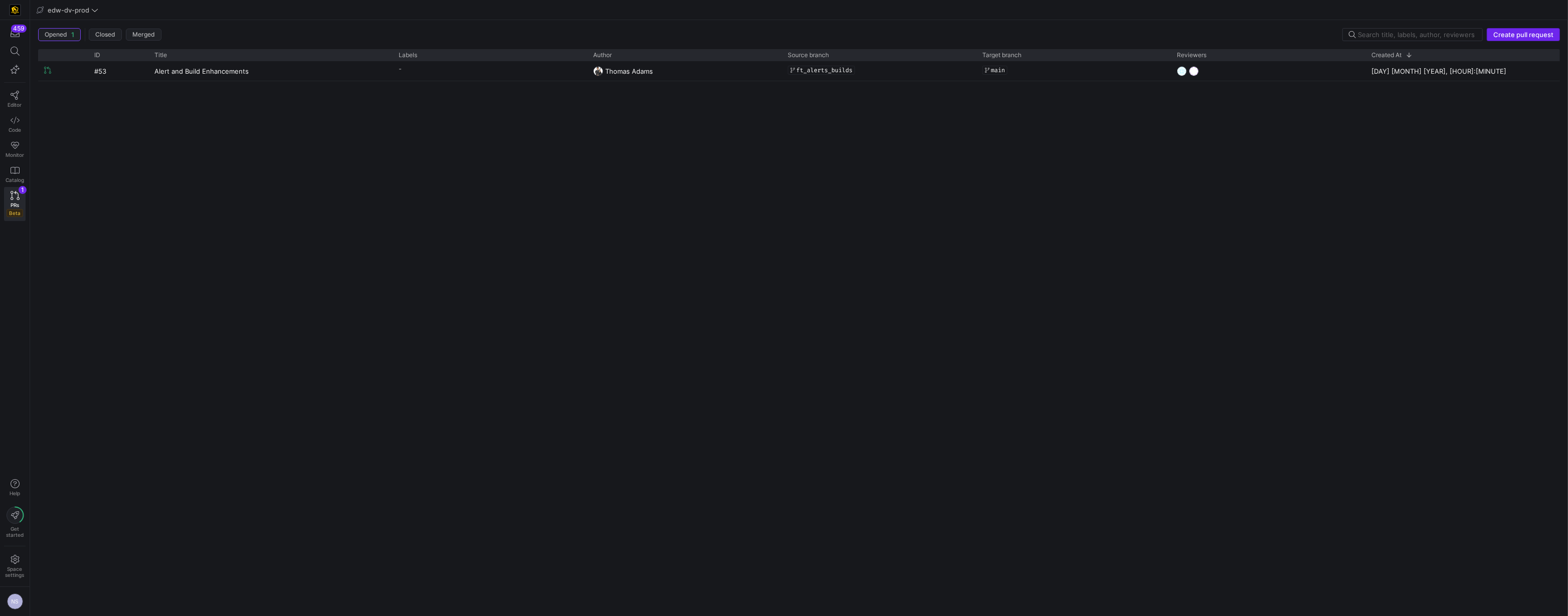 click on "Create pull request" at bounding box center [1523, 35] 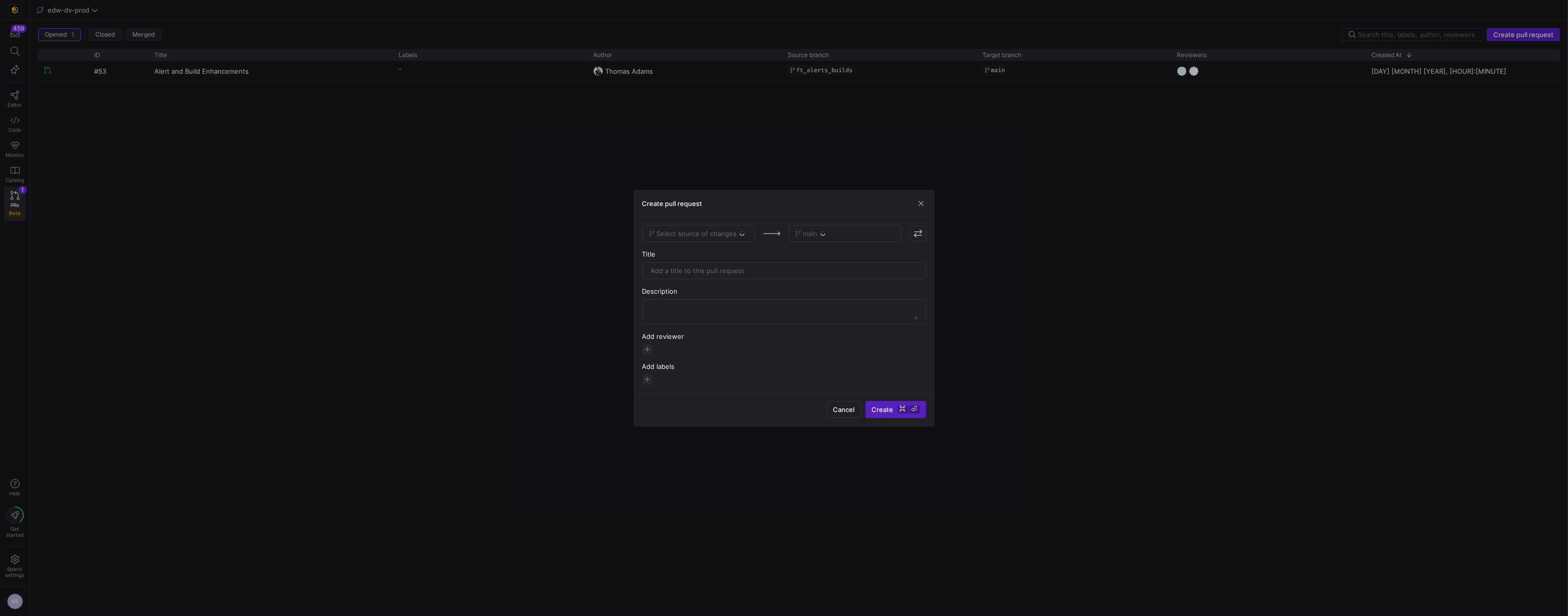 click on "Select source of changes" at bounding box center [699, 234] 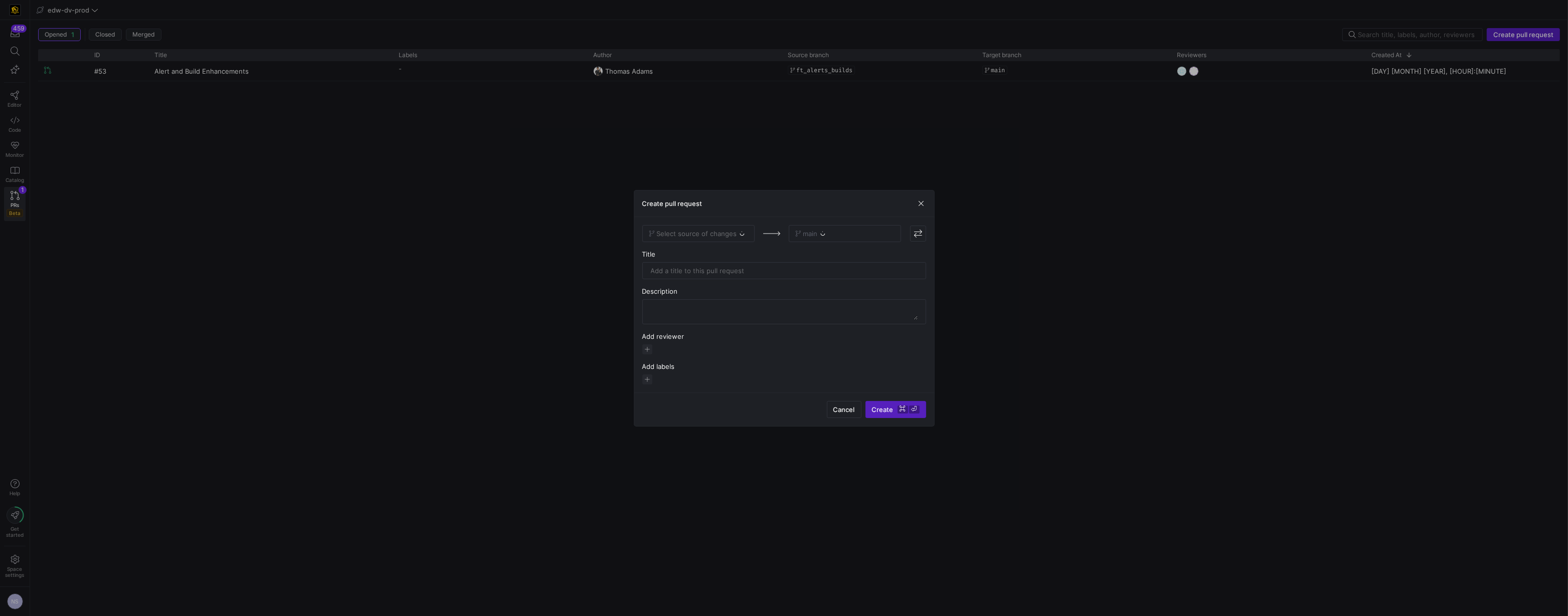 click on "Select source of changes" at bounding box center [699, 234] 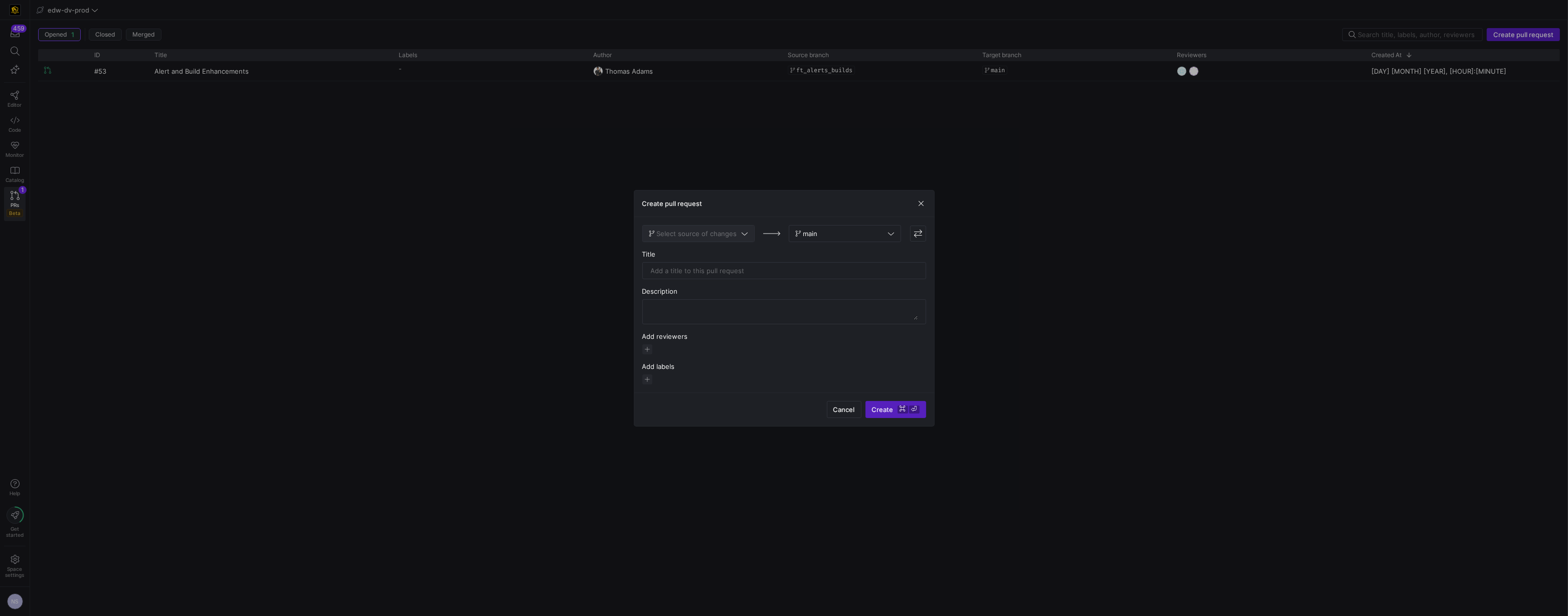 click on "Select source of changes" at bounding box center [699, 234] 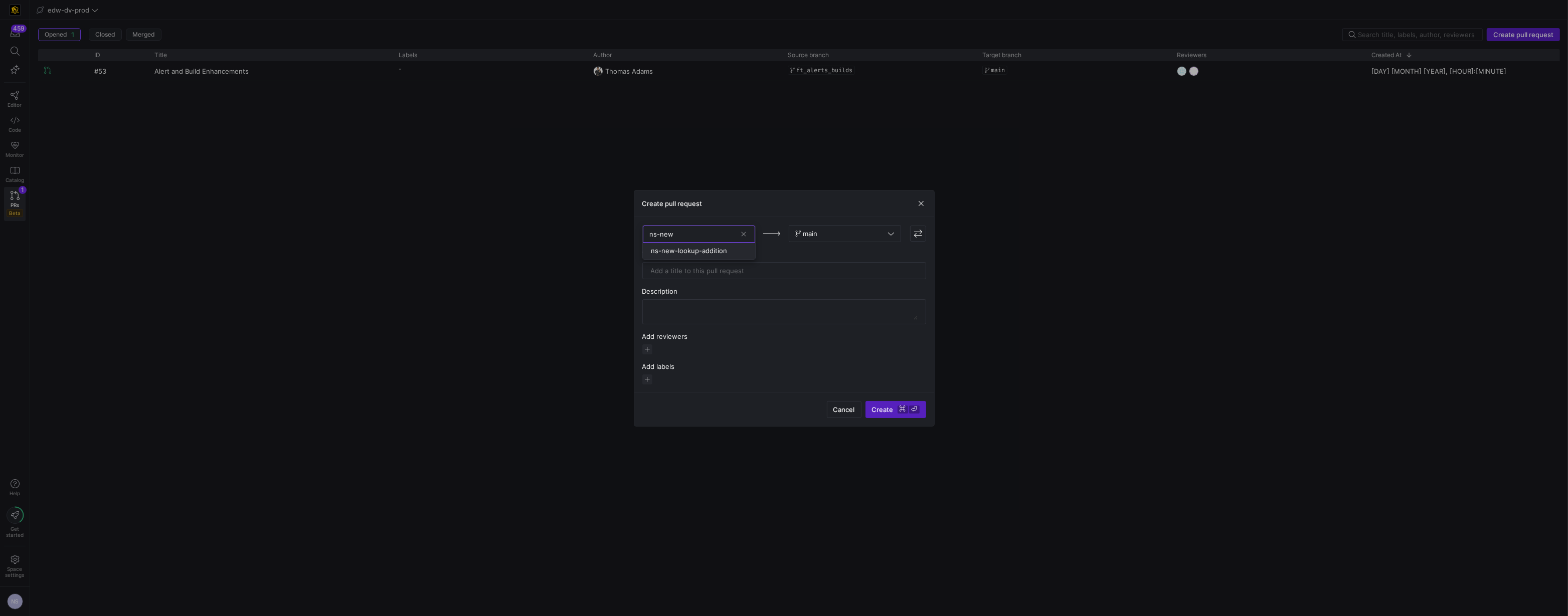 type on "ns-new" 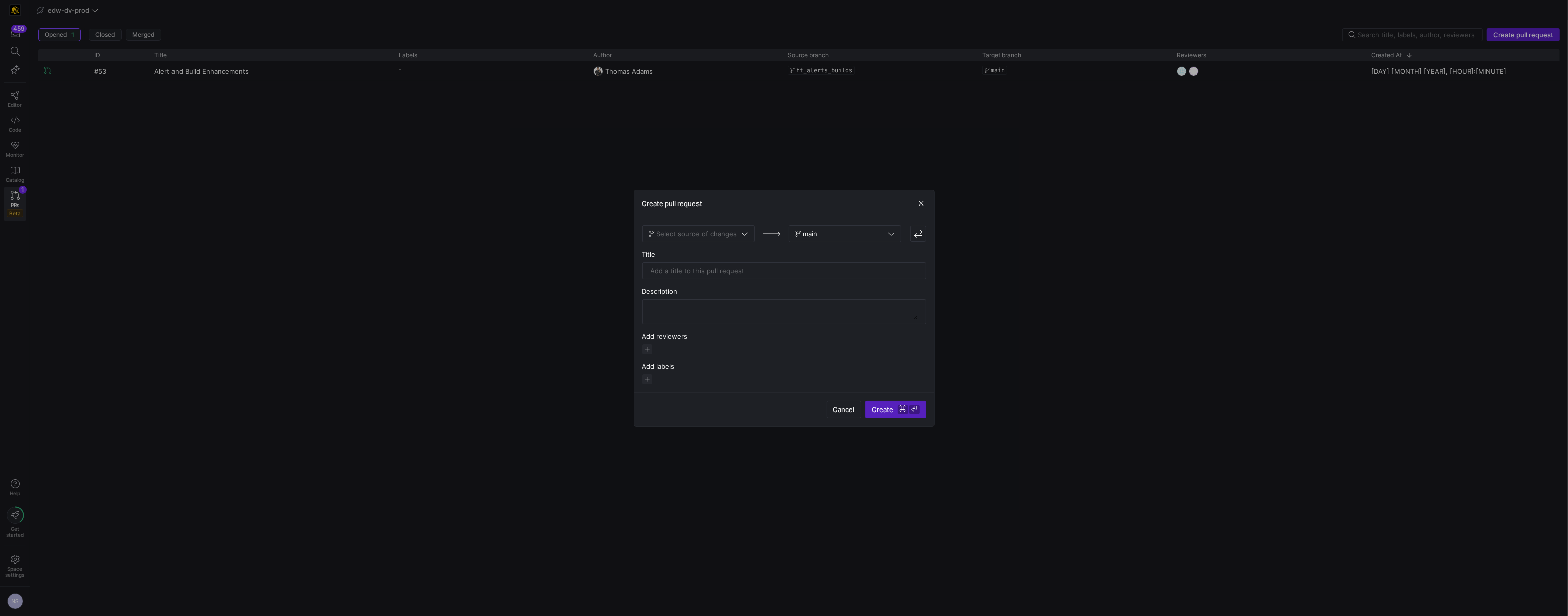 type 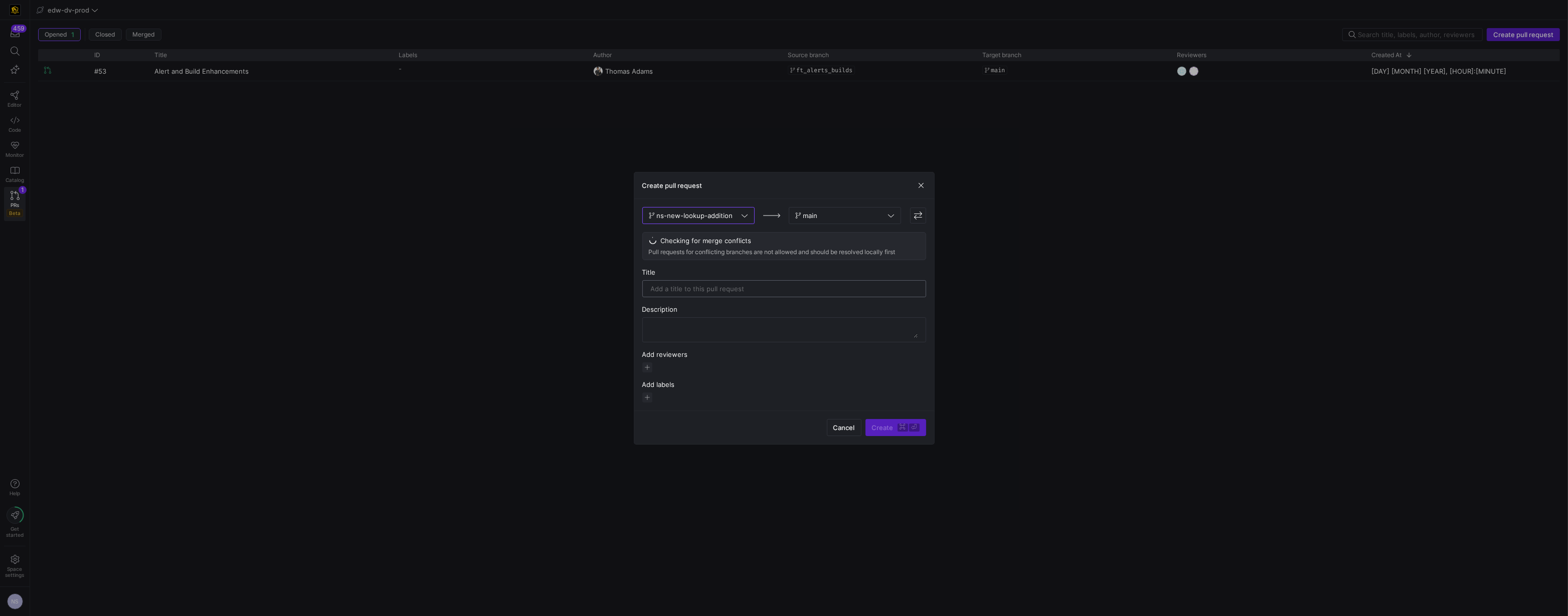 click at bounding box center (784, 289) 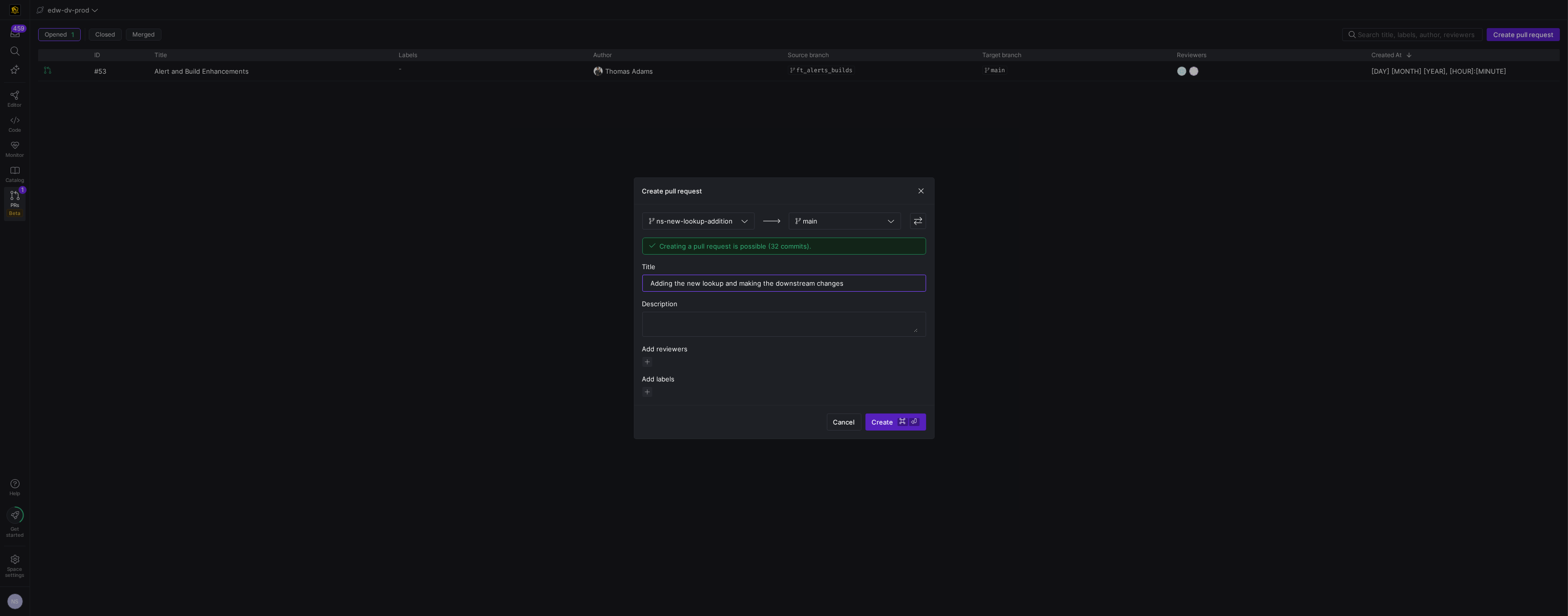 type on "Adding the new lookup and making the downstream changes" 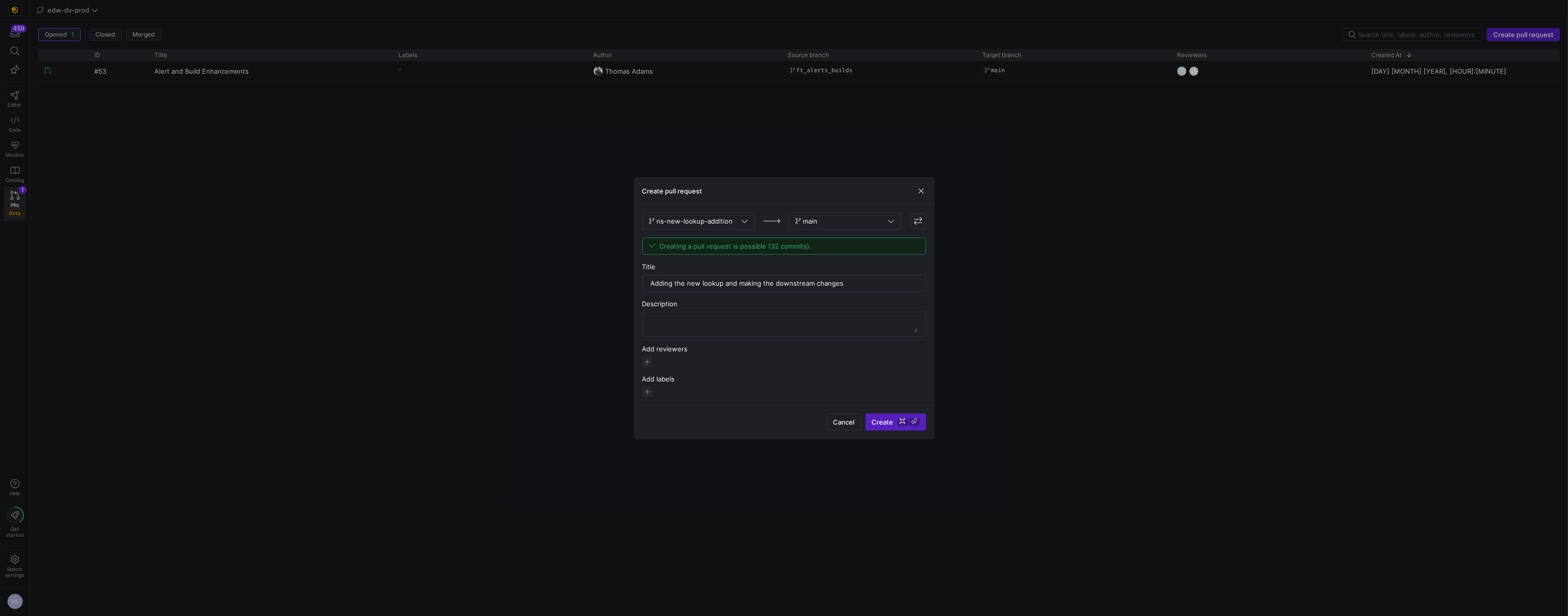 click at bounding box center [784, 362] 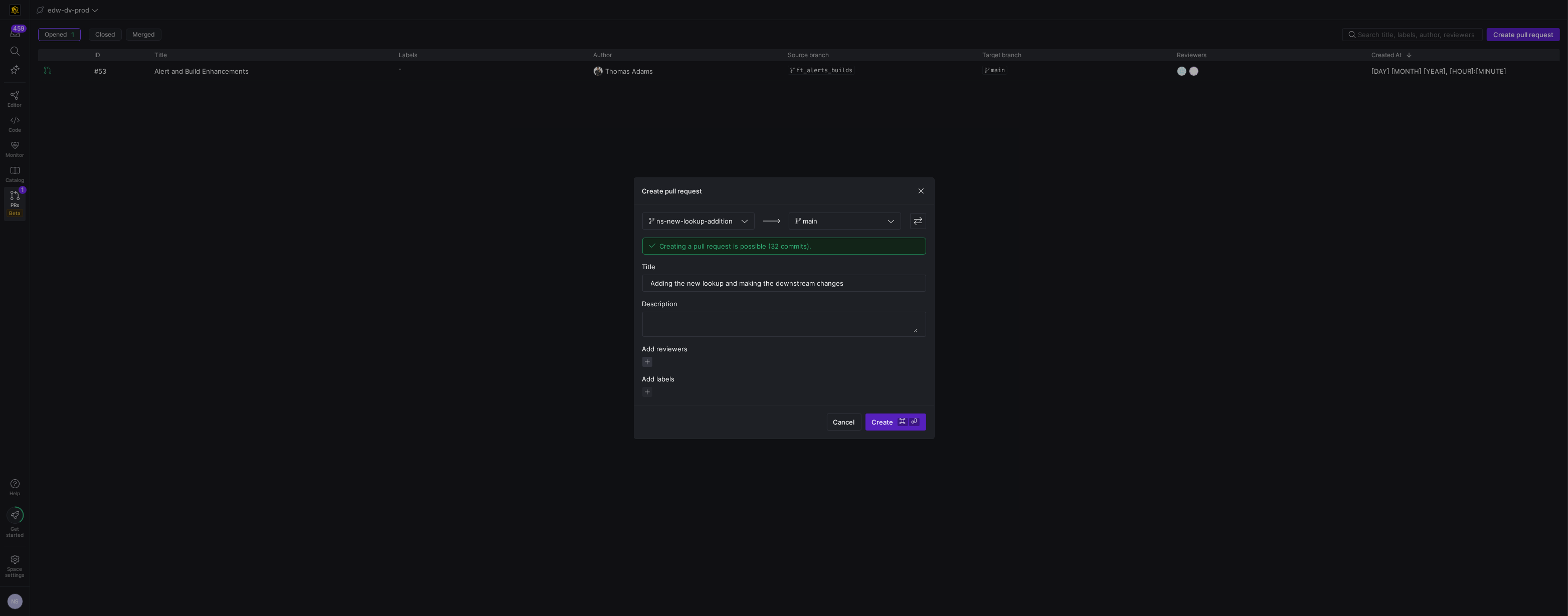 click at bounding box center (647, 362) 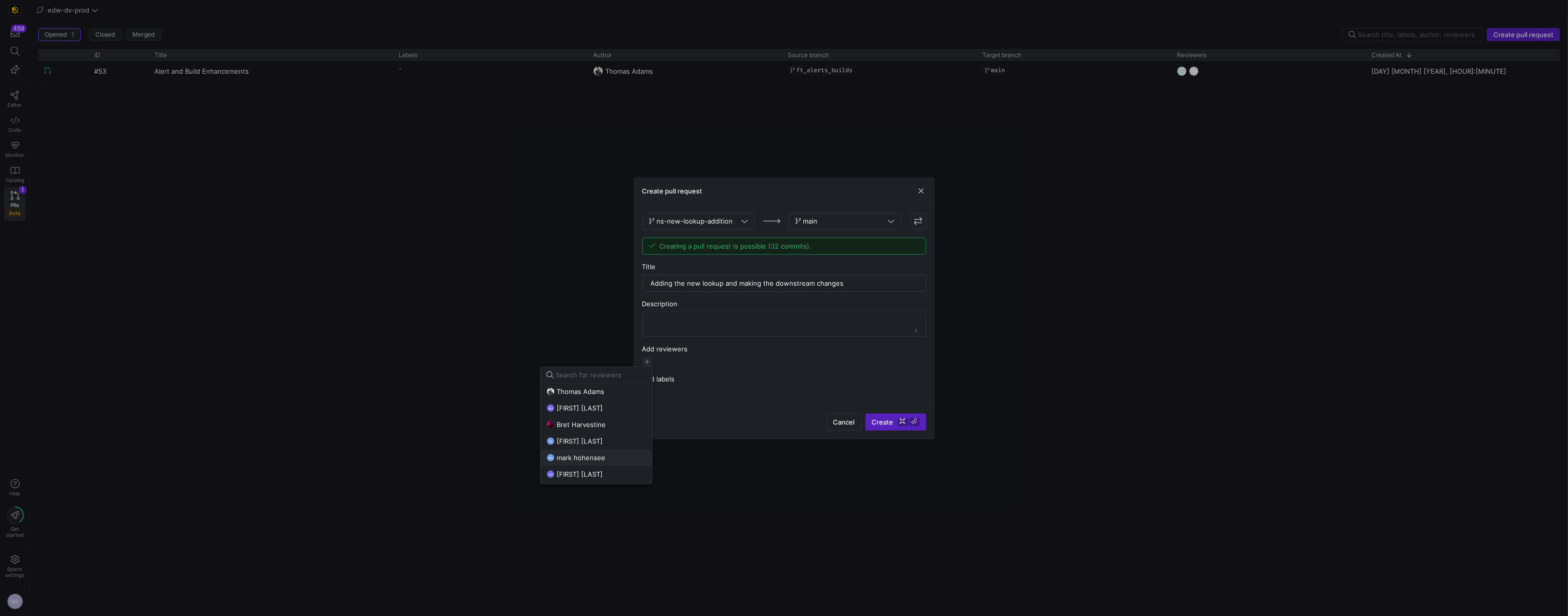 click on "mark hohensee" at bounding box center (581, 458) 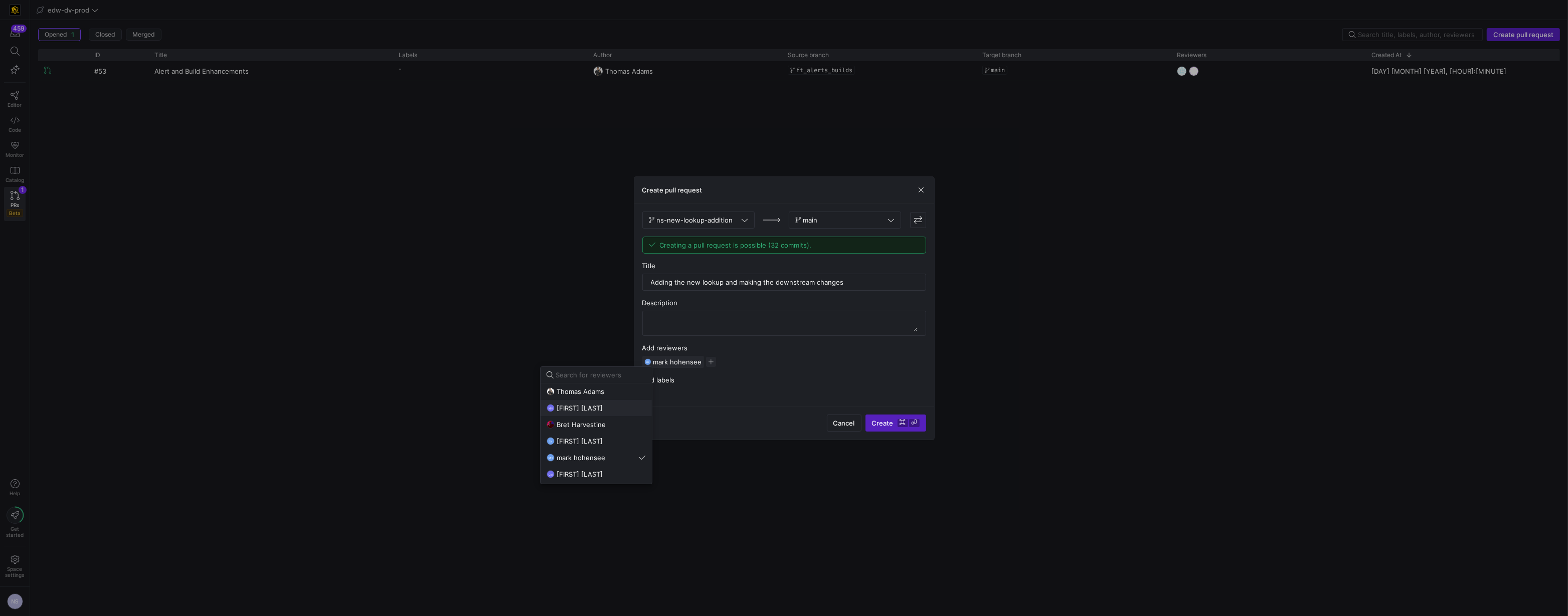 click on "[FIRST] [LAST]" at bounding box center [580, 408] 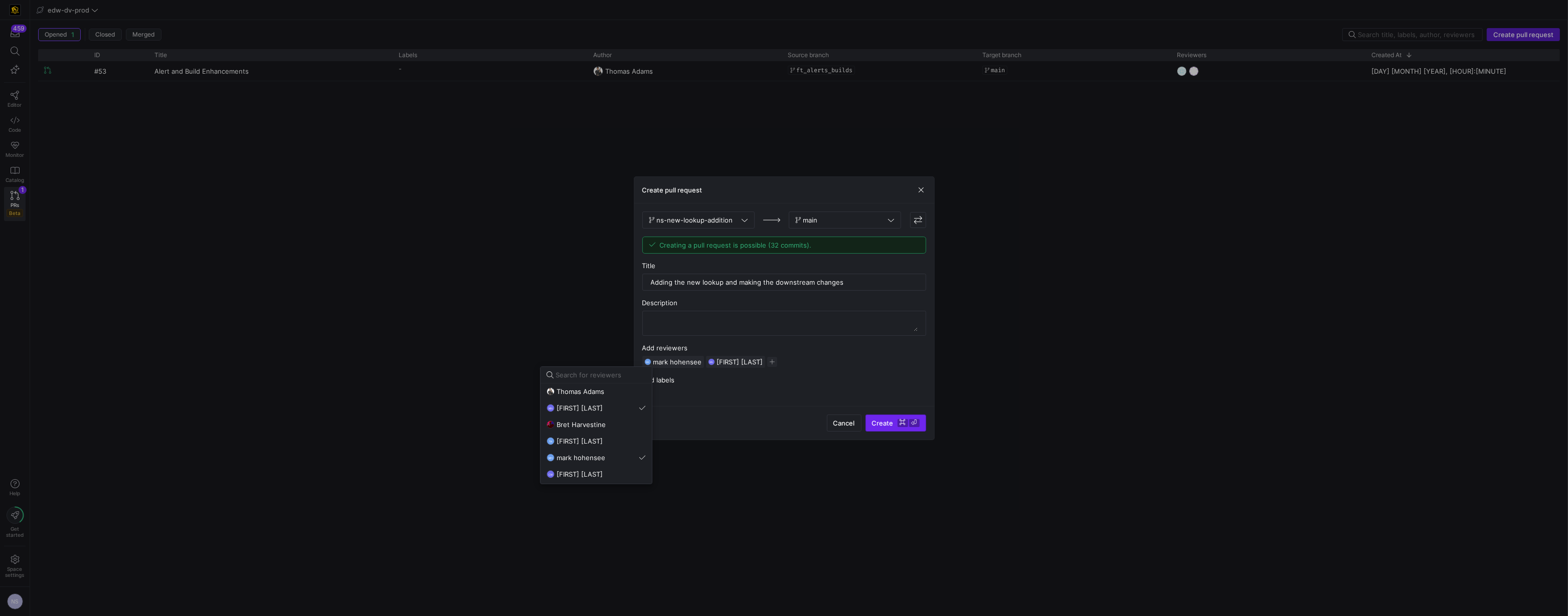 drag, startPoint x: 916, startPoint y: 419, endPoint x: 881, endPoint y: 426, distance: 35.69314 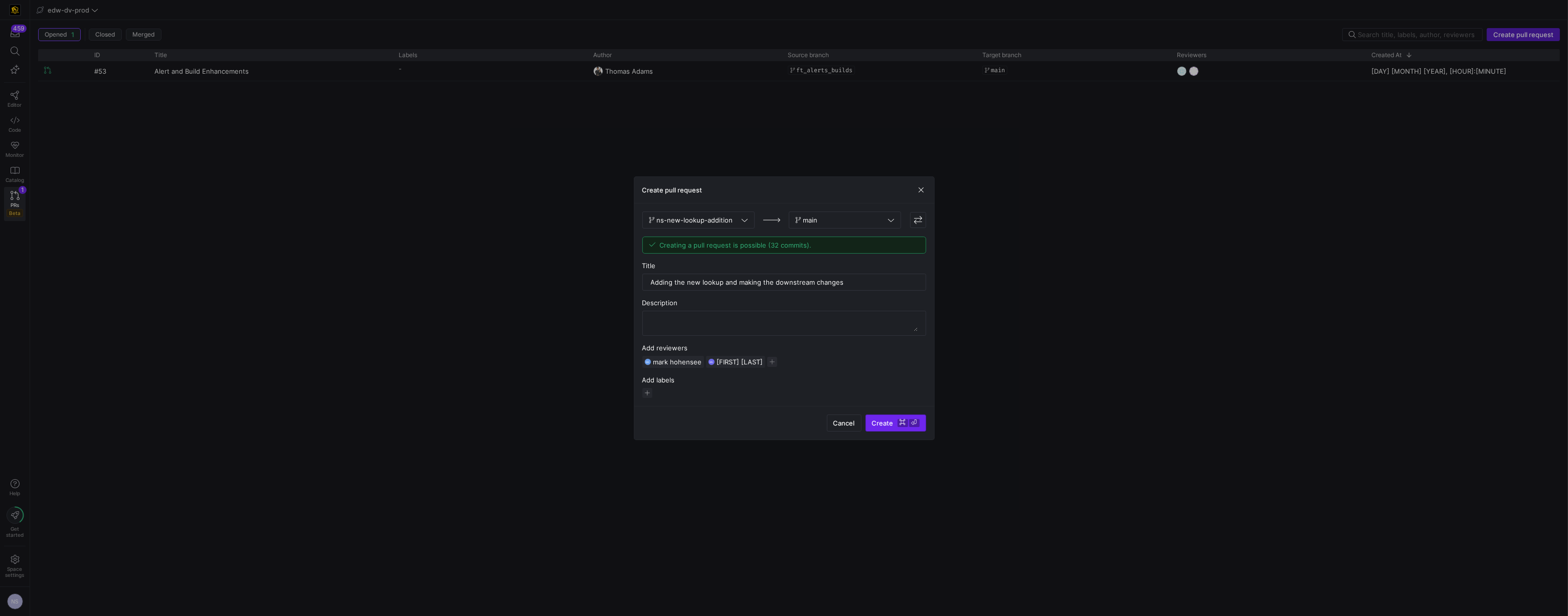 click on "⌘" at bounding box center (903, 423) 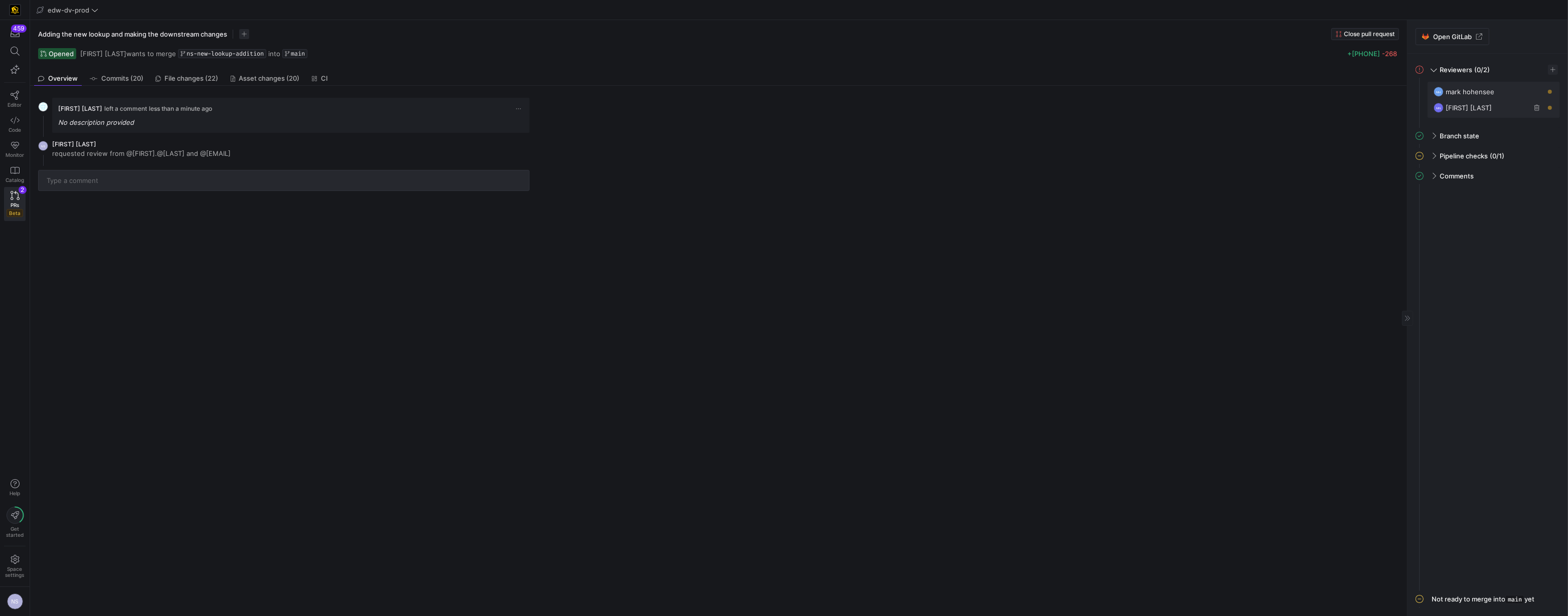 click at bounding box center (1537, 108) 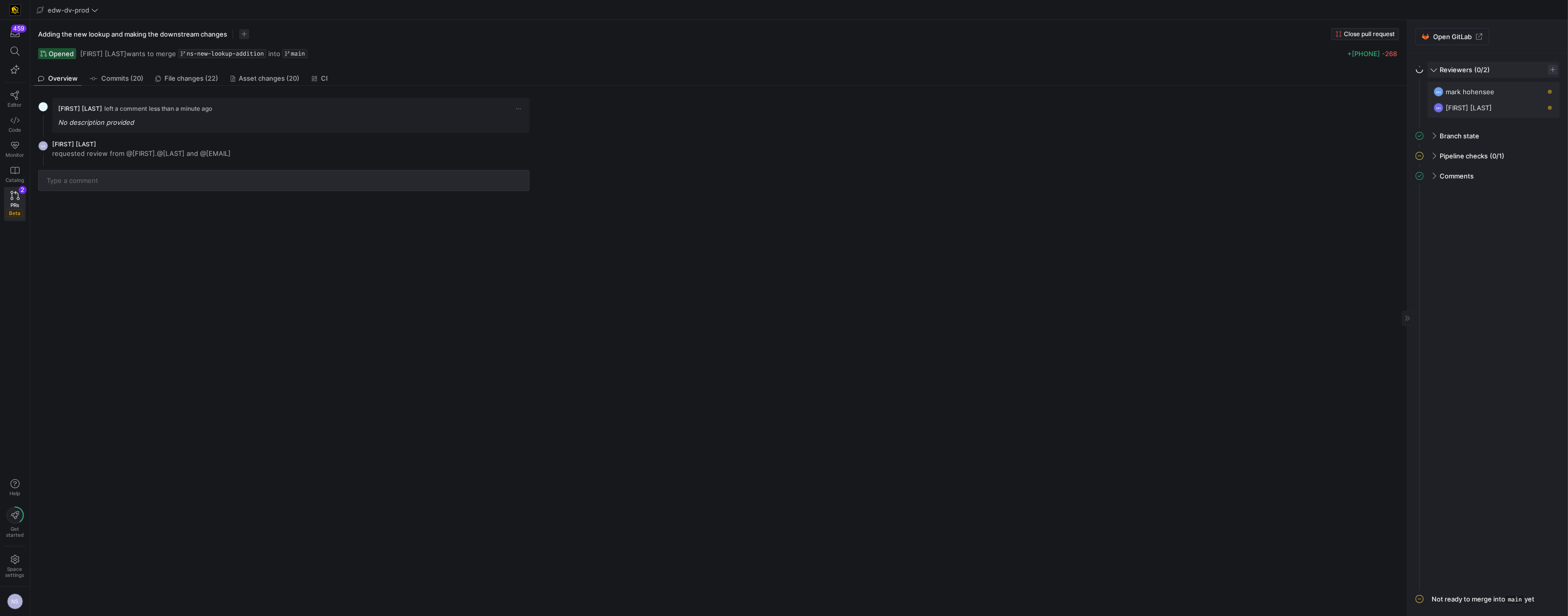 click at bounding box center (1553, 70) 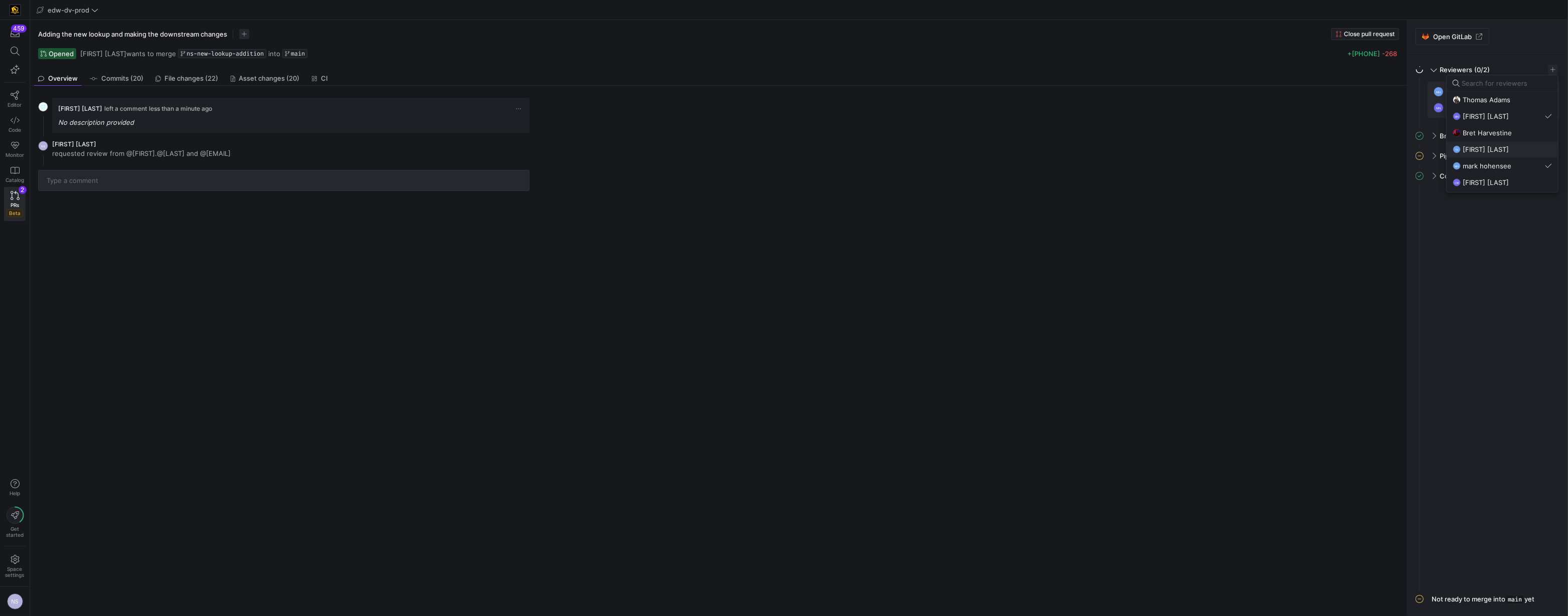 click on "[FIRST] [LAST]" at bounding box center [1486, 149] 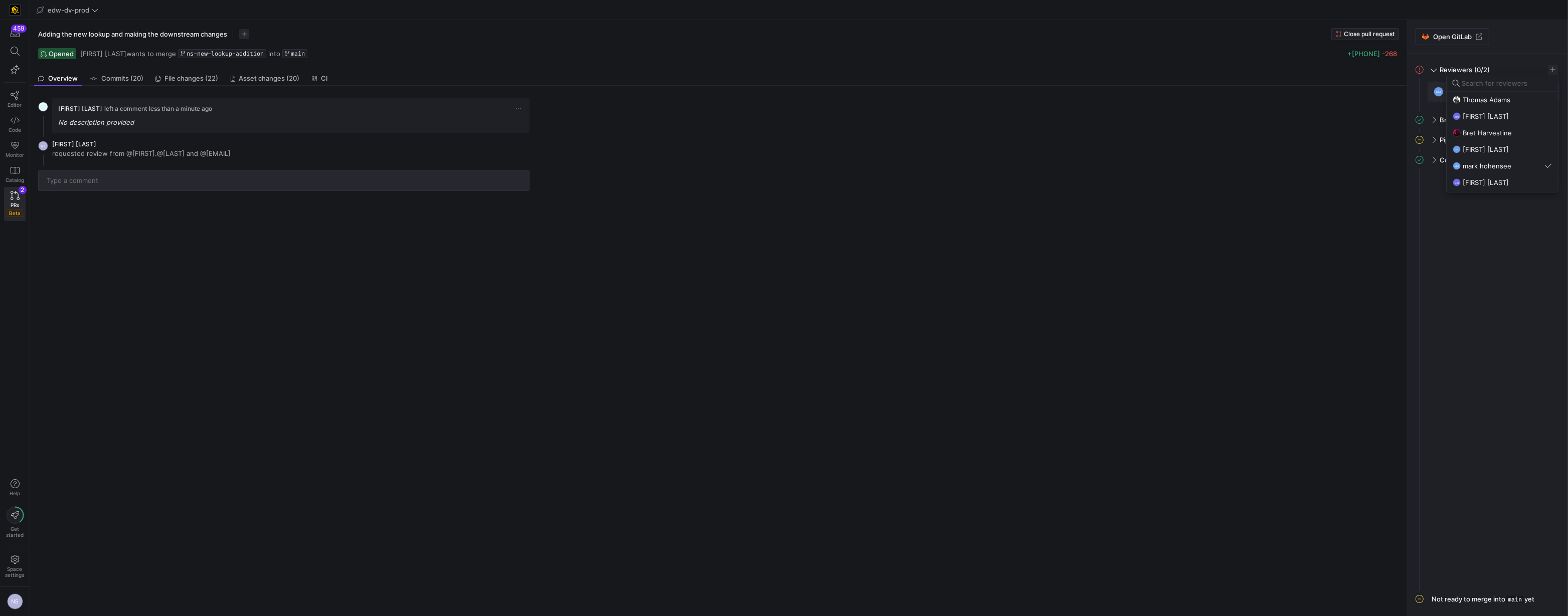 click at bounding box center (784, 308) 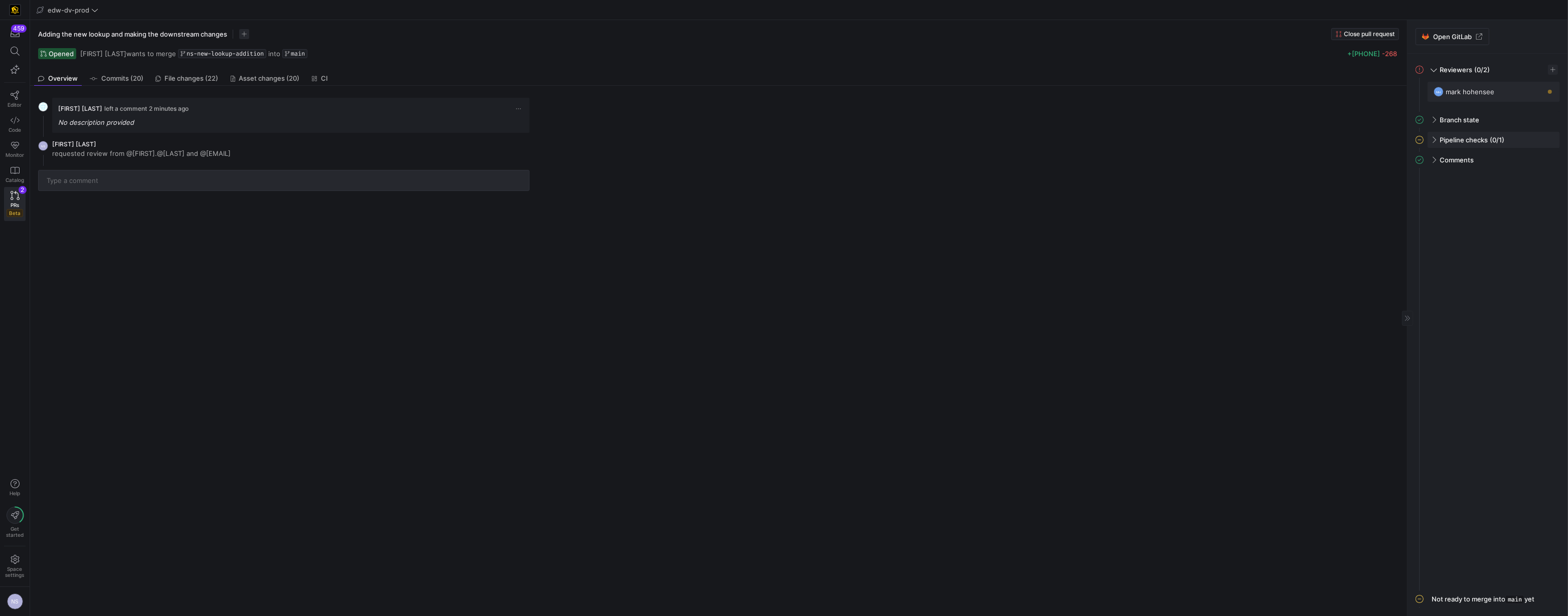 click on "Pipeline checks" at bounding box center (1464, 140) 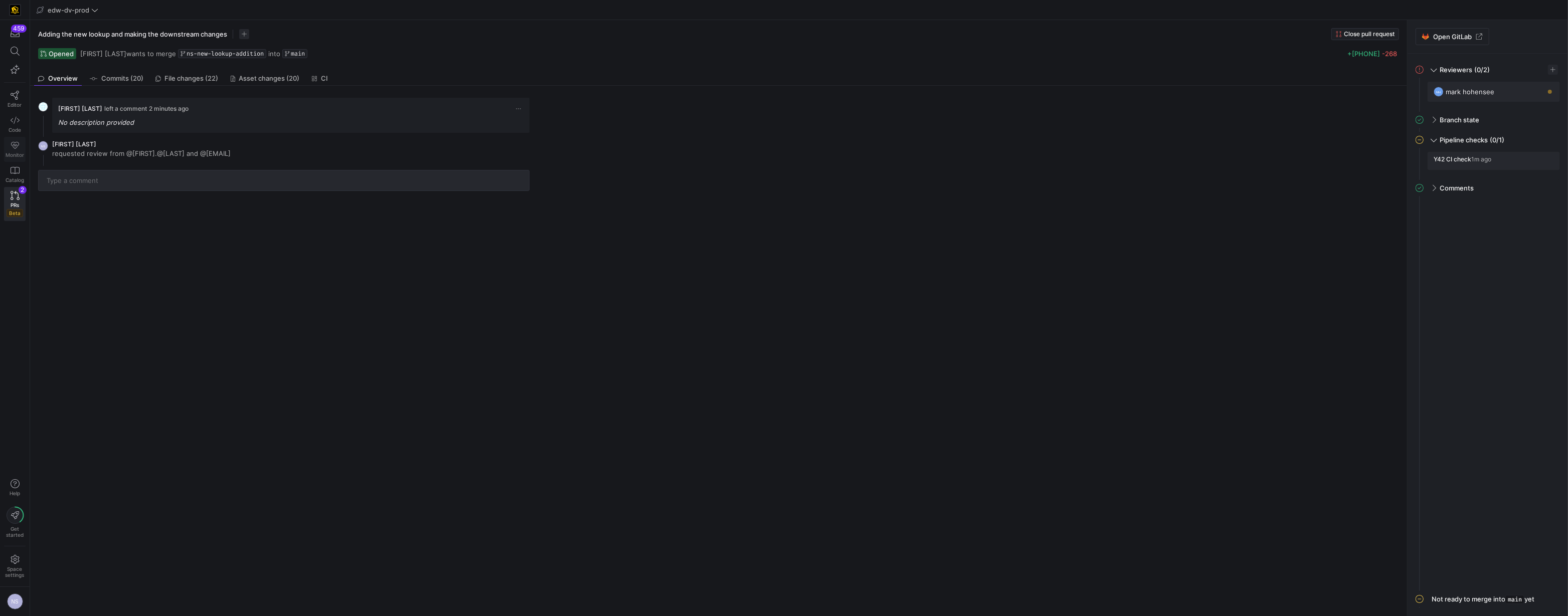 click on "Monitor" 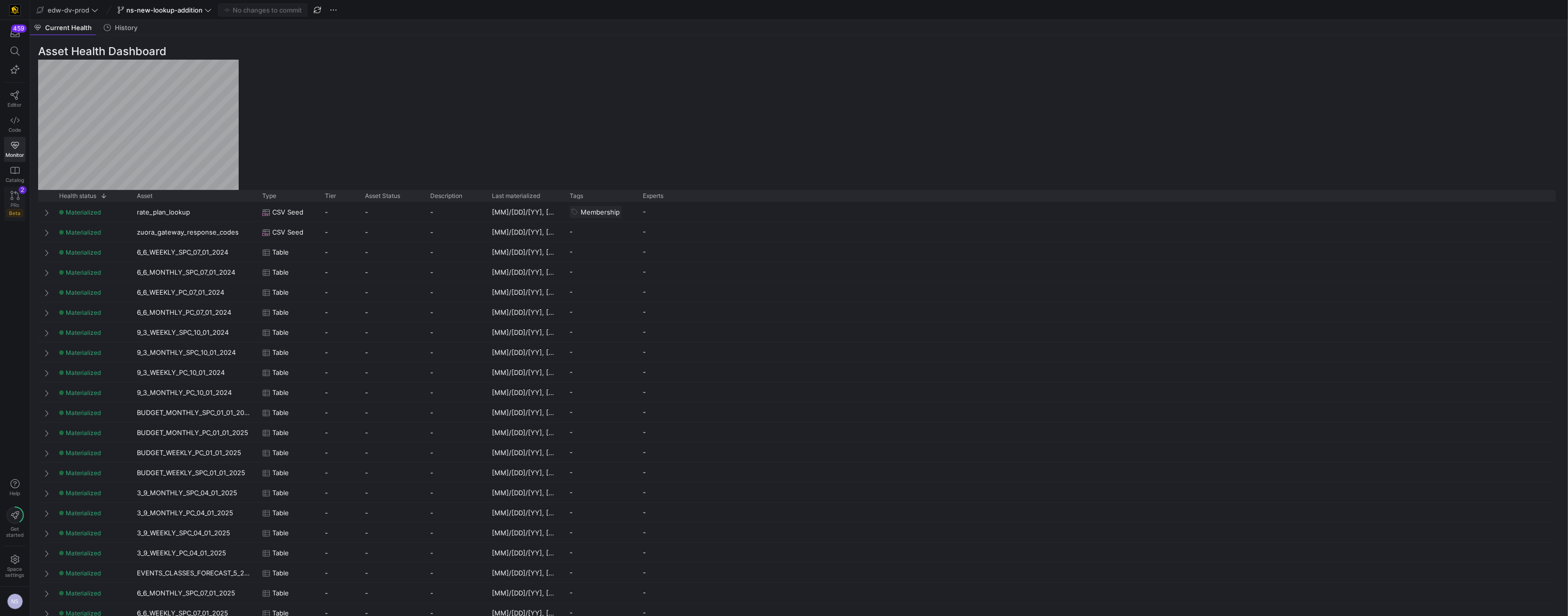 click on "PRs   Beta" 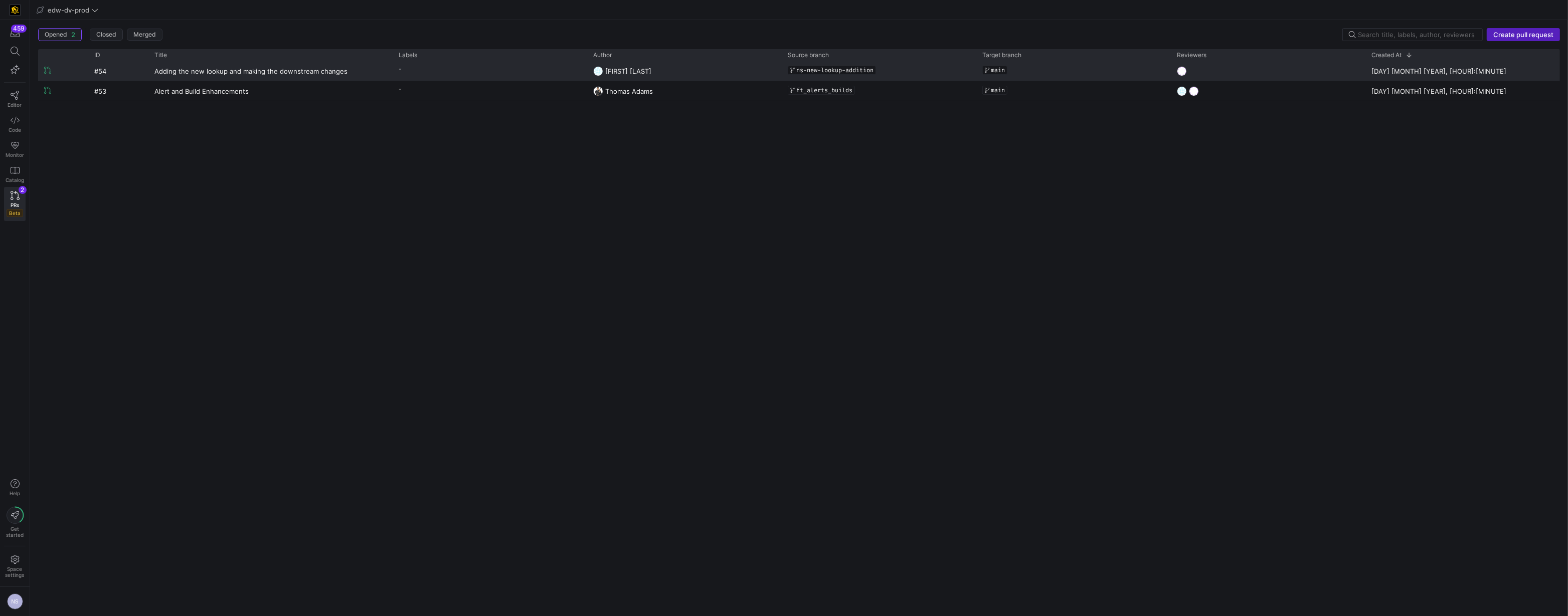 click on "-" 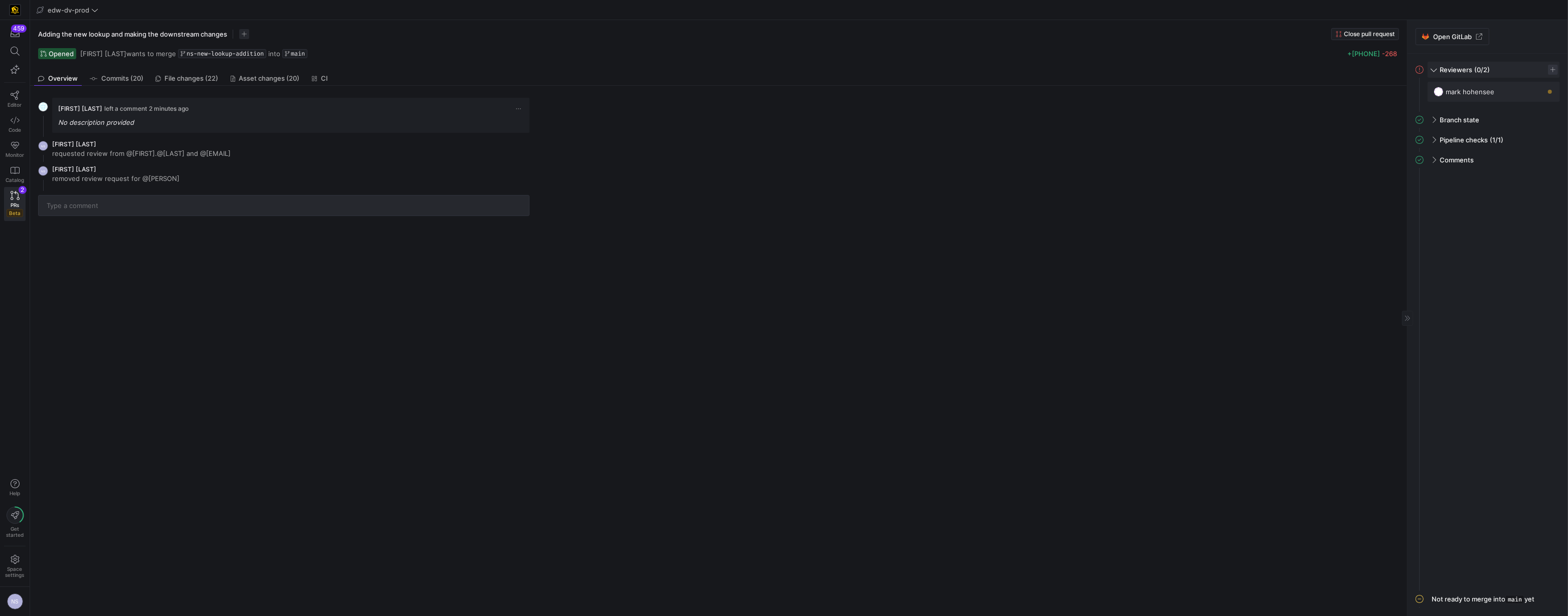 click at bounding box center [1553, 70] 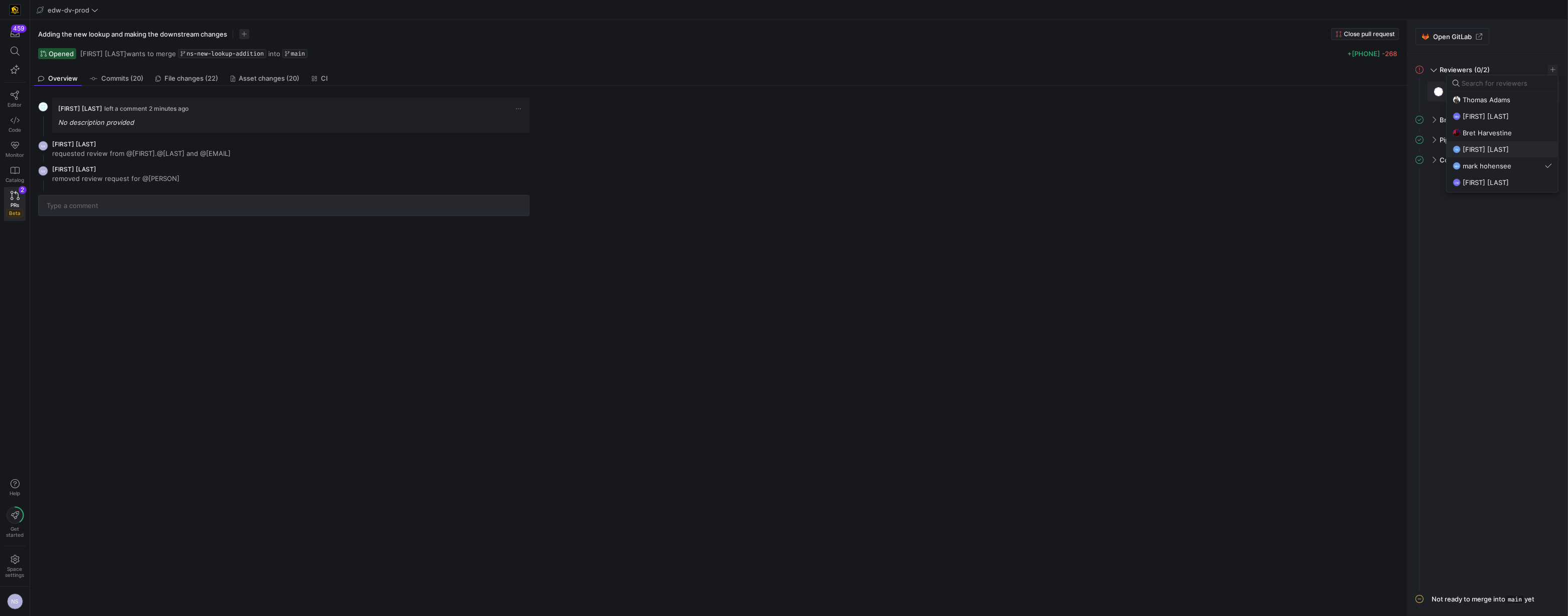 click on "[FIRST] [LAST]" at bounding box center [1486, 149] 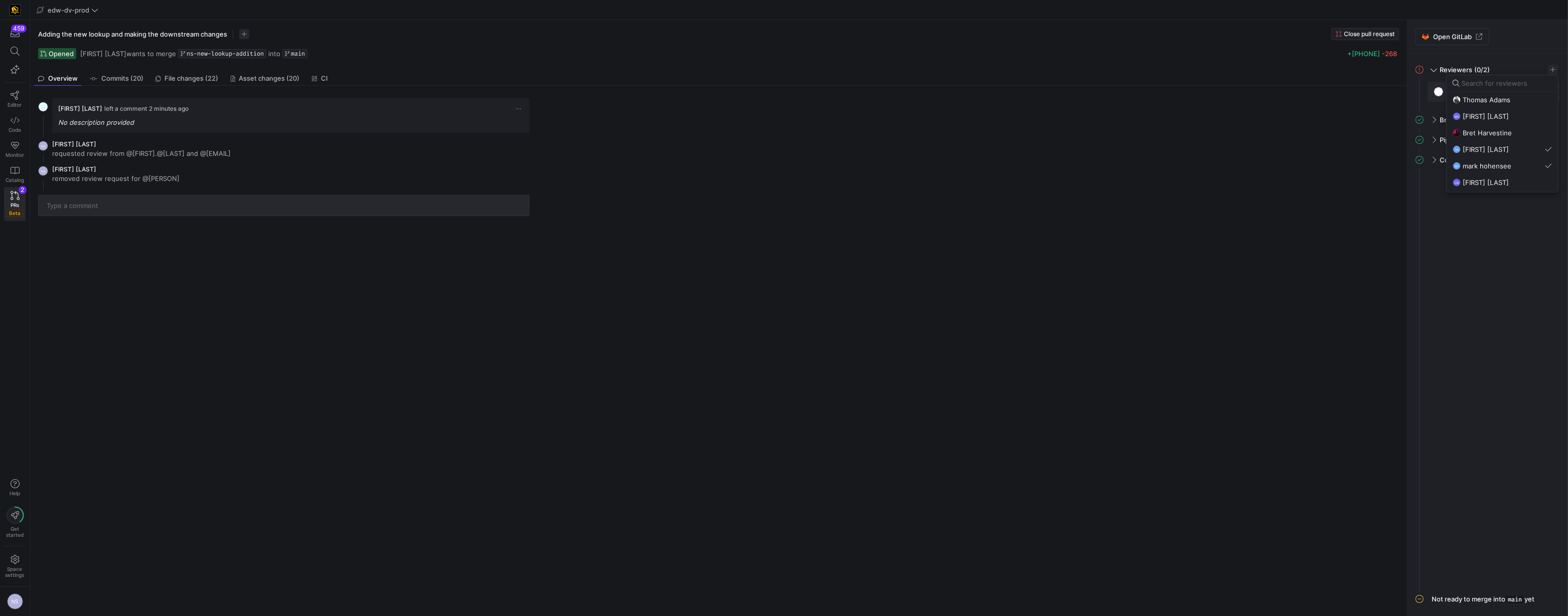 click at bounding box center (784, 308) 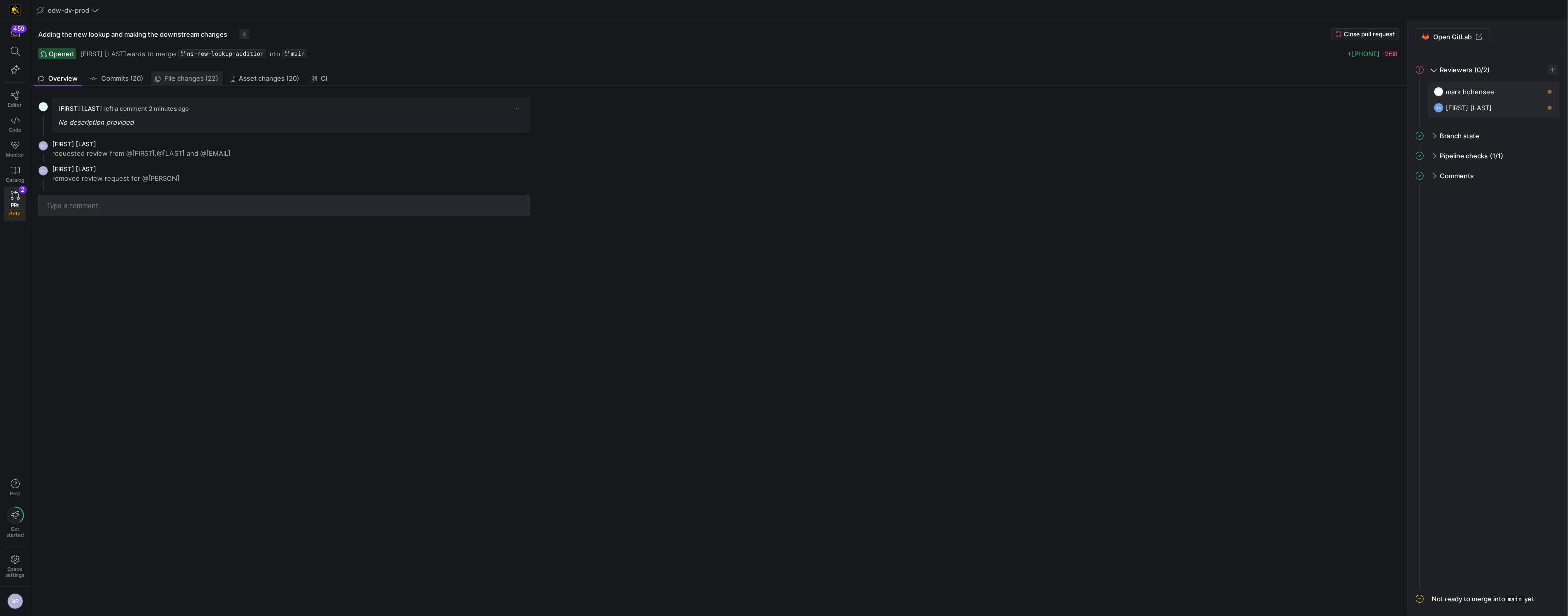 click on "File changes (22)" at bounding box center [192, 78] 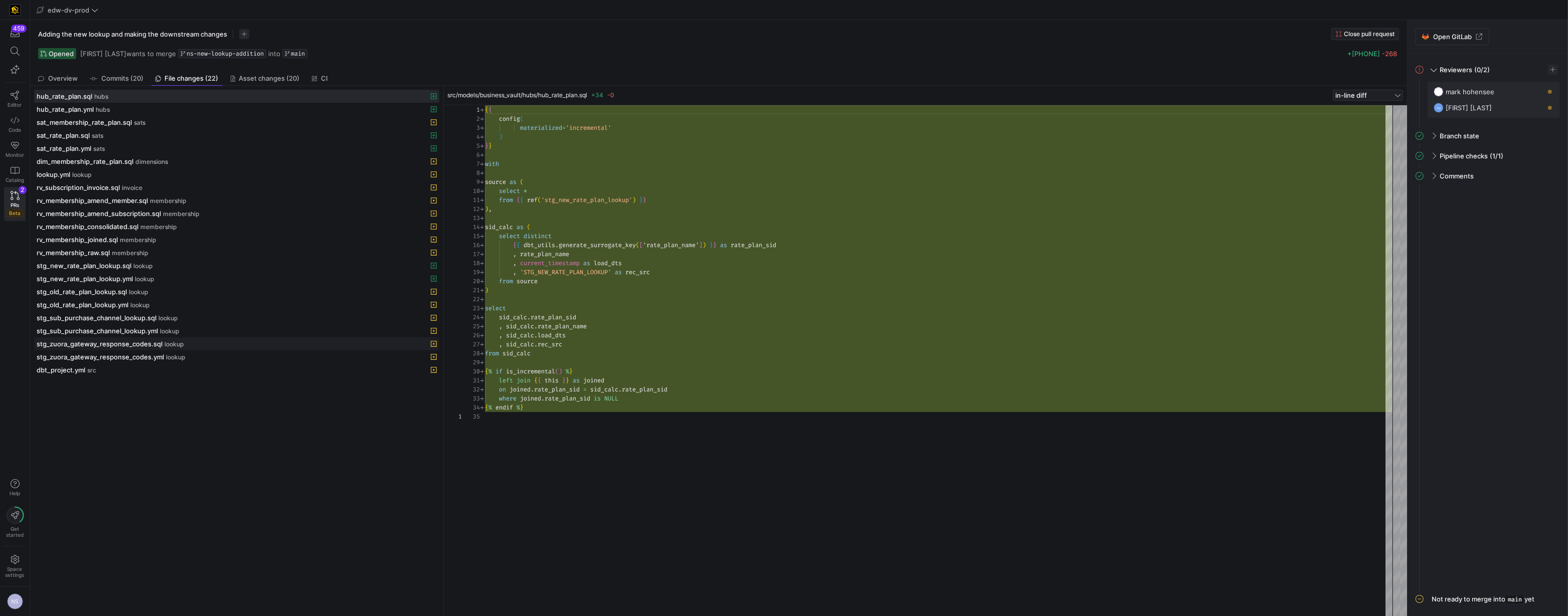 scroll, scrollTop: 90, scrollLeft: 0, axis: vertical 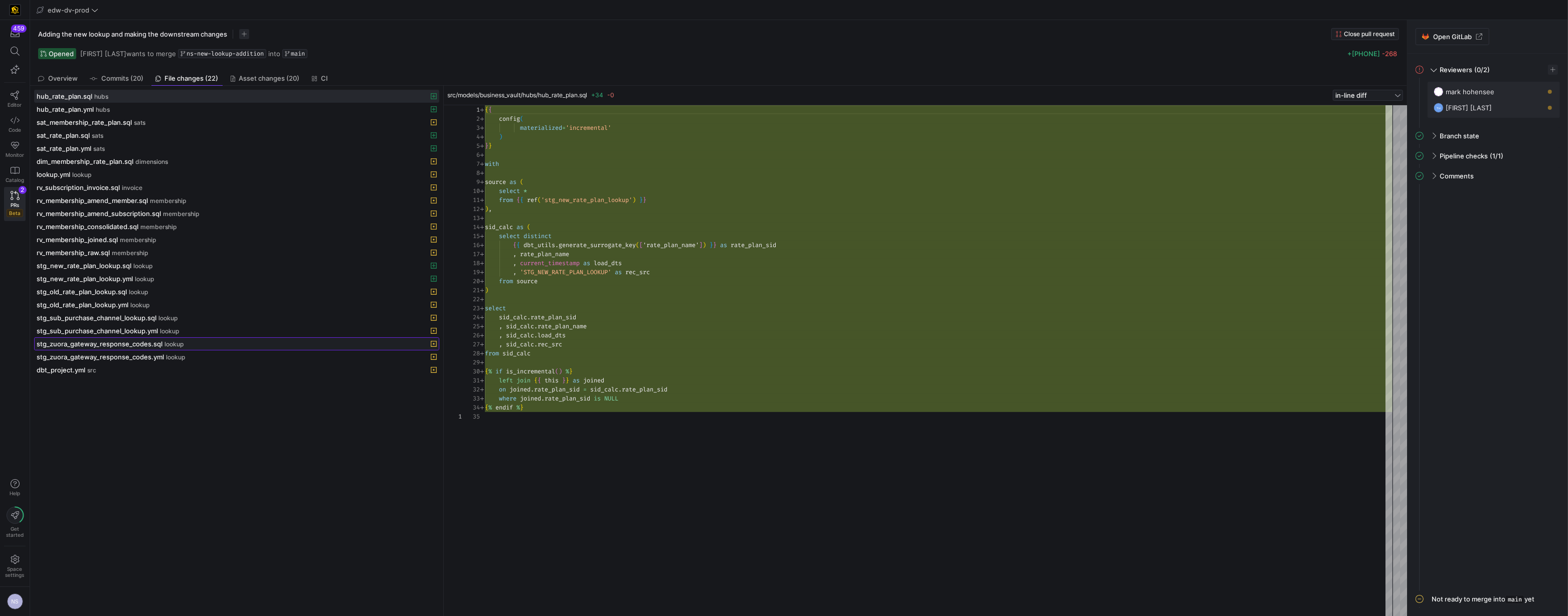 click on "lookup" 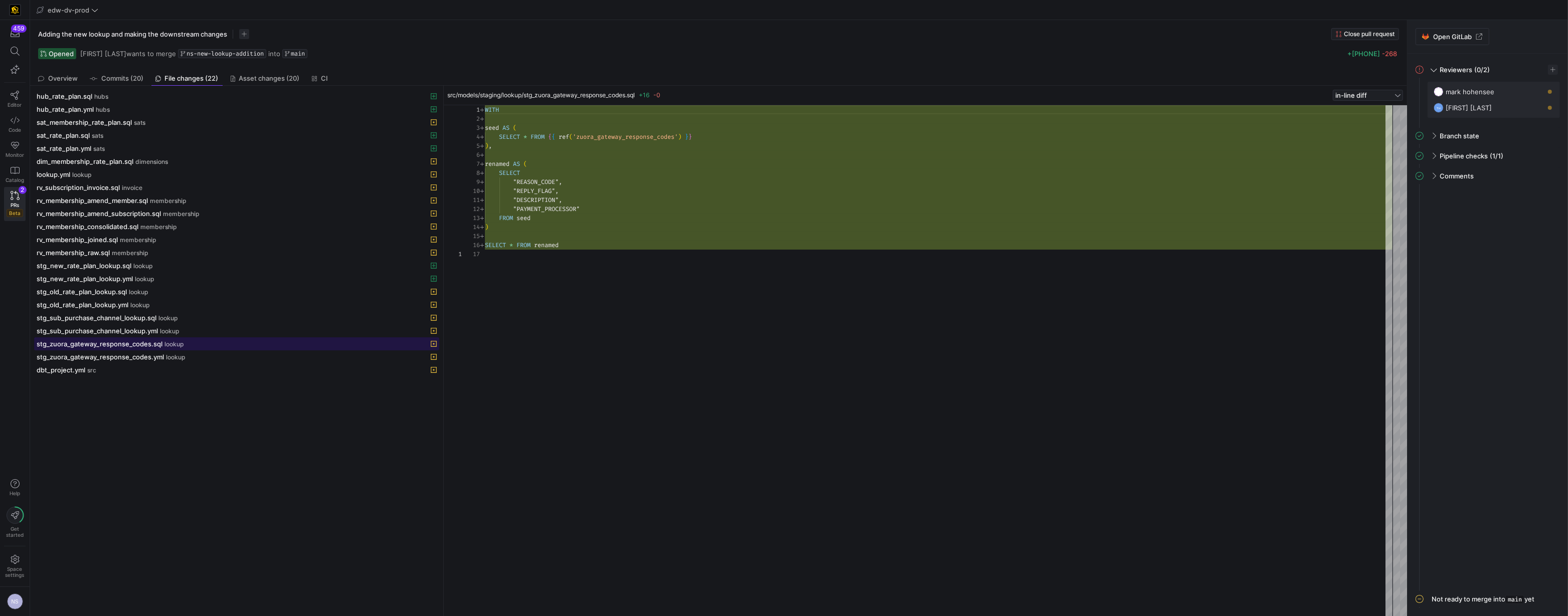scroll, scrollTop: 90, scrollLeft: 0, axis: vertical 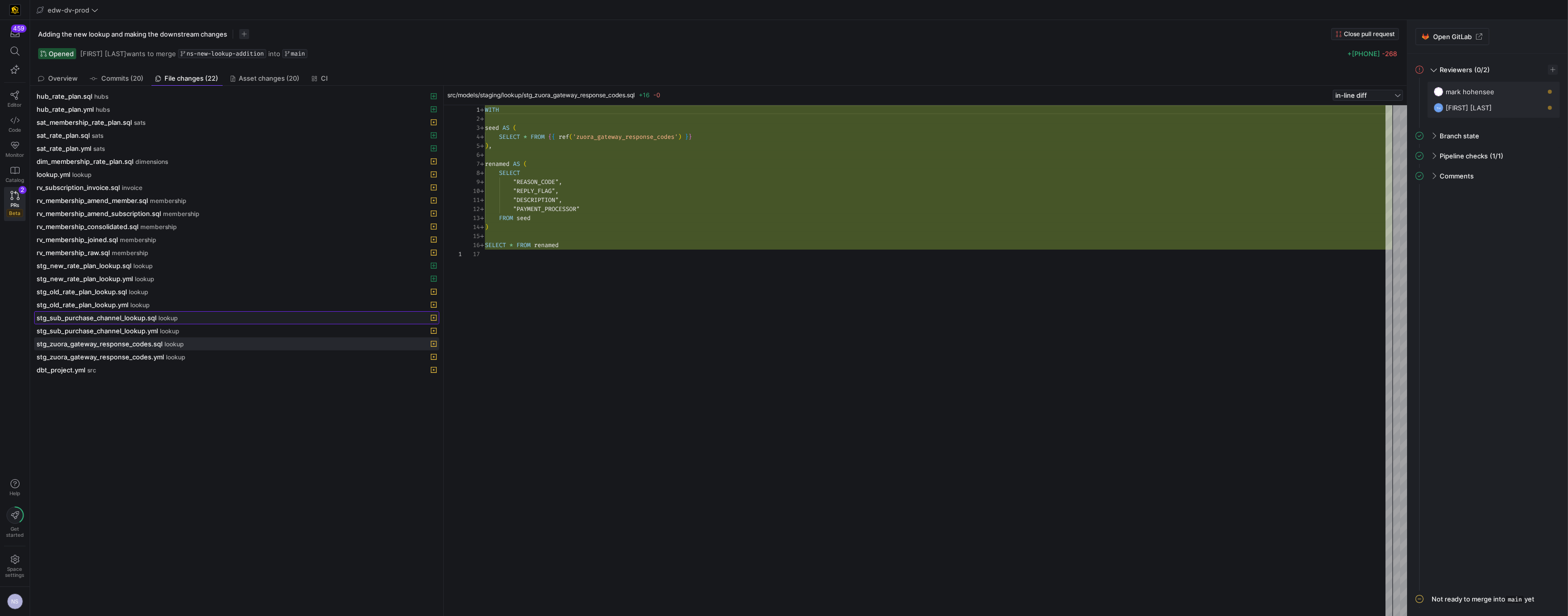 click on "stg_sub_purchase_channel_lookup.sql" 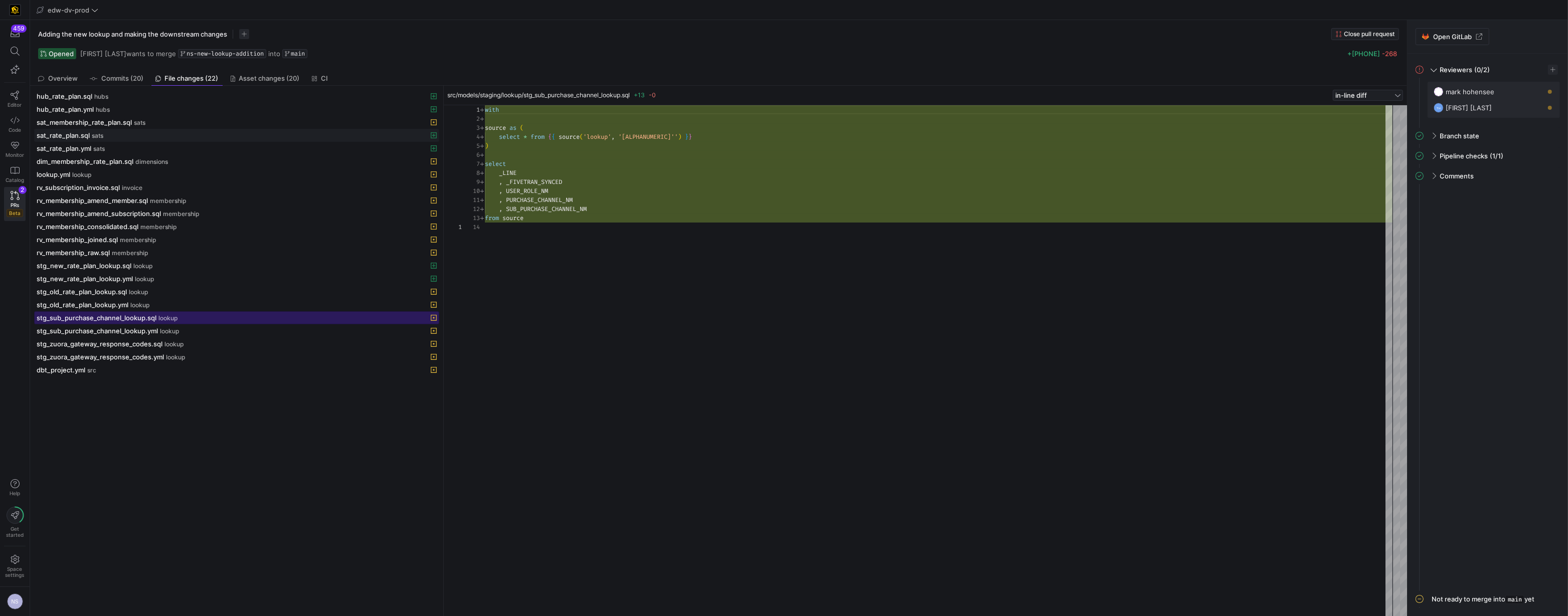scroll, scrollTop: 90, scrollLeft: 0, axis: vertical 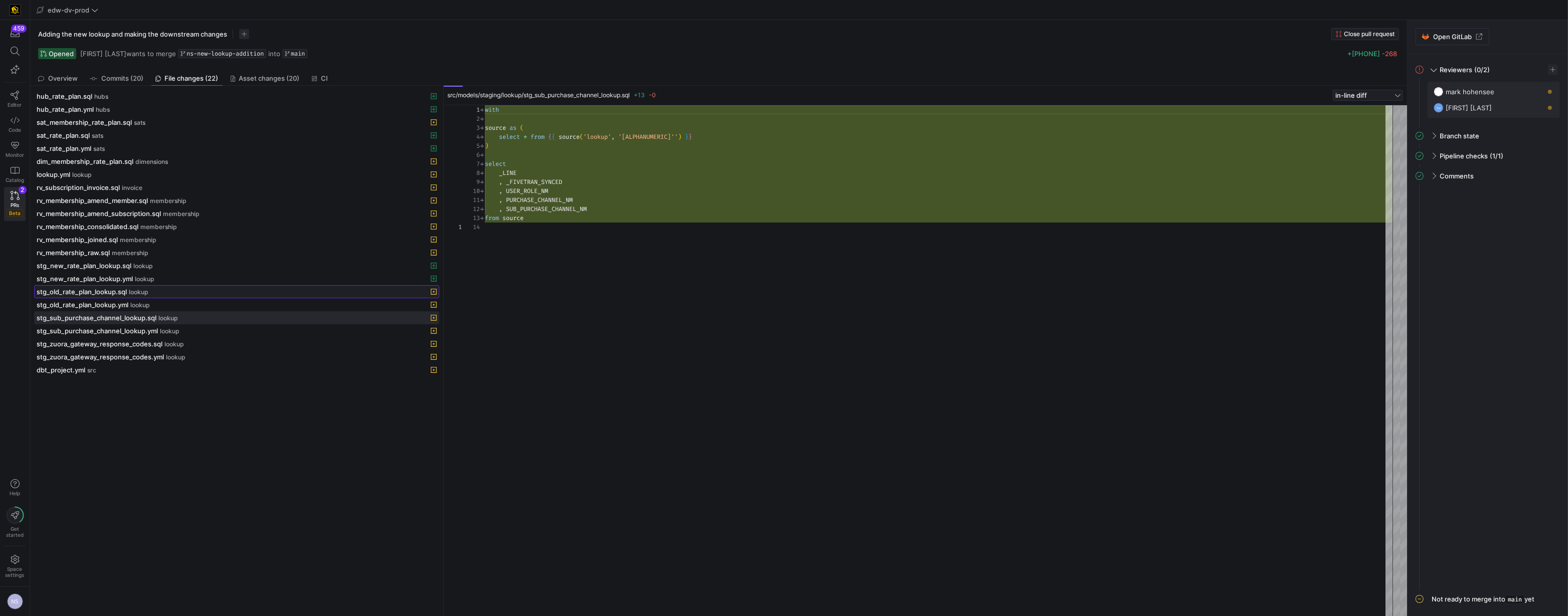 click on "lookup" 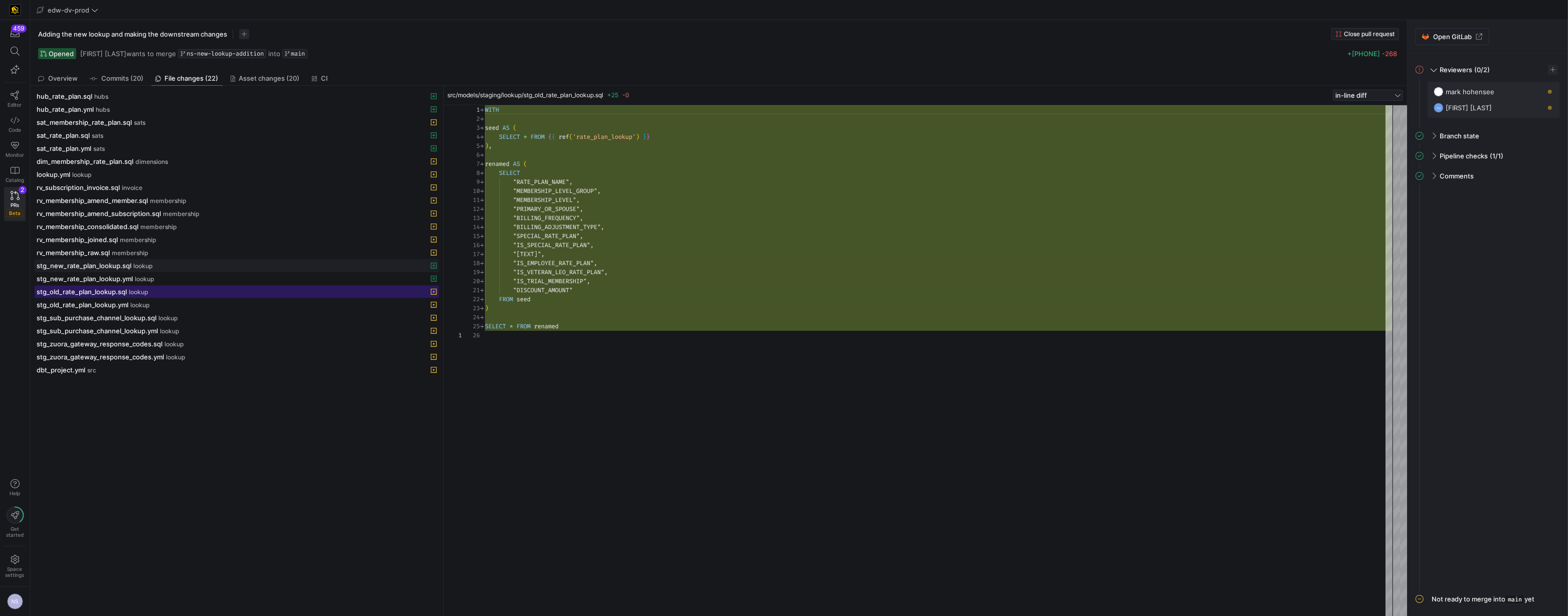 scroll, scrollTop: 90, scrollLeft: 0, axis: vertical 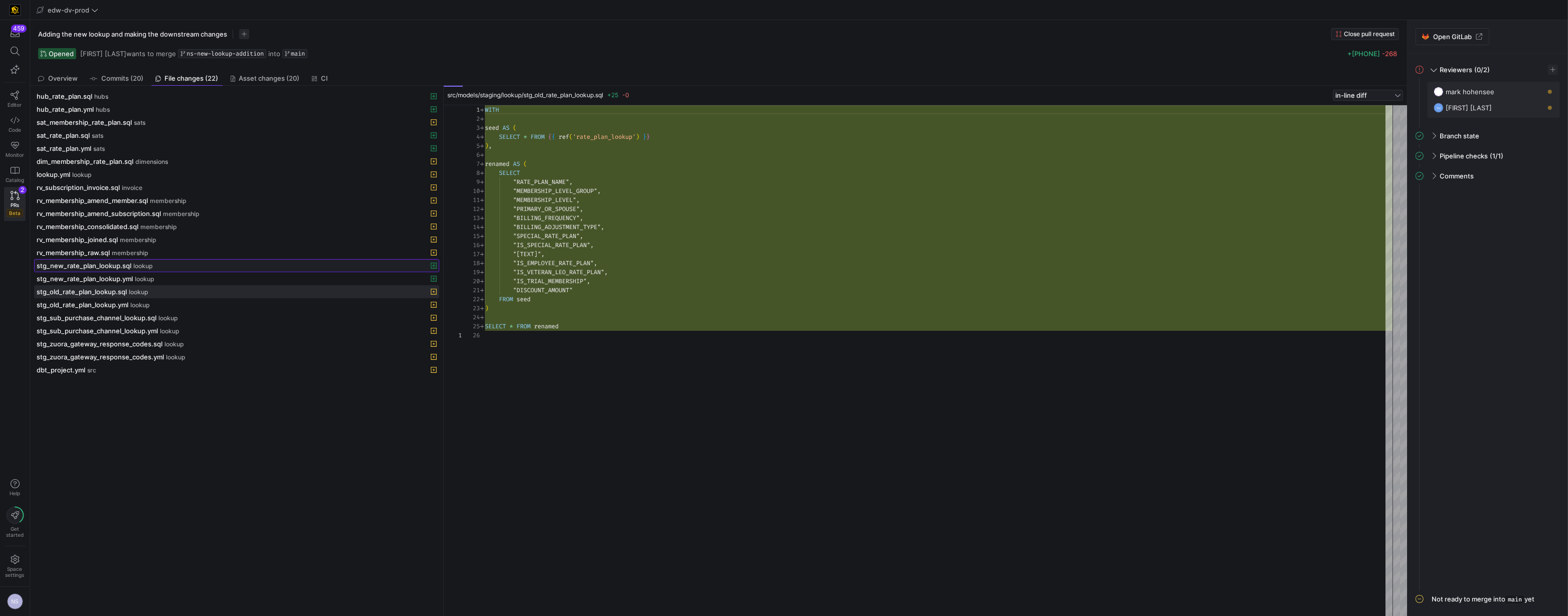 click on "lookup" 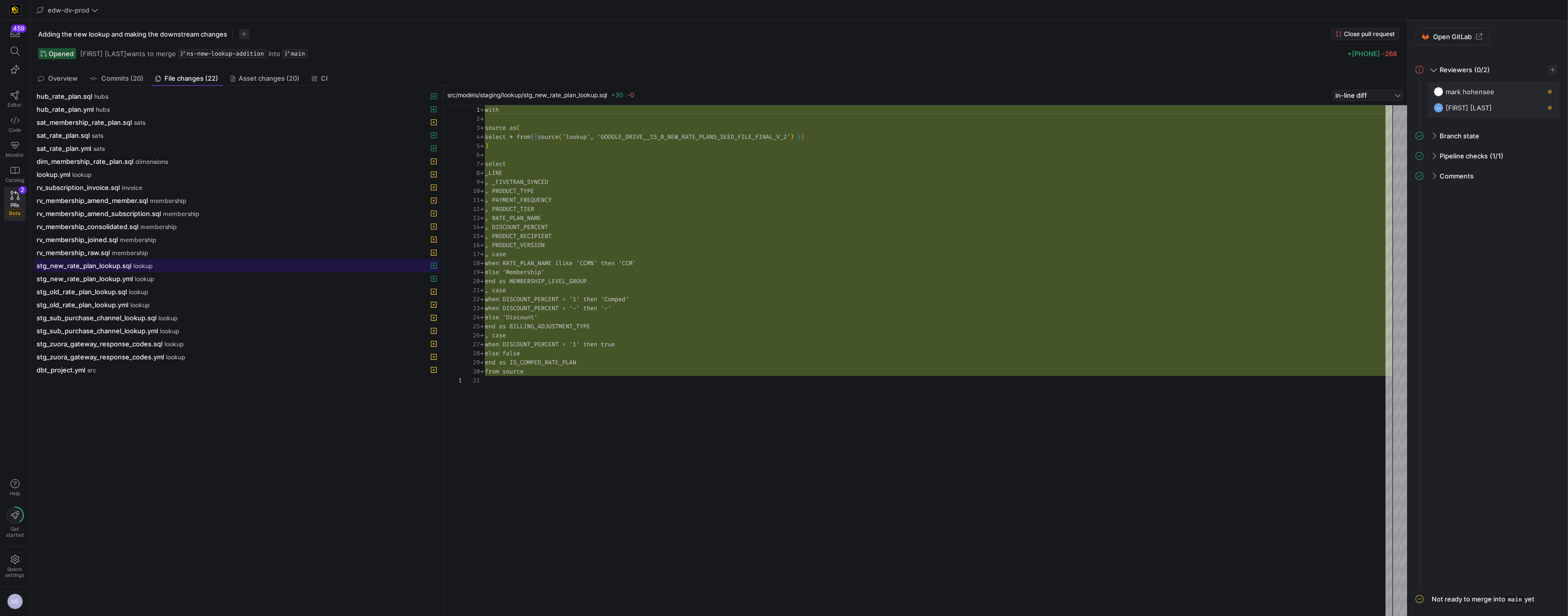 scroll, scrollTop: 90, scrollLeft: 0, axis: vertical 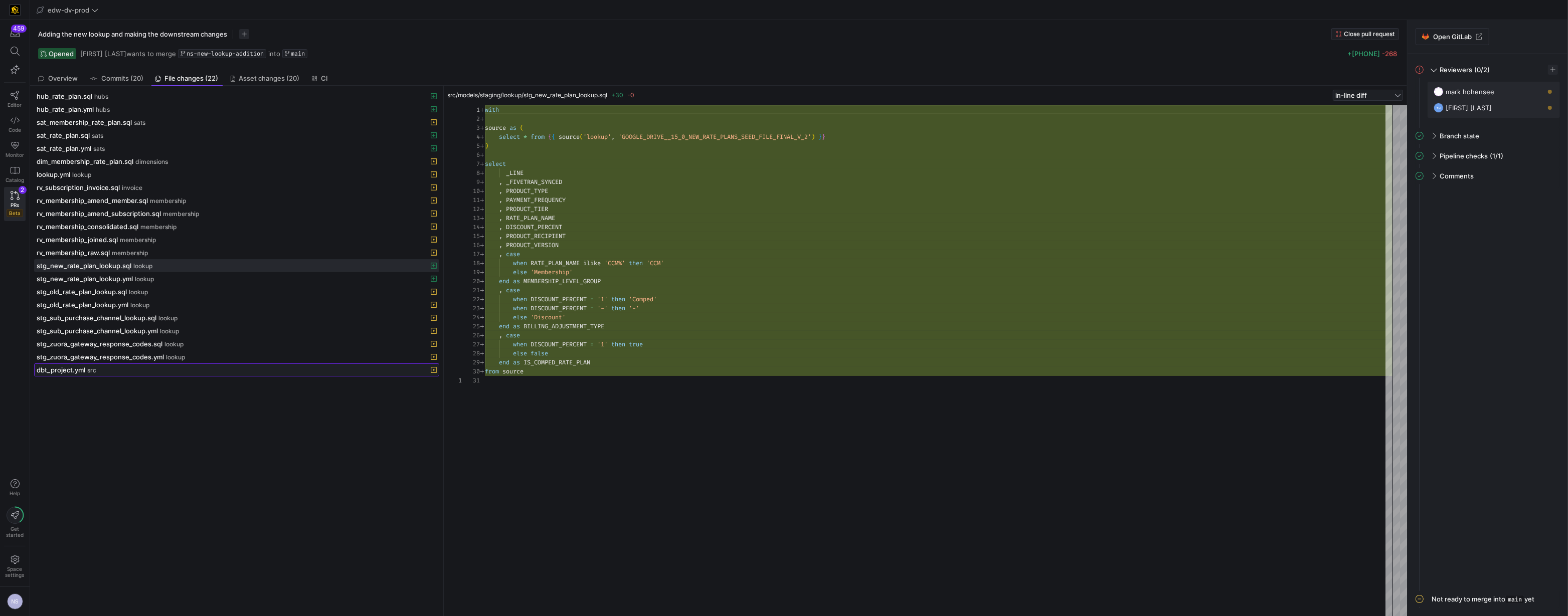 click on "dbt_project.yml  src" 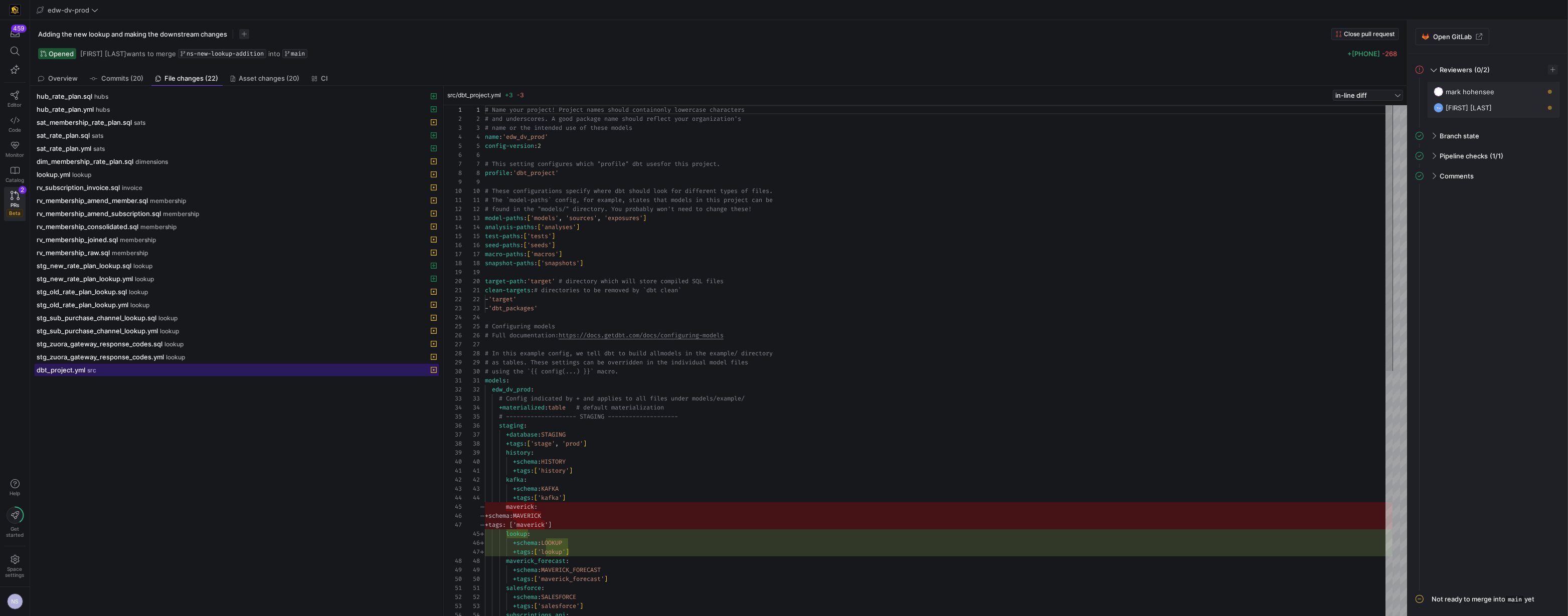 scroll, scrollTop: 90, scrollLeft: 0, axis: vertical 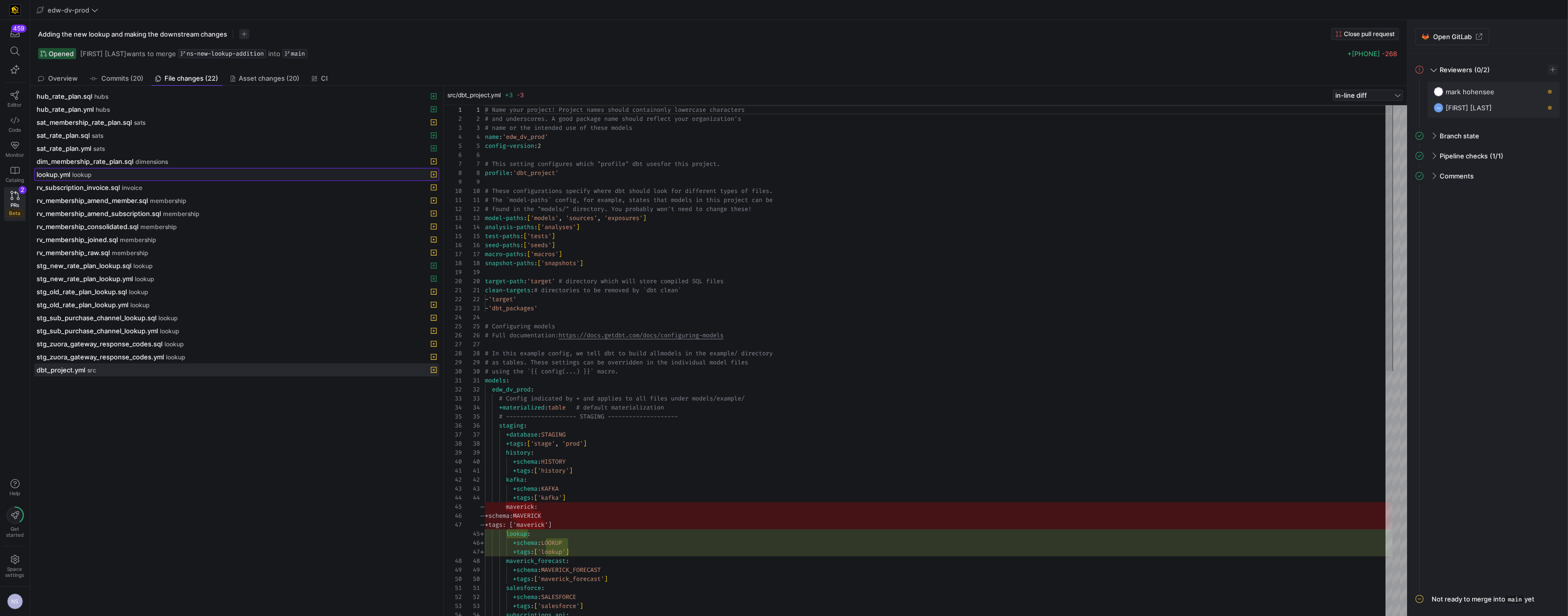 click on "lookup.yml  lookup" 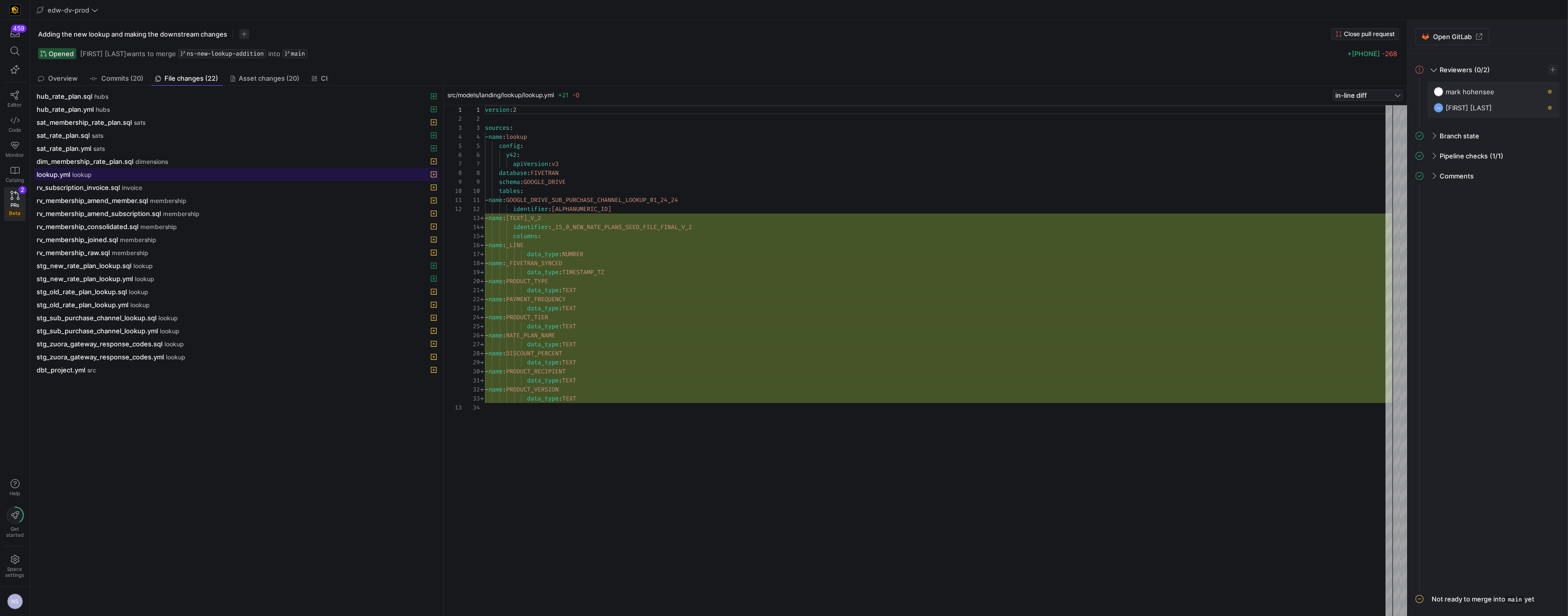 scroll, scrollTop: 90, scrollLeft: 0, axis: vertical 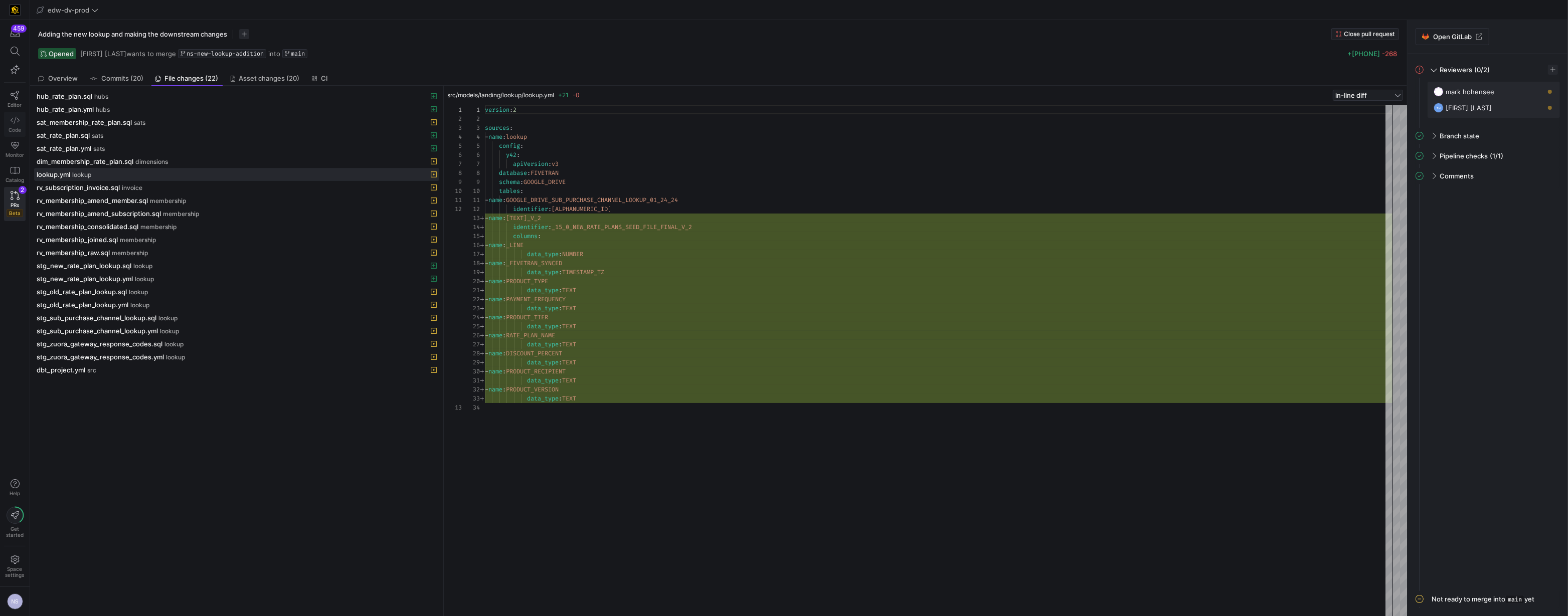 click on "Code" 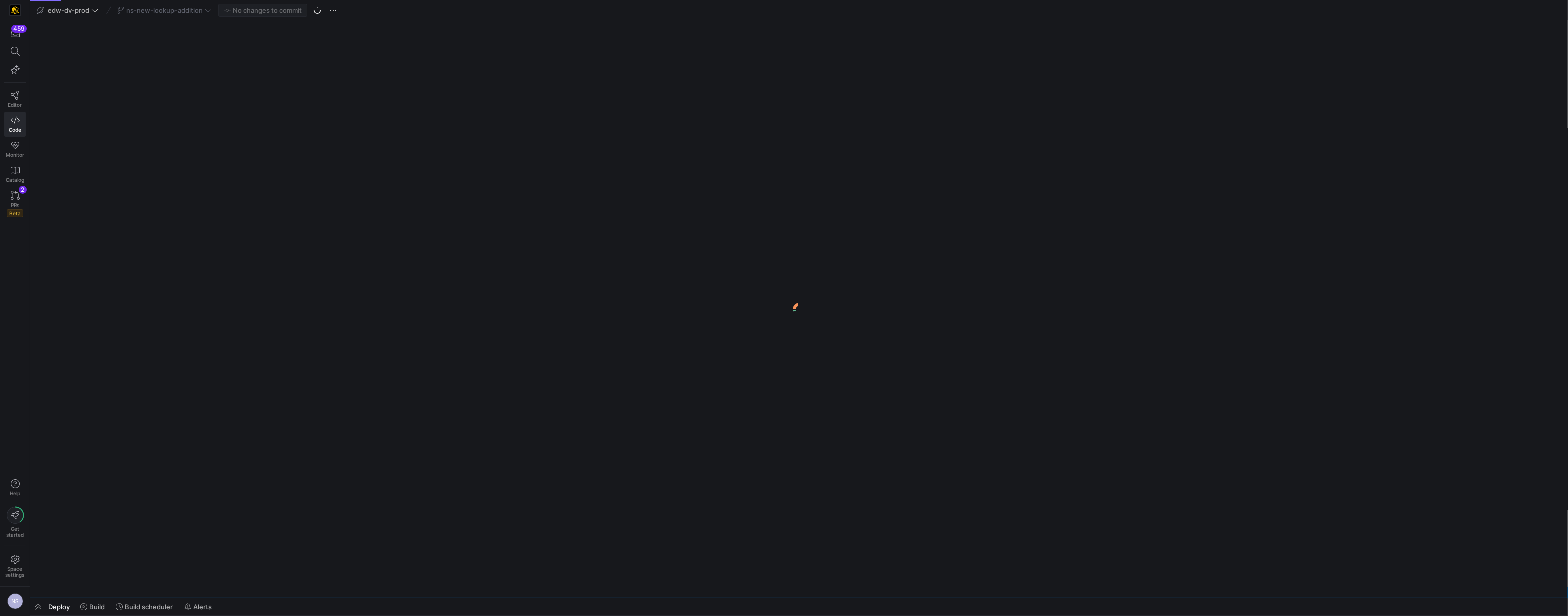 scroll, scrollTop: 0, scrollLeft: 0, axis: both 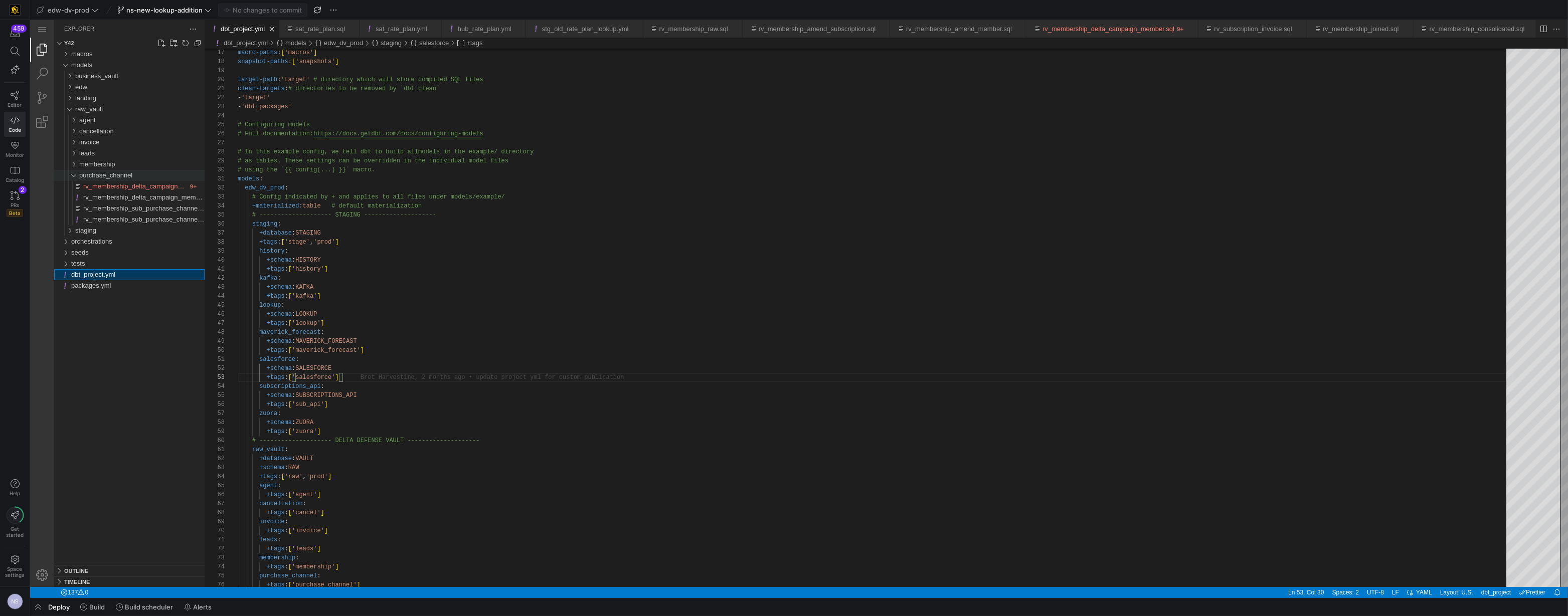 click on "purchase_channel" at bounding box center (106, 175) 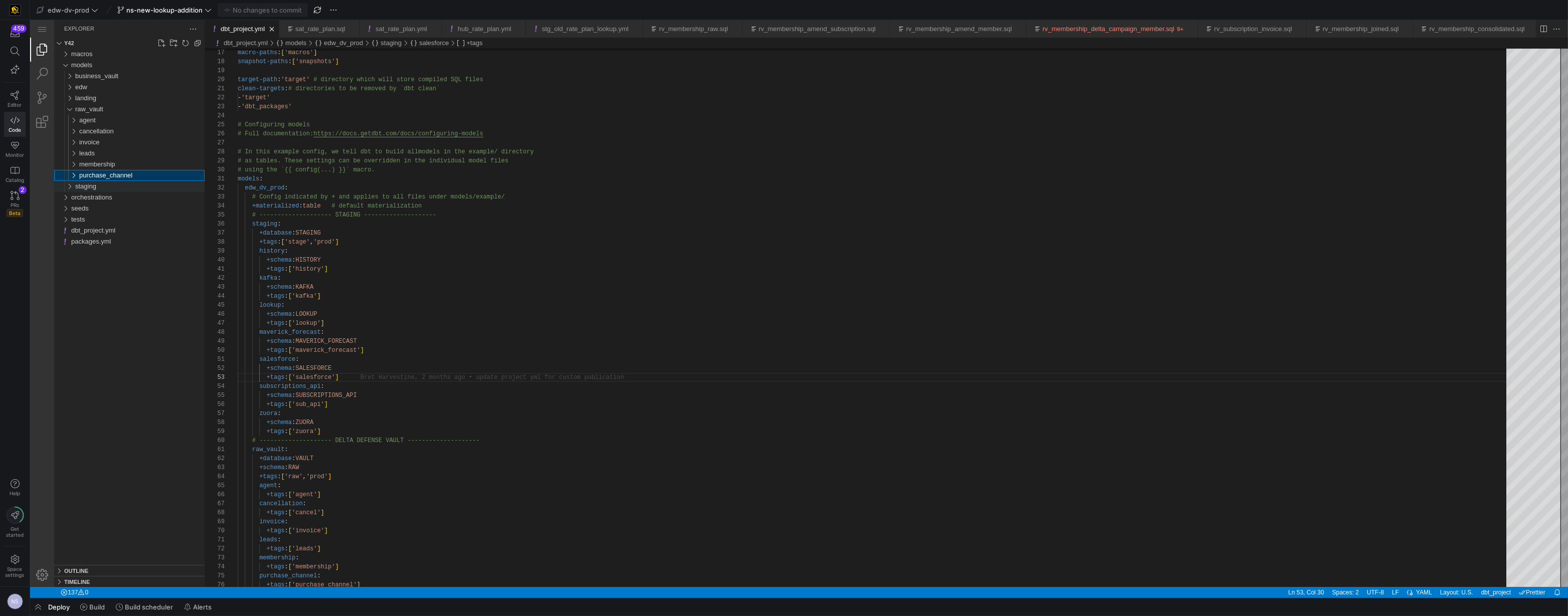 click on "staging" at bounding box center [86, 186] 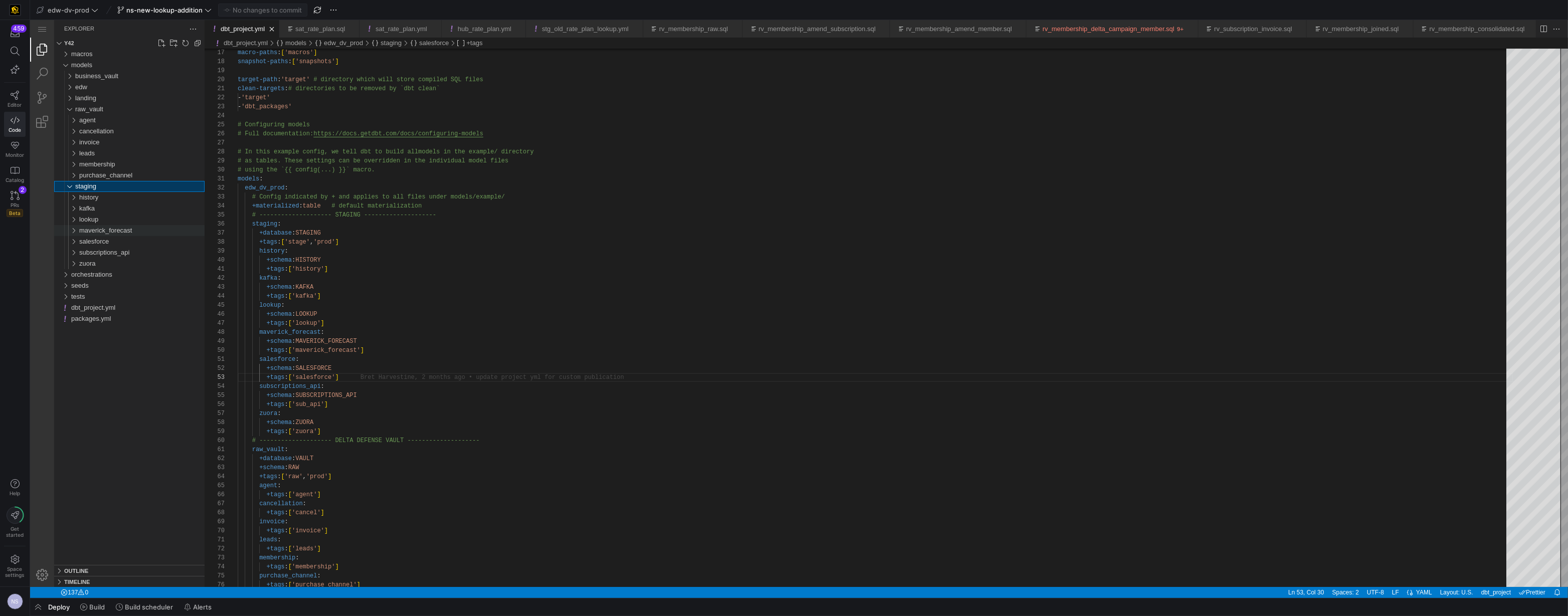 click on "maverick_forecast" at bounding box center (105, 230) 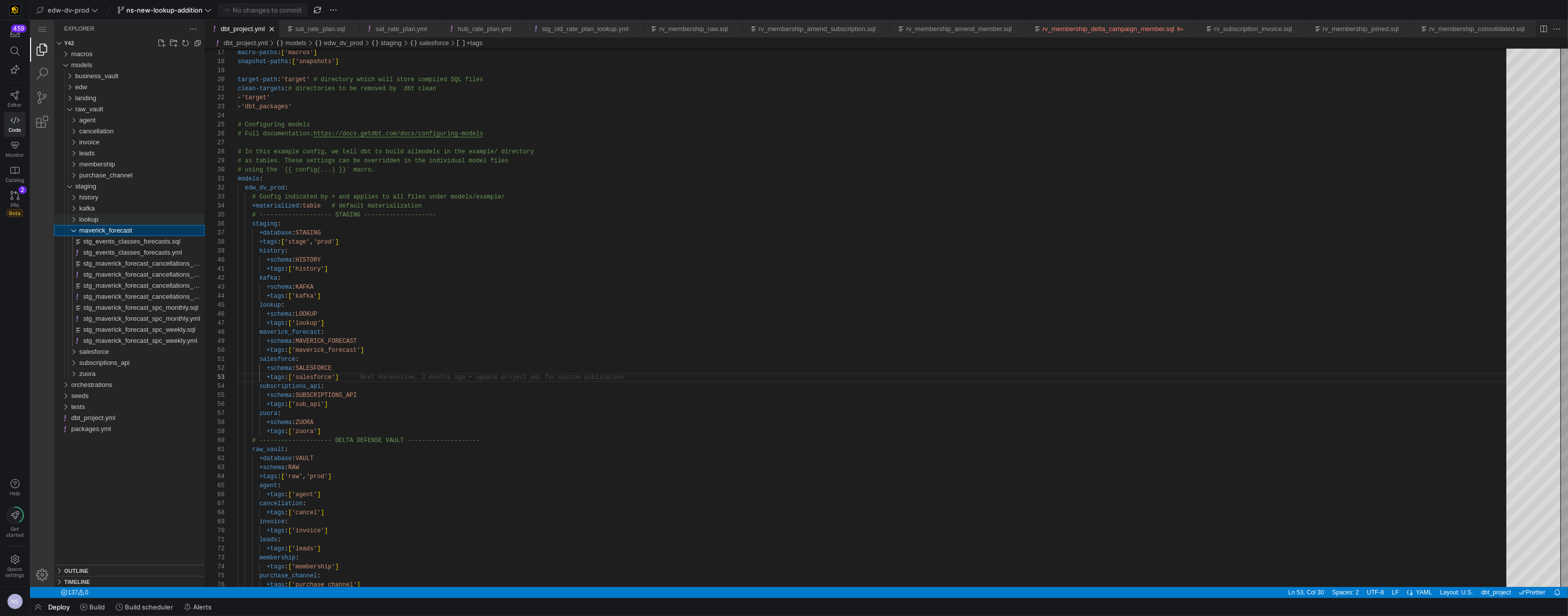 click on "lookup" at bounding box center (89, 219) 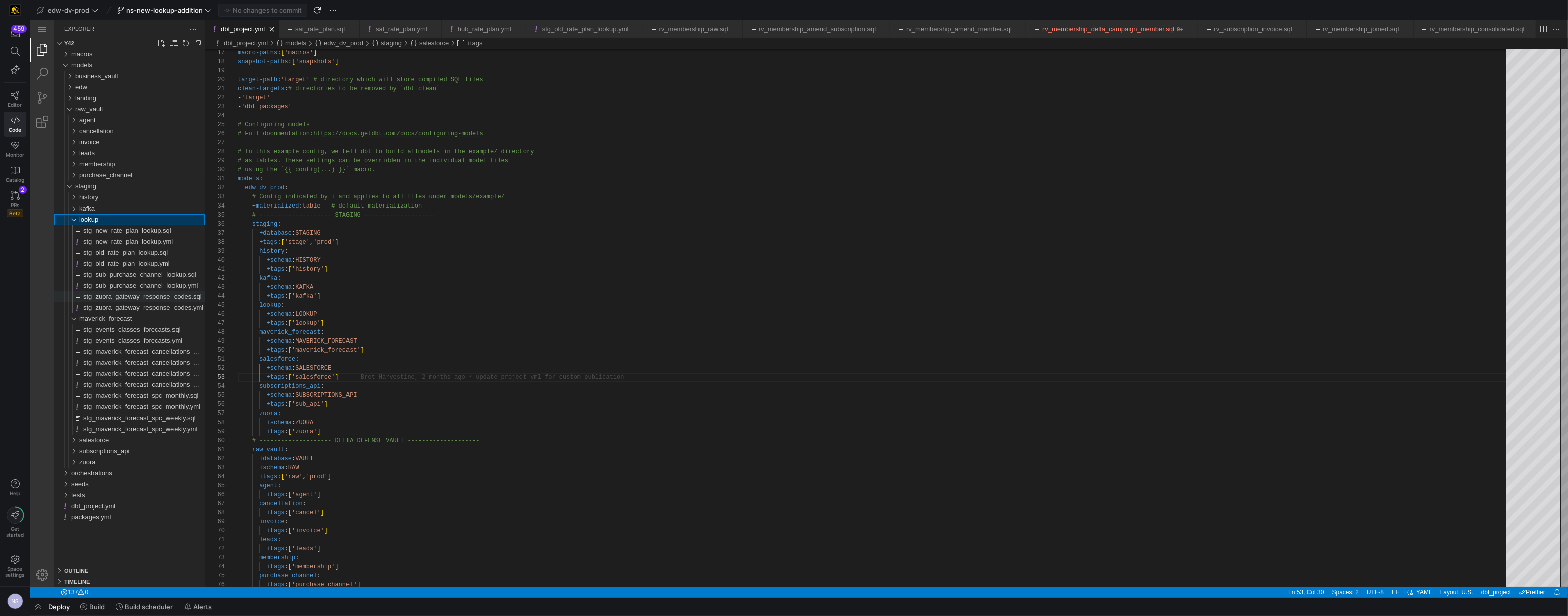 click on "stg_zuora_gateway_response_codes.sql" at bounding box center (142, 296) 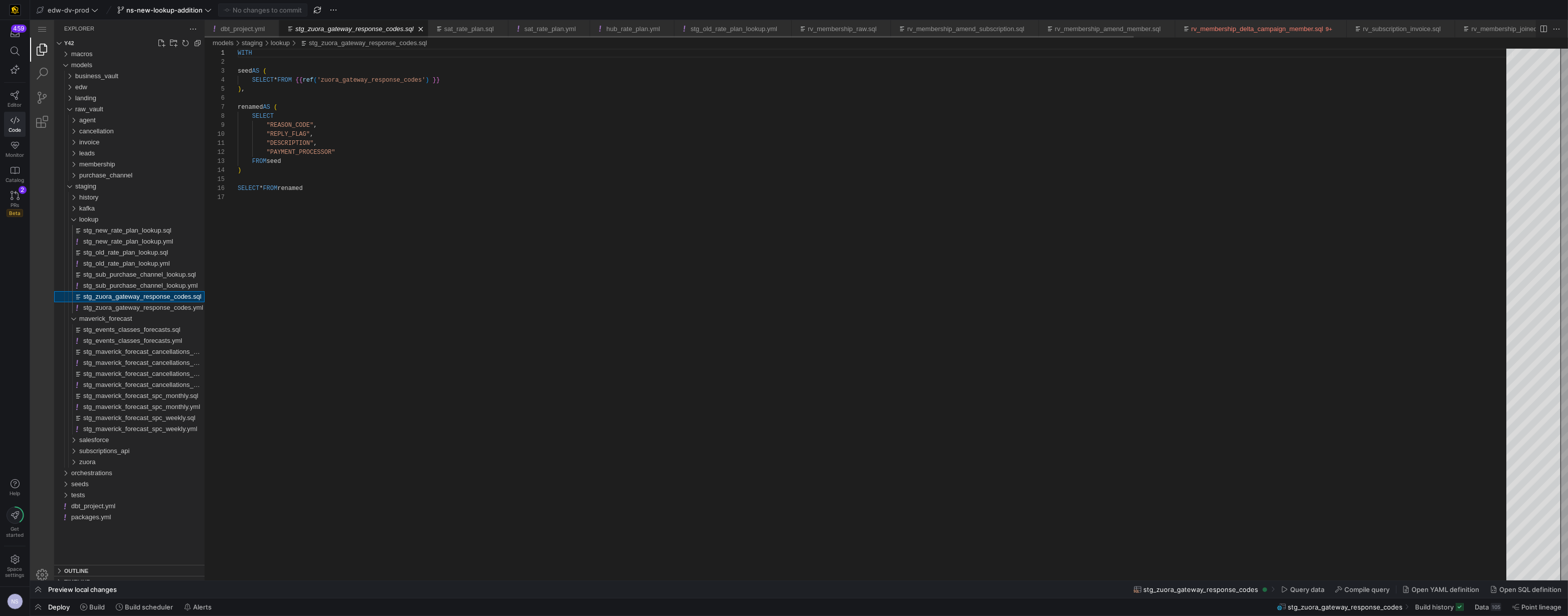 scroll, scrollTop: 90, scrollLeft: 0, axis: vertical 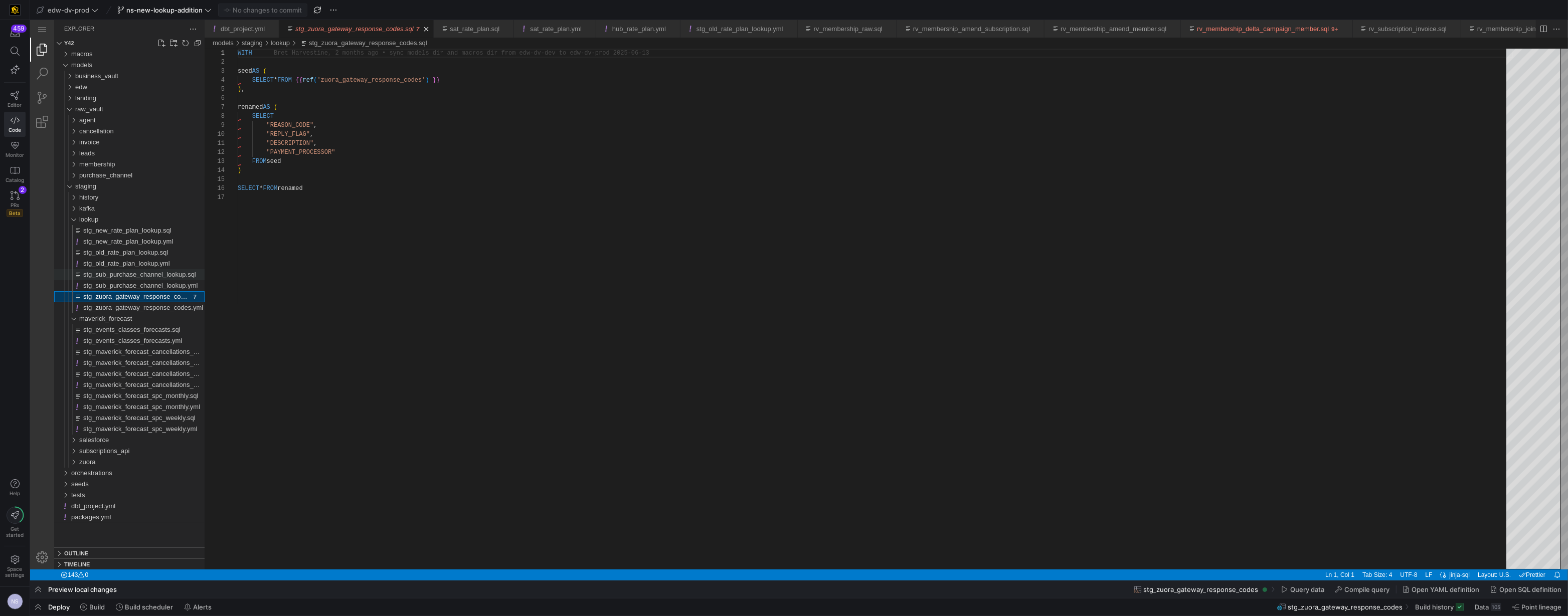 click on "stg_sub_purchase_channel_lookup.sql" at bounding box center (139, 274) 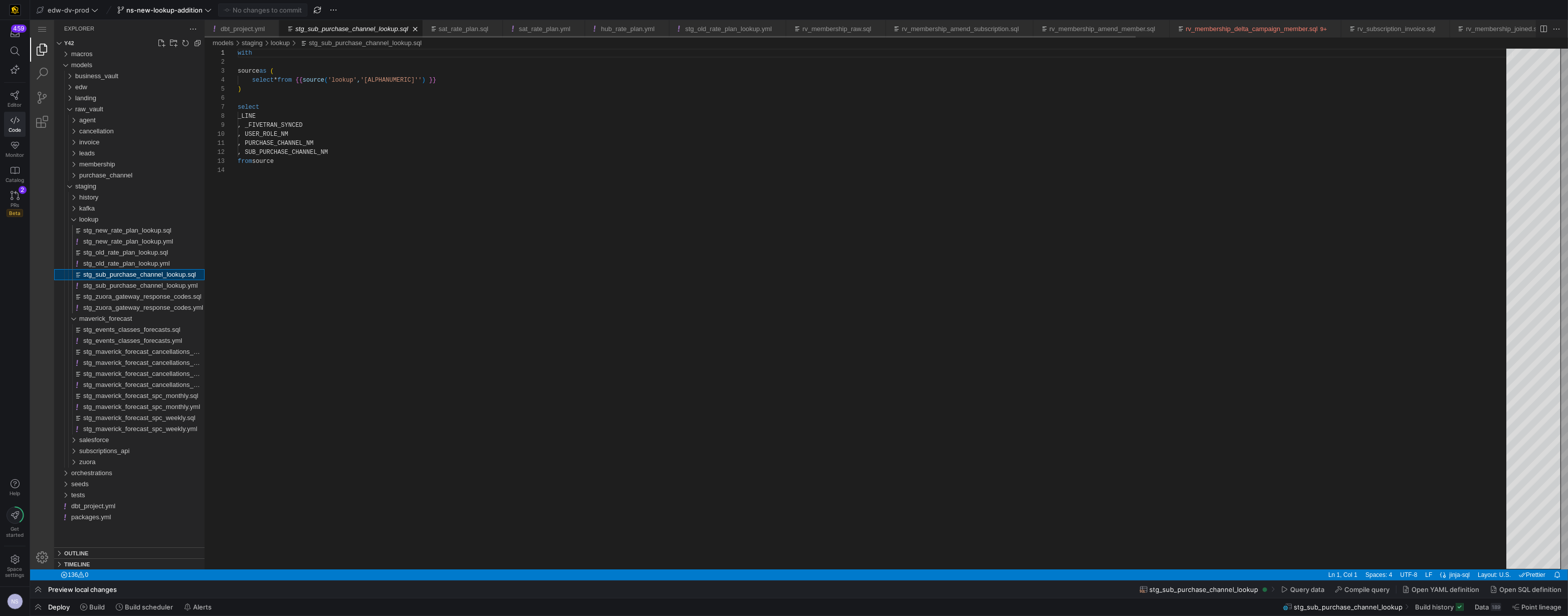 scroll, scrollTop: 90, scrollLeft: 0, axis: vertical 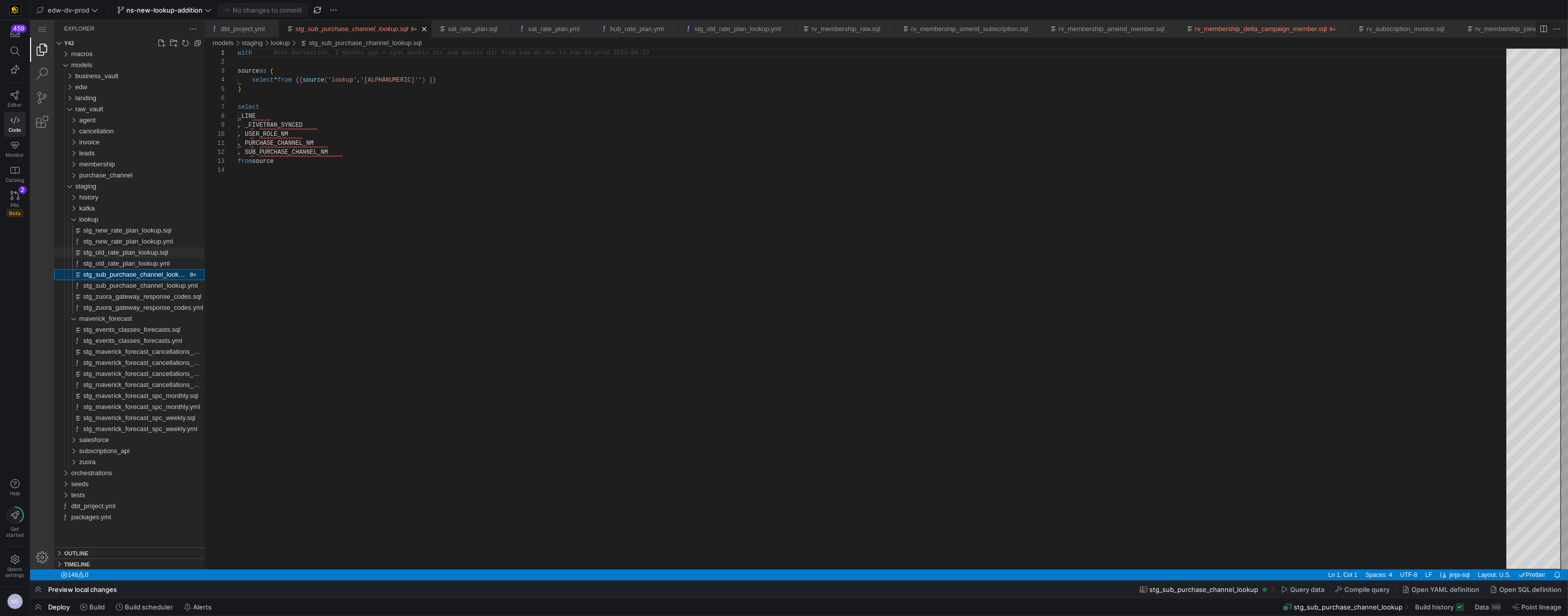 click on "stg_old_rate_plan_lookup.sql" at bounding box center [125, 252] 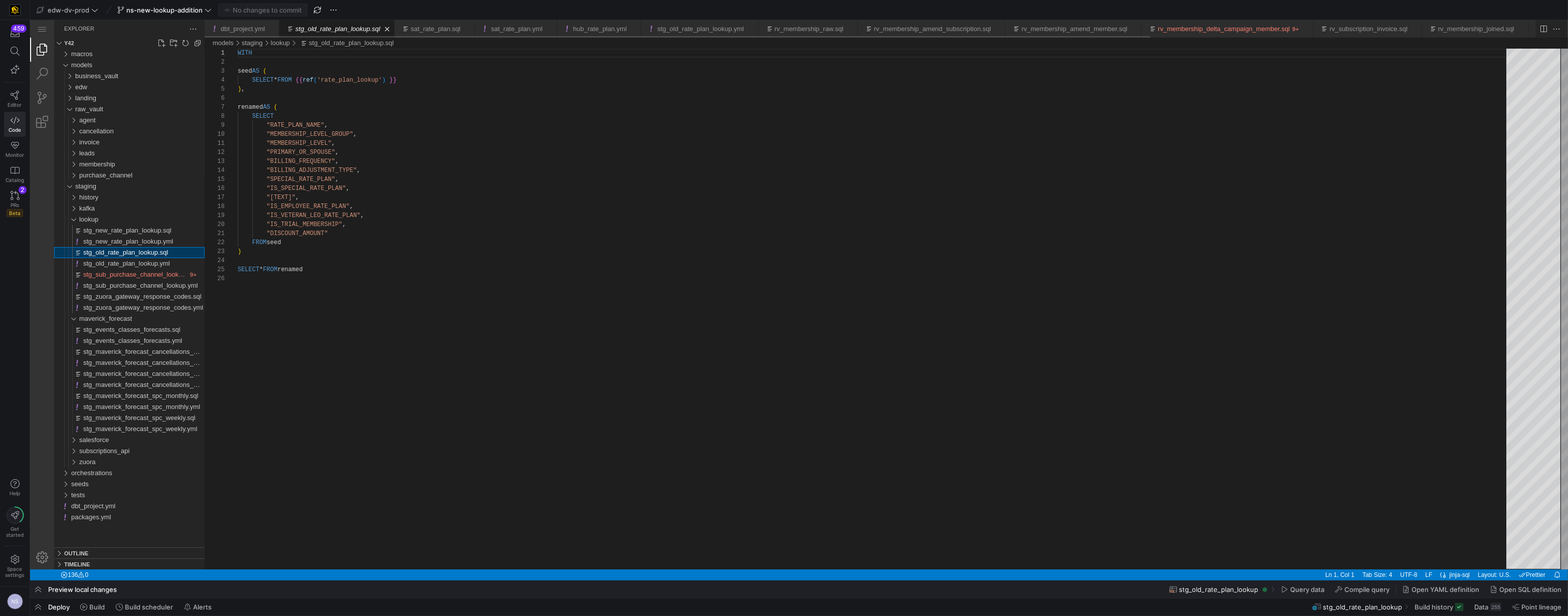 scroll, scrollTop: 90, scrollLeft: 0, axis: vertical 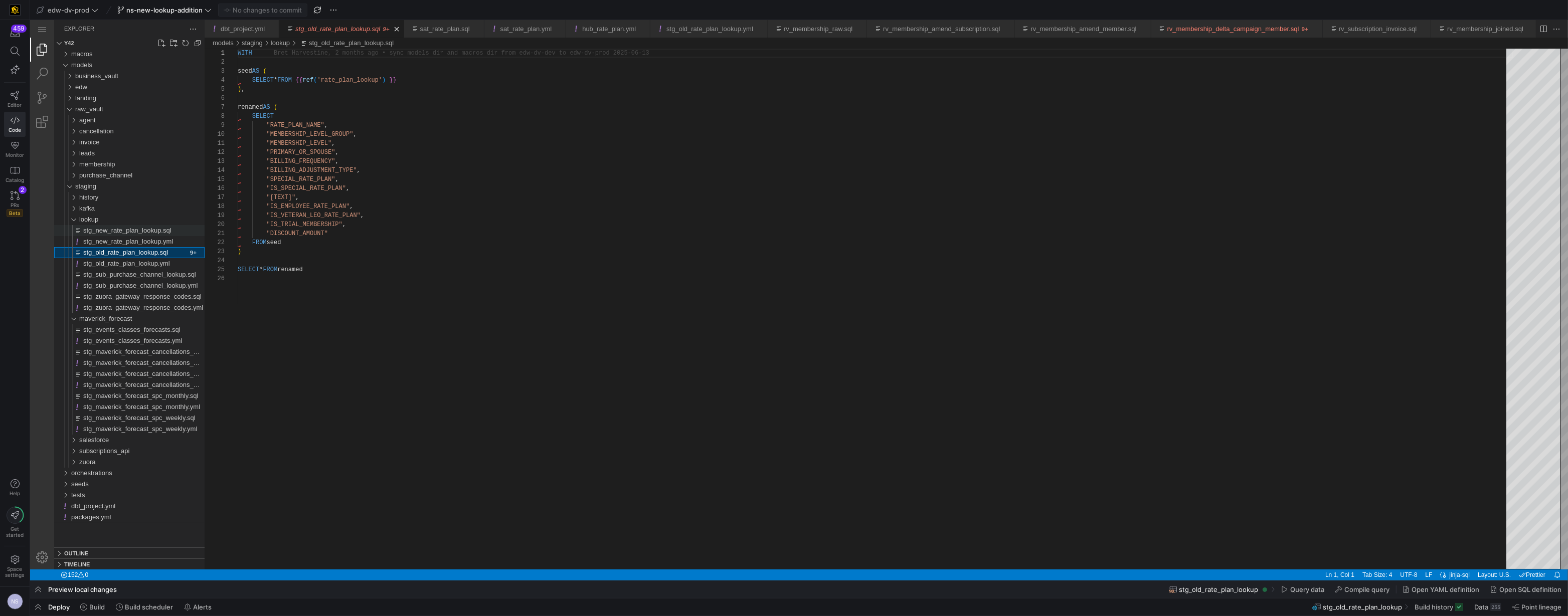 click on "stg_new_rate_plan_lookup.sql" at bounding box center [144, 231] 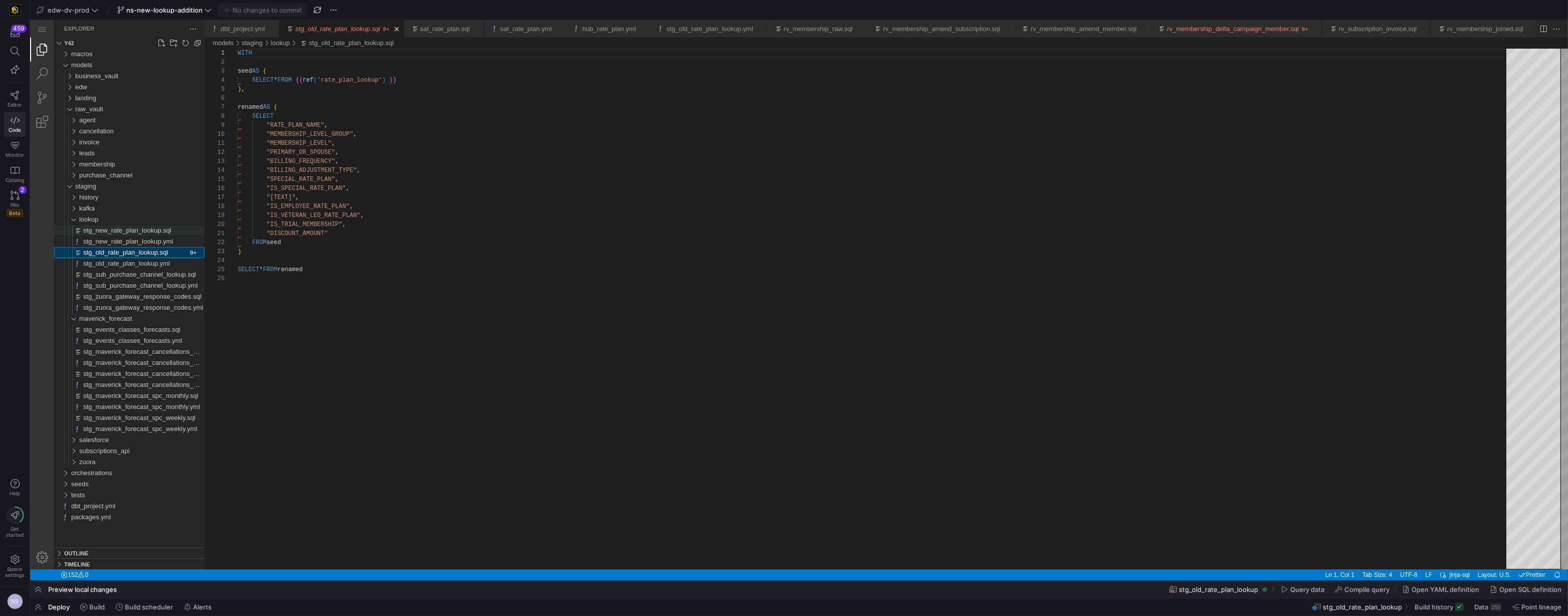 scroll, scrollTop: 0, scrollLeft: 553, axis: horizontal 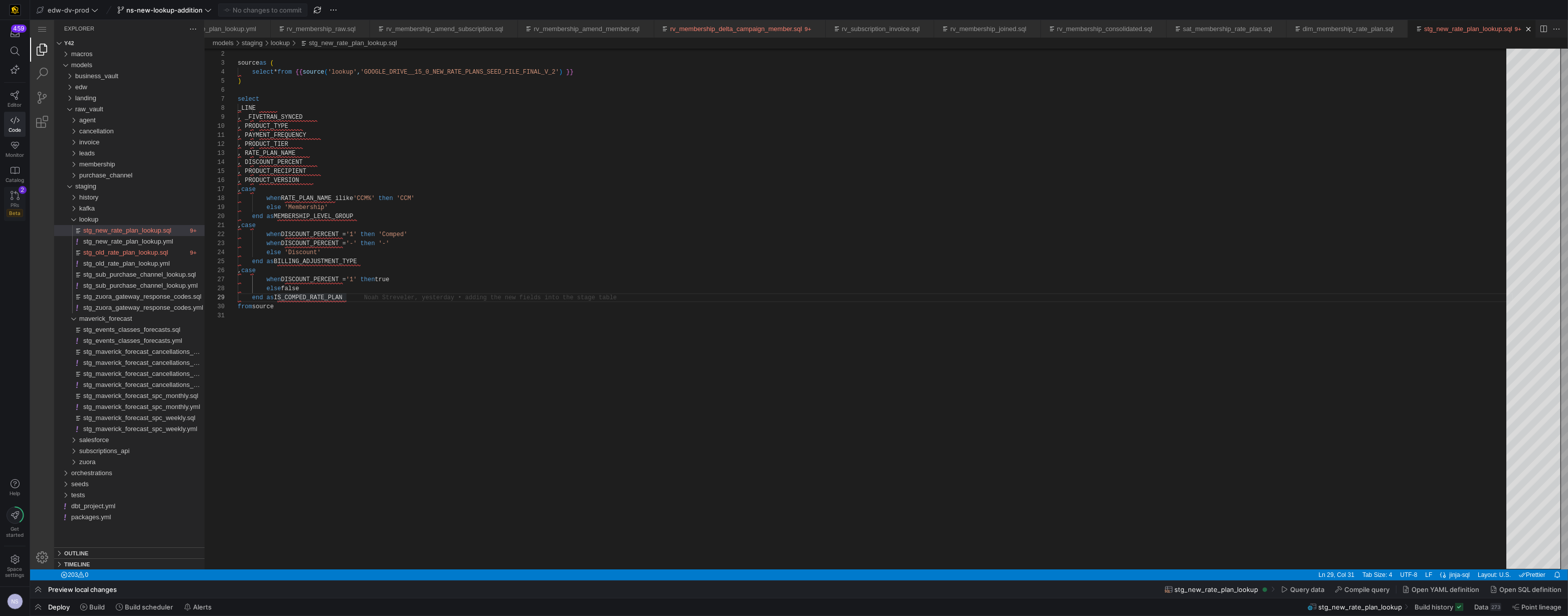 click 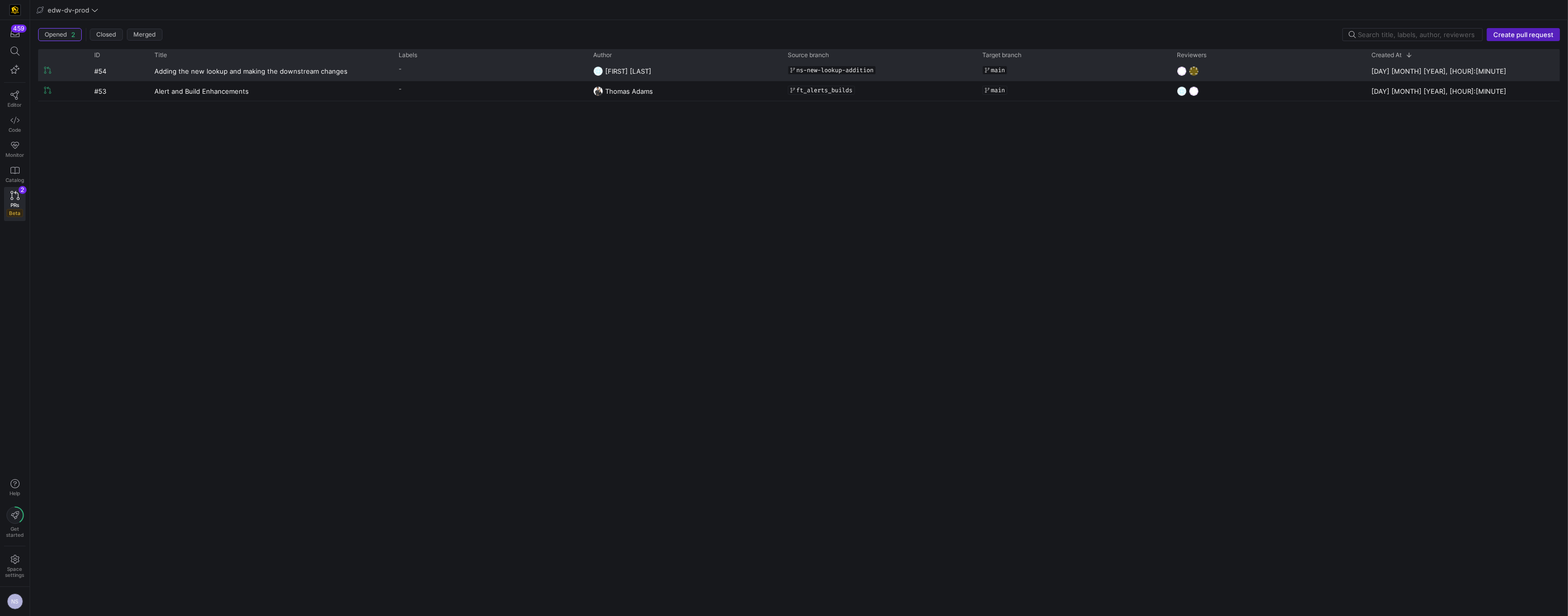 click on "-" 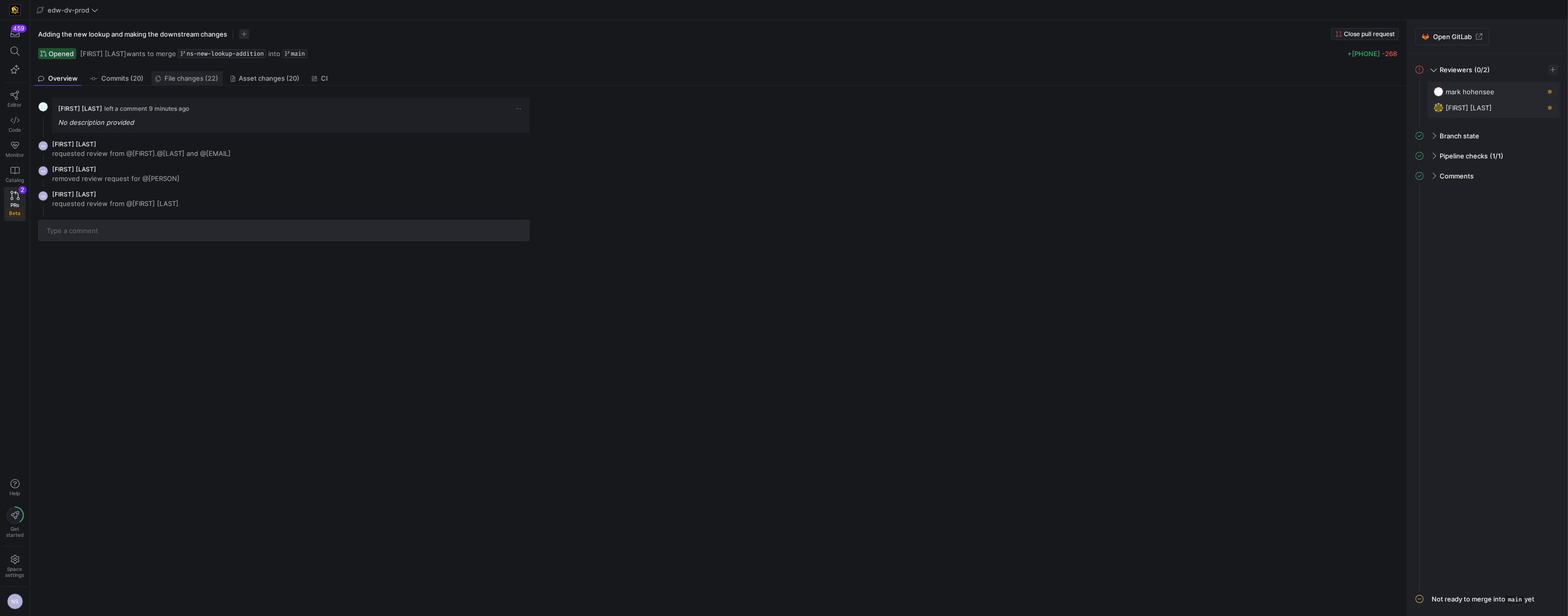 click on "File changes (22)" at bounding box center [187, 78] 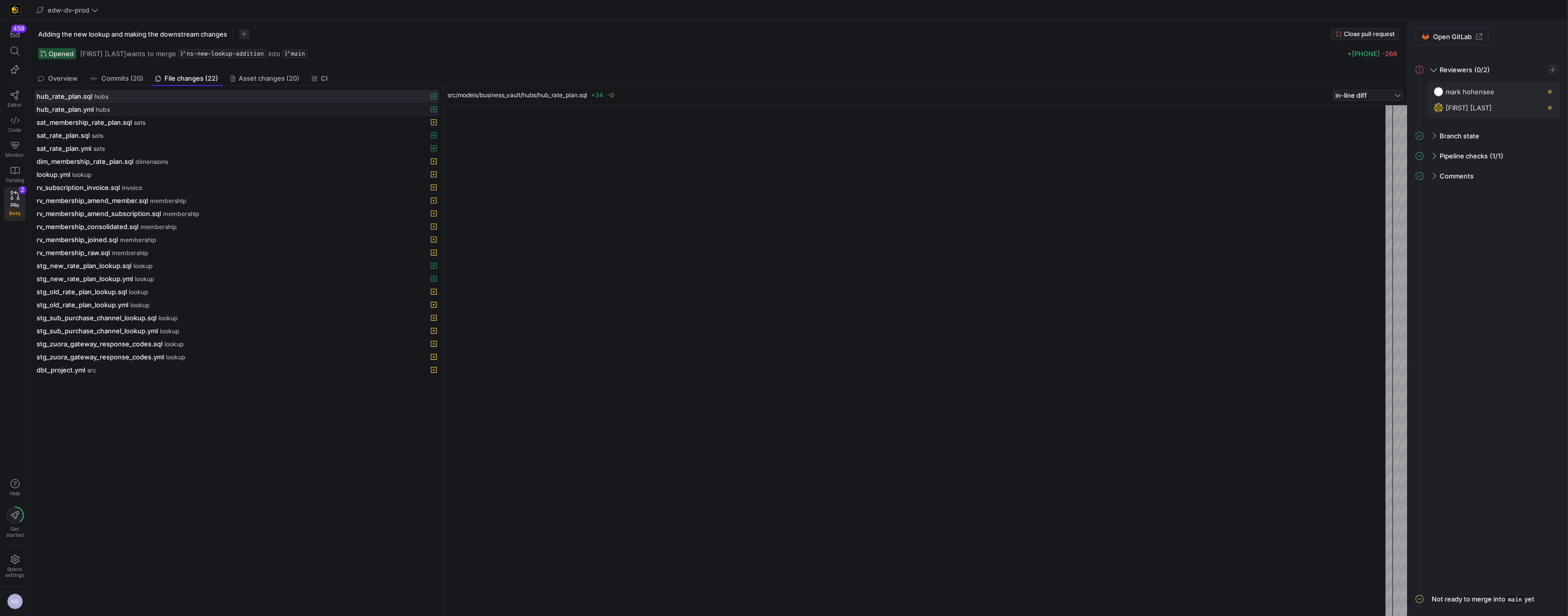 scroll, scrollTop: 90, scrollLeft: 0, axis: vertical 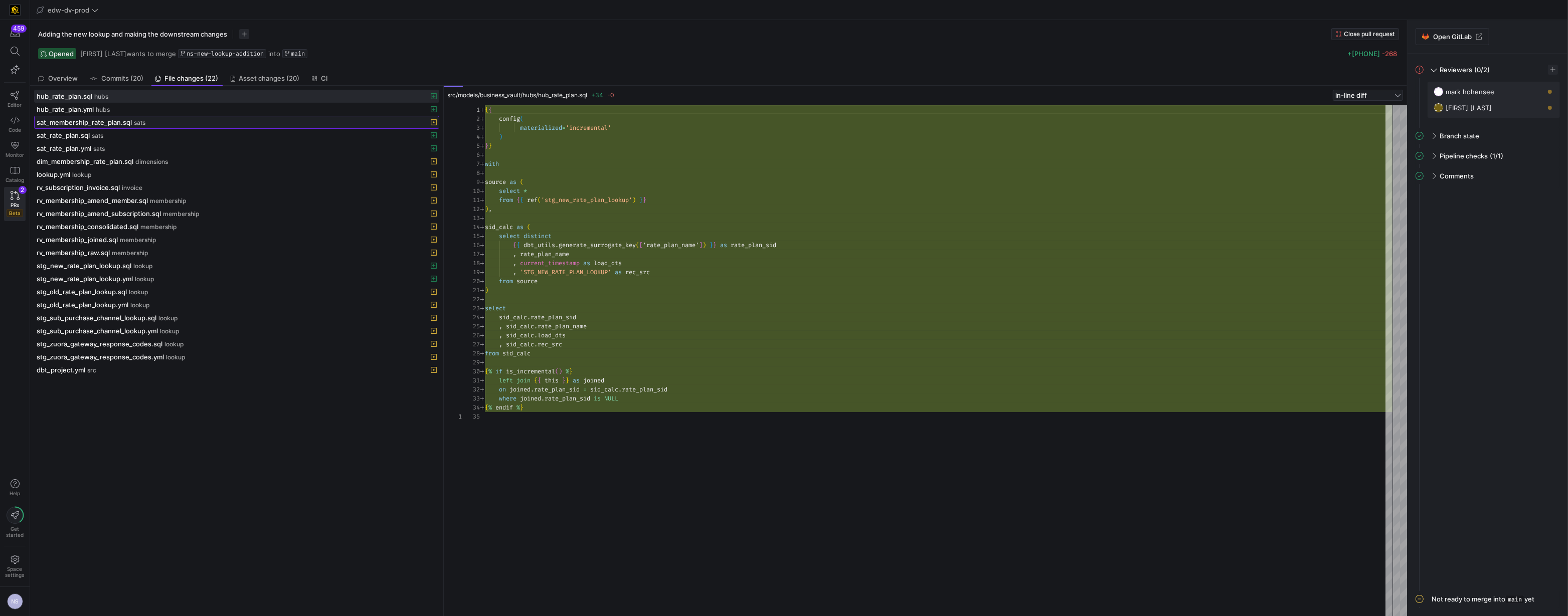 click on "sat_membership_rate_plan.sql" 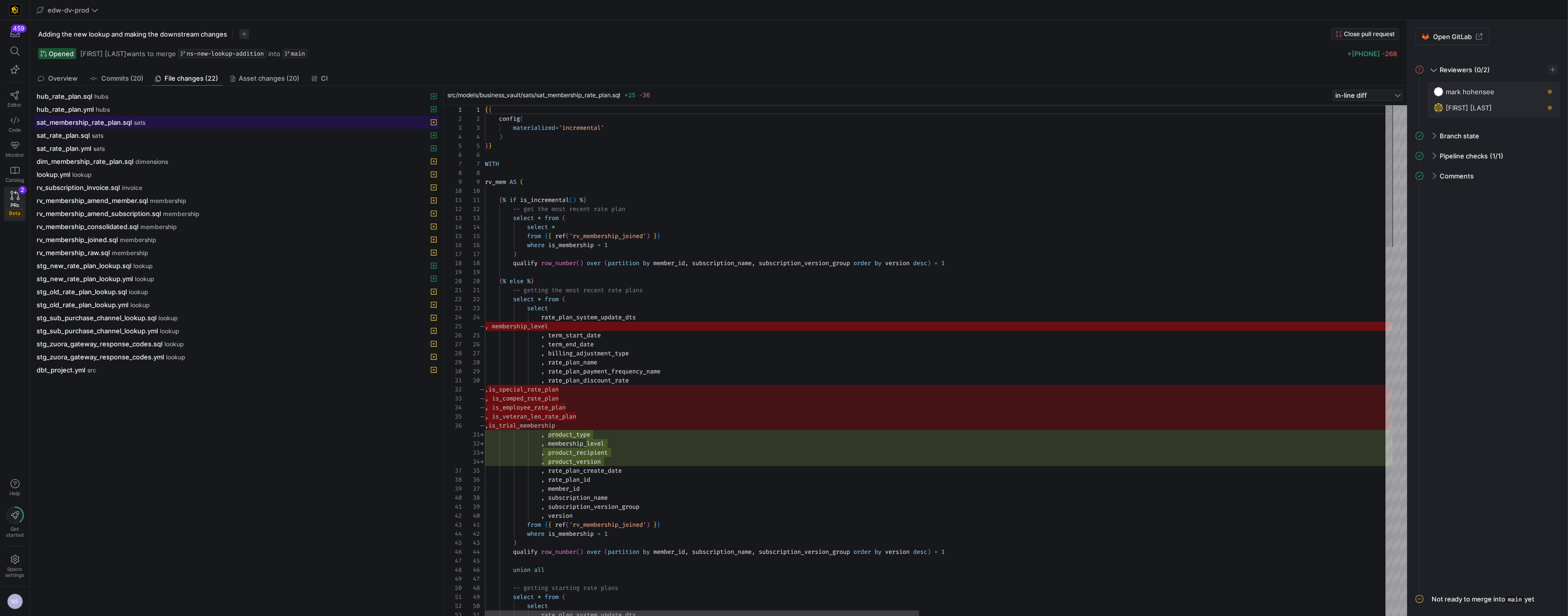 scroll, scrollTop: 90, scrollLeft: 0, axis: vertical 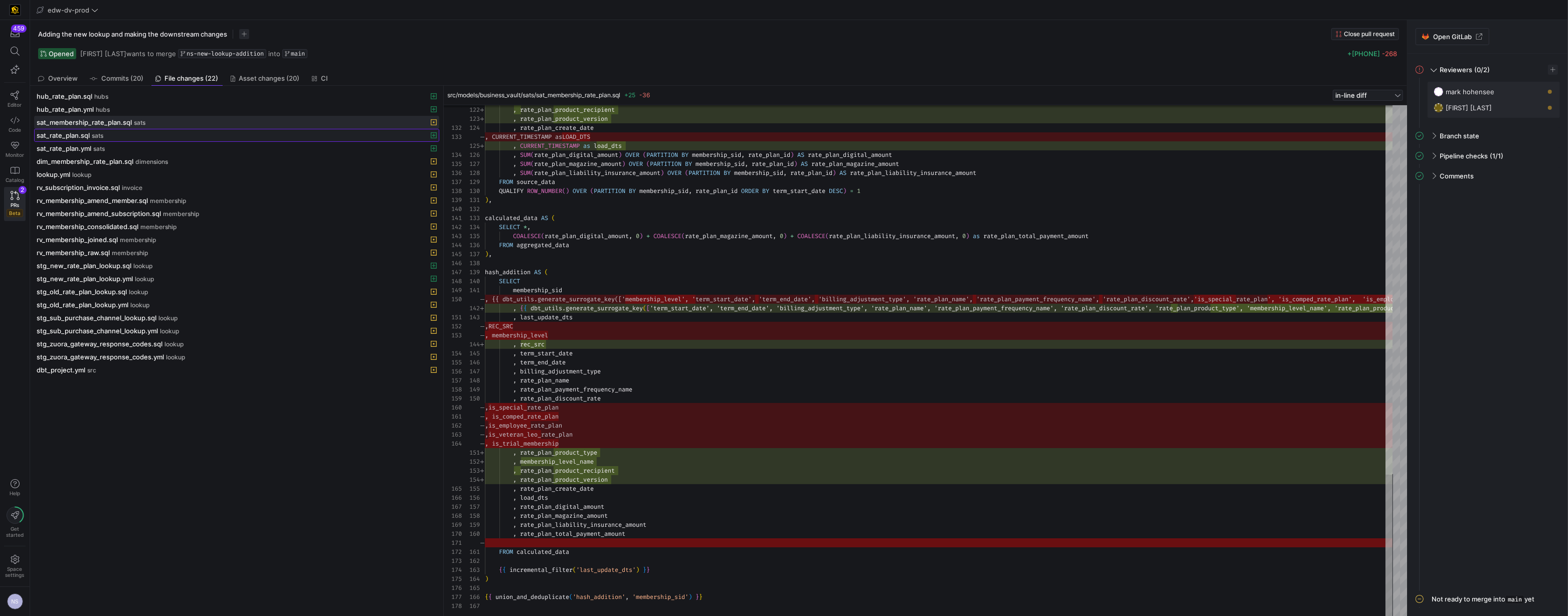 click on "sat_rate_plan.sql  sats" 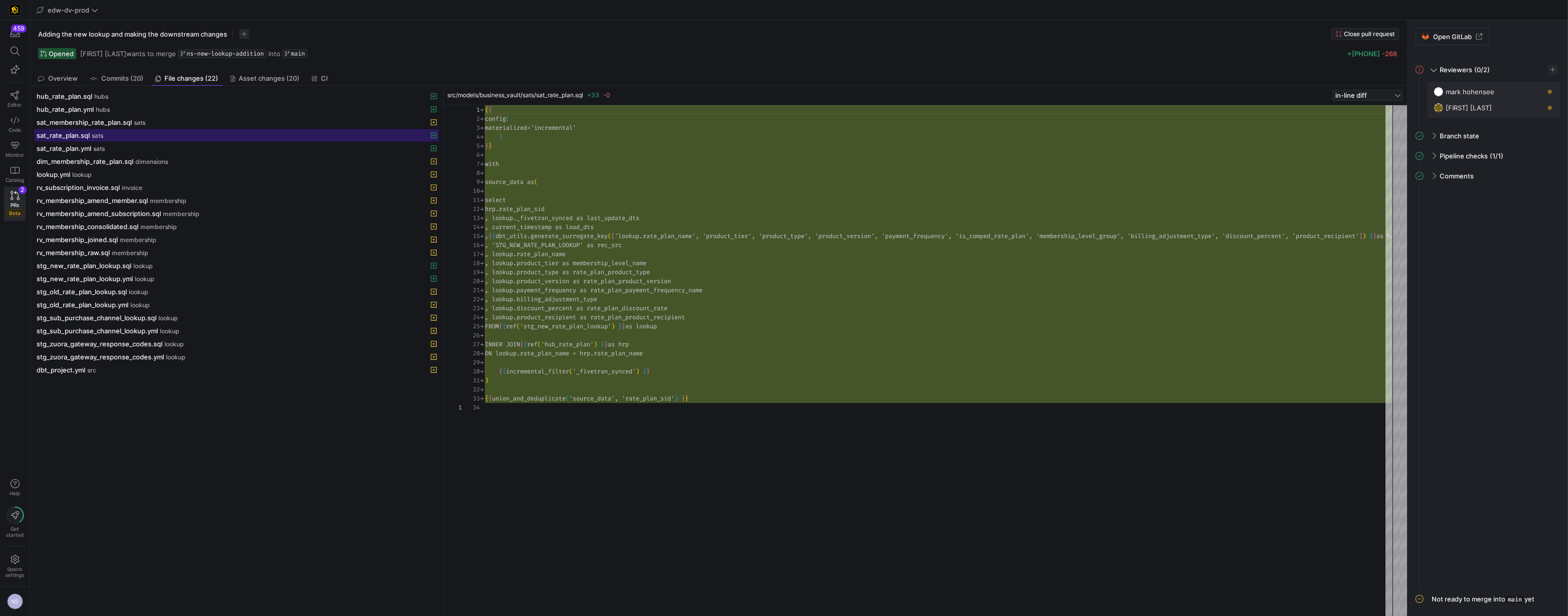 scroll, scrollTop: 90, scrollLeft: 0, axis: vertical 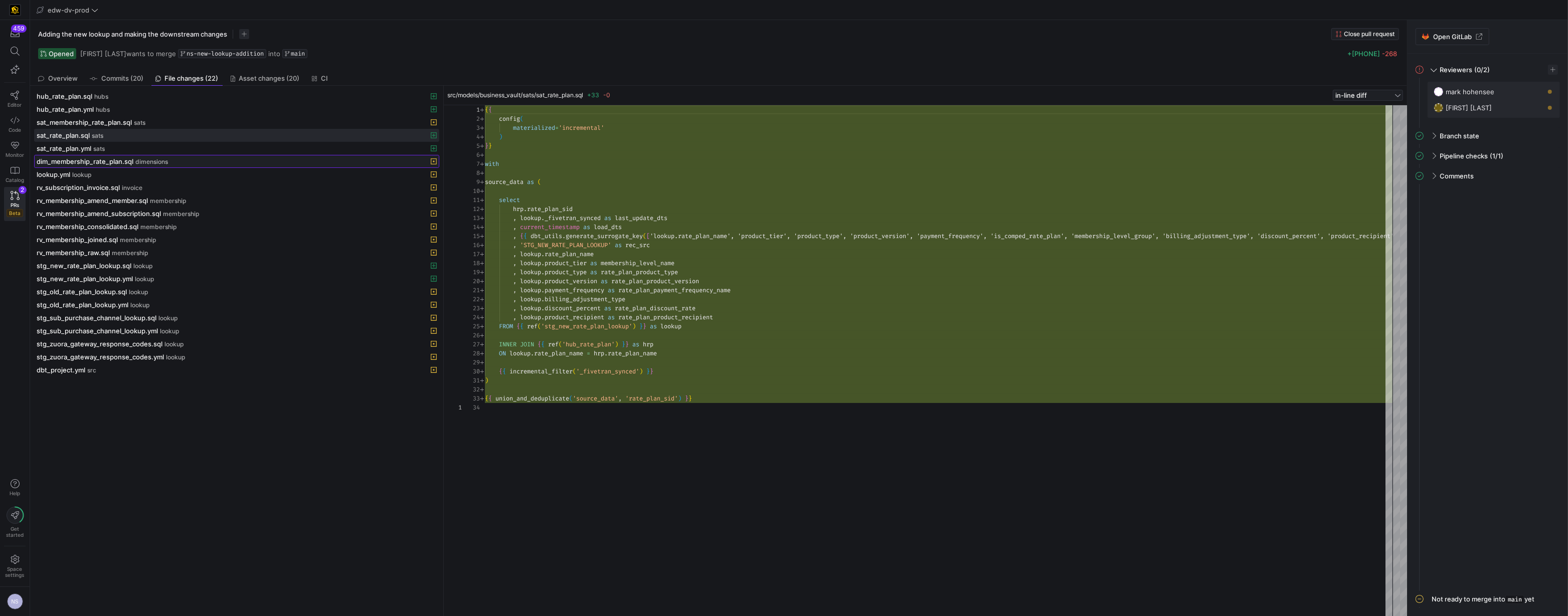 click on "dim_membership_rate_plan.sql" 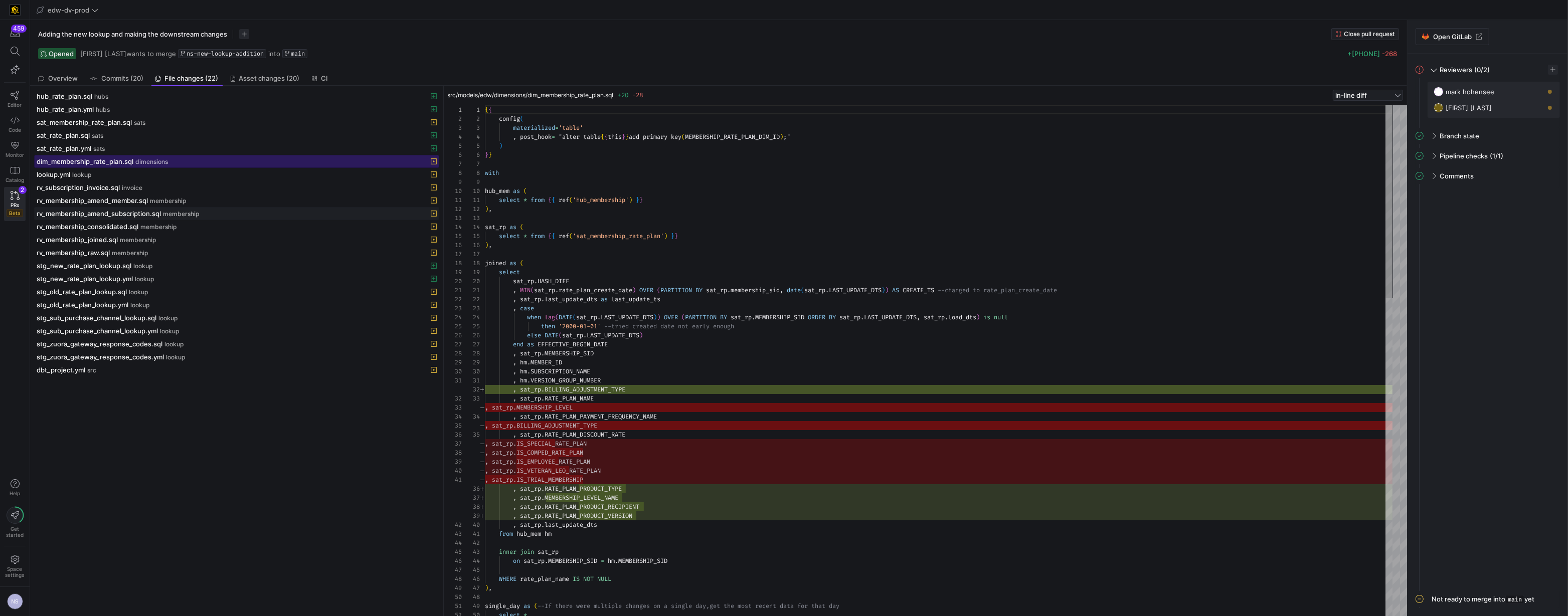 scroll, scrollTop: 90, scrollLeft: 0, axis: vertical 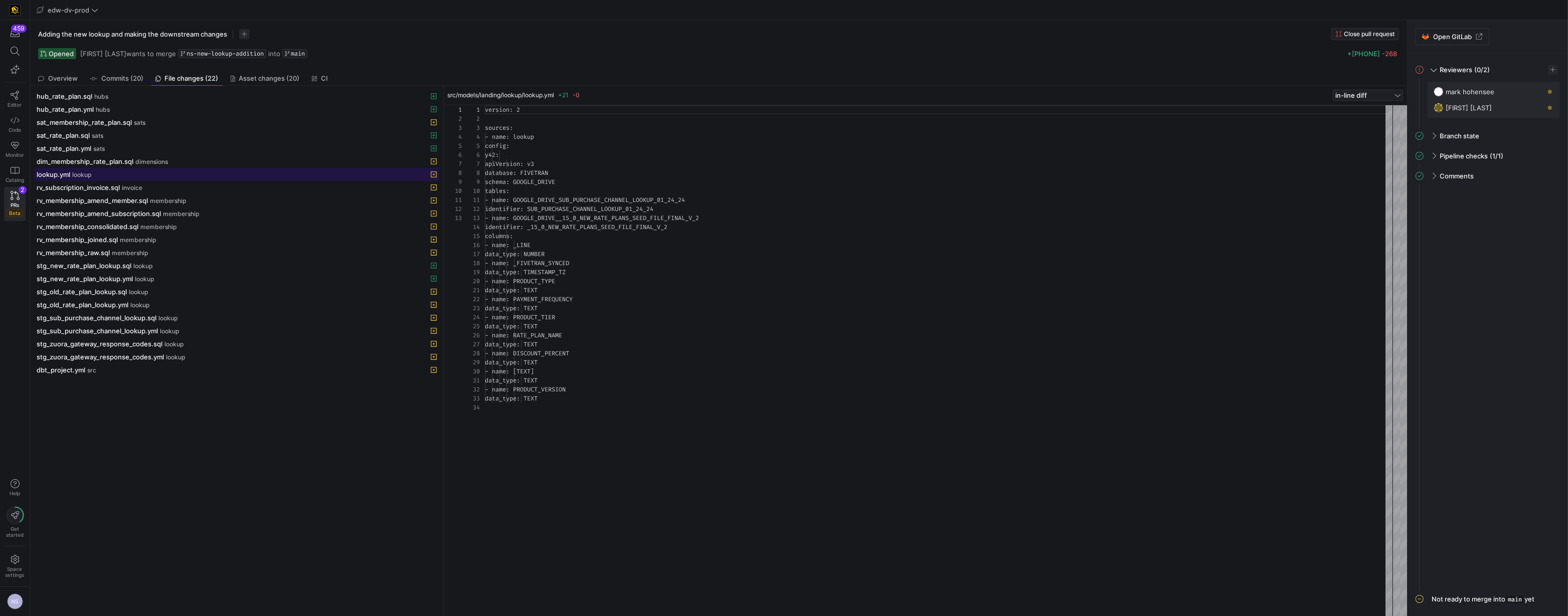 click 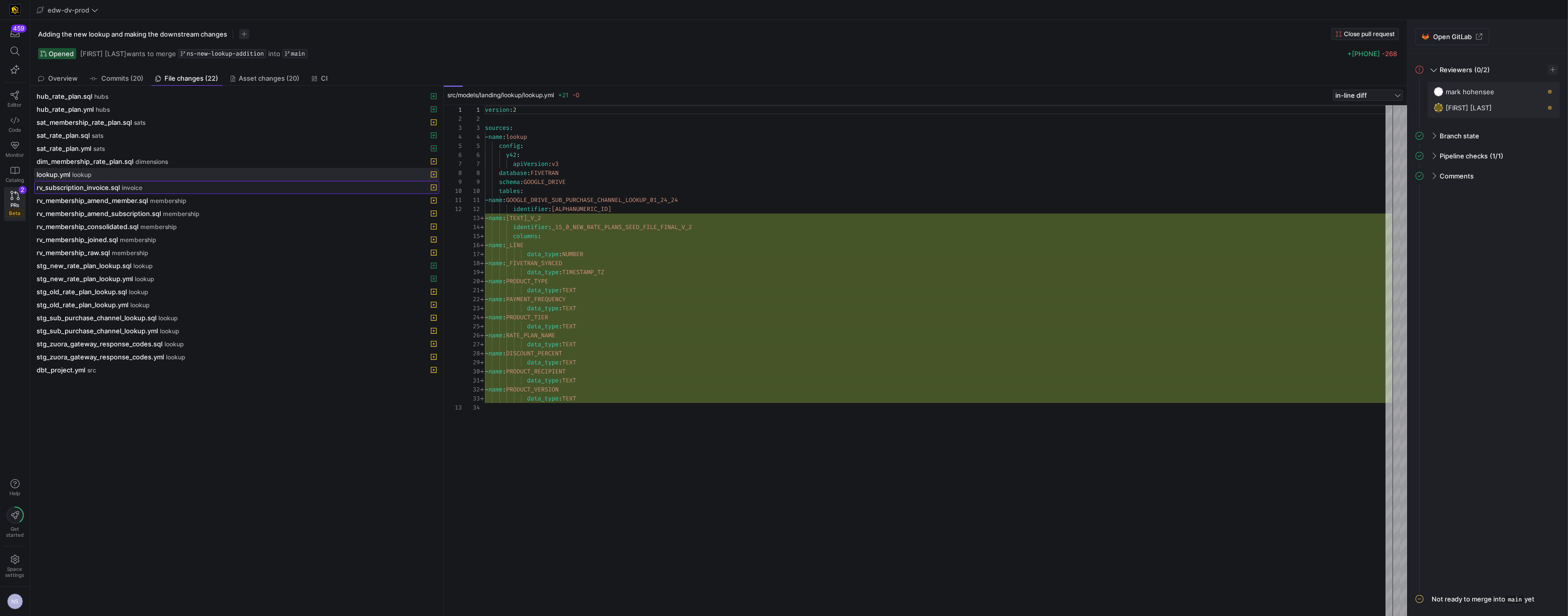 click on "rv_subscription_invoice.sql" 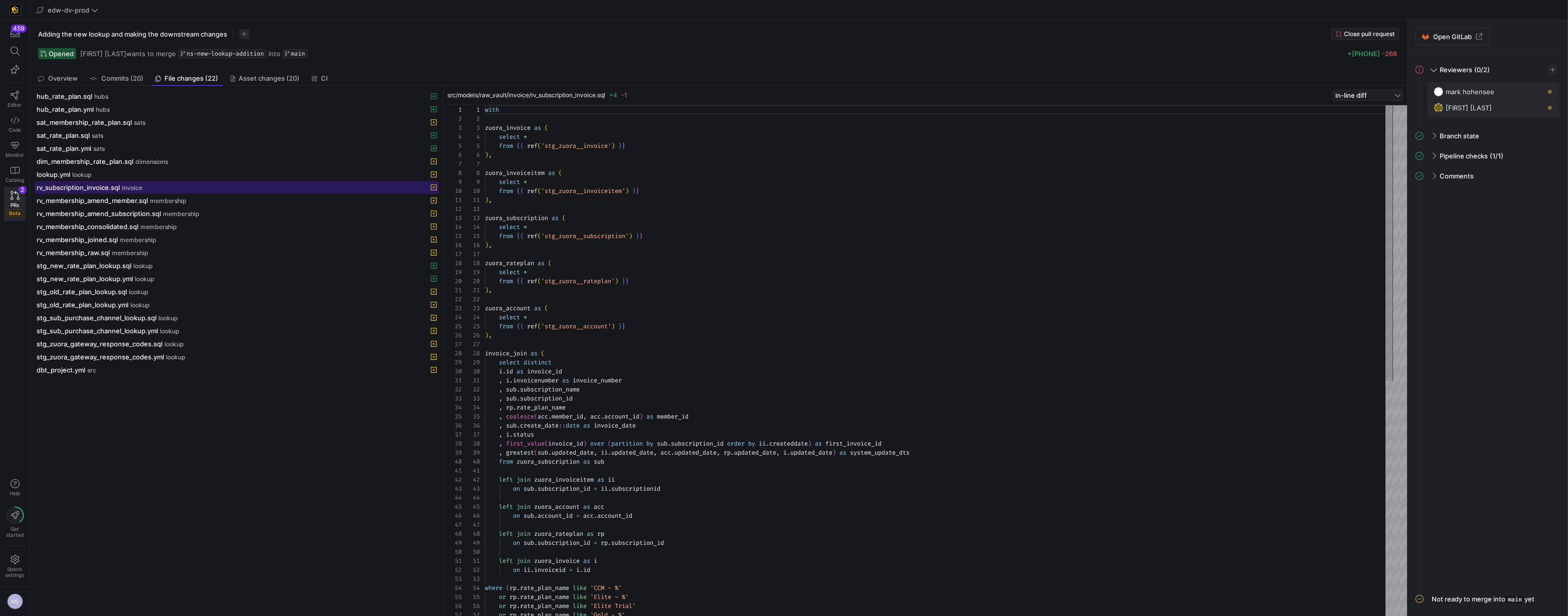 scroll, scrollTop: 90, scrollLeft: 0, axis: vertical 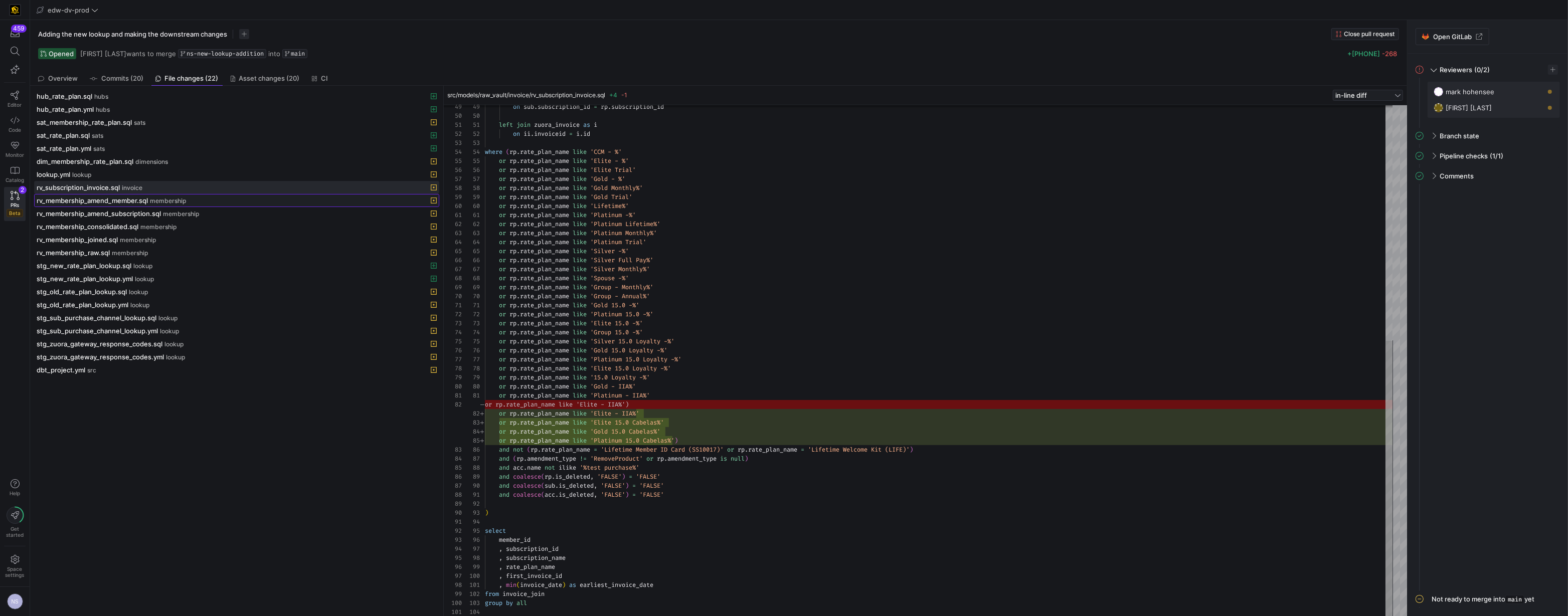 click on "rv_membership_amend_member.sql" 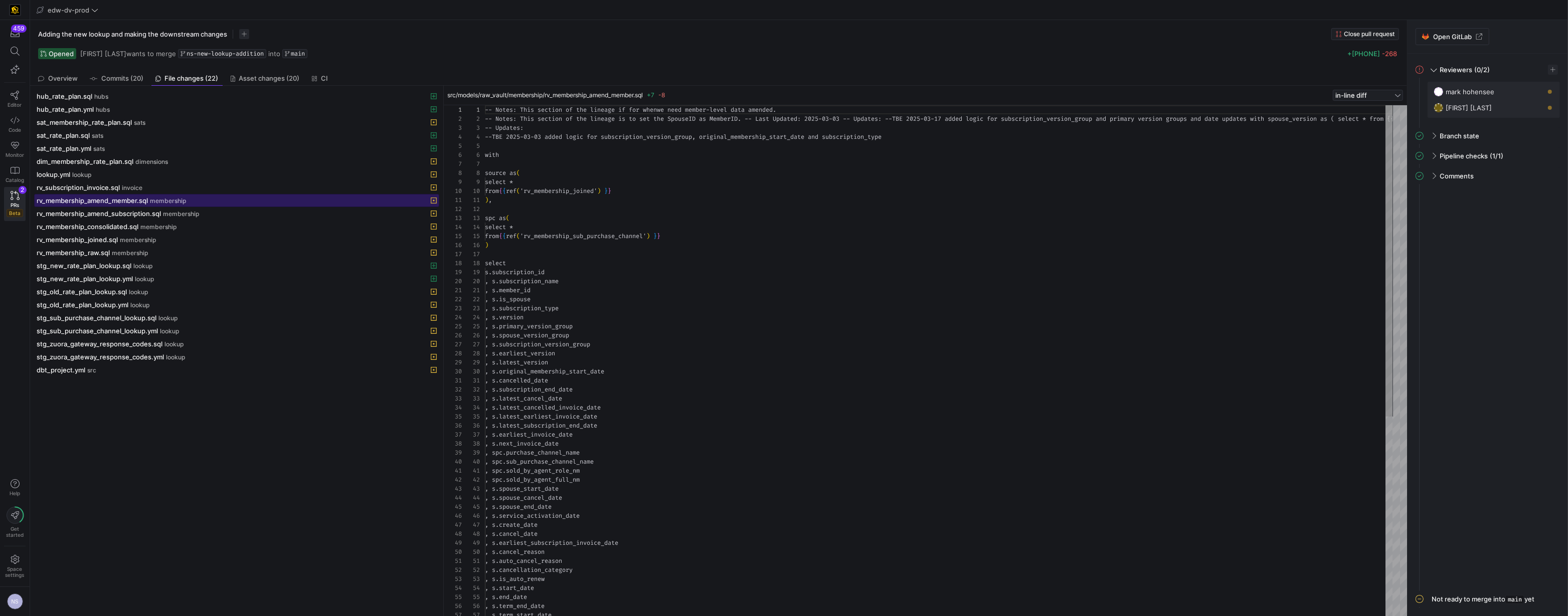 scroll, scrollTop: 90, scrollLeft: 0, axis: vertical 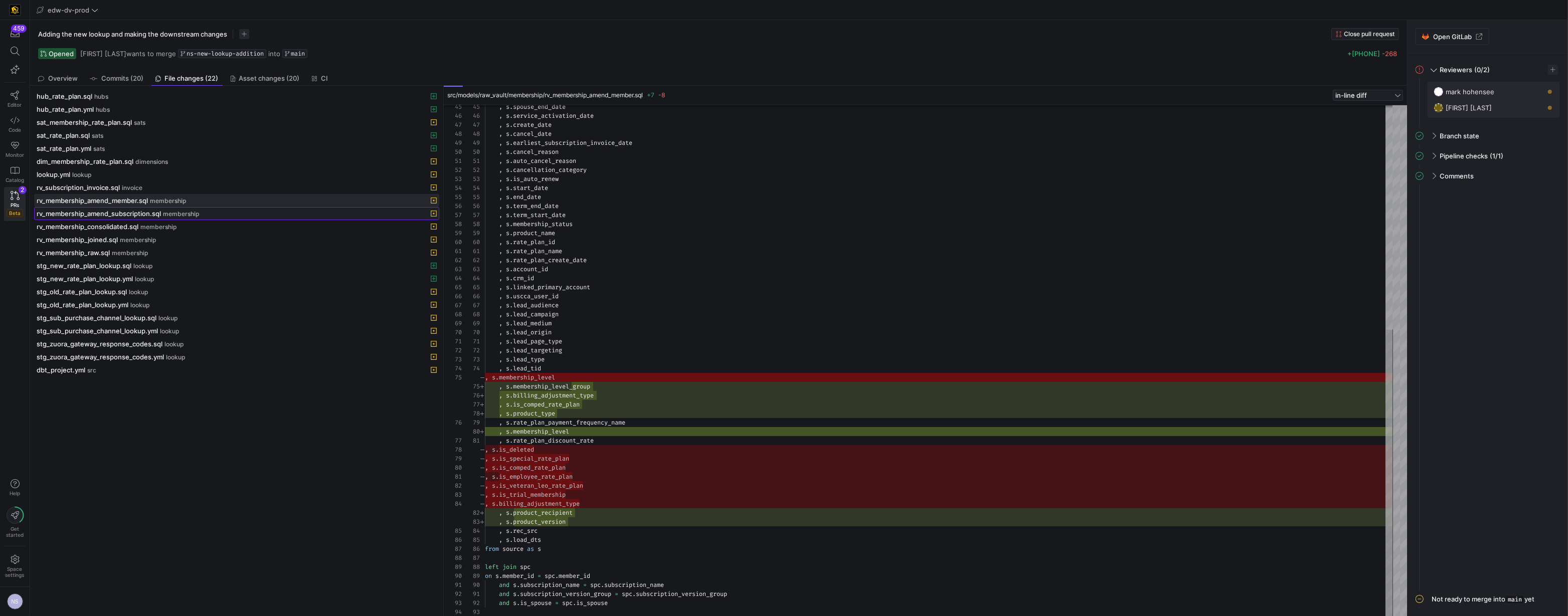 click 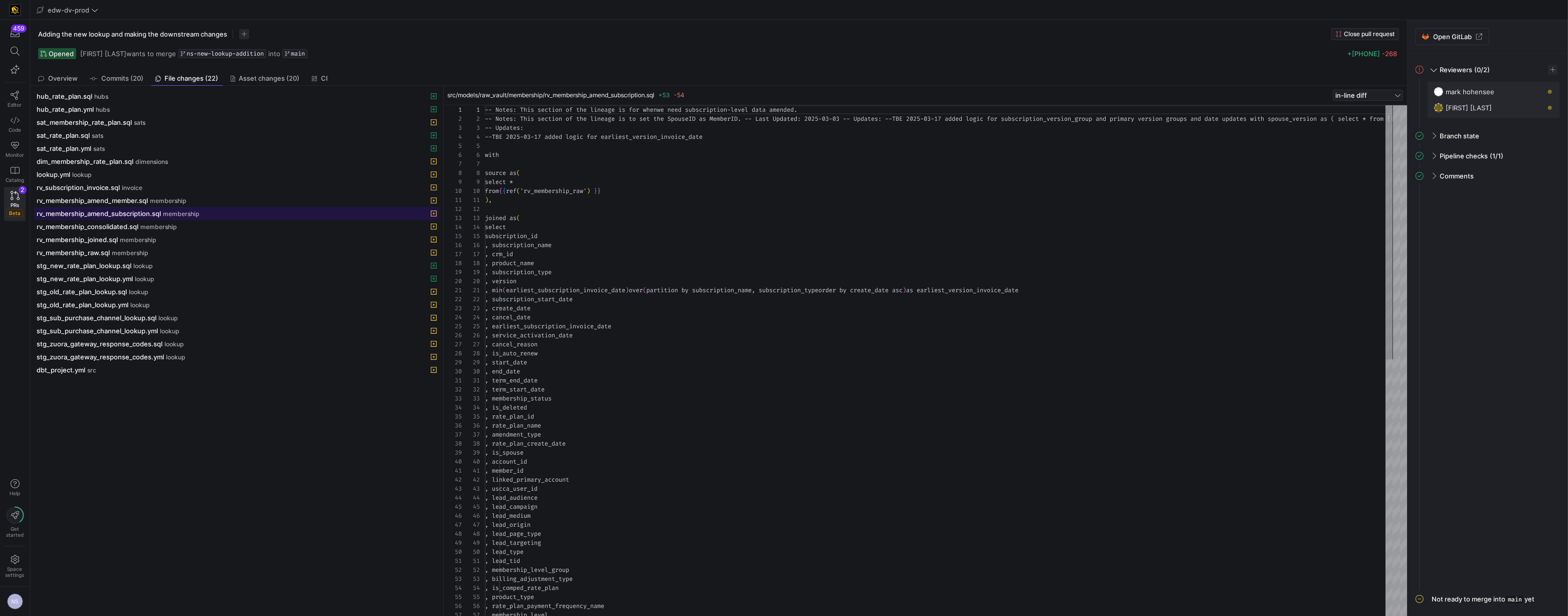 scroll, scrollTop: 90, scrollLeft: 0, axis: vertical 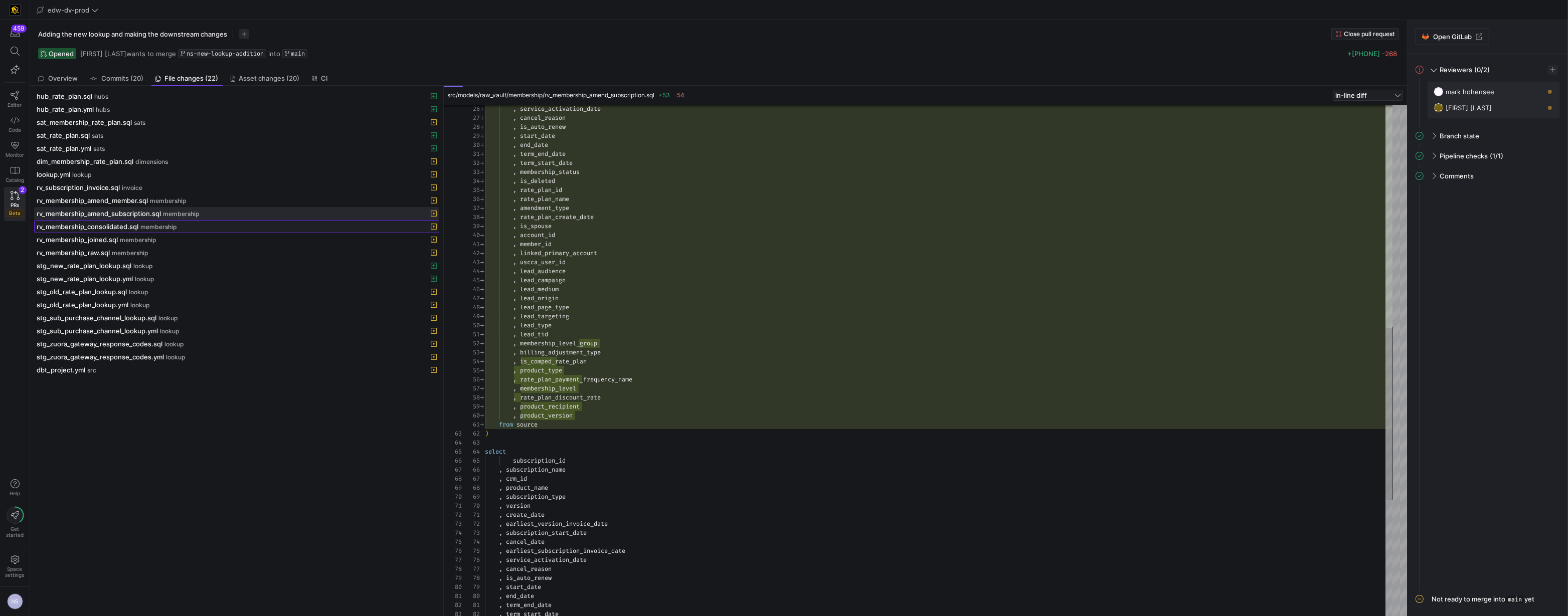 click on "rv_membership_consolidated.sql" 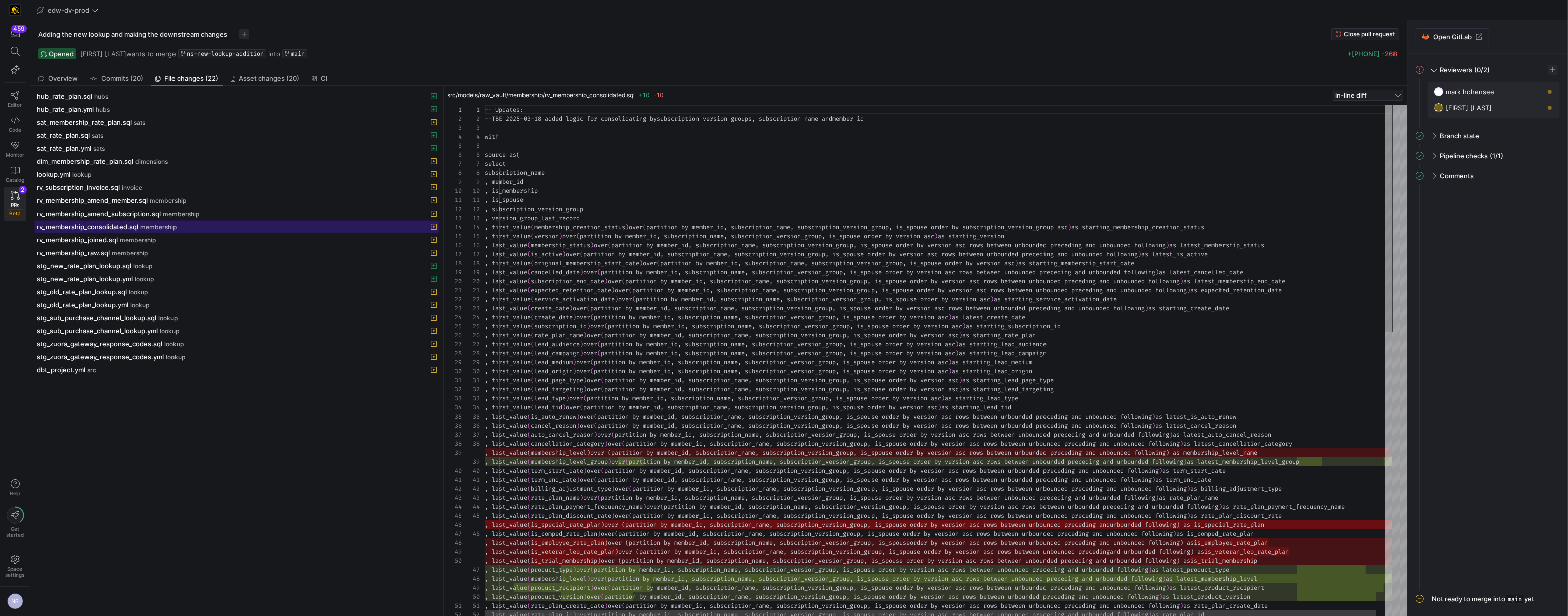 scroll, scrollTop: 90, scrollLeft: 0, axis: vertical 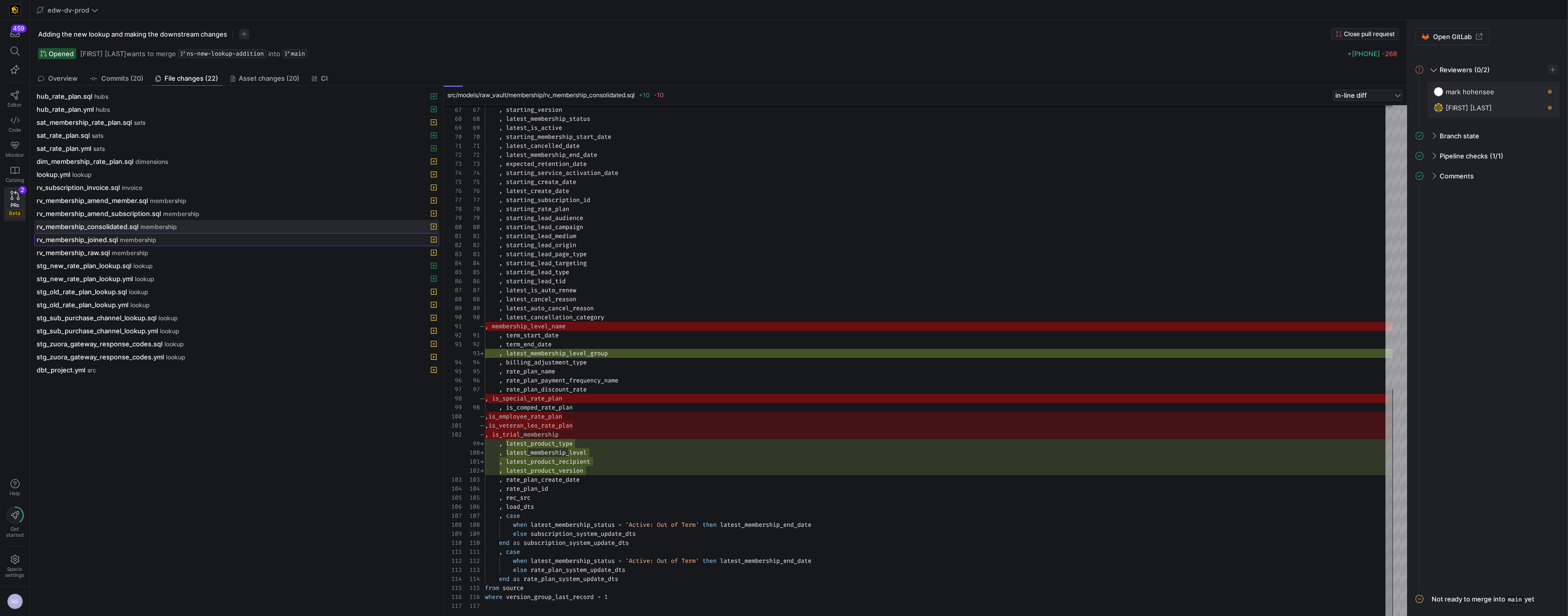click on "membership" 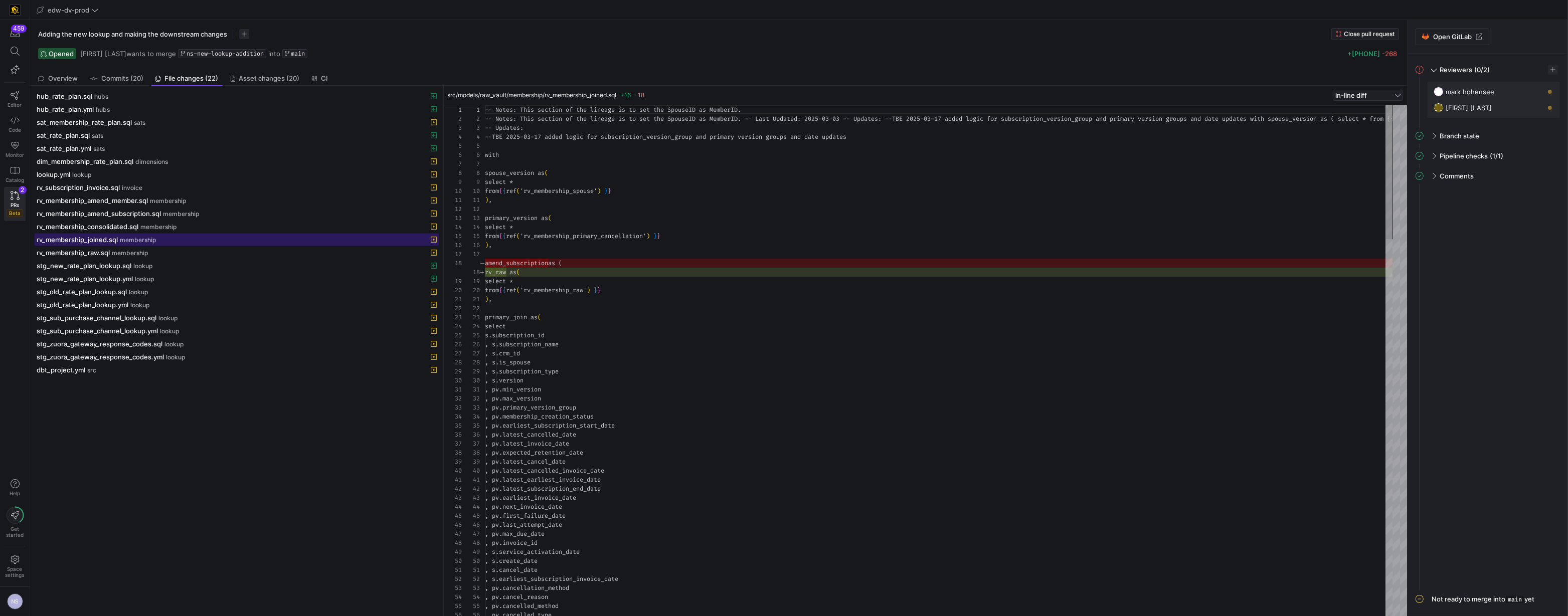 scroll, scrollTop: 90, scrollLeft: 0, axis: vertical 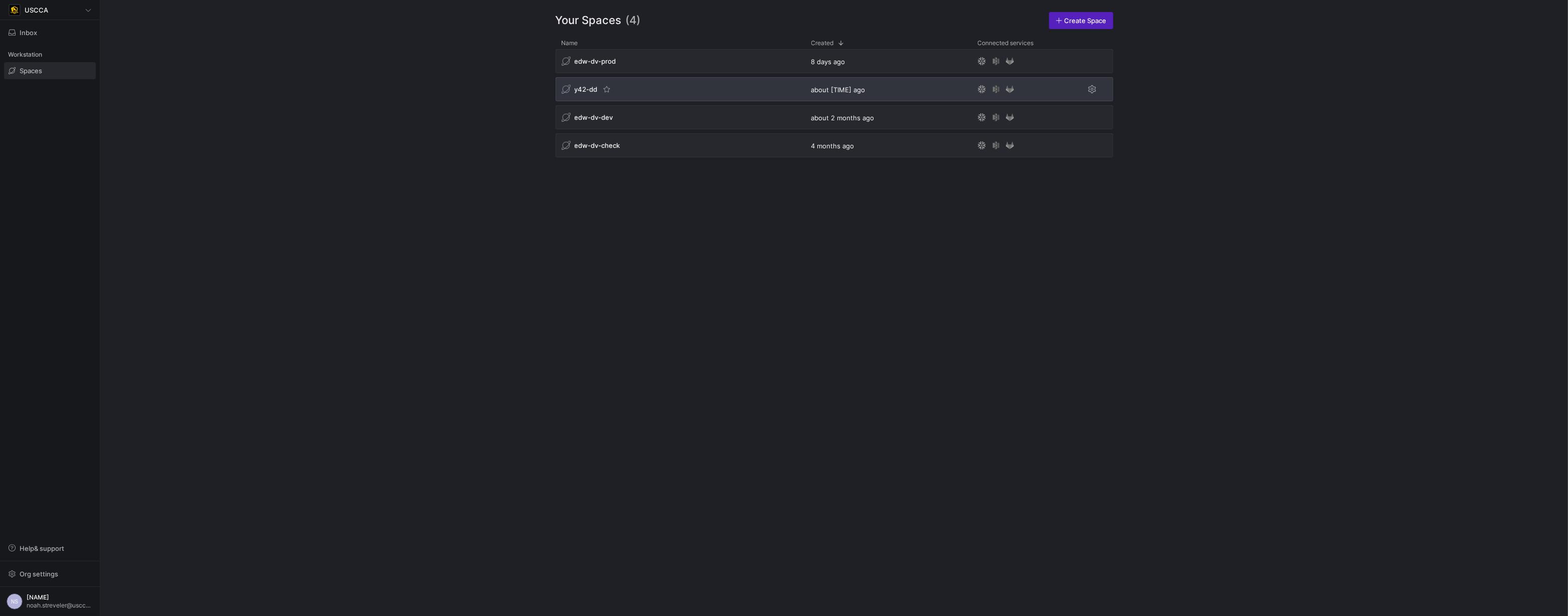 click on "y42-dd" 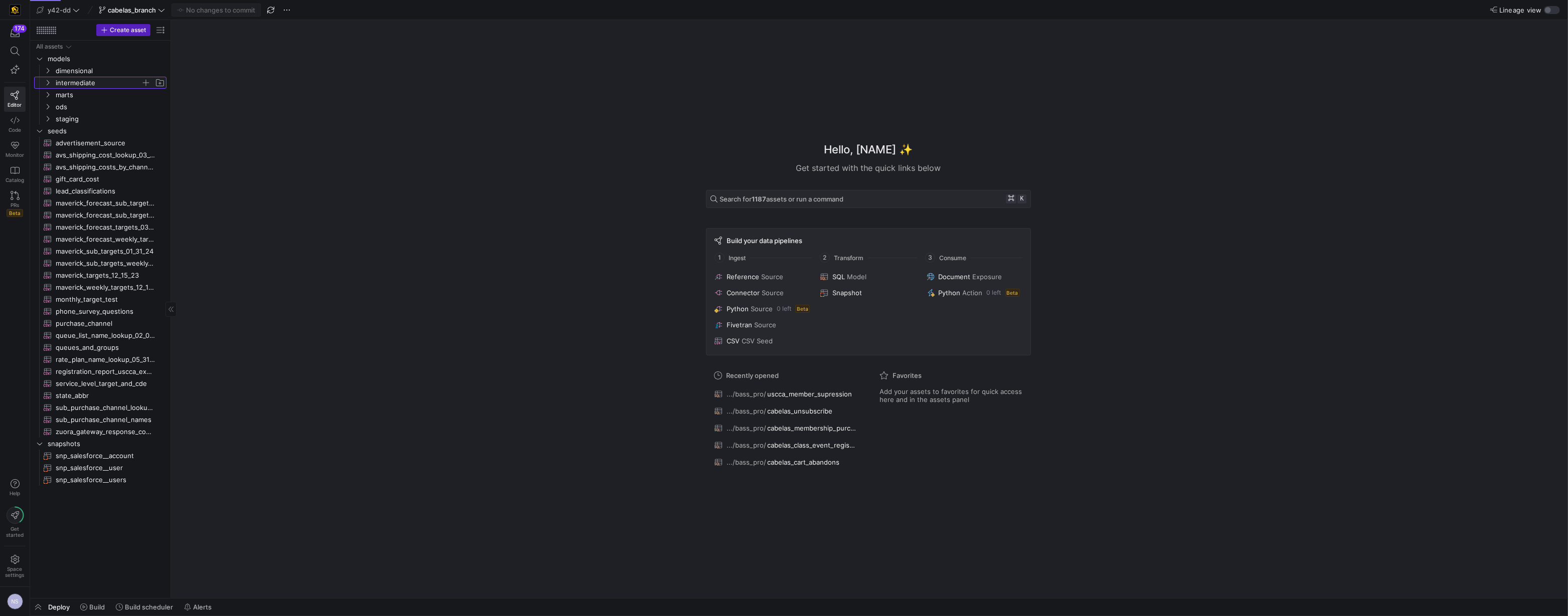 click on "intermediate" 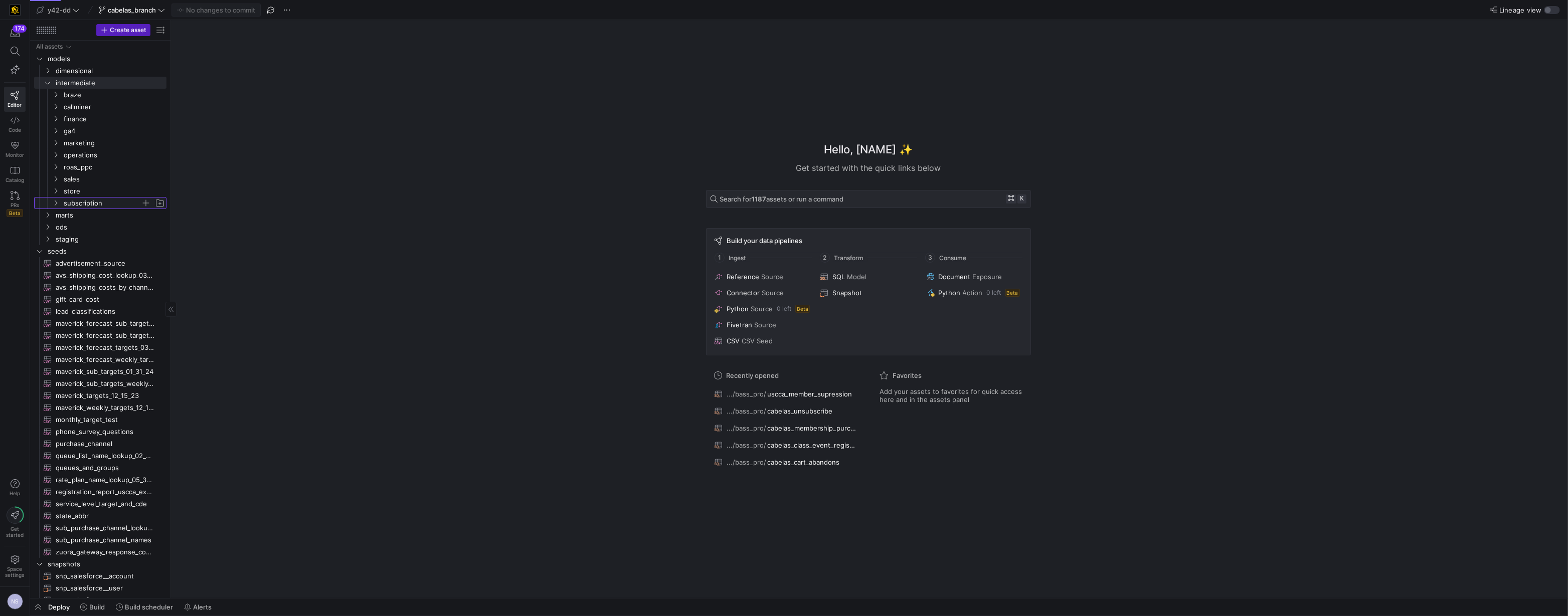 click on "subscription" 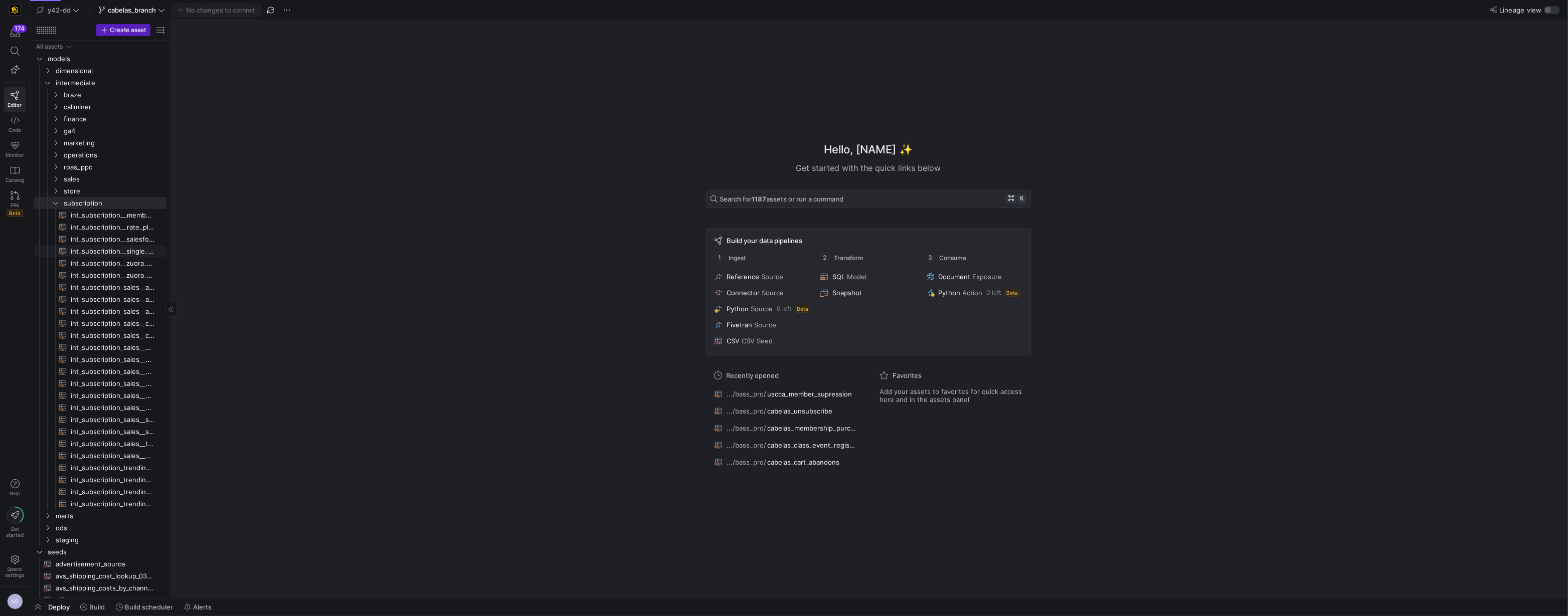 click on "int_subscription__single_row_consolidated​​​​​​​​​​" 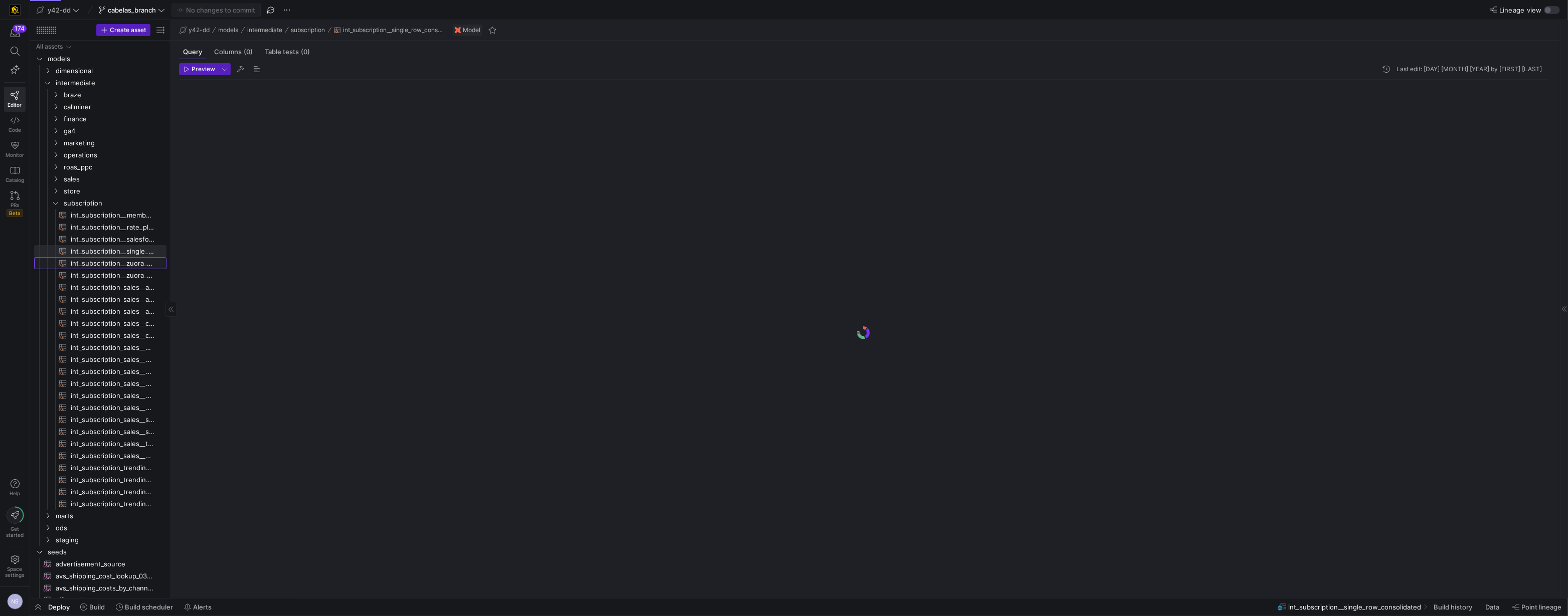 click on "int_subscription__zuora_ccm_membership_active_rate_plans​​​​​​​​​​" 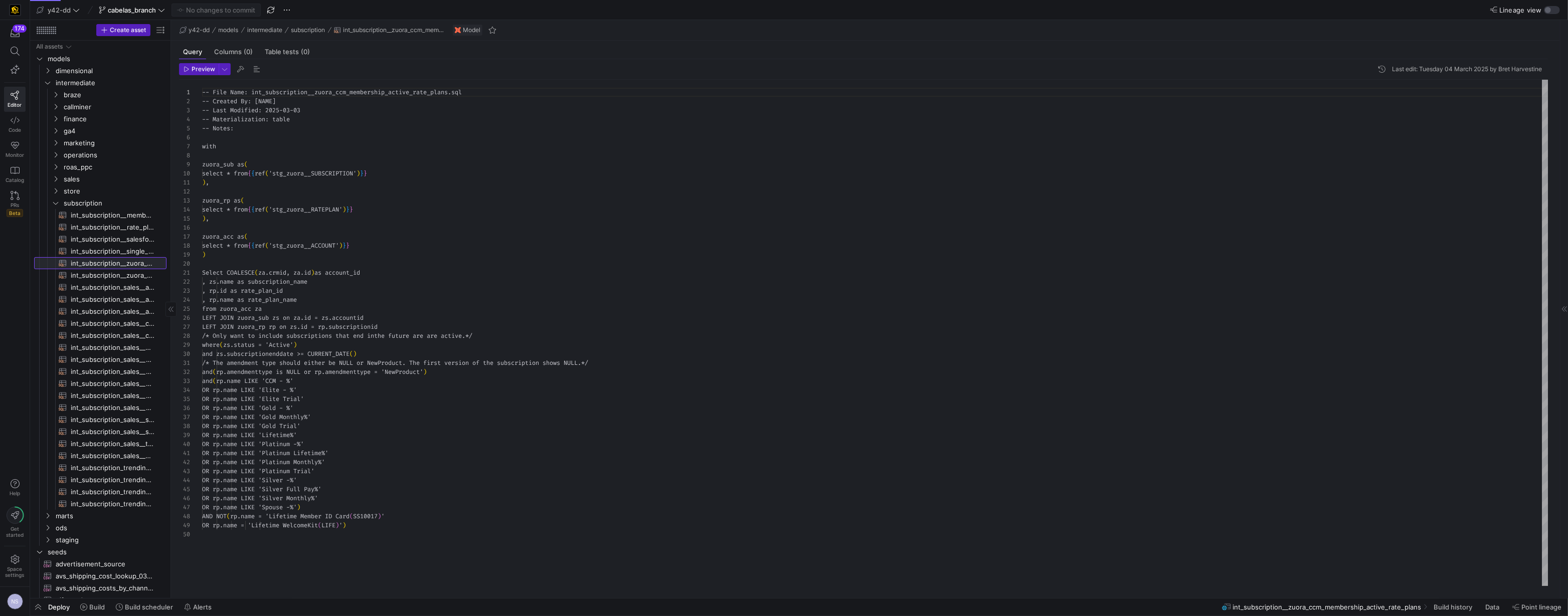 scroll, scrollTop: 90, scrollLeft: 0, axis: vertical 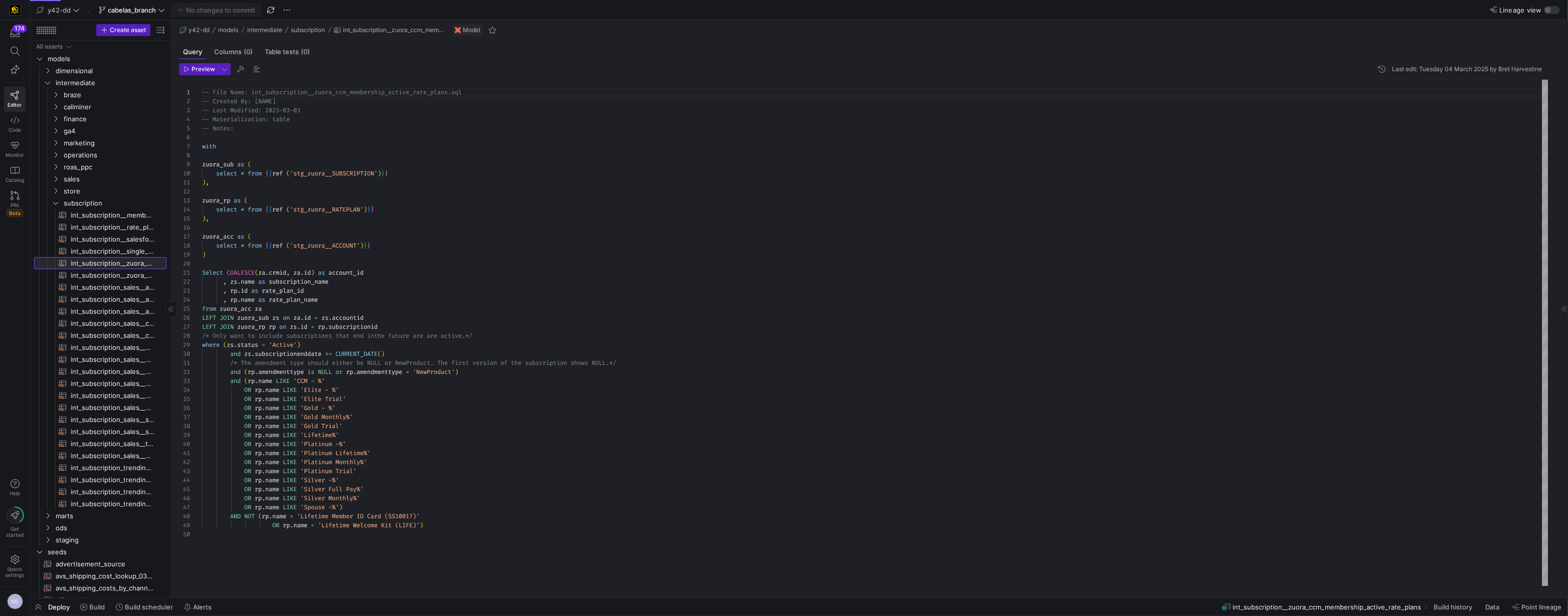 click on "int_subscription__zuora_ccm_membership_active_rate_plans​​​​​​​​​​" 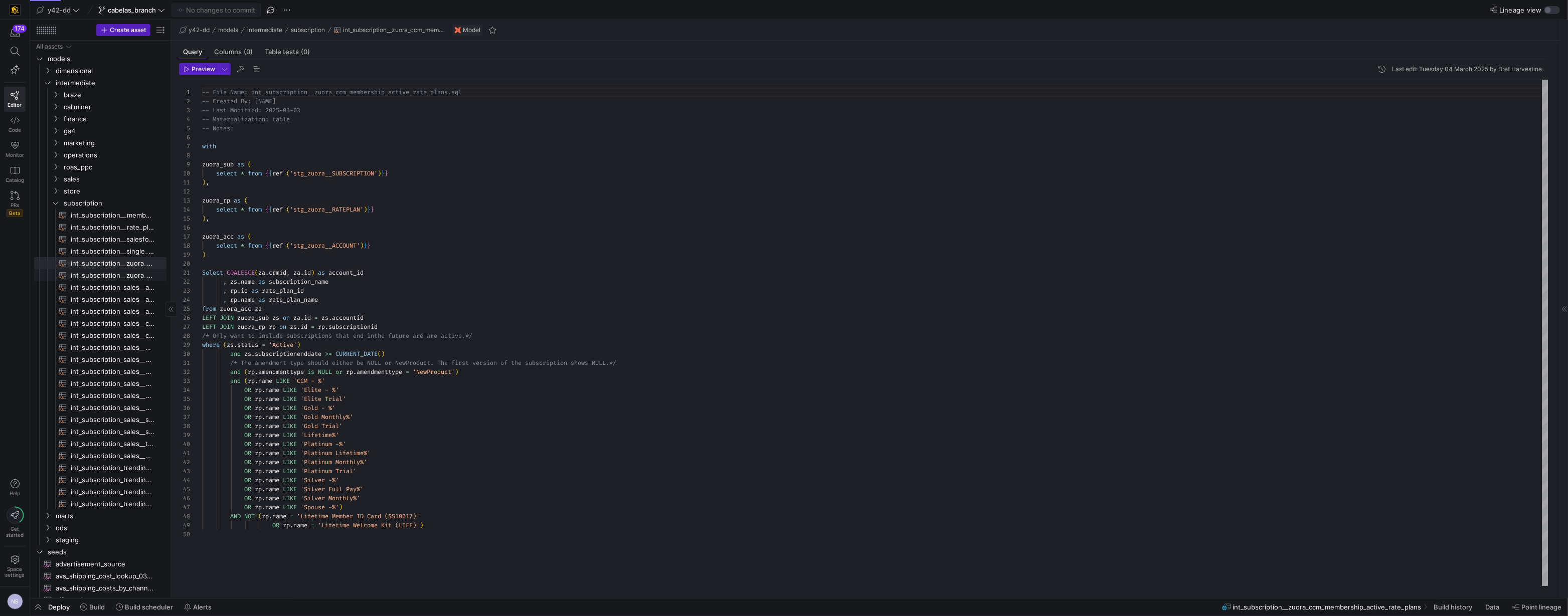 click on "int_subscription__zuora_core_consolidated​​​​​​​​​​" 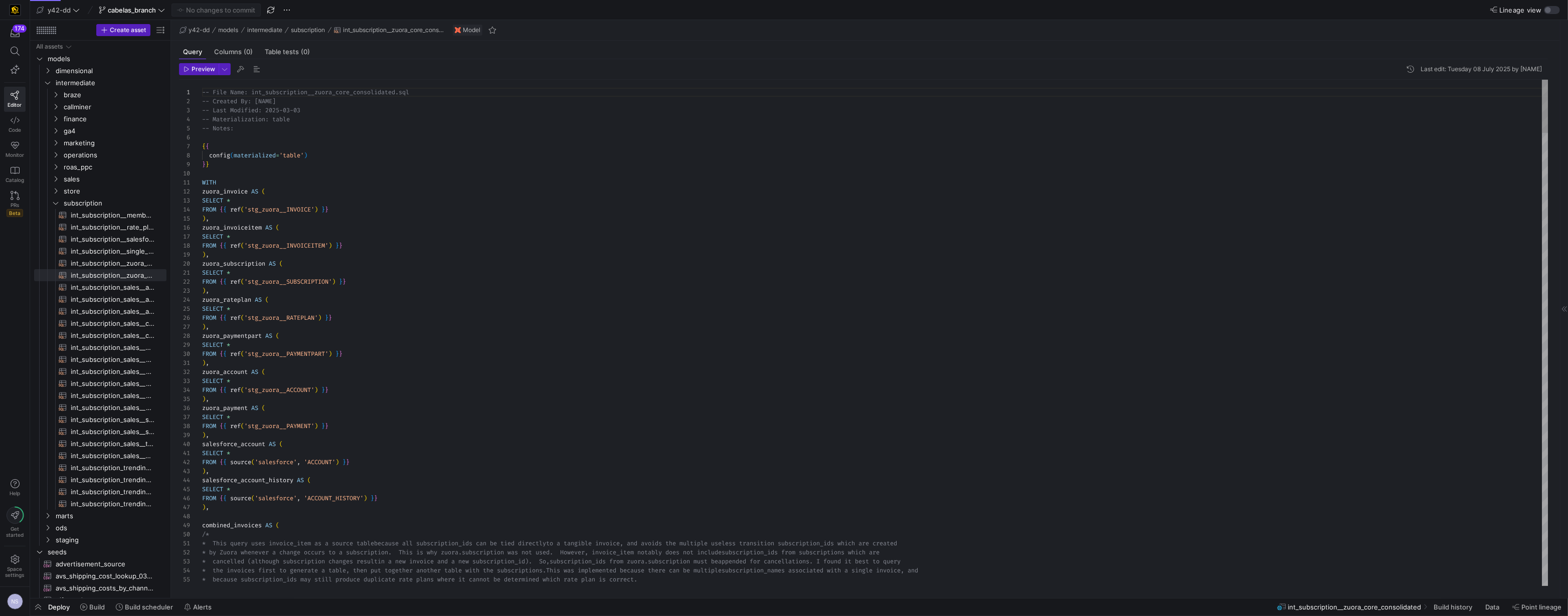 type on "WITH
zuora_invoice AS (
SELECT *
FROM {{ ref('stg_zuora__INVOICE') }}
),
zuora_invoiceitem AS (
SELECT *
FROM {{ ref('stg_zuora__INVOICEITEM') }}
),
zuora_subscription AS (" 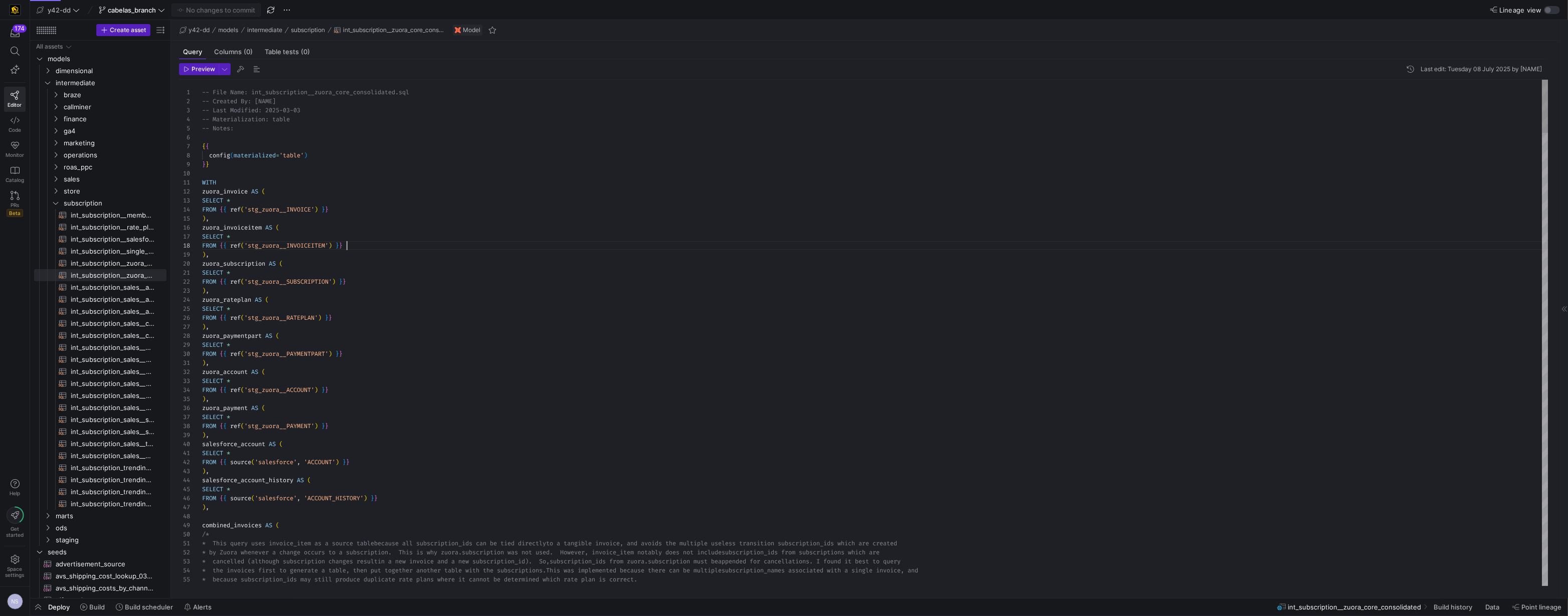 scroll, scrollTop: 63, scrollLeft: 144, axis: both 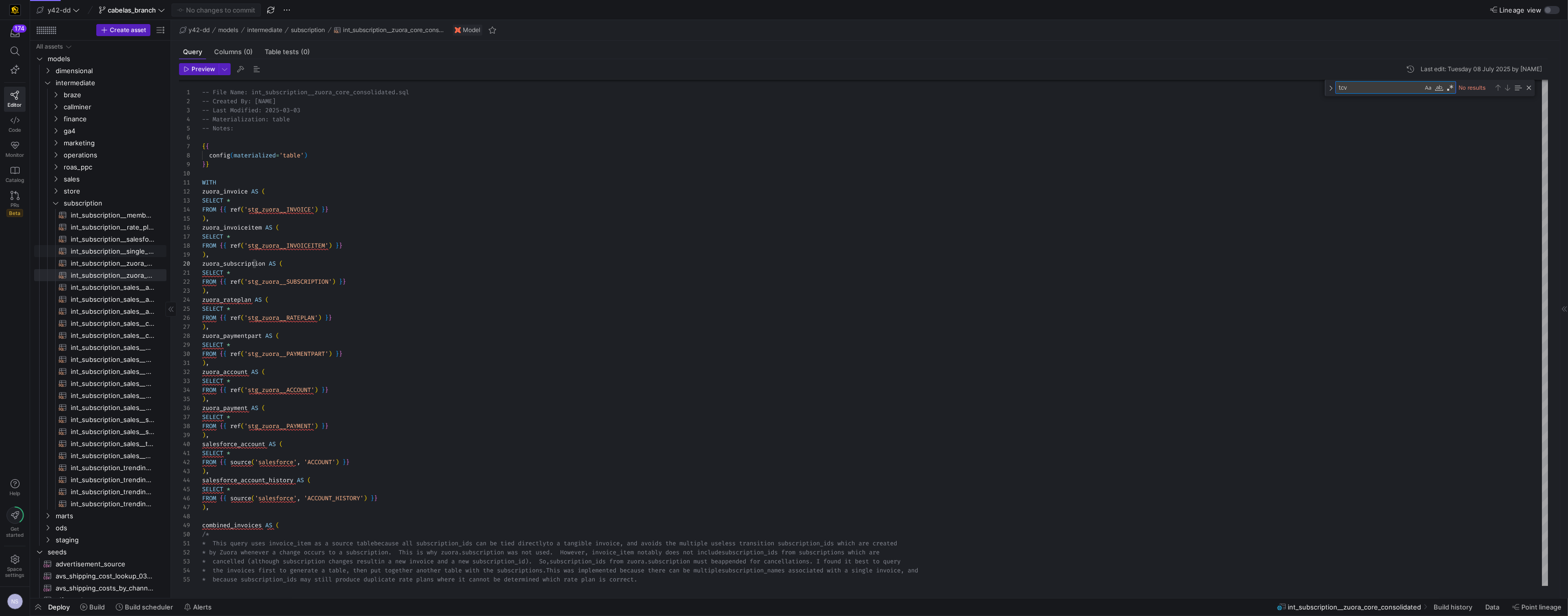 type on "tcv" 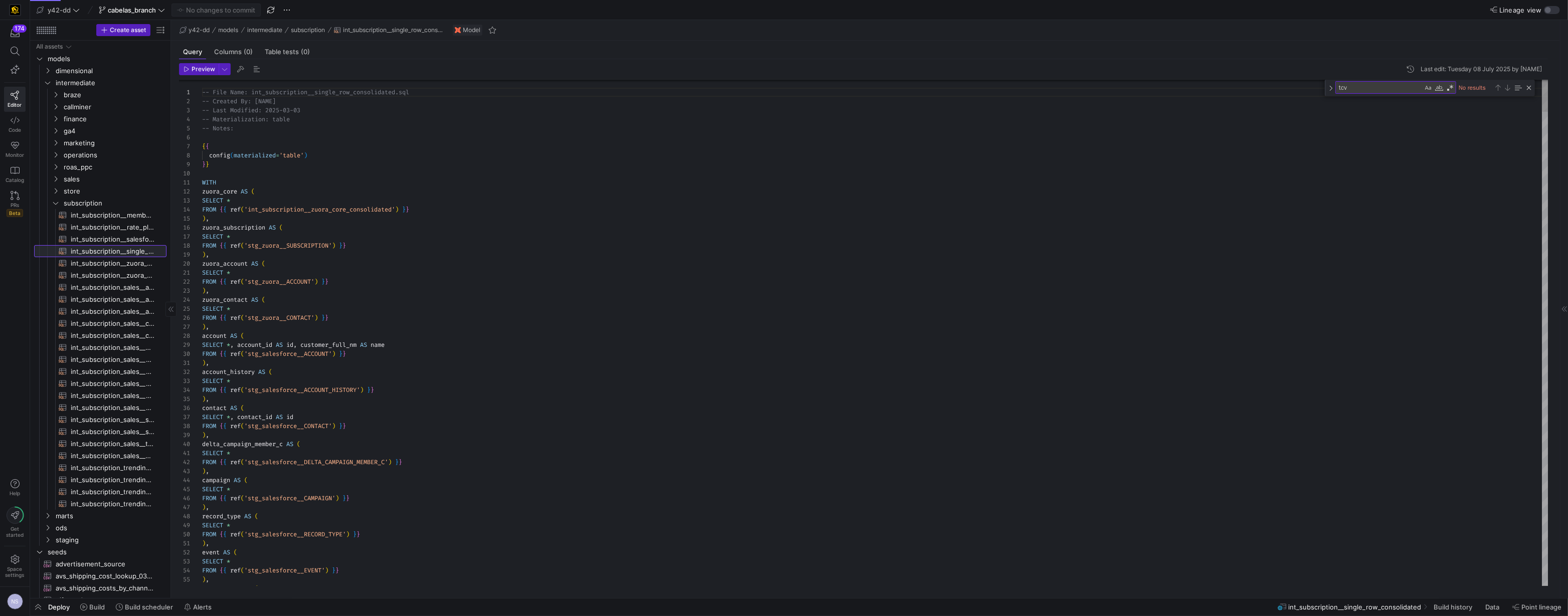 scroll, scrollTop: 90, scrollLeft: 0, axis: vertical 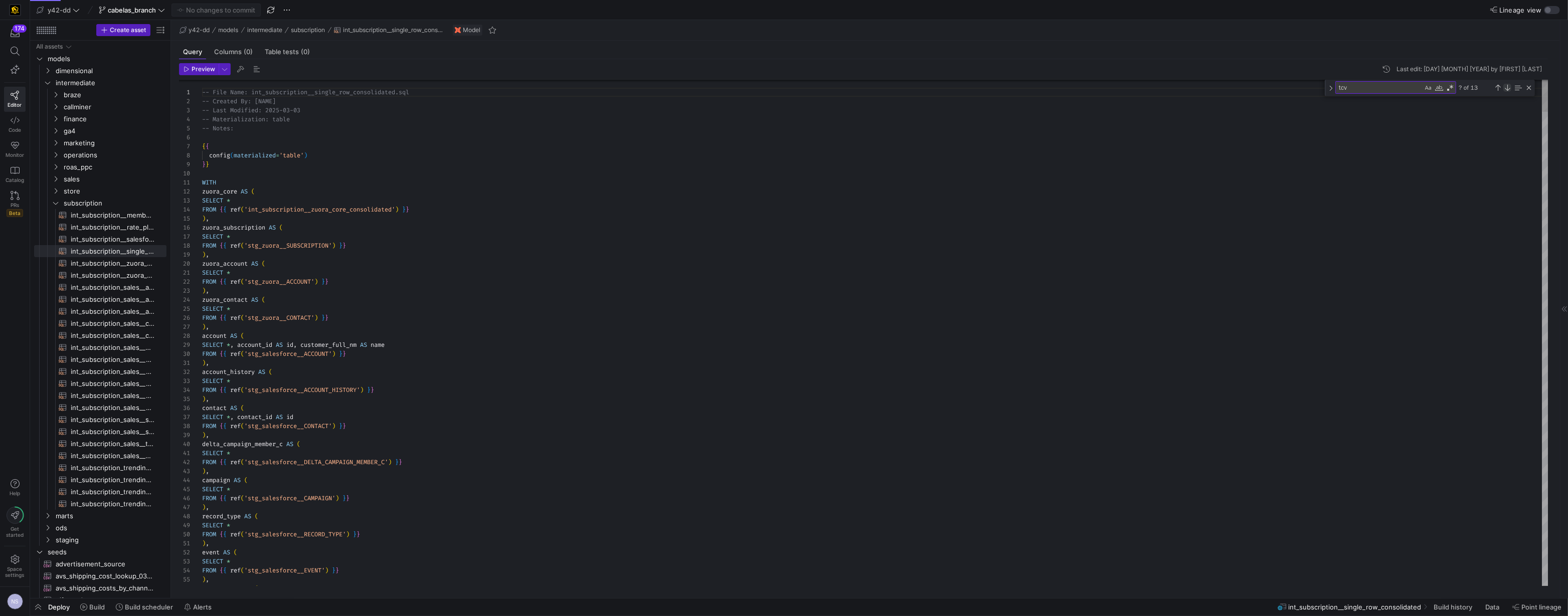 click at bounding box center (1507, 88) 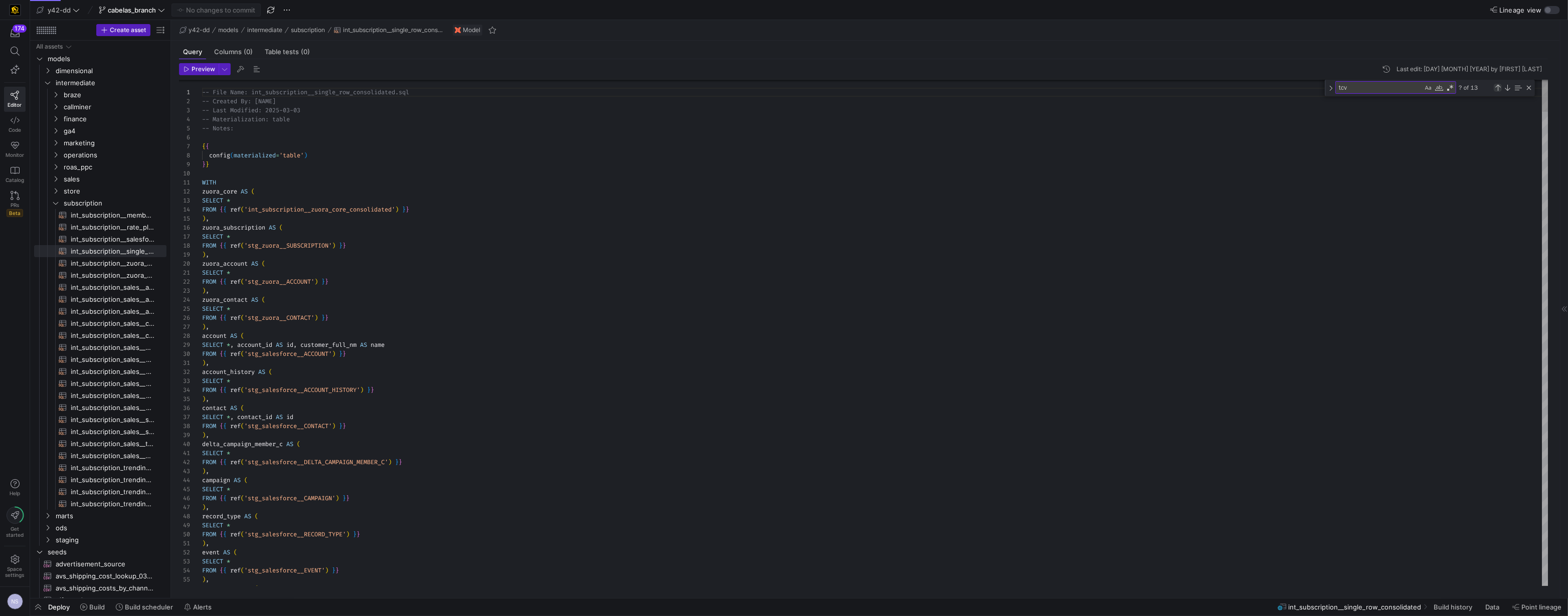 scroll, scrollTop: 90, scrollLeft: 11, axis: both 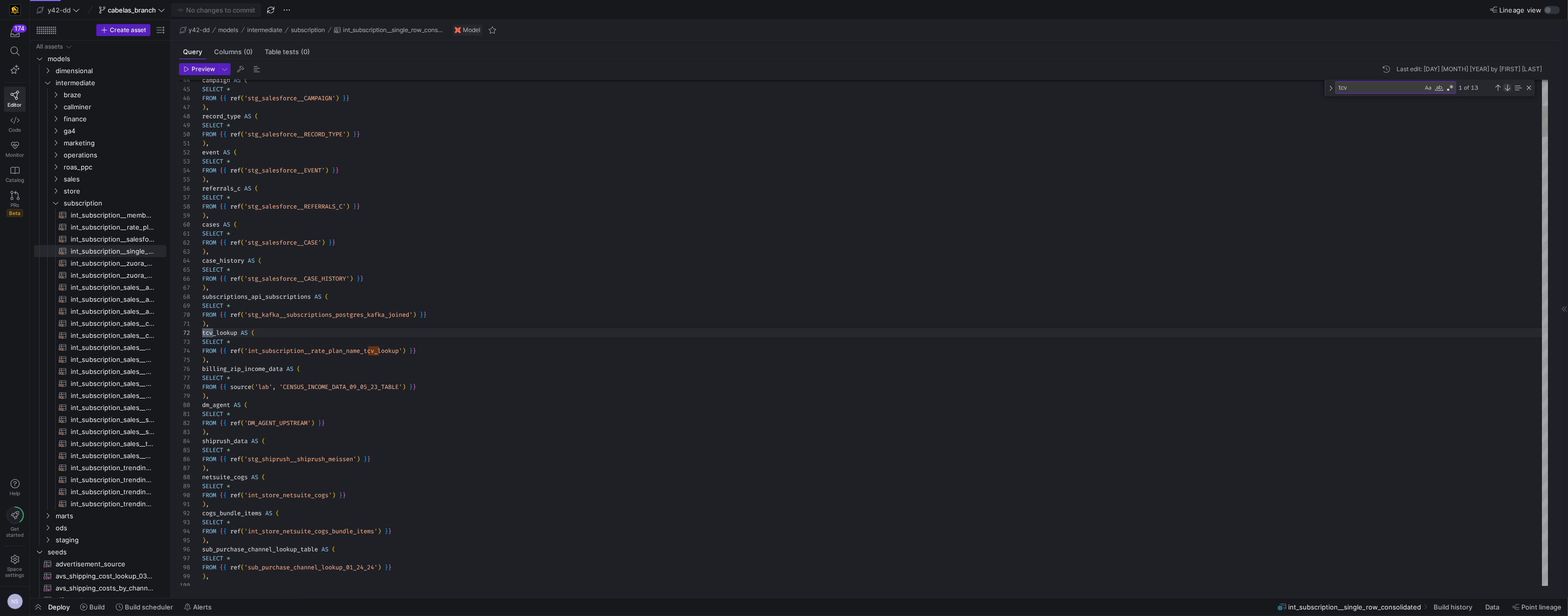 click at bounding box center [1507, 88] 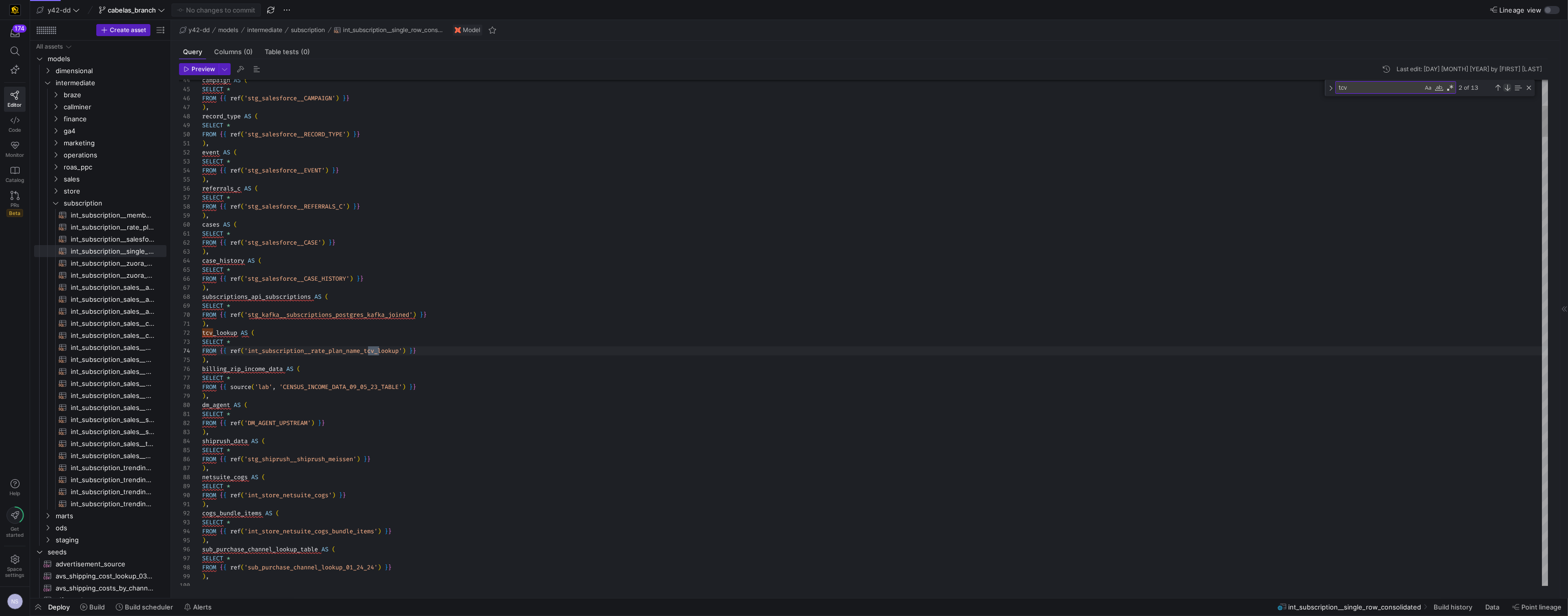 click at bounding box center [1507, 88] 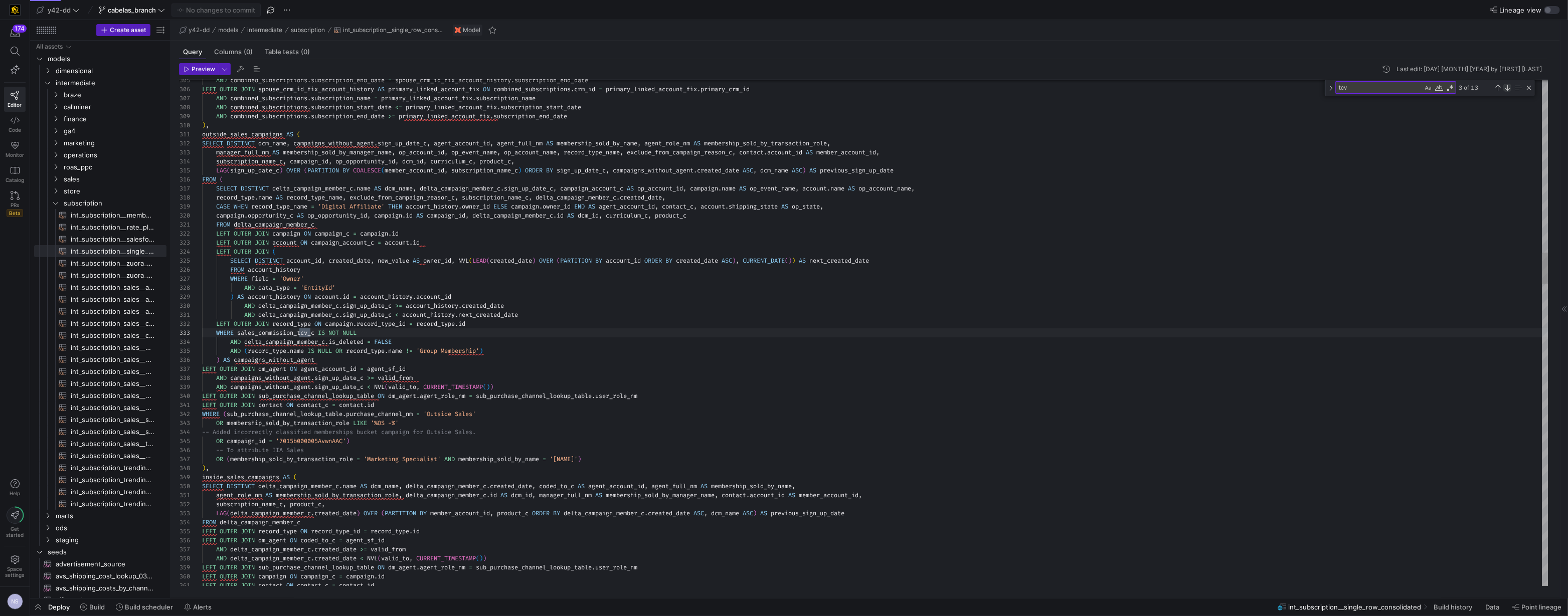 click at bounding box center (1507, 88) 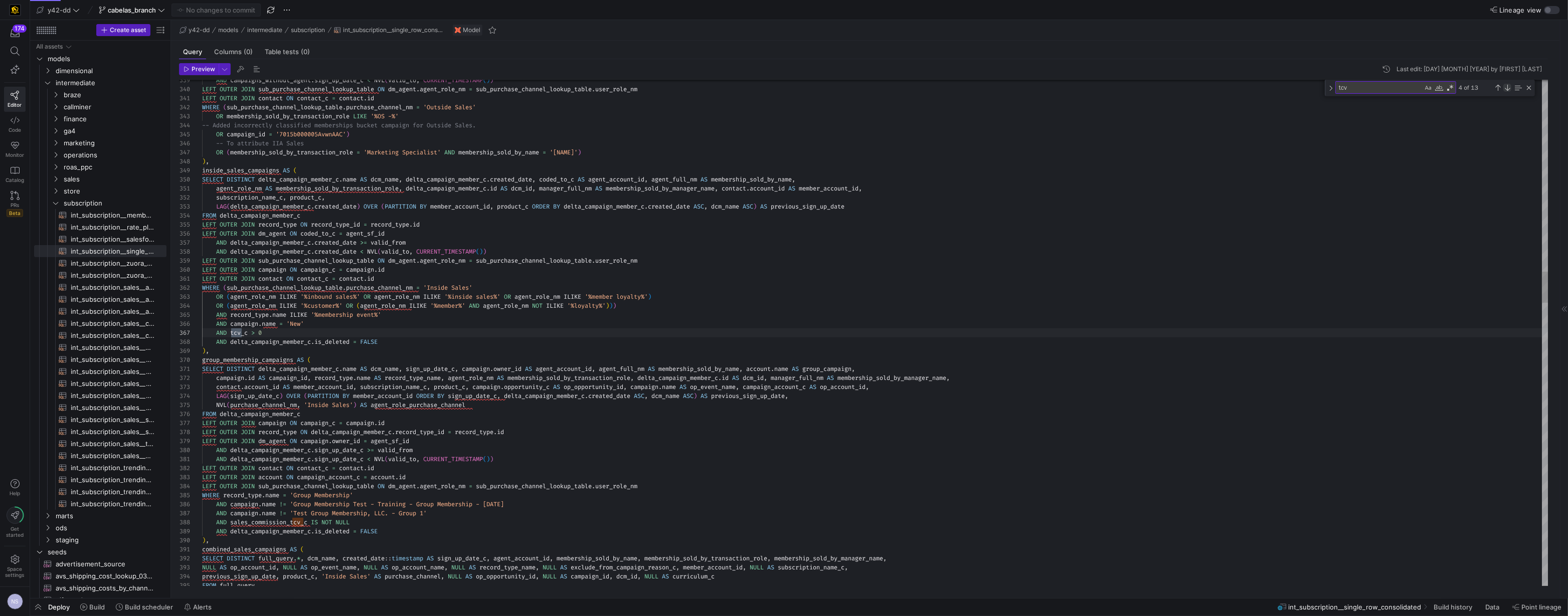 scroll, scrollTop: 90, scrollLeft: 40, axis: both 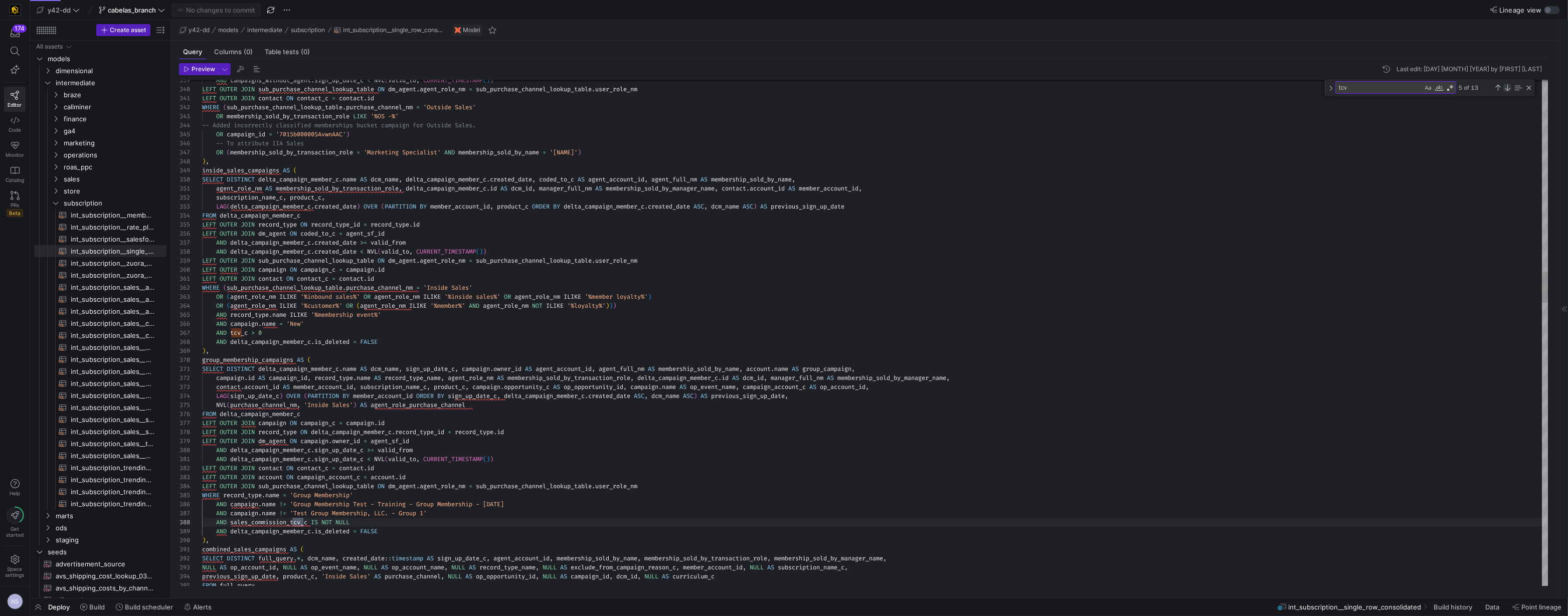click at bounding box center (1507, 88) 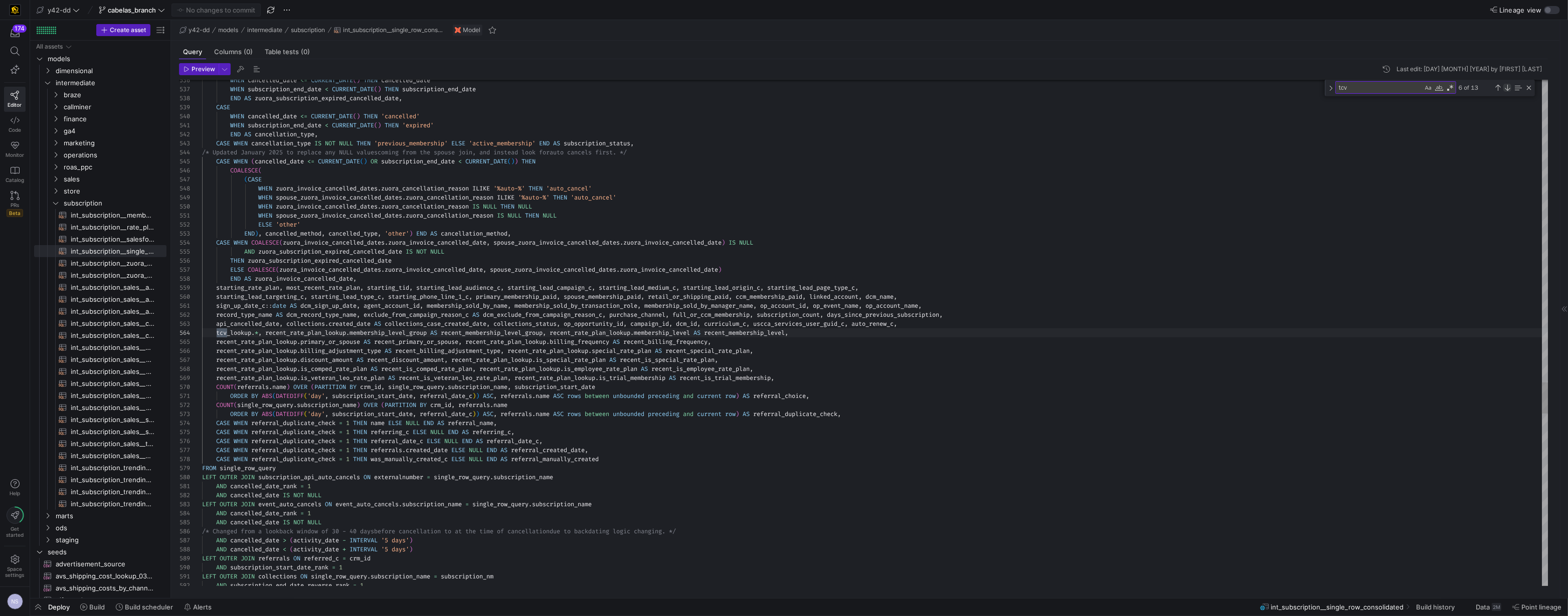 scroll, scrollTop: 54, scrollLeft: 25, axis: both 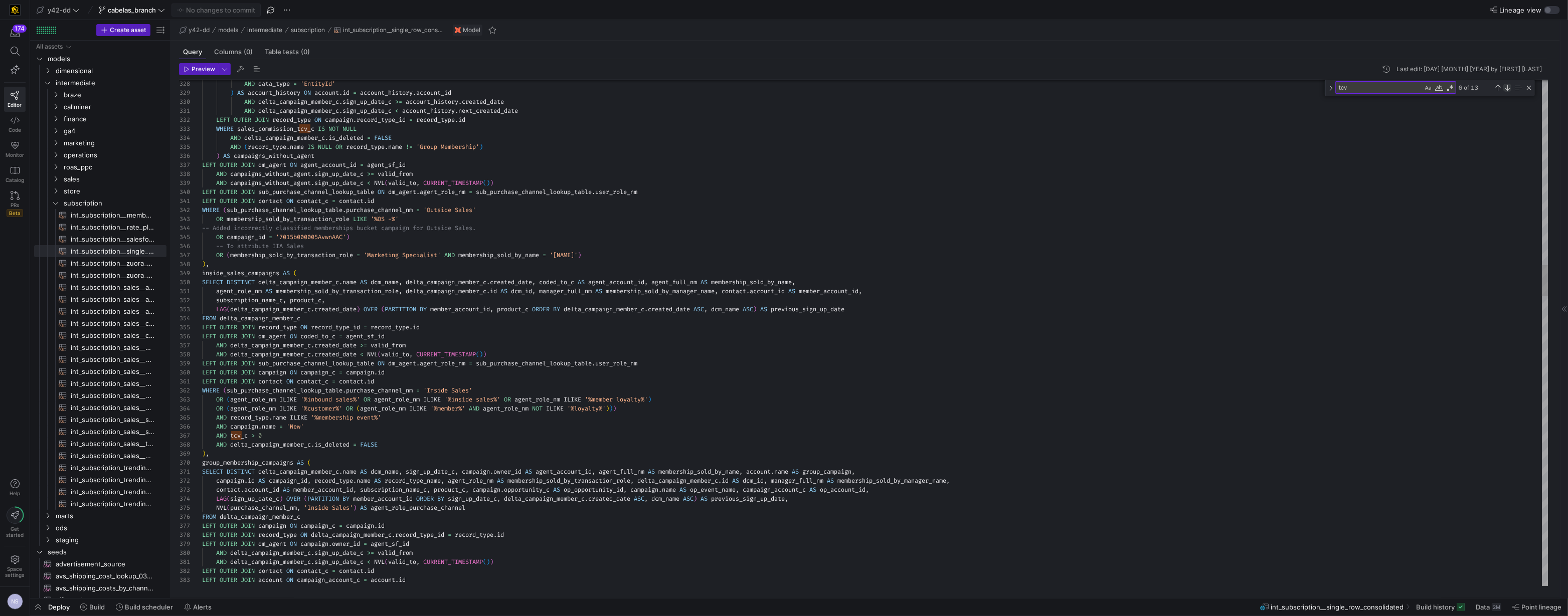 click at bounding box center (1507, 88) 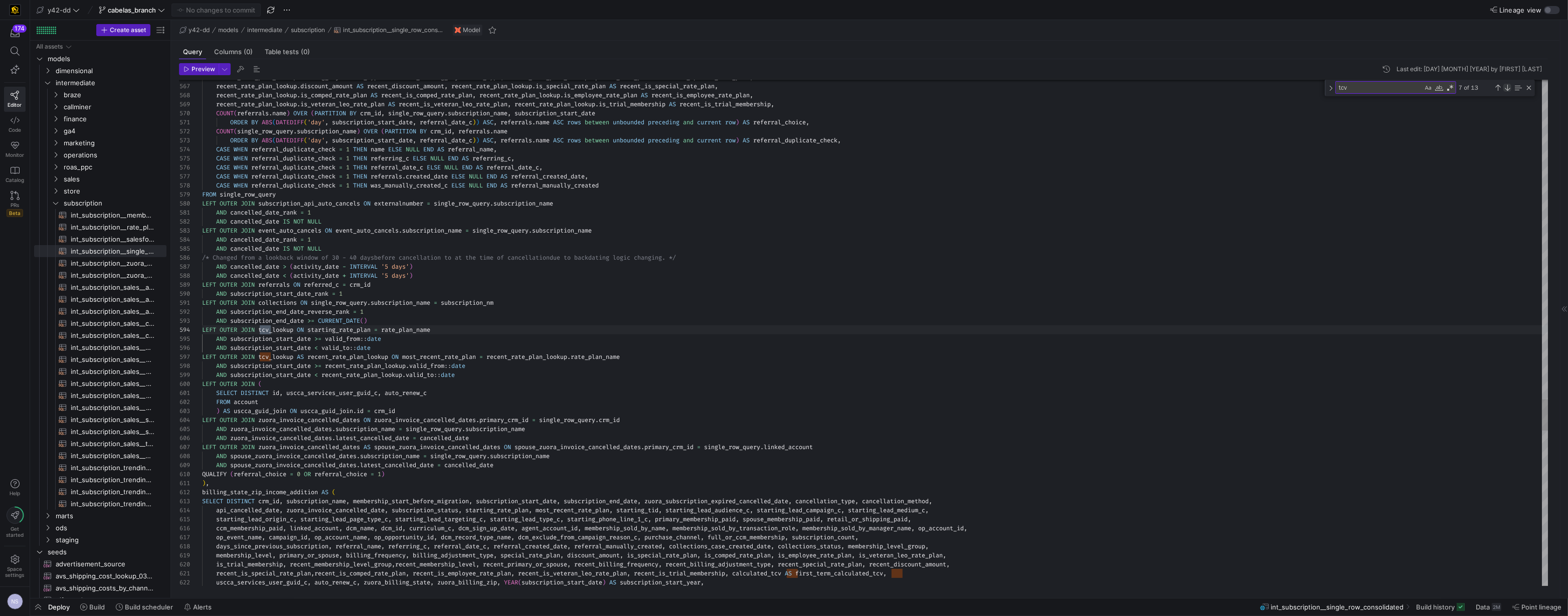 click at bounding box center (1507, 88) 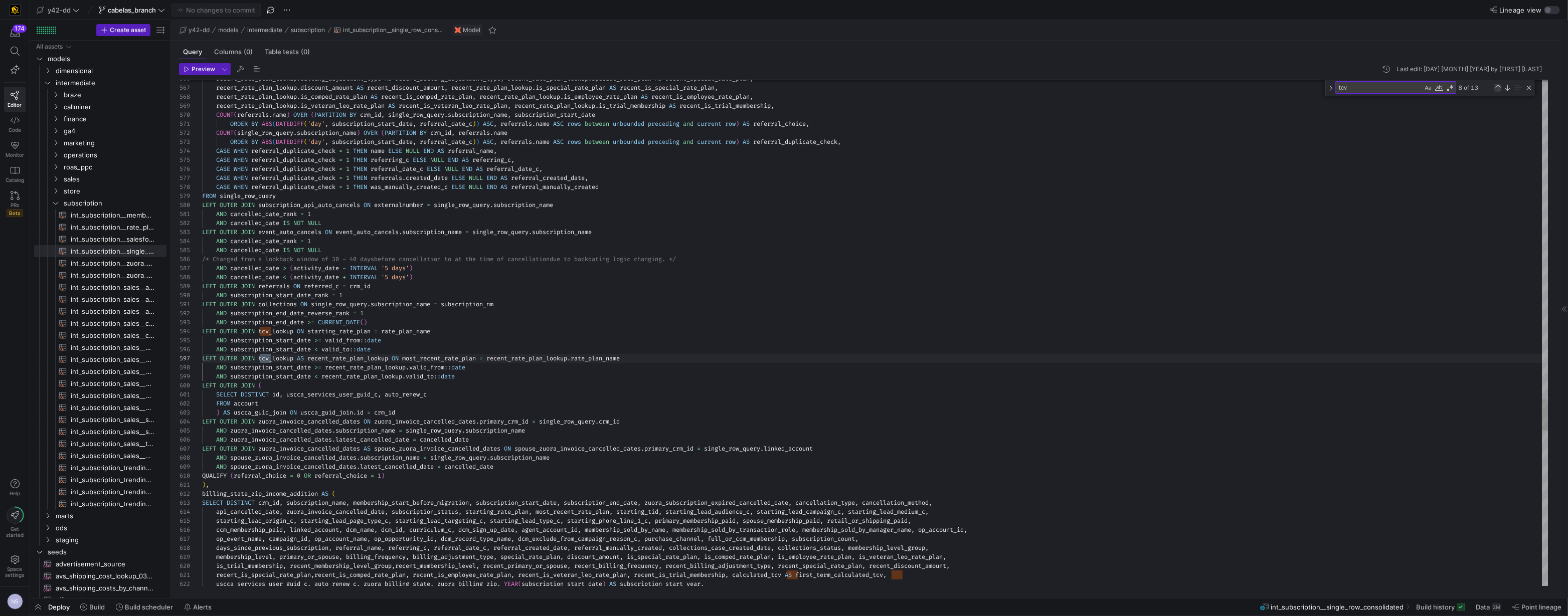 click at bounding box center (1498, 88) 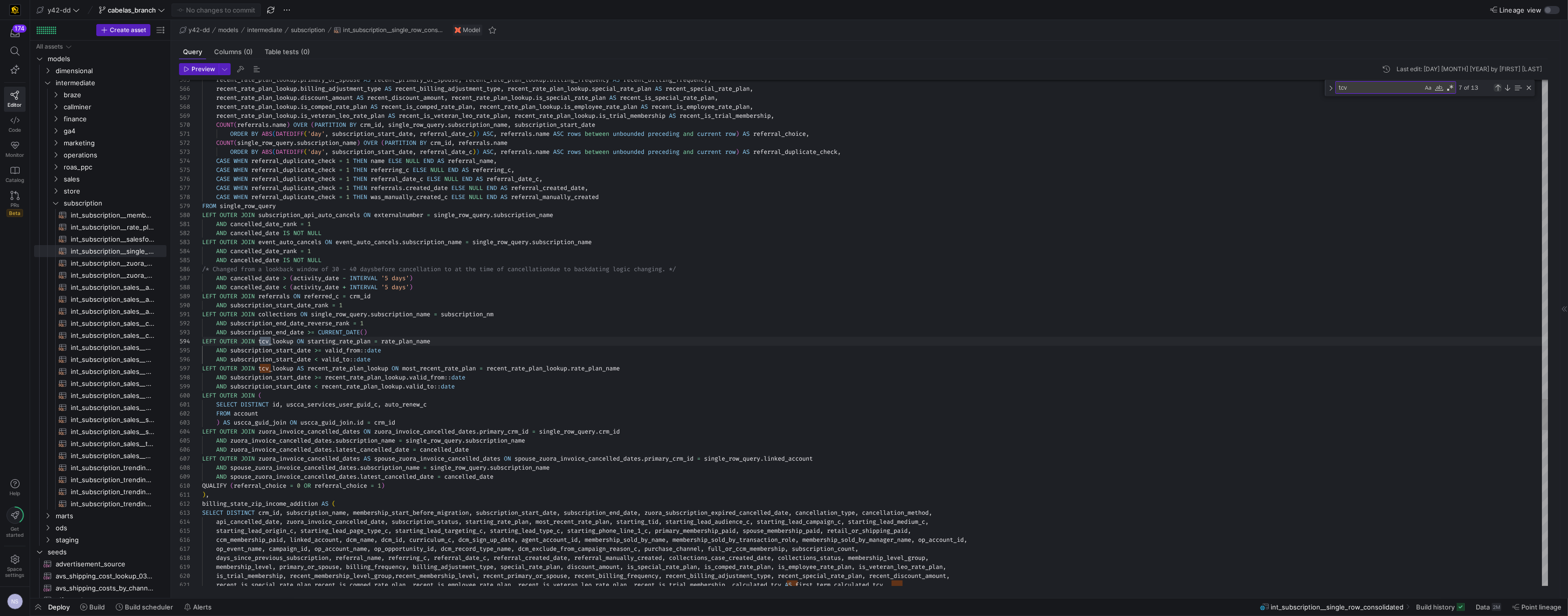 click at bounding box center (1498, 88) 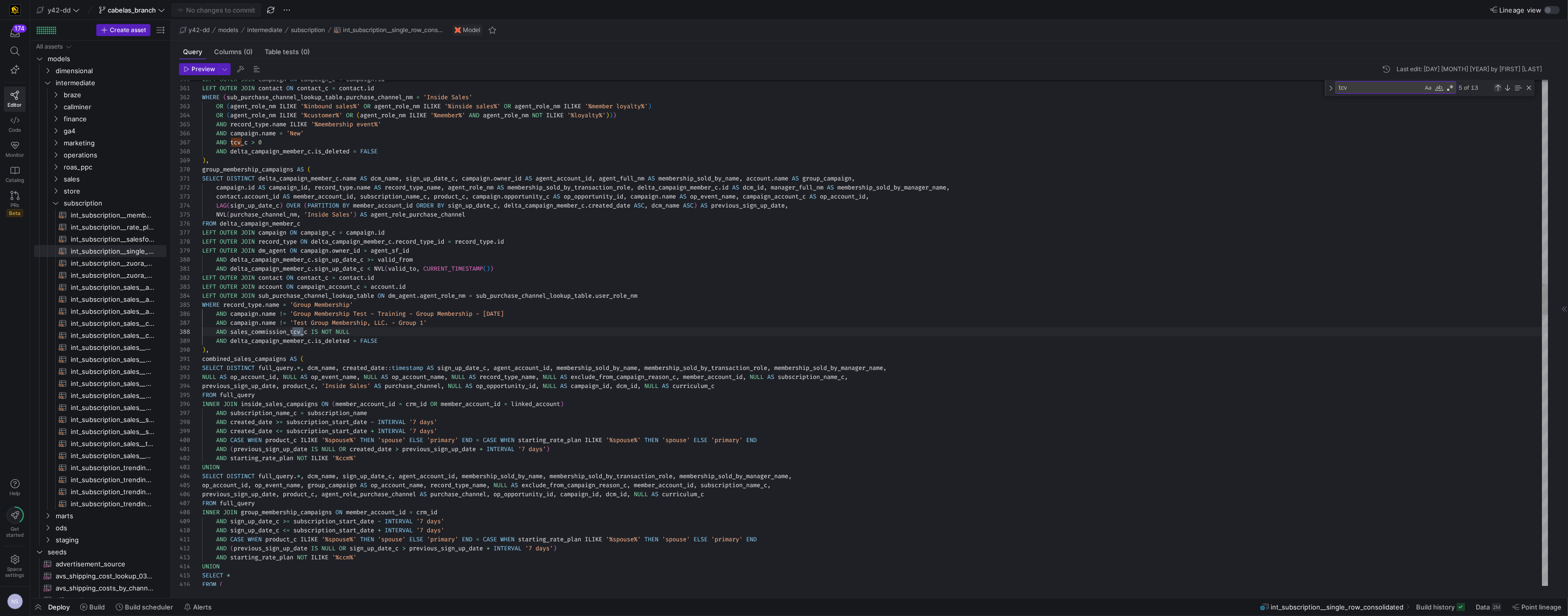 click at bounding box center [1498, 88] 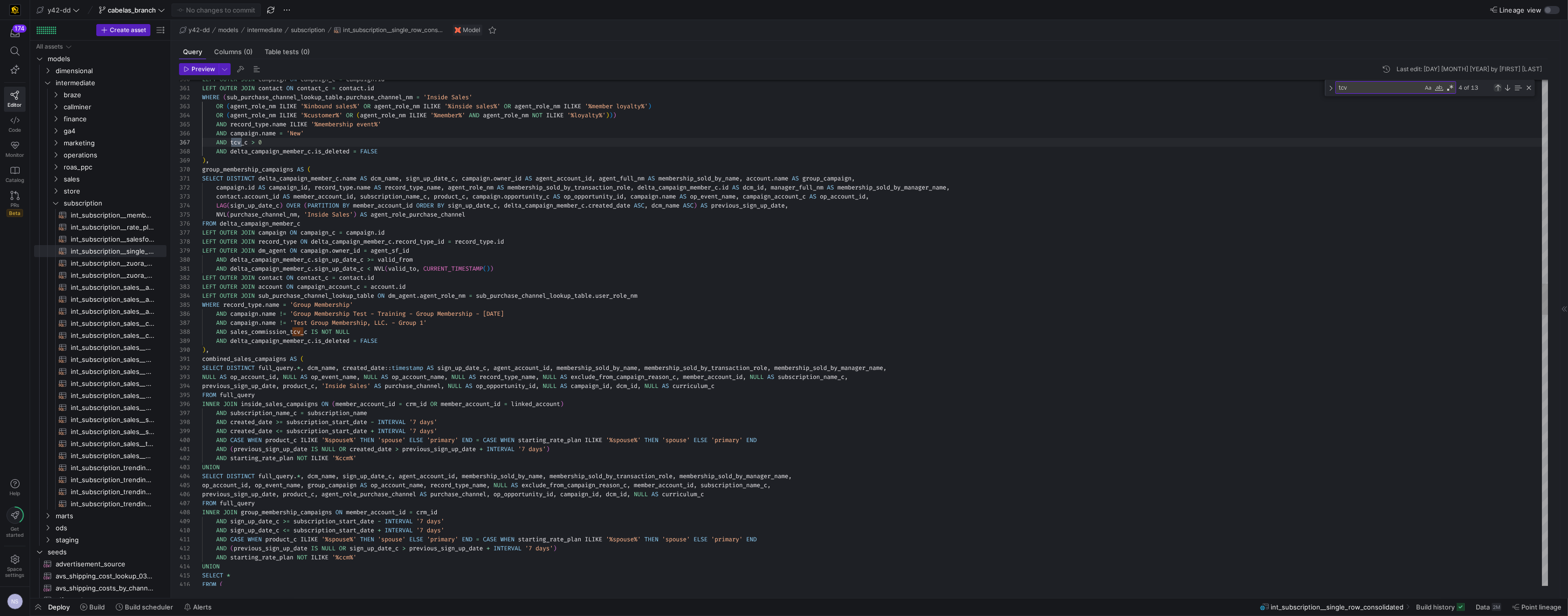 click at bounding box center (1498, 88) 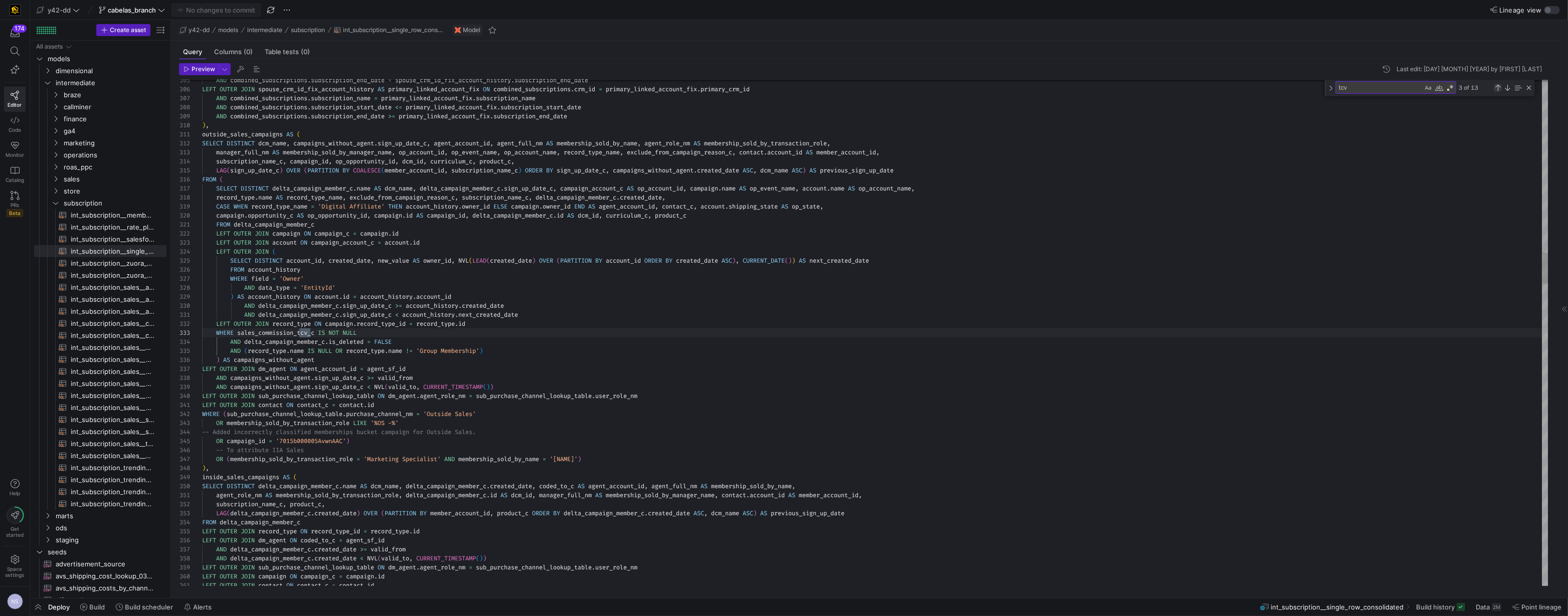 click at bounding box center [1498, 88] 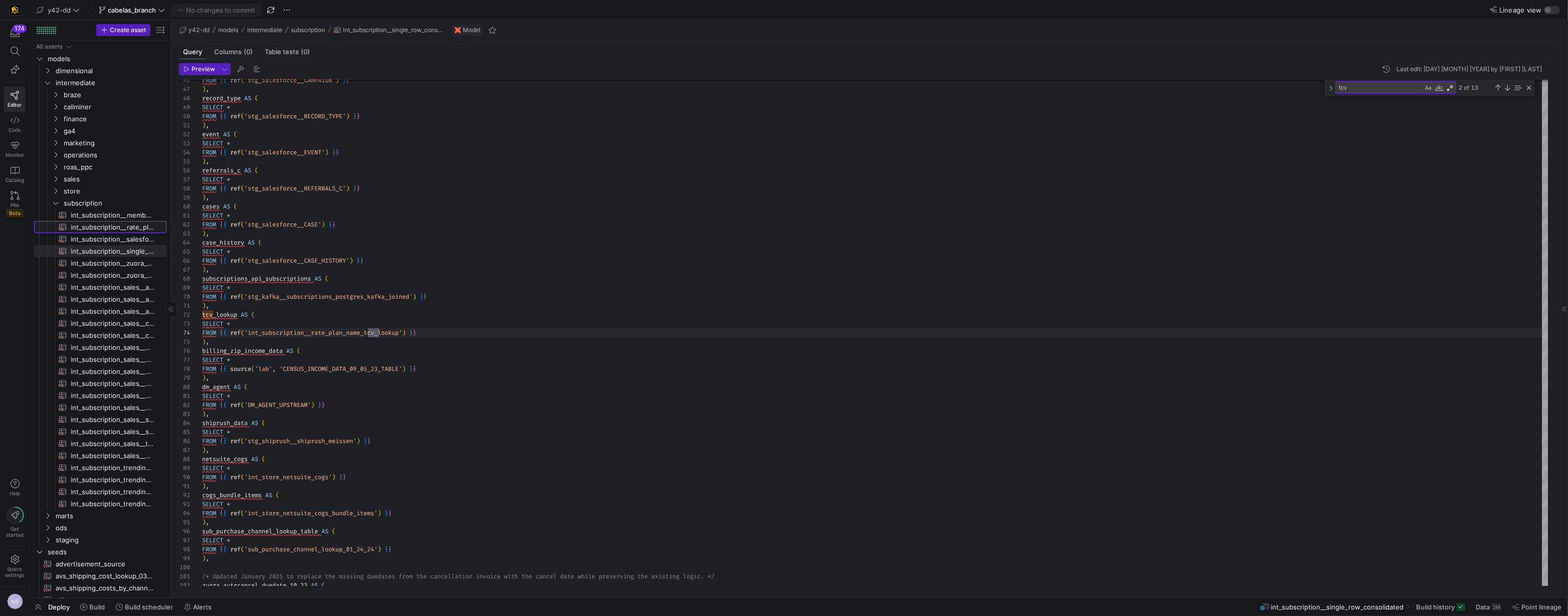 click on "int_subscription__rate_plan_name_tcv_lookup​​​​​​​​​​" 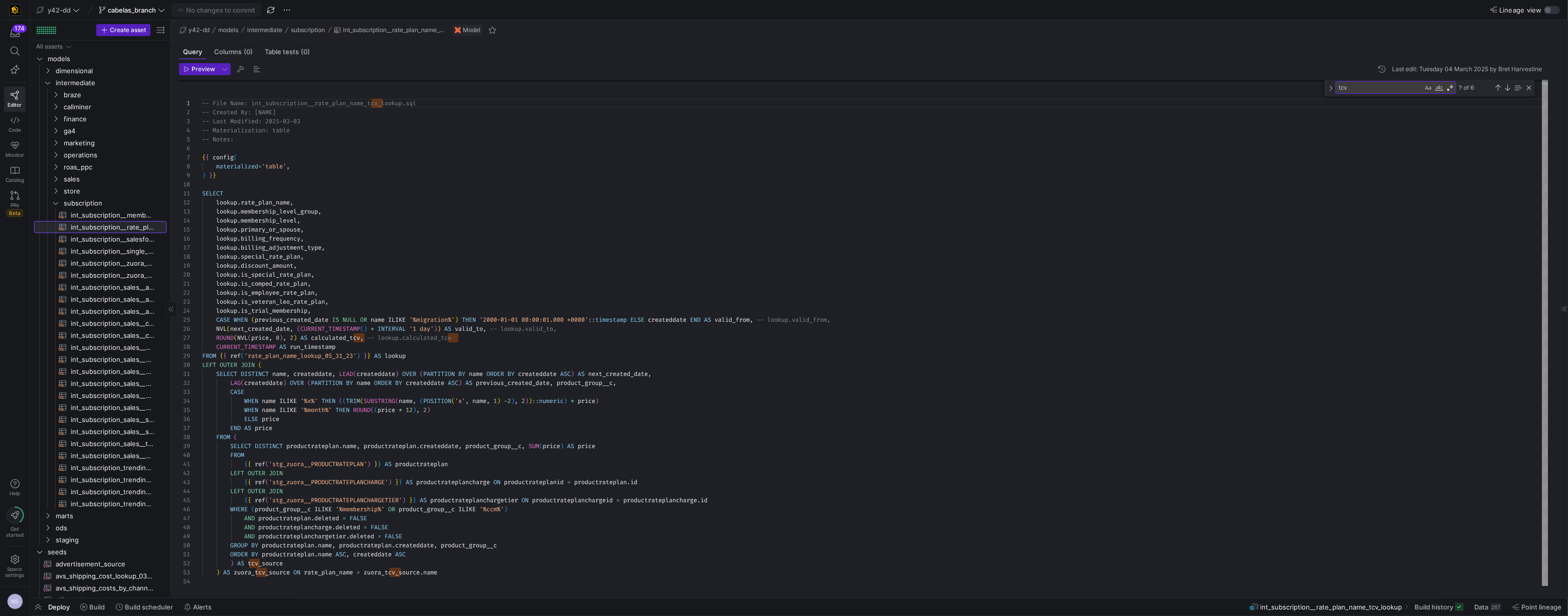 scroll, scrollTop: 90, scrollLeft: 0, axis: vertical 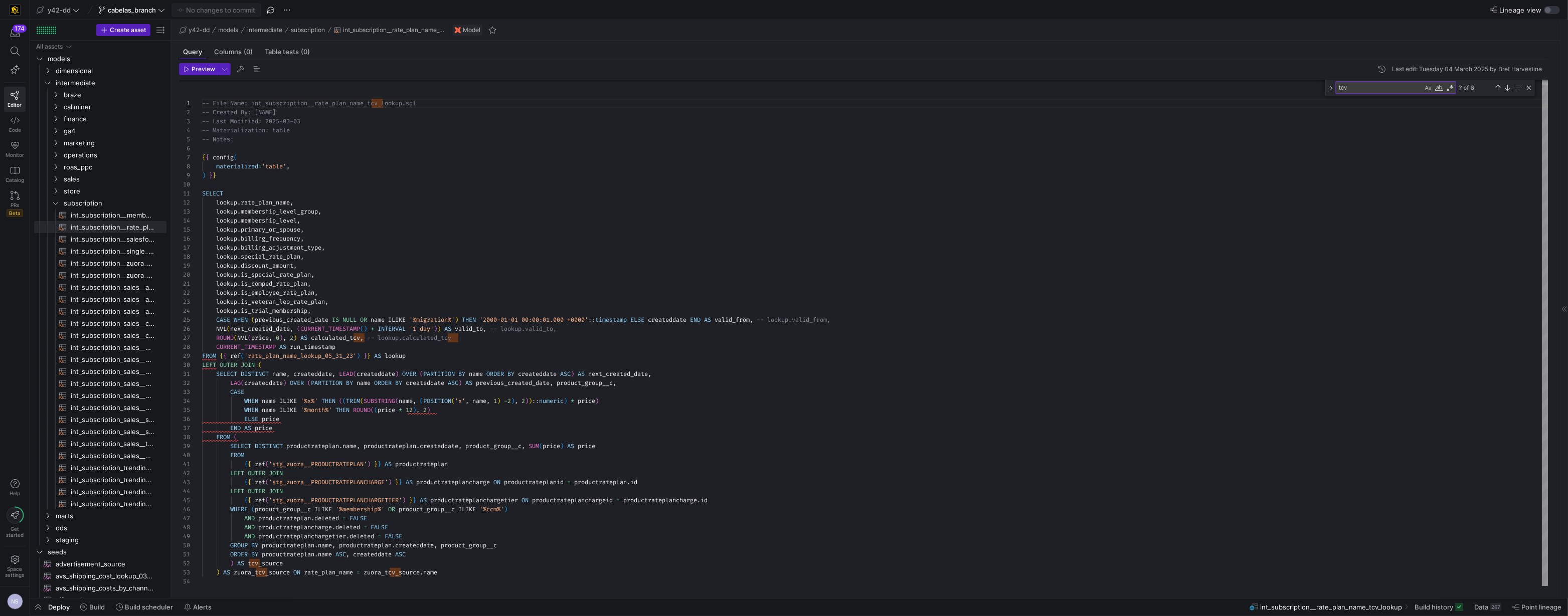 click on "-- File Name: int_subscription__rate_plan_name_tcv _lookup.sql -- Created By: Bret Harvestine -- Last Modified: 2025-03-03 -- Materialization: table -- Notes: { {   config (      materialized = 'table' , )   } } SELECT      lookup . rate_plan_name ,      lookup . membership_level_group ,      lookup . membership_level ,      lookup . primary_or_spouse ,      lookup . billing_frequency ,      lookup . billing_adjustment_type ,      lookup . special_rate_plan ,      lookup . discount_amount ,      lookup . is_special_rate_plan ,      lookup . is_comped_rate_plan ,      lookup . is_employee_rate_plan ,      lookup . is_veteran_leo_rate_plan ,      lookup . is_trial_membership ,      CASE   WHEN   ( previous_created_date   IS   NULL   OR   name   ILIKE   '%migration%' )   THEN   '2000-01-01 00:00:01.000 +0000' :: timestamp   ELSE   createddate   END   AS   valid_from ,   -- lookup.valid_from,      NVL ( ,   ( ( )" at bounding box center [876, 330] 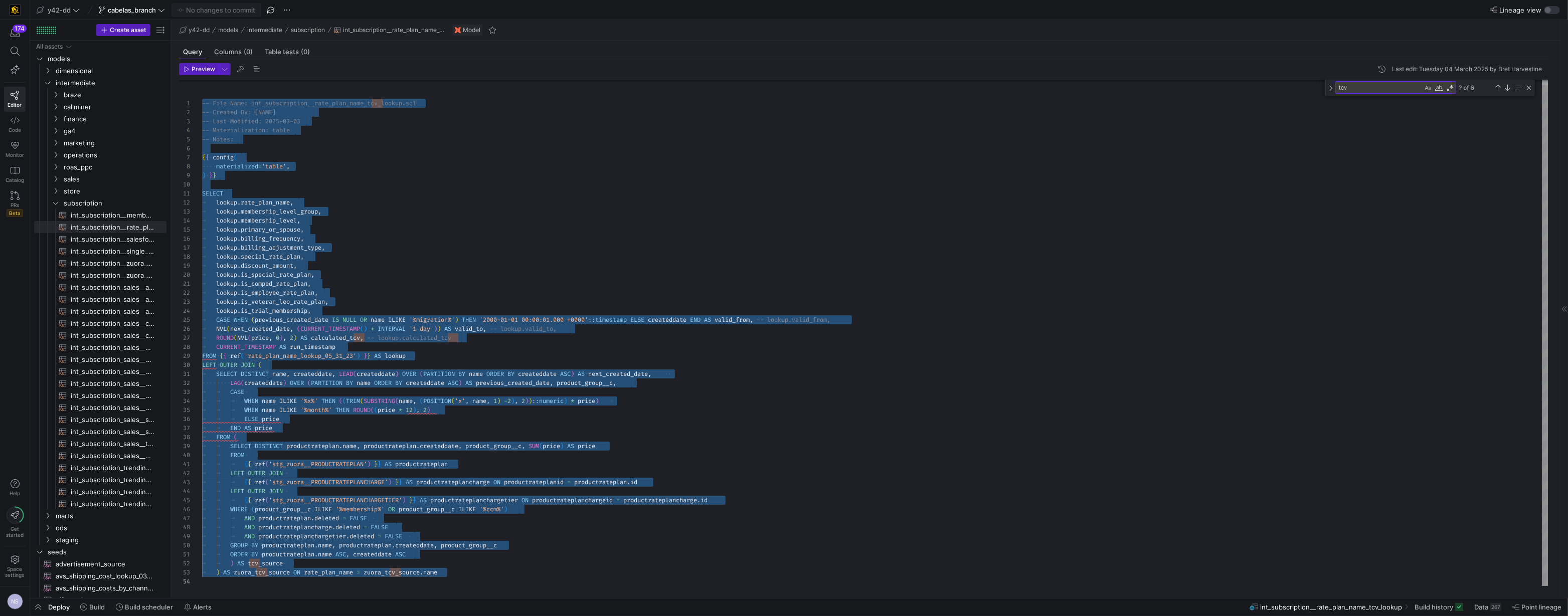 scroll, scrollTop: 72, scrollLeft: 404, axis: both 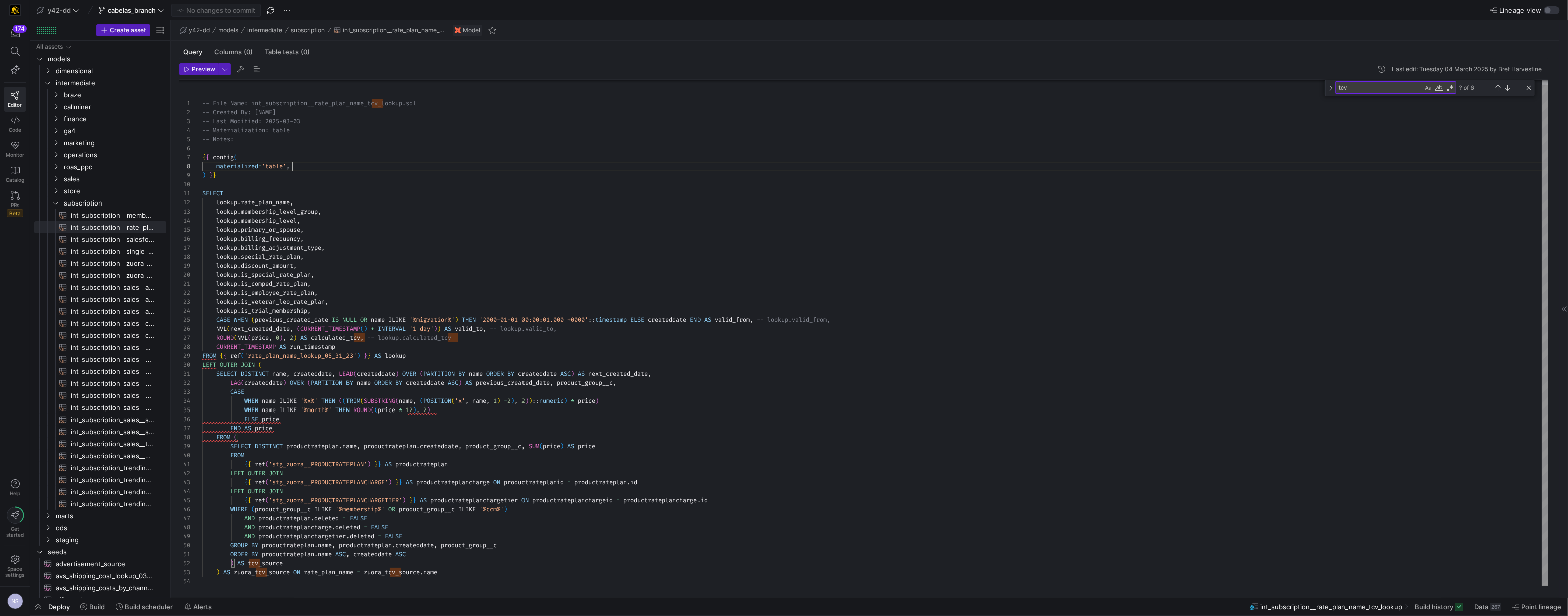 drag, startPoint x: 358, startPoint y: 168, endPoint x: 259, endPoint y: 192, distance: 101.868 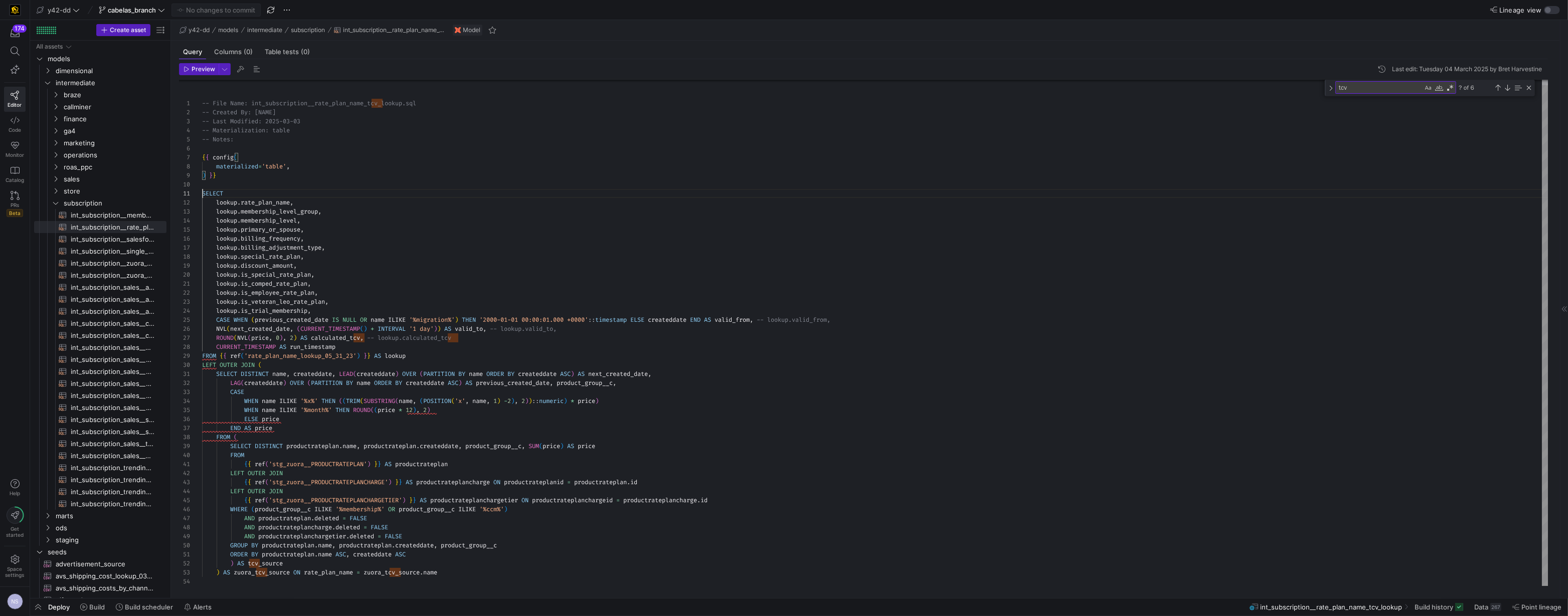 scroll, scrollTop: 0, scrollLeft: 0, axis: both 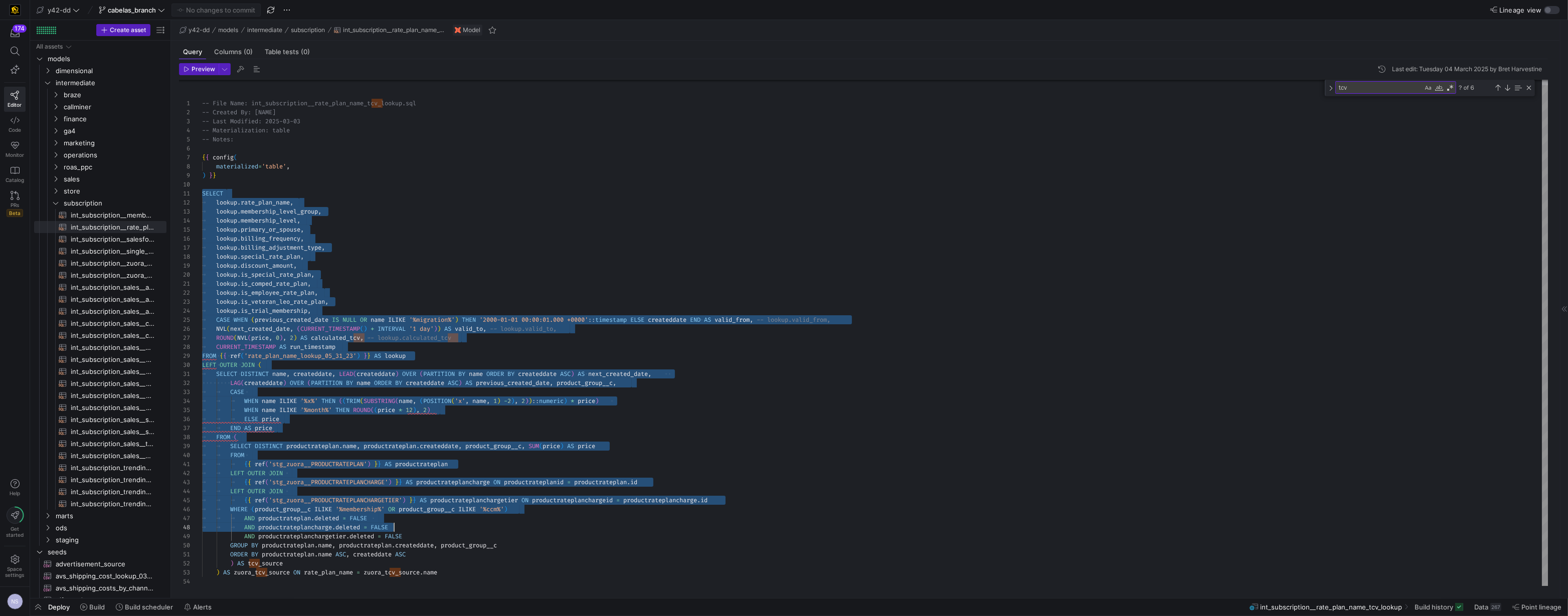 type on "SELECT
lookup.rate_plan_name,
lookup.membership_level_group,
lookup.membership_level,
lookup.primary_or_spouse,
lookup.billing_frequency,
lookup.billing_adjustment_type,
lookup.special_rate_plan,
lookup.discount_amount,
lookup.is_special_rate_plan,
…		ORDER BY productrateplan.name ASC, createddate ASC
) AS tcv_source
) AS zuora_tcv_source ON rate_plan_name = zuora_tcv_source.name" 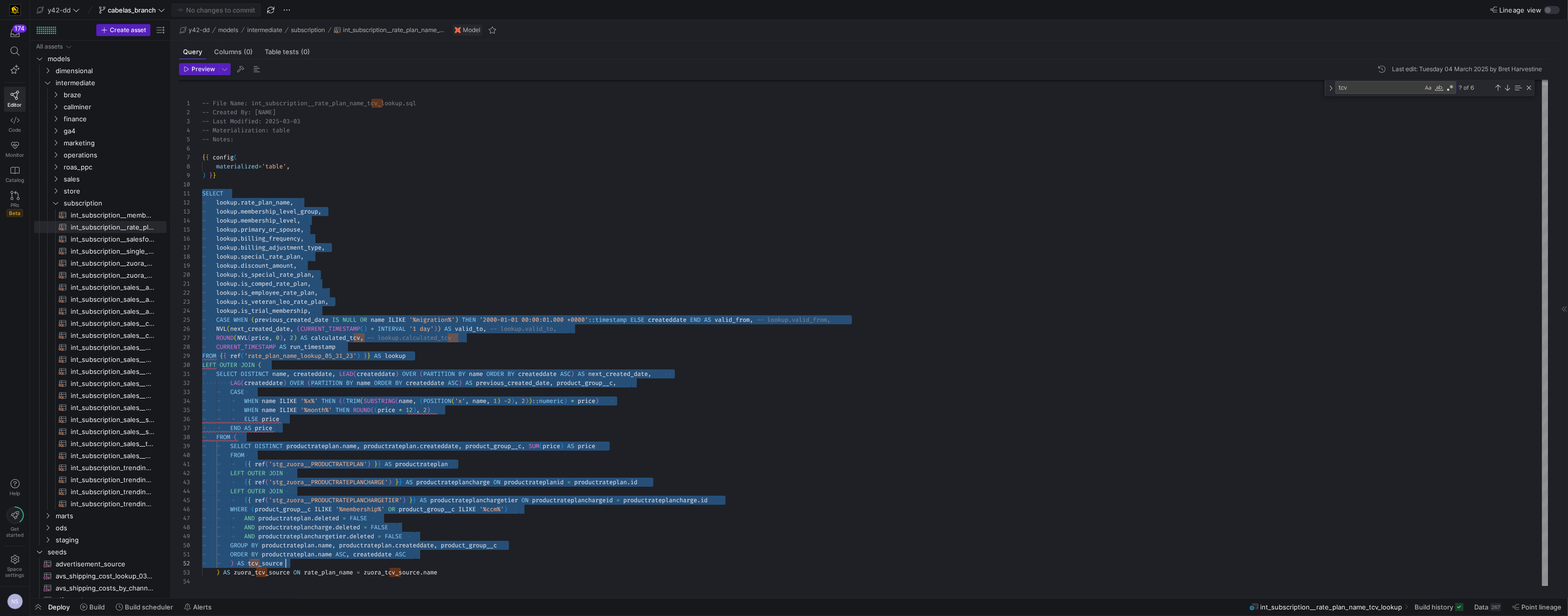 scroll, scrollTop: 0, scrollLeft: 0, axis: both 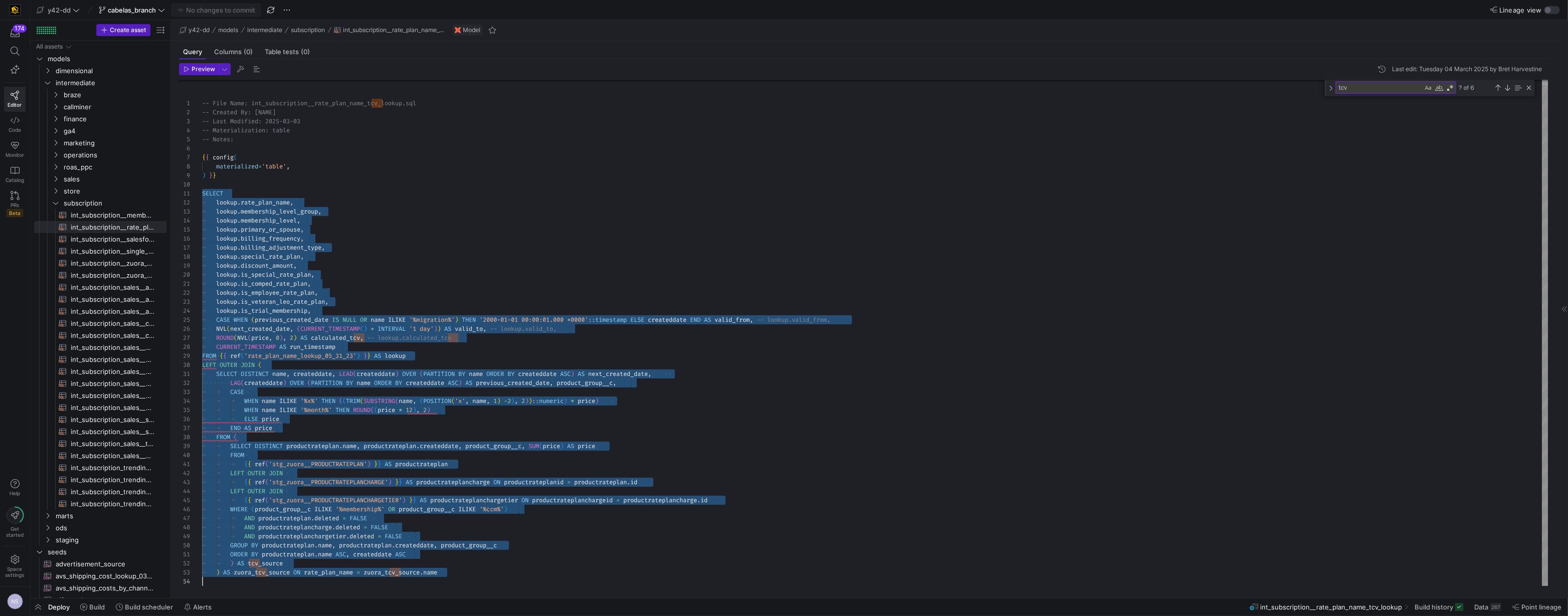 drag, startPoint x: 202, startPoint y: 193, endPoint x: 570, endPoint y: 591, distance: 542.059 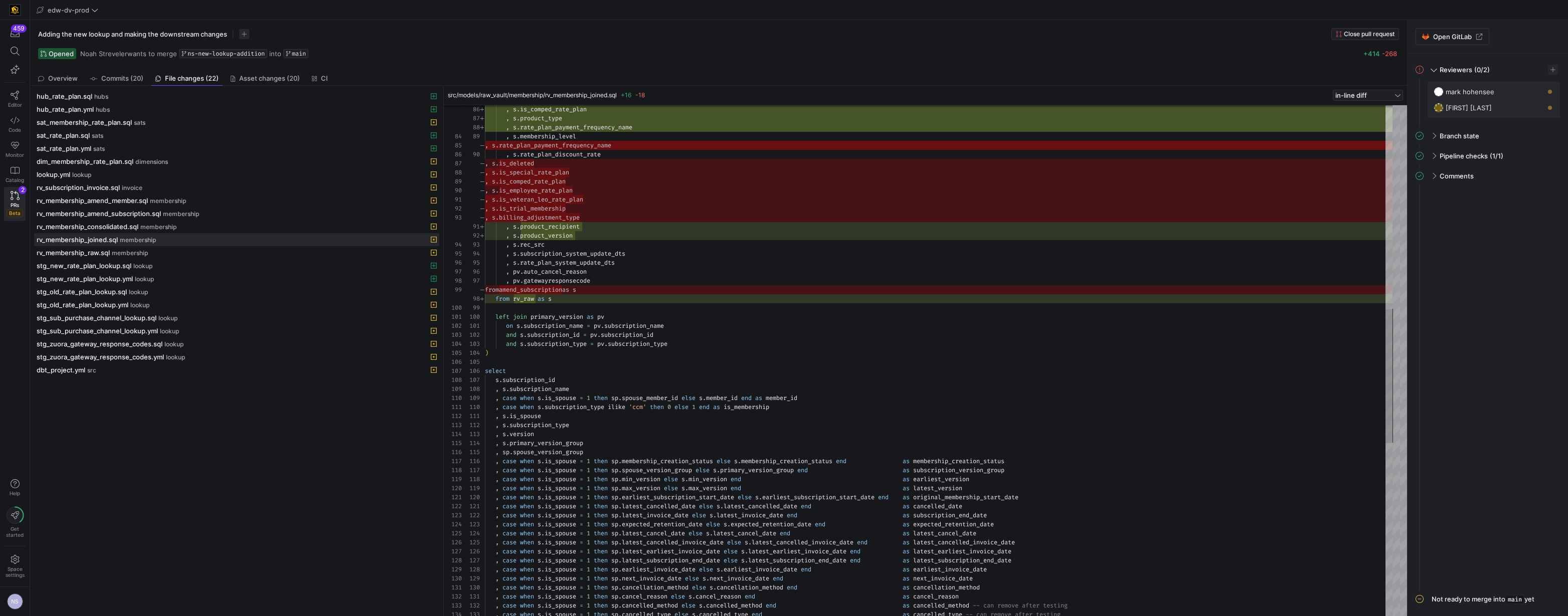 scroll, scrollTop: 0, scrollLeft: 0, axis: both 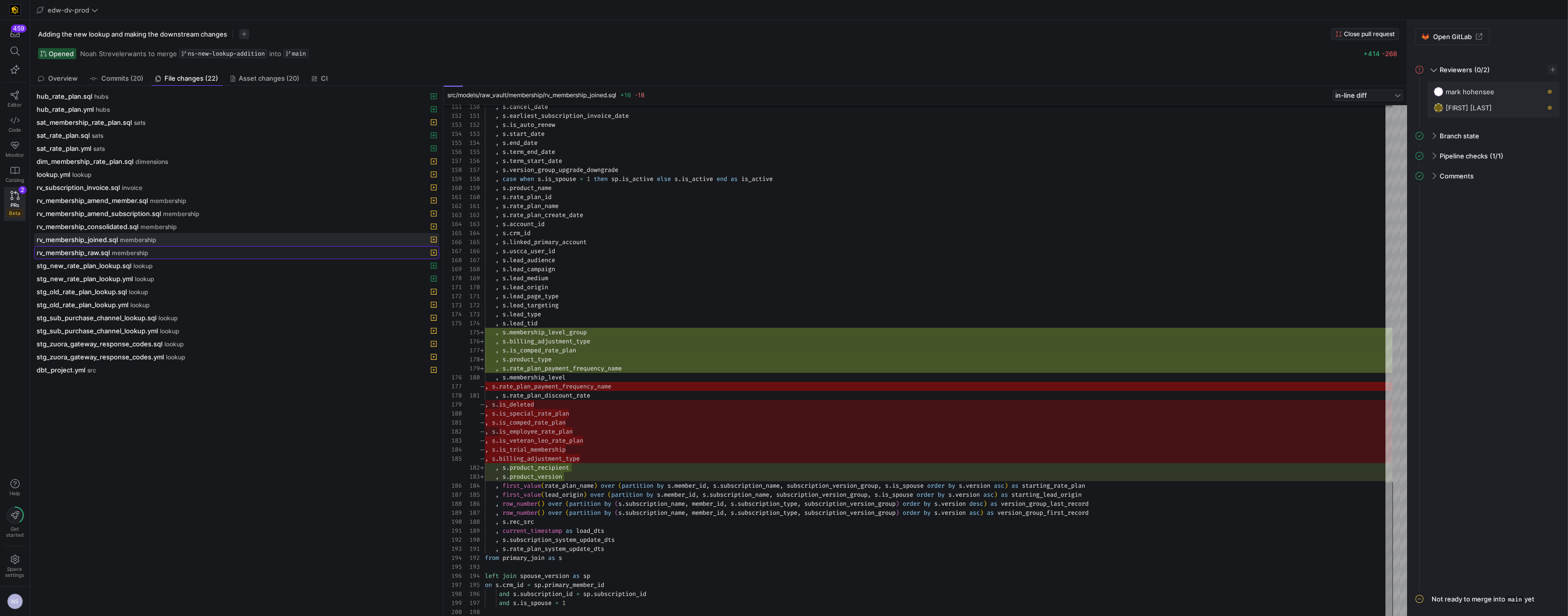 click on "rv_membership_raw.sql  membership" 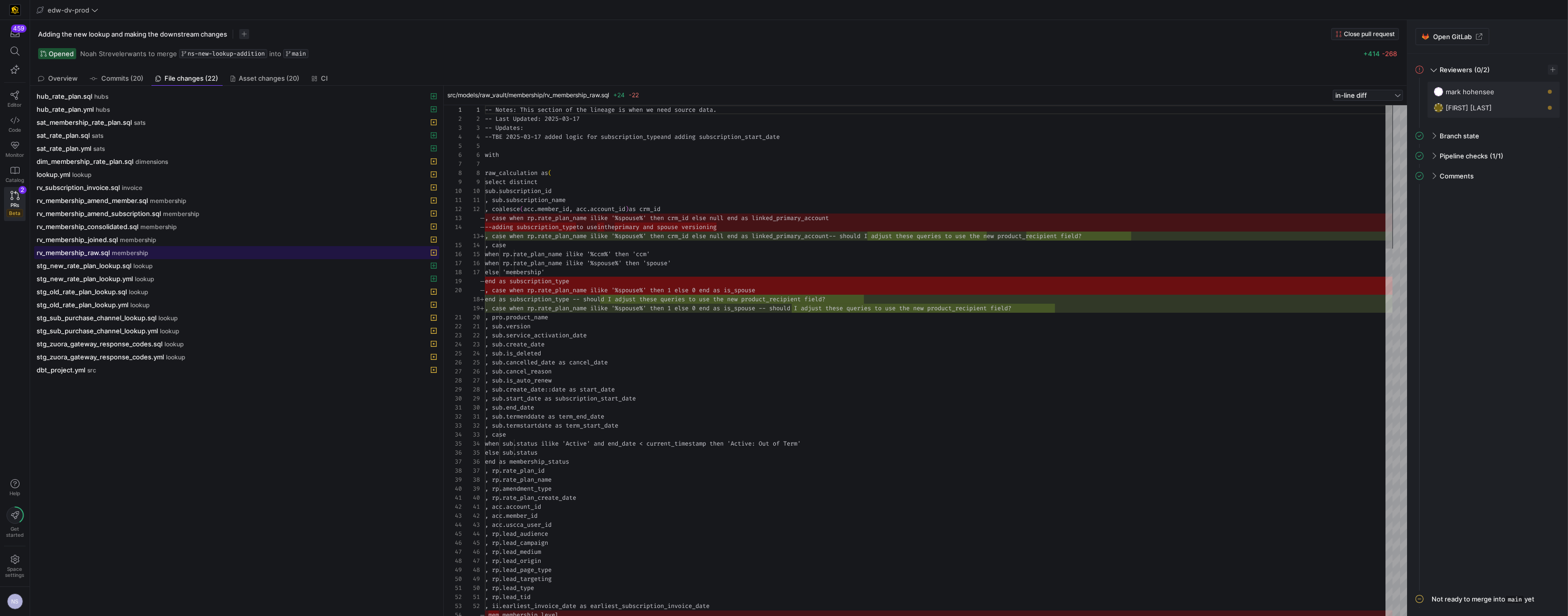 scroll, scrollTop: 90, scrollLeft: 0, axis: vertical 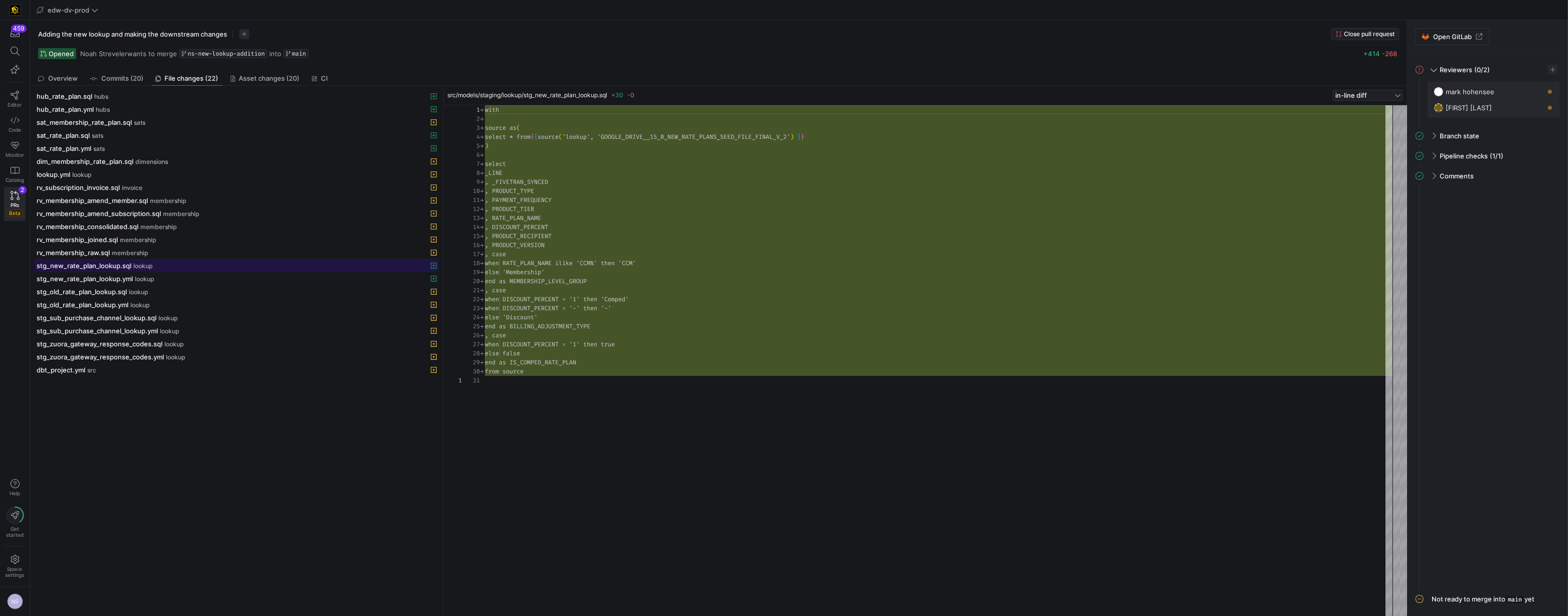 click on "stg_new_rate_plan_lookup.sql" 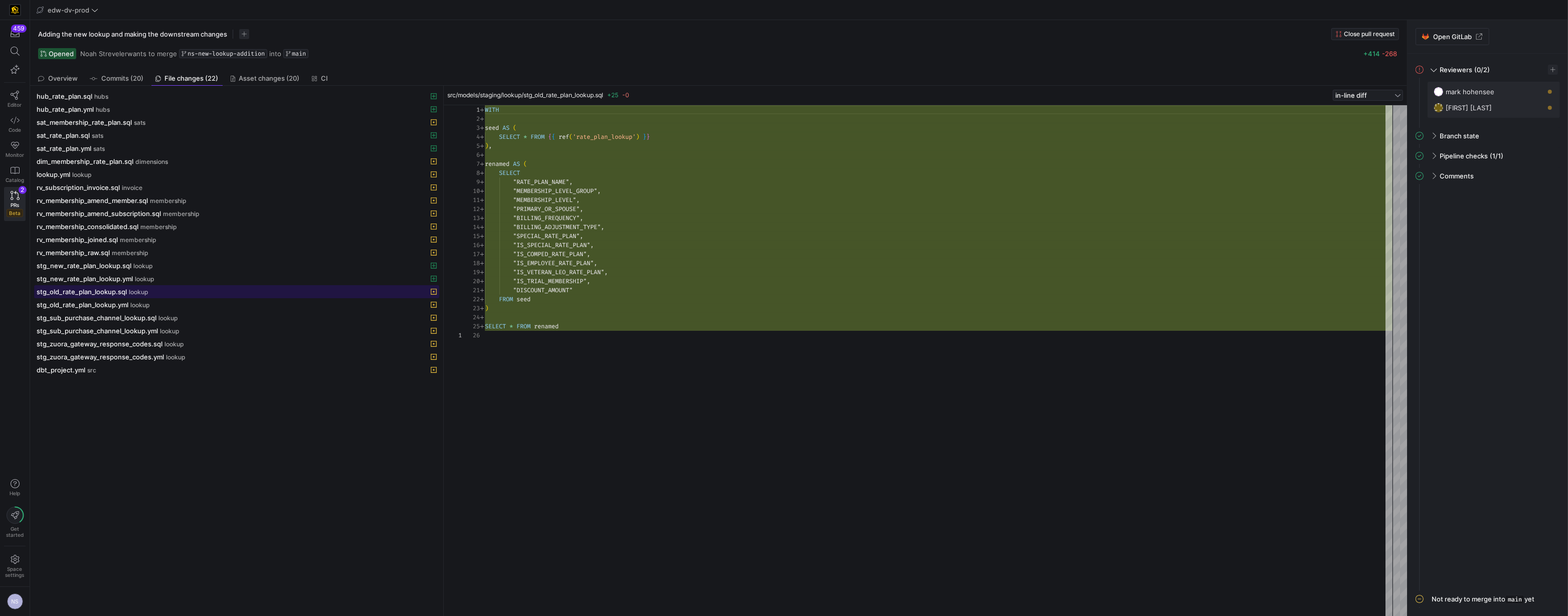 click on "stg_old_rate_plan_lookup.sql  lookup" 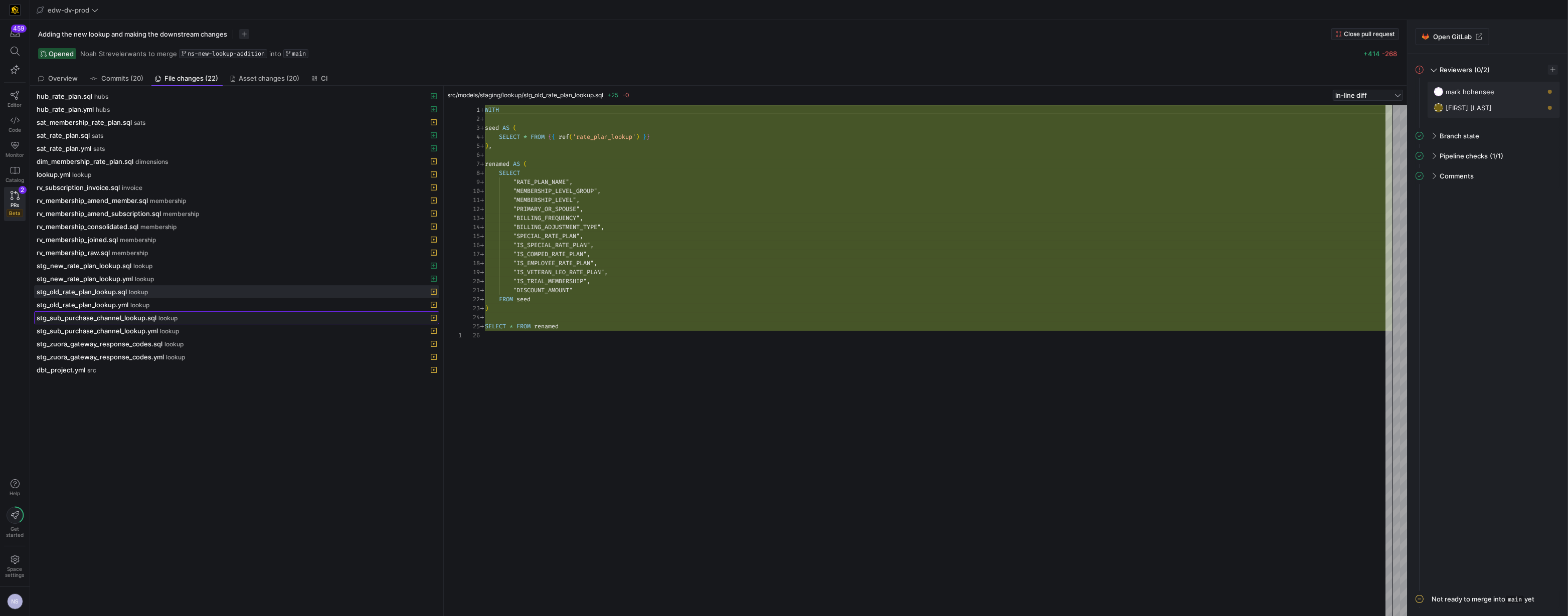 click 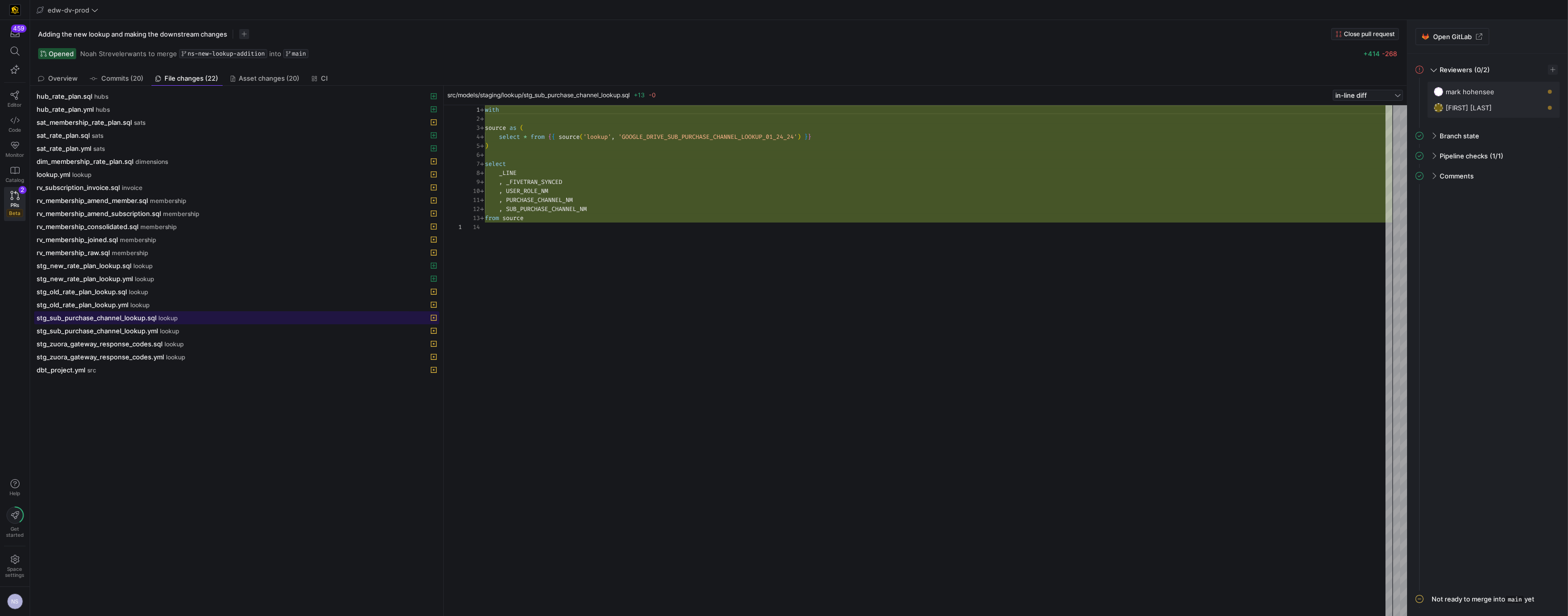 scroll, scrollTop: 90, scrollLeft: 0, axis: vertical 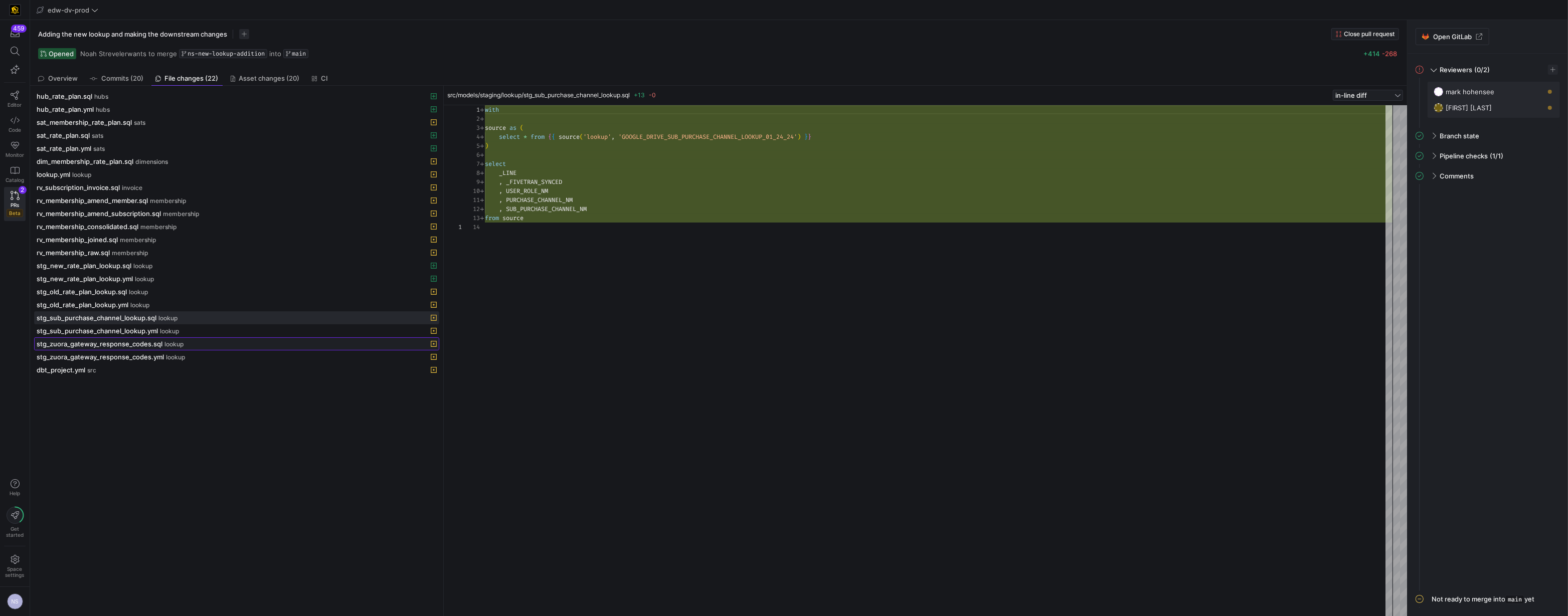 click 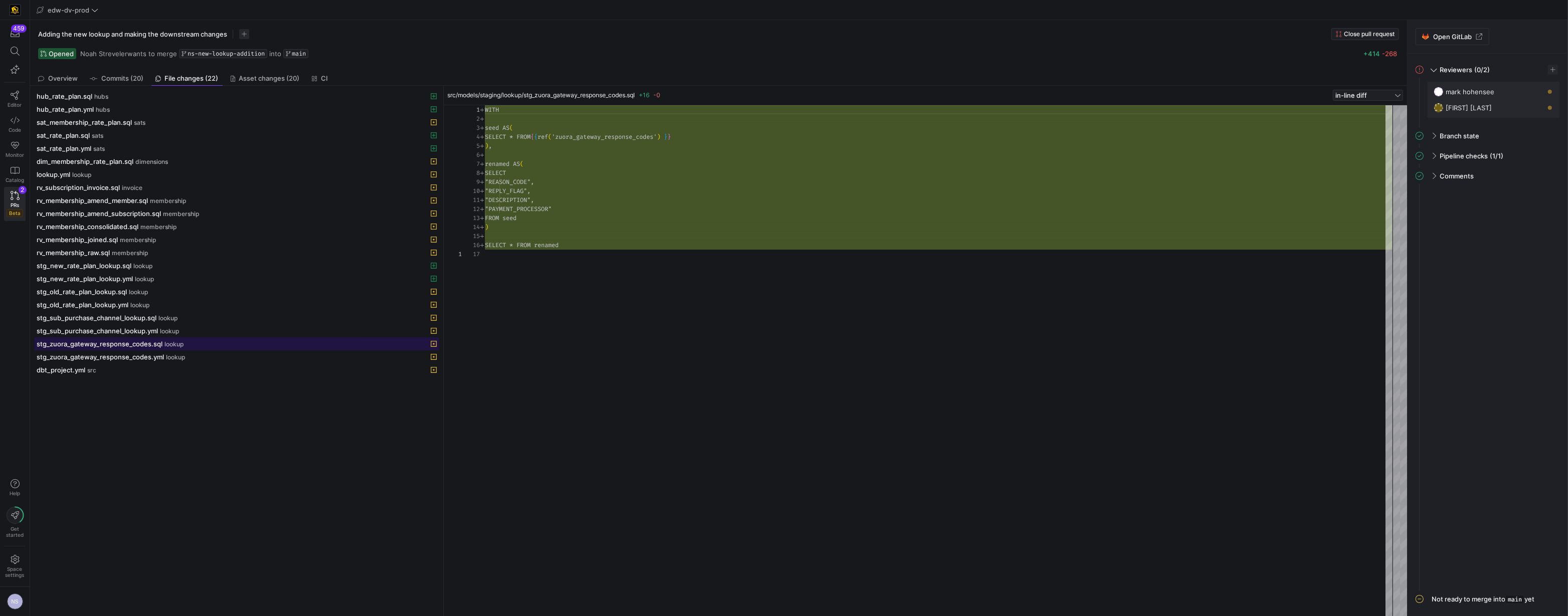 scroll, scrollTop: 90, scrollLeft: 0, axis: vertical 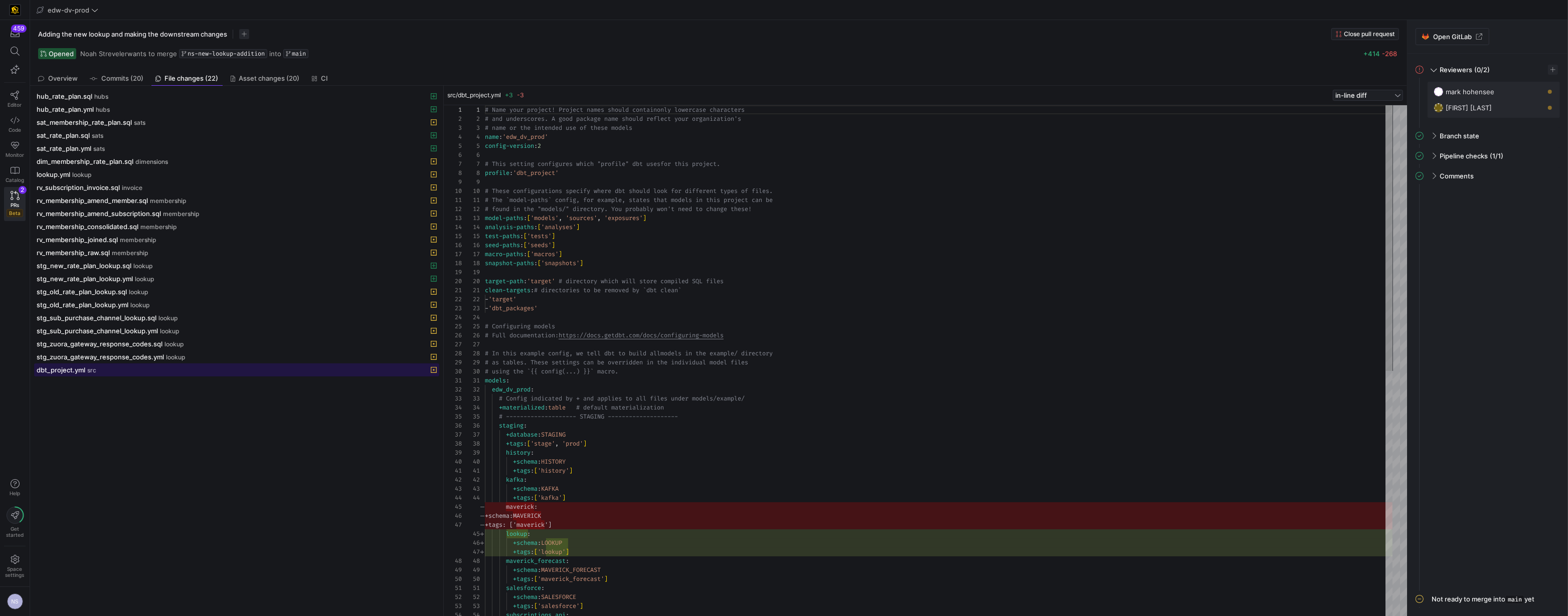 click 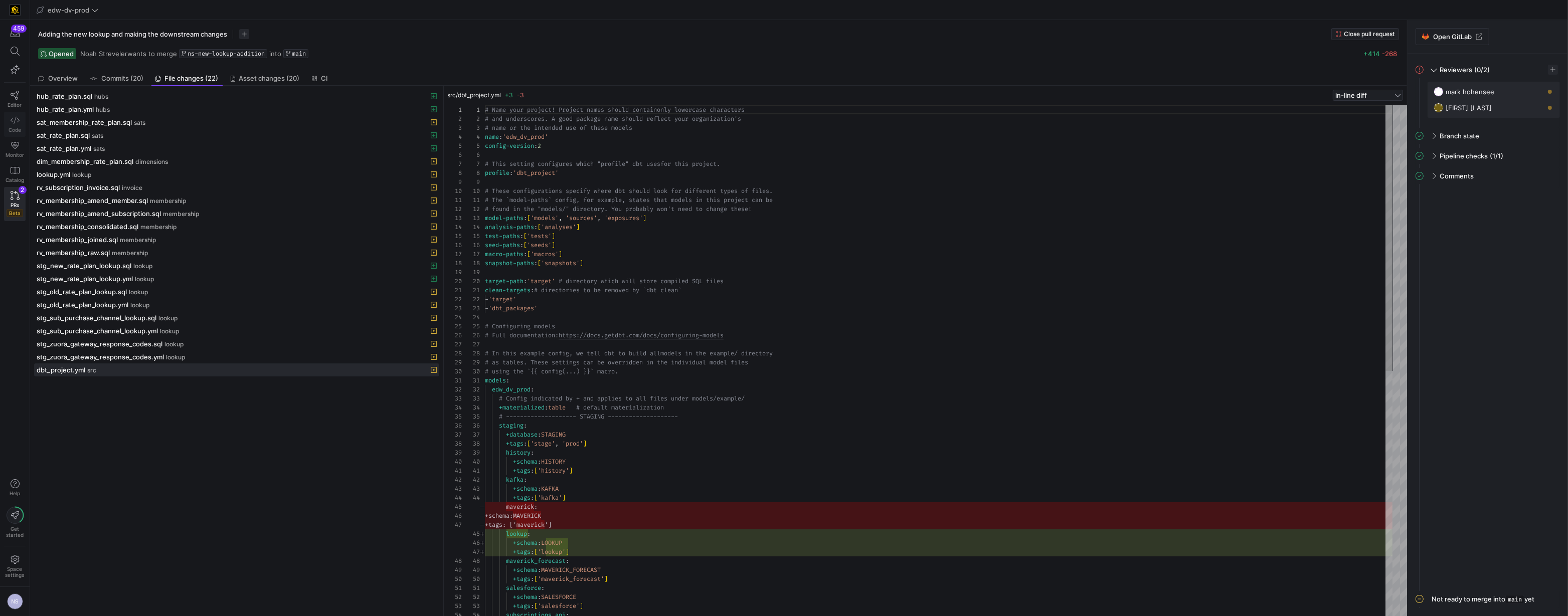 click 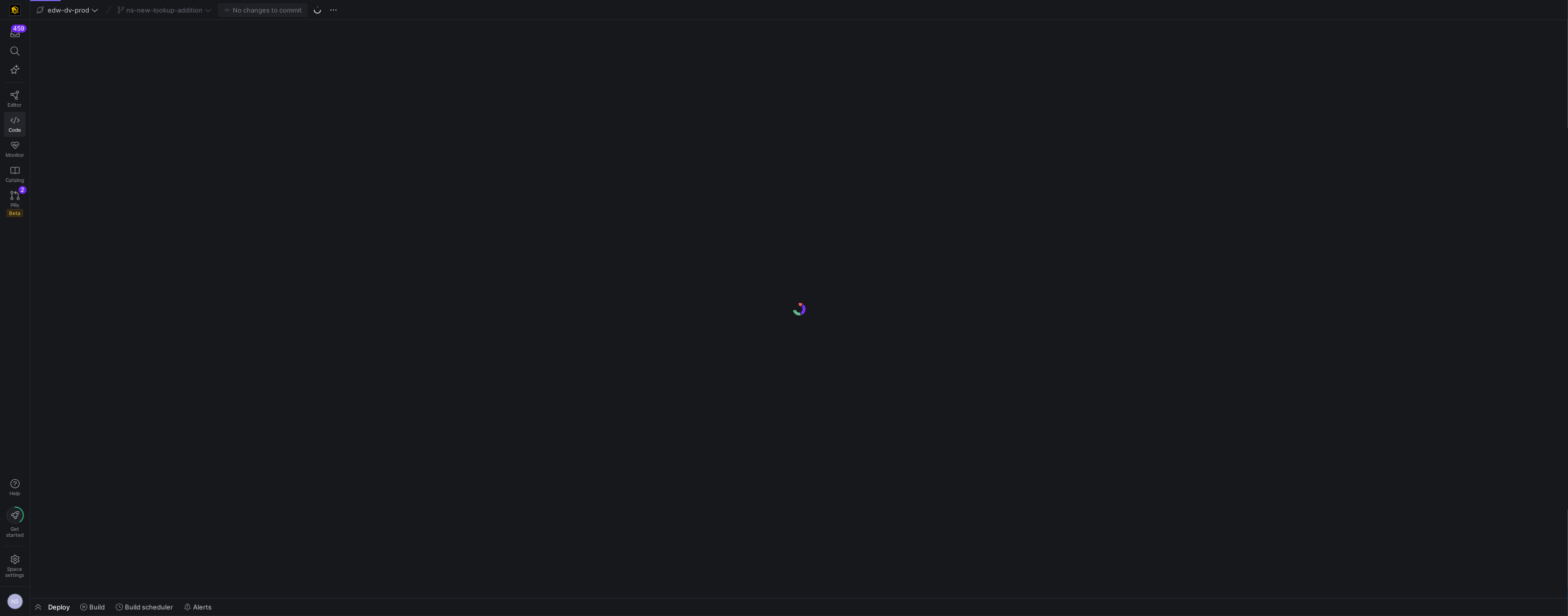 scroll, scrollTop: 0, scrollLeft: 0, axis: both 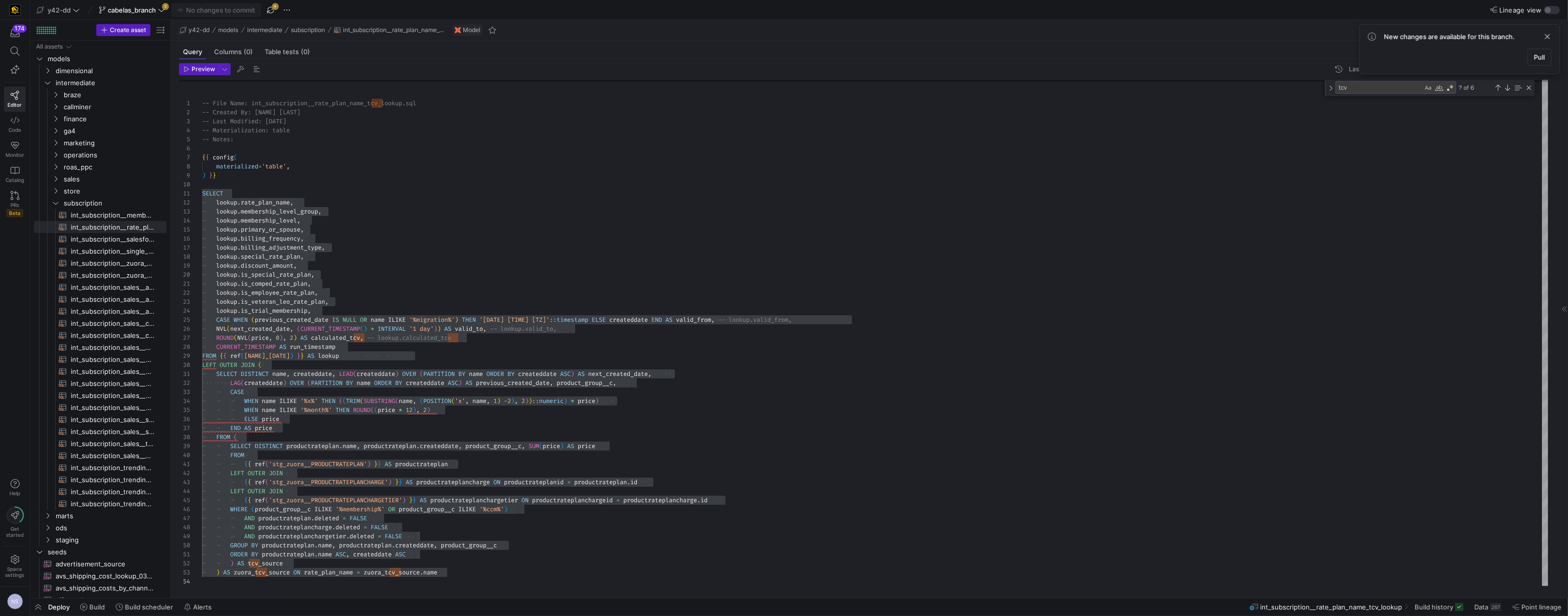 drag, startPoint x: 270, startPoint y: 9, endPoint x: 177, endPoint y: 97, distance: 128.03515 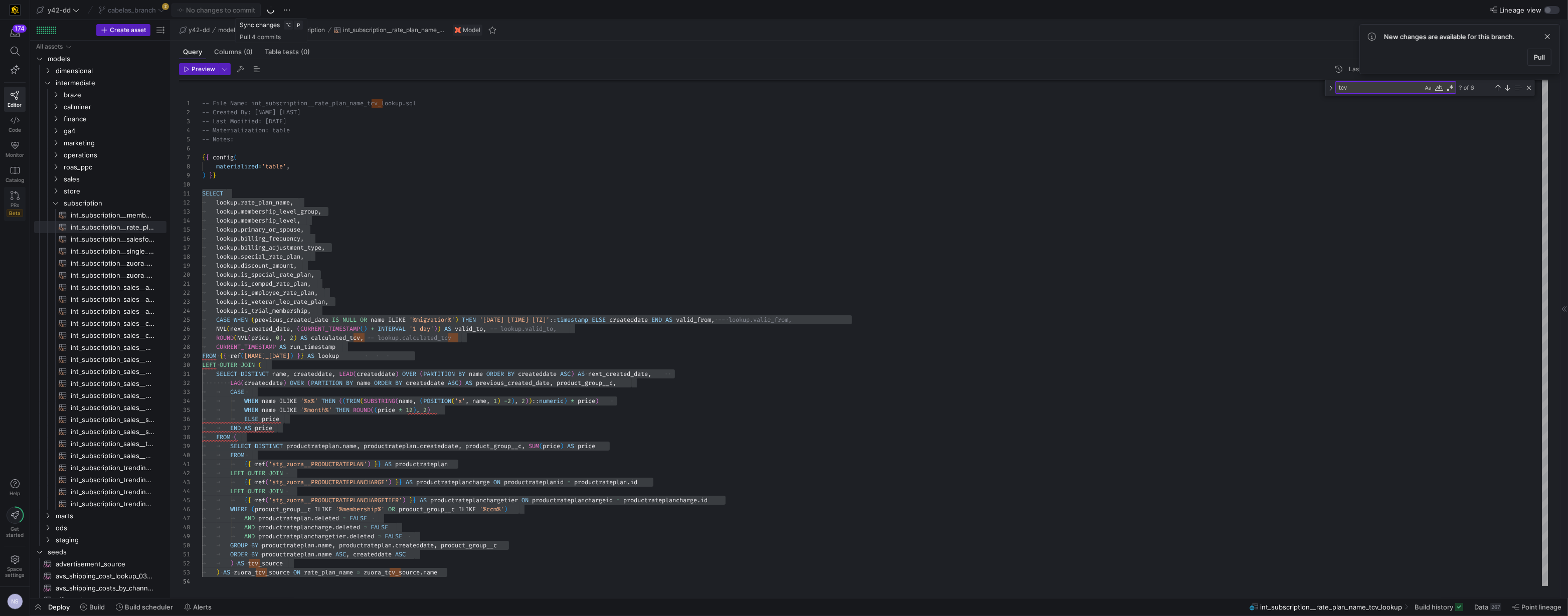 click on "PRs   Beta" 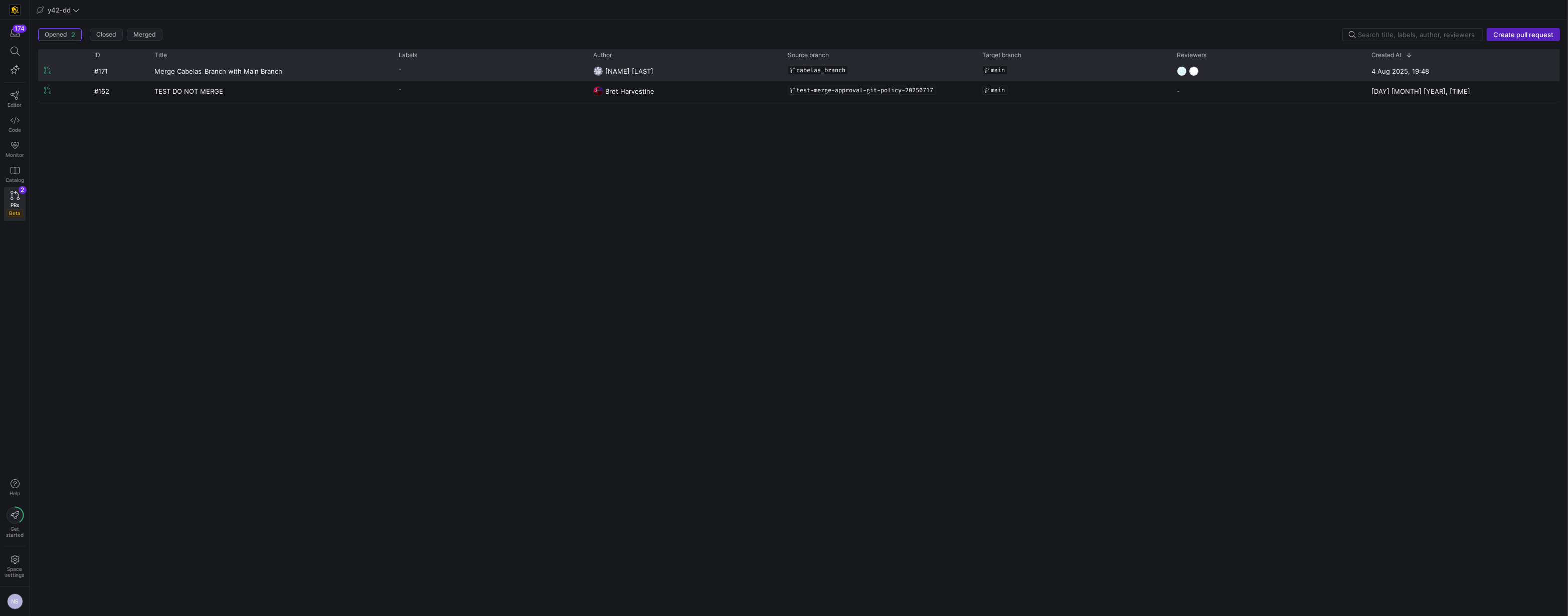 click on "Jess Rabida" 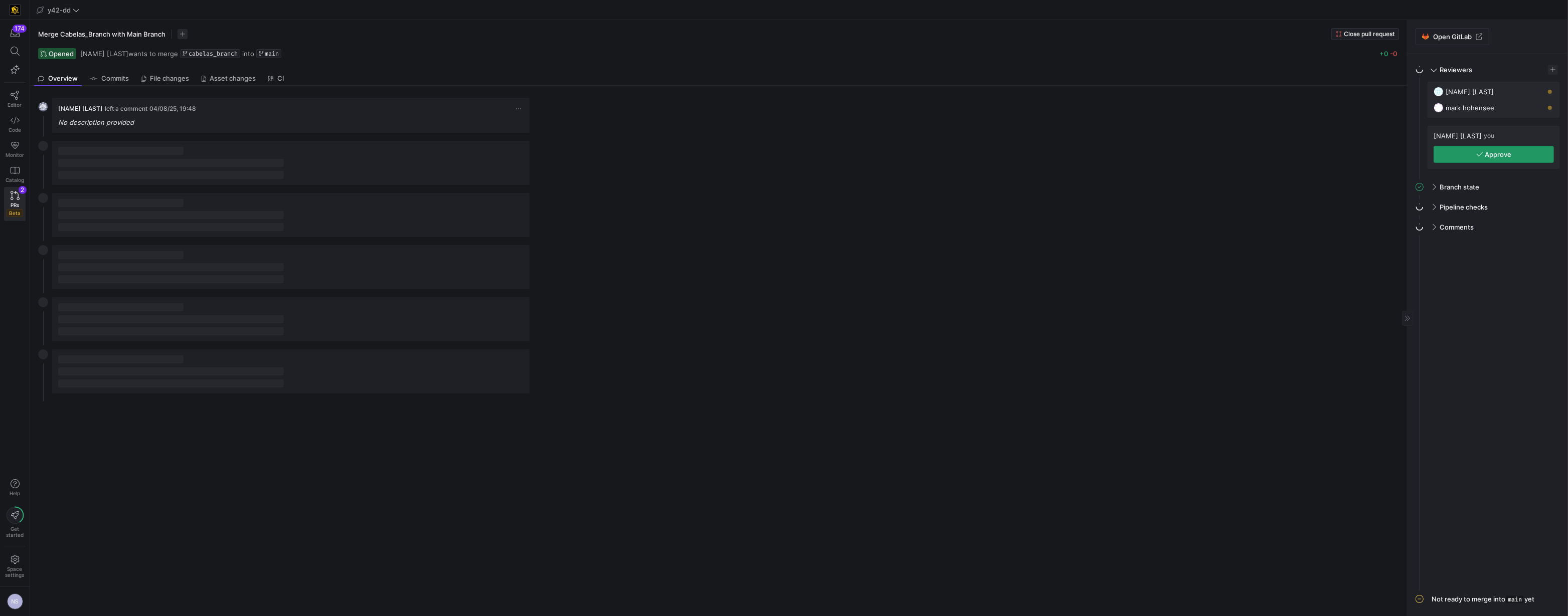 click at bounding box center [1494, 154] 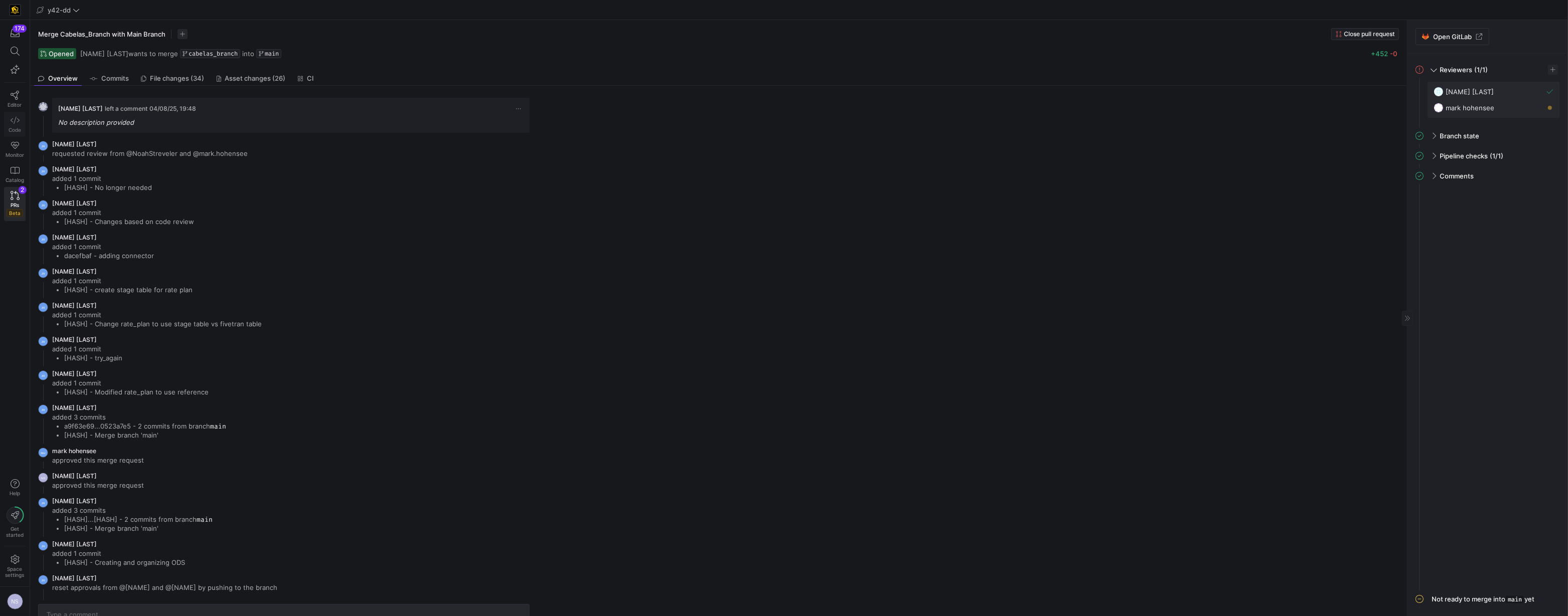 click 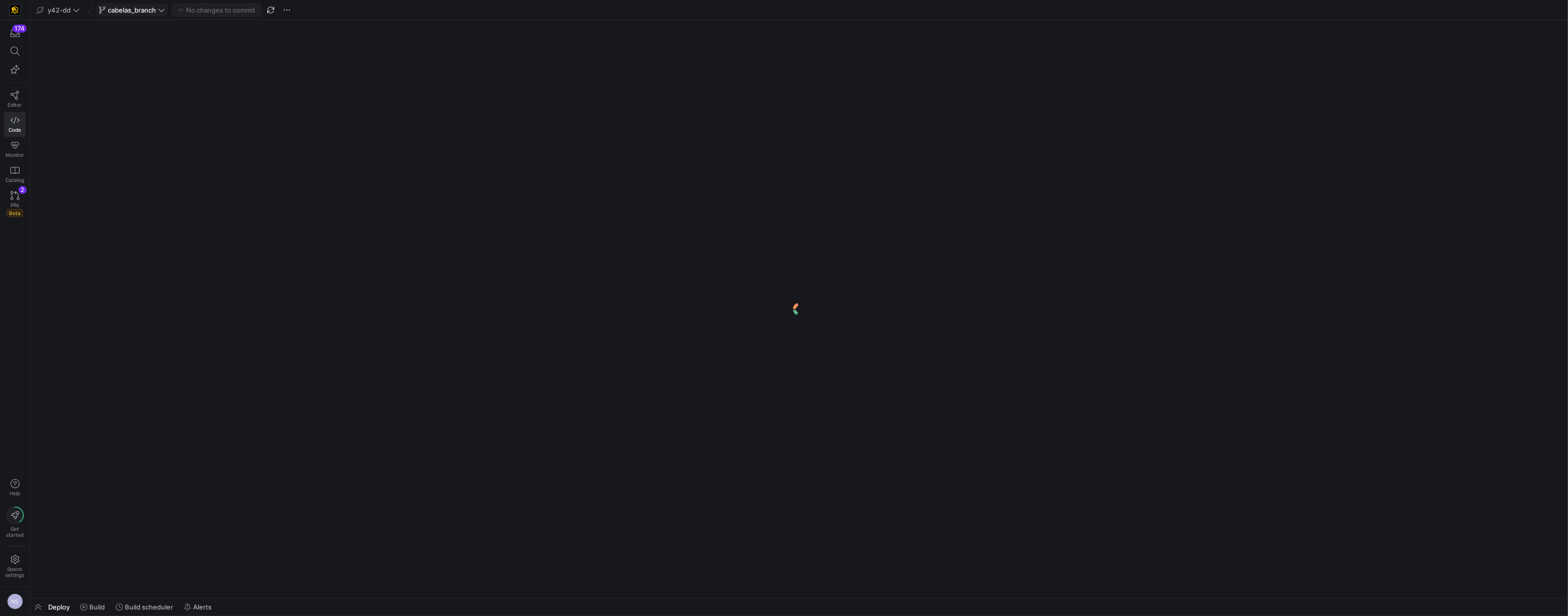 click on "cabelas_branch" 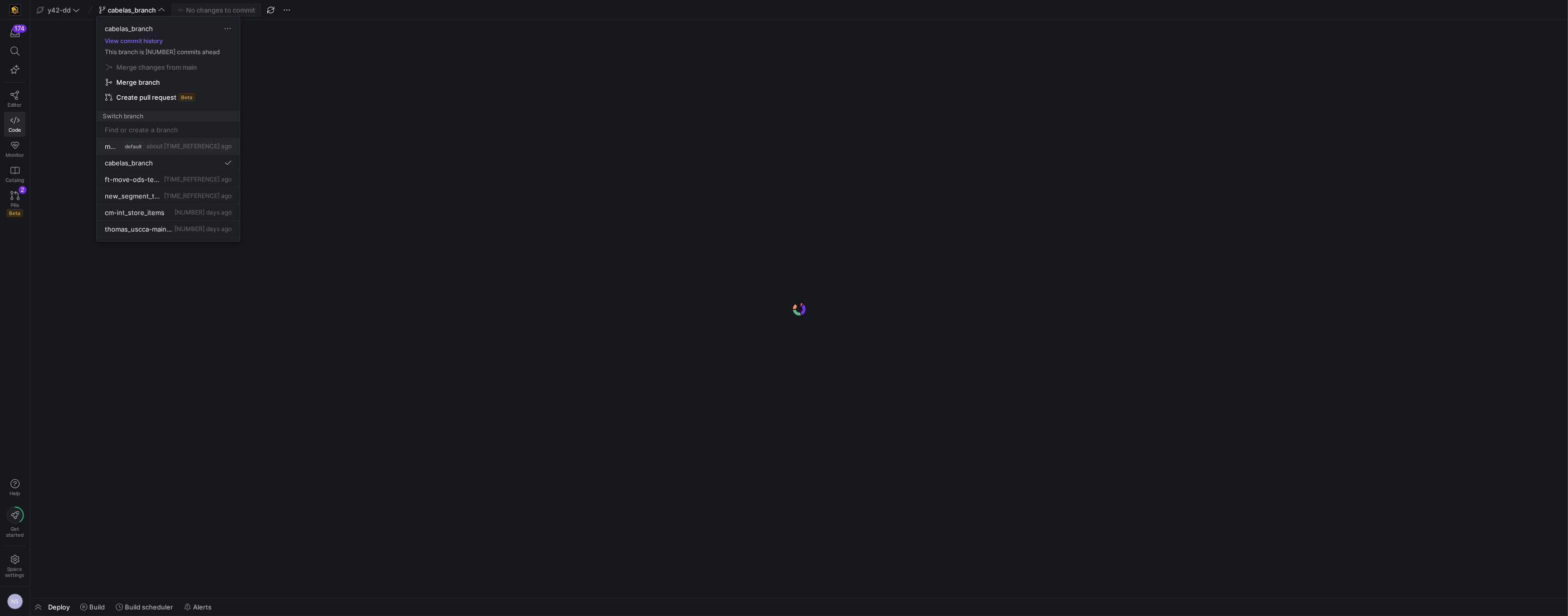 click on "default" at bounding box center (133, 146) 